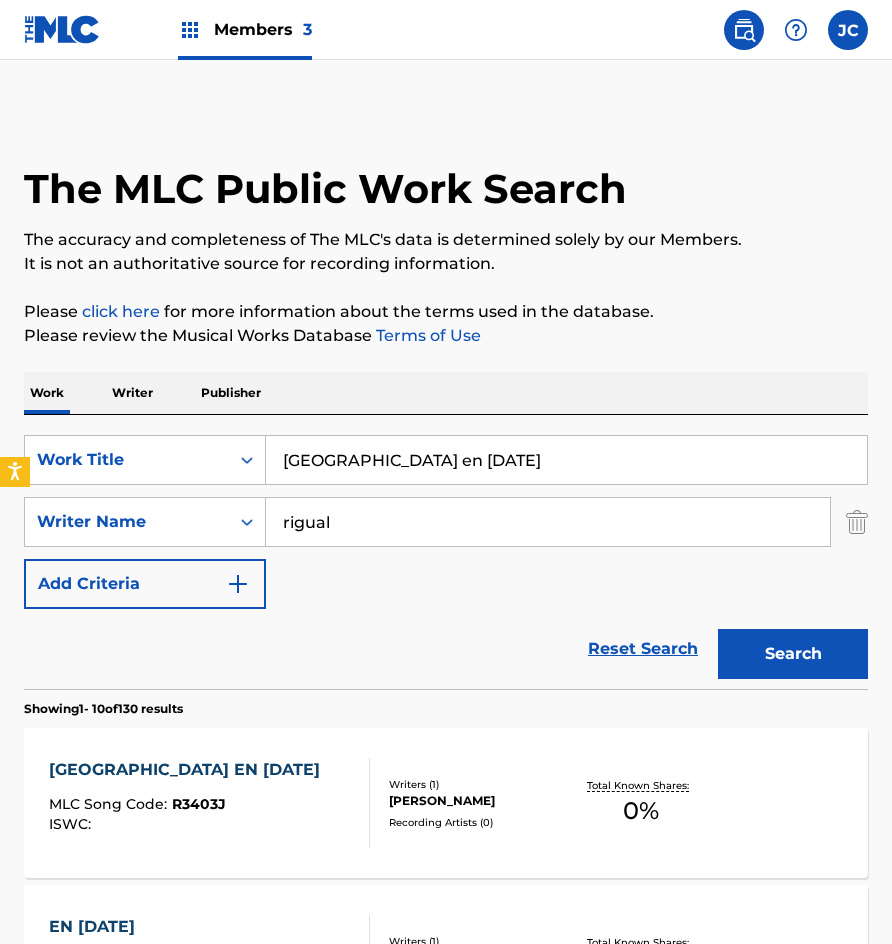 scroll, scrollTop: 571, scrollLeft: 0, axis: vertical 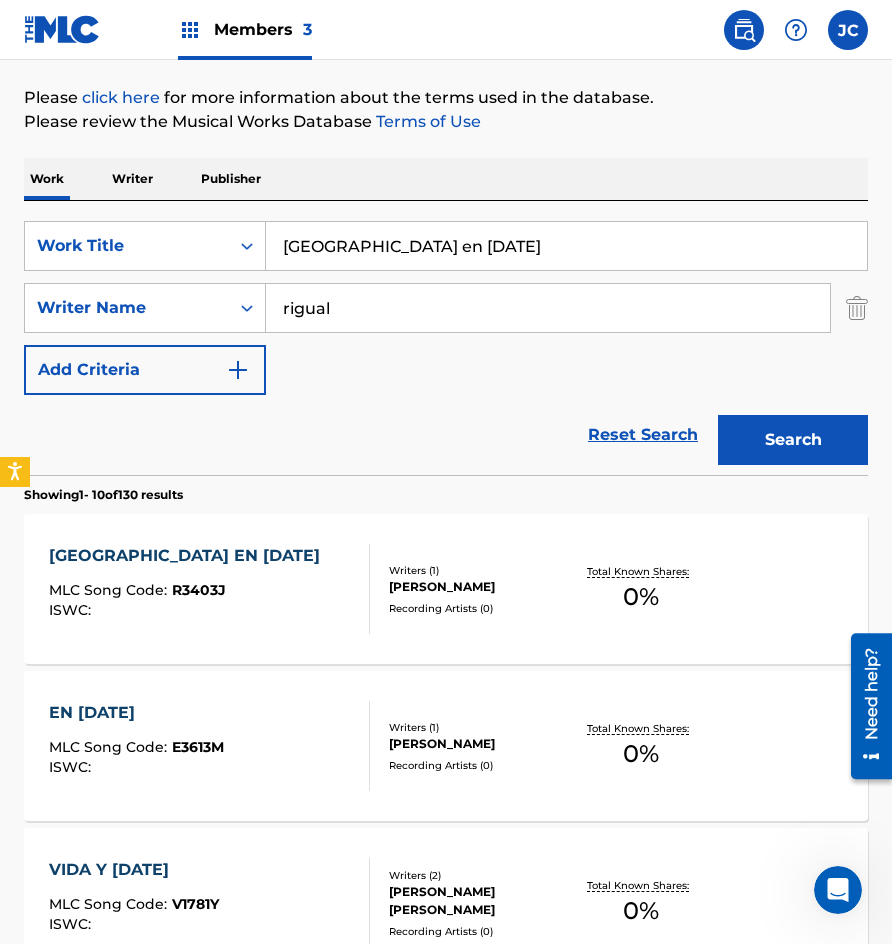 drag, startPoint x: 524, startPoint y: 249, endPoint x: 372, endPoint y: 200, distance: 159.70285 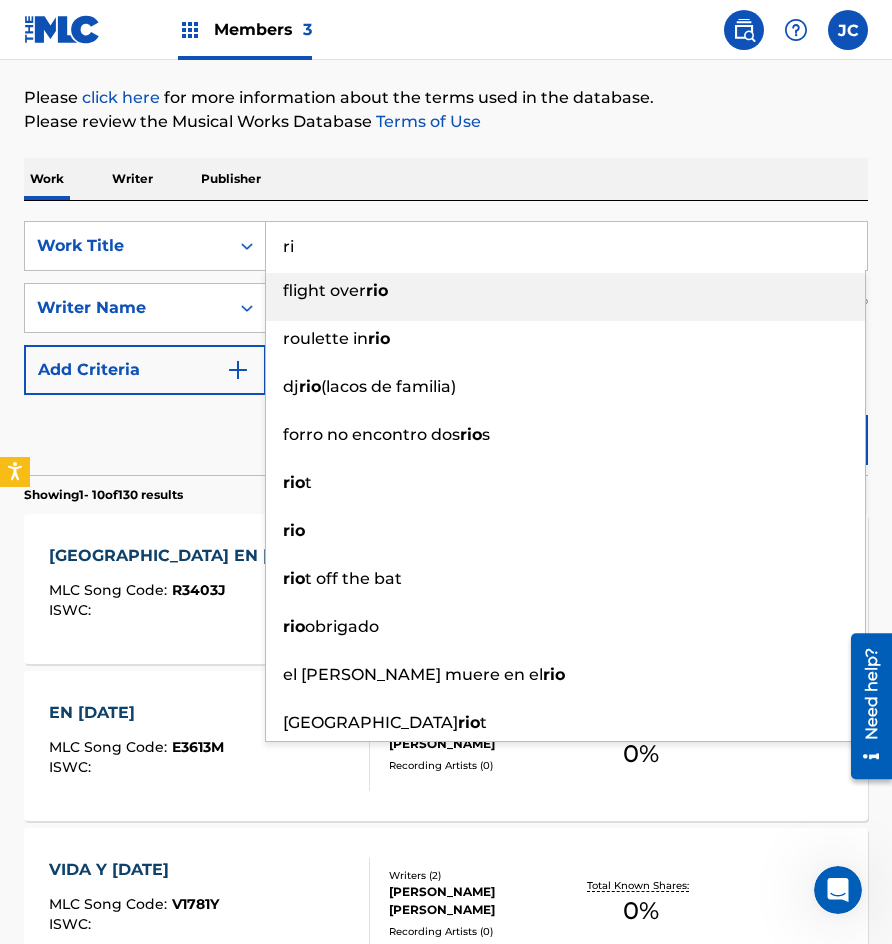 type on "r" 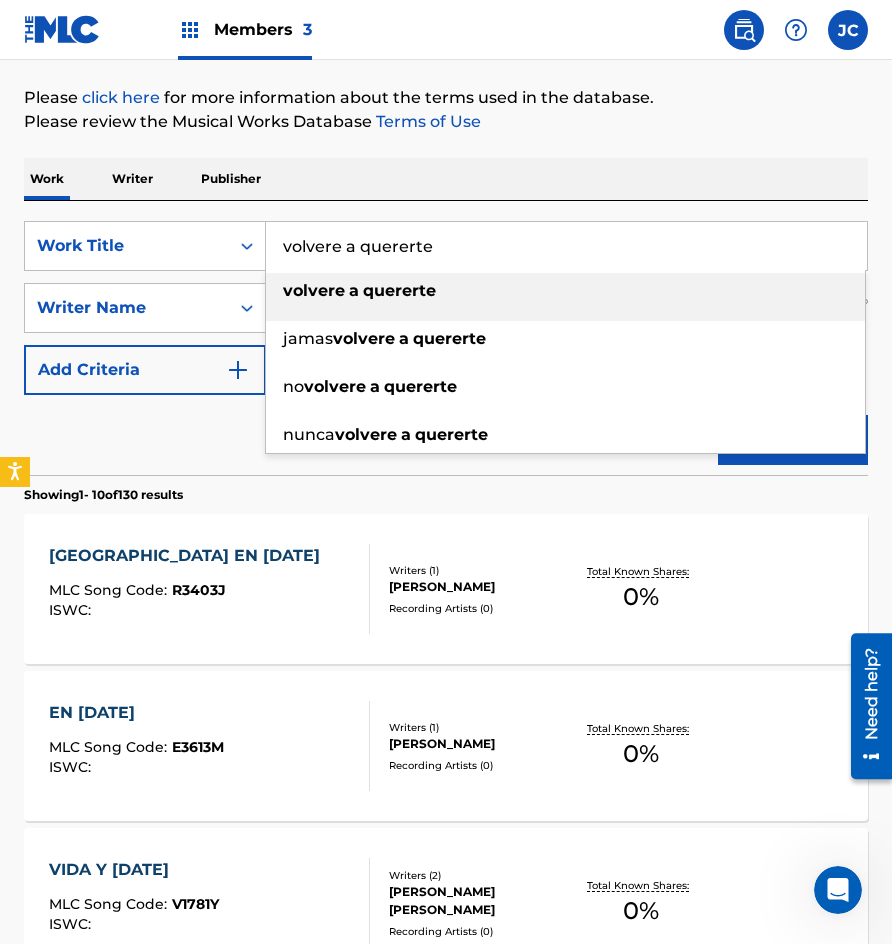 type on "volvere a quererte" 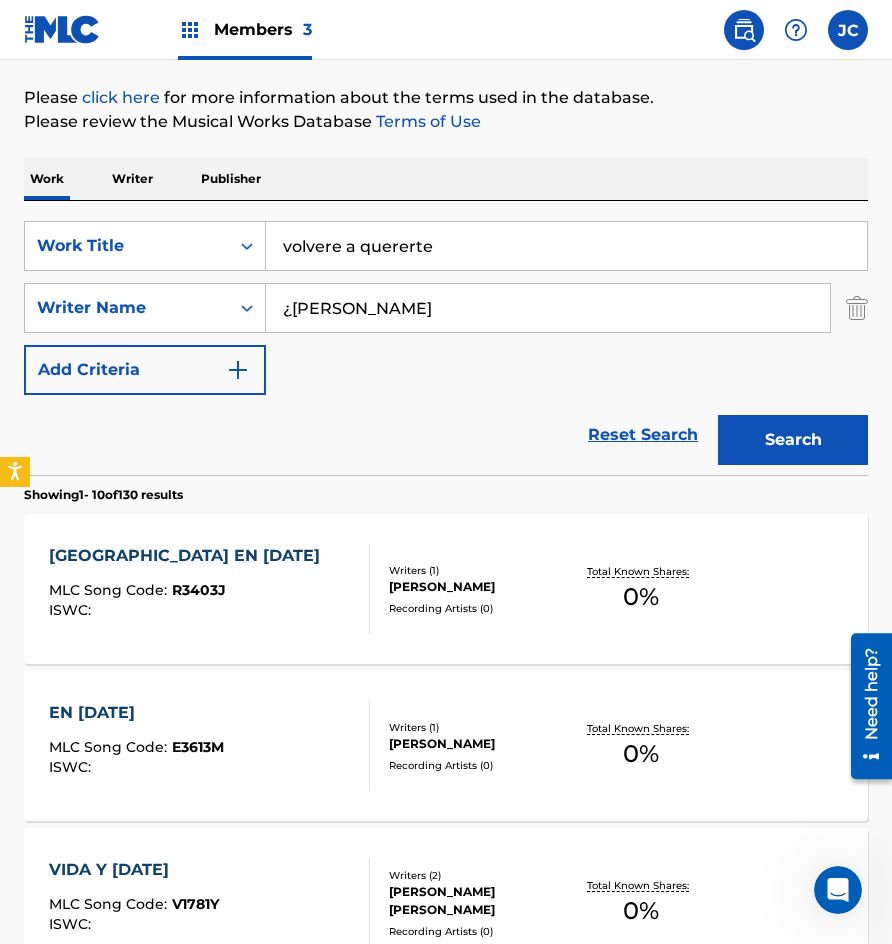 click on "Search" at bounding box center (793, 440) 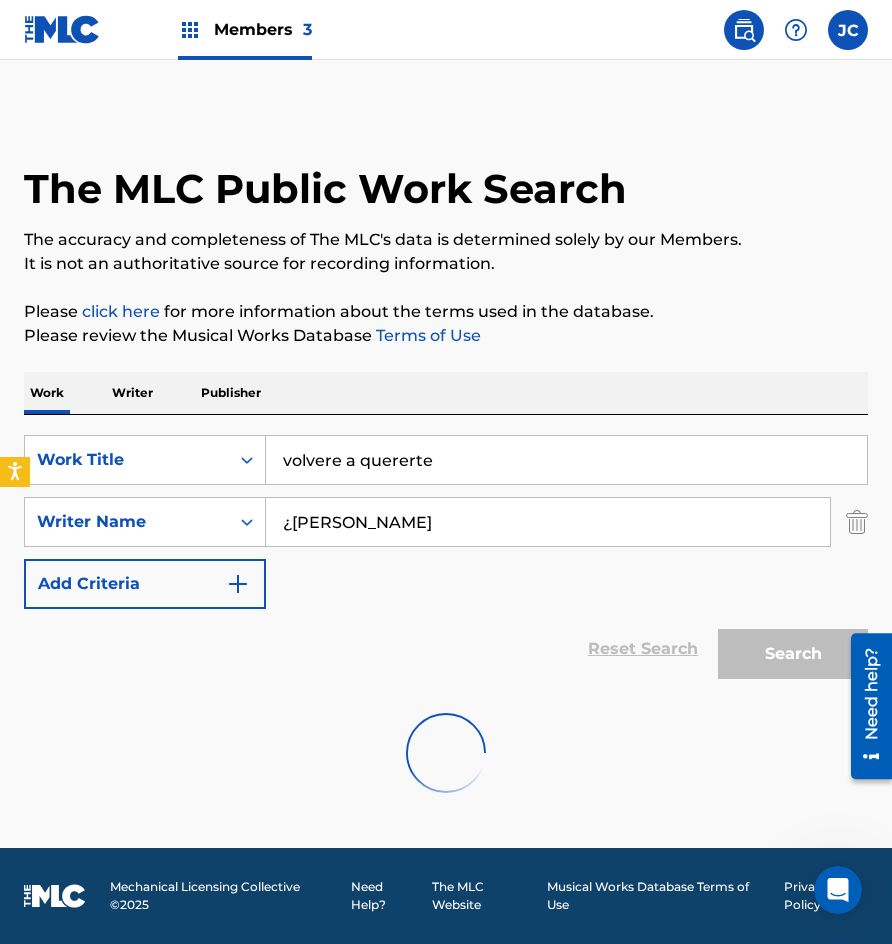 scroll, scrollTop: 0, scrollLeft: 0, axis: both 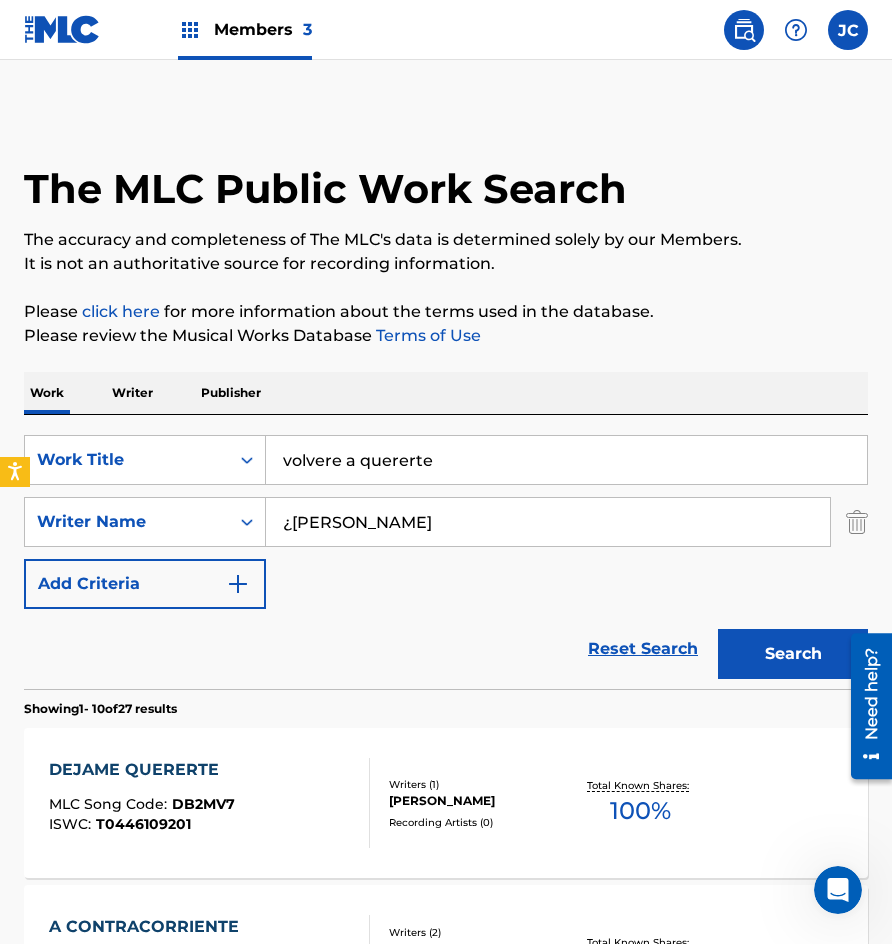 click on "¿[PERSON_NAME]" at bounding box center [548, 522] 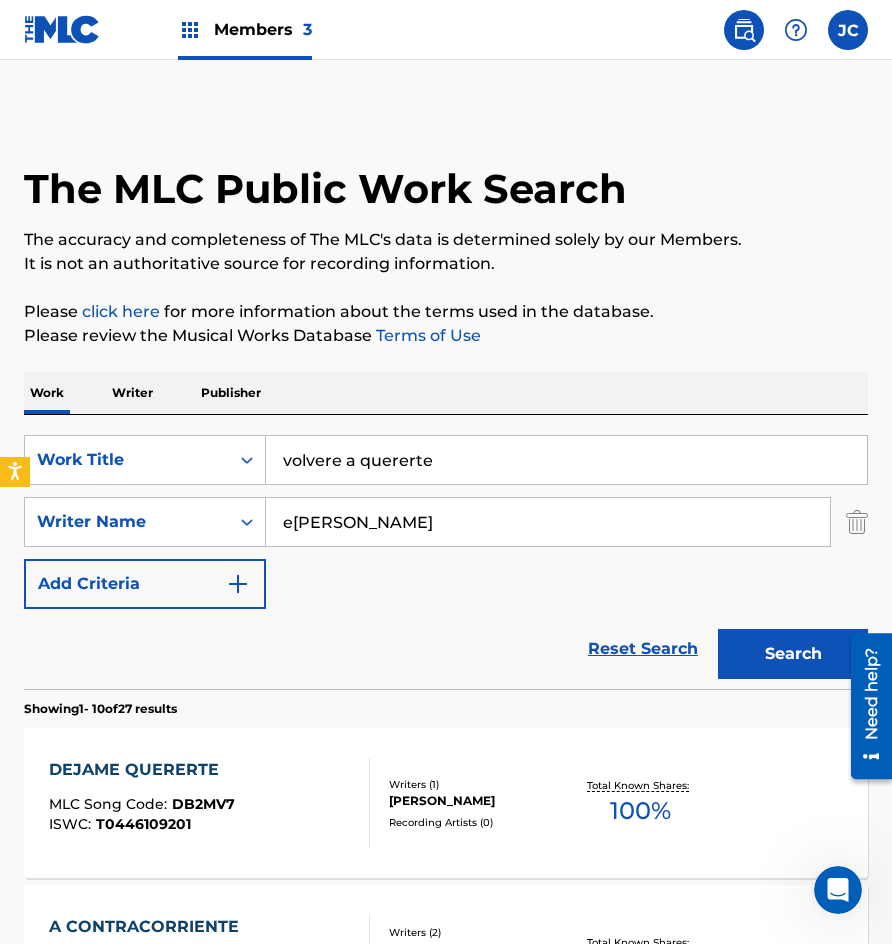 click on "Search" at bounding box center [793, 654] 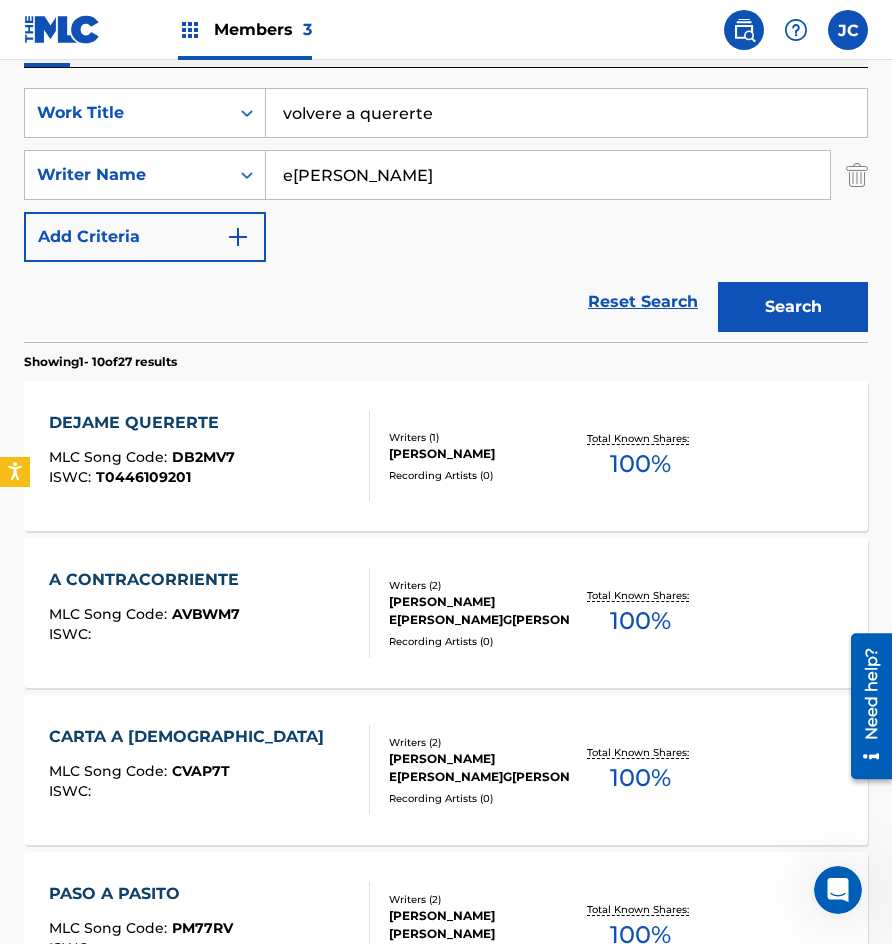 scroll, scrollTop: 200, scrollLeft: 0, axis: vertical 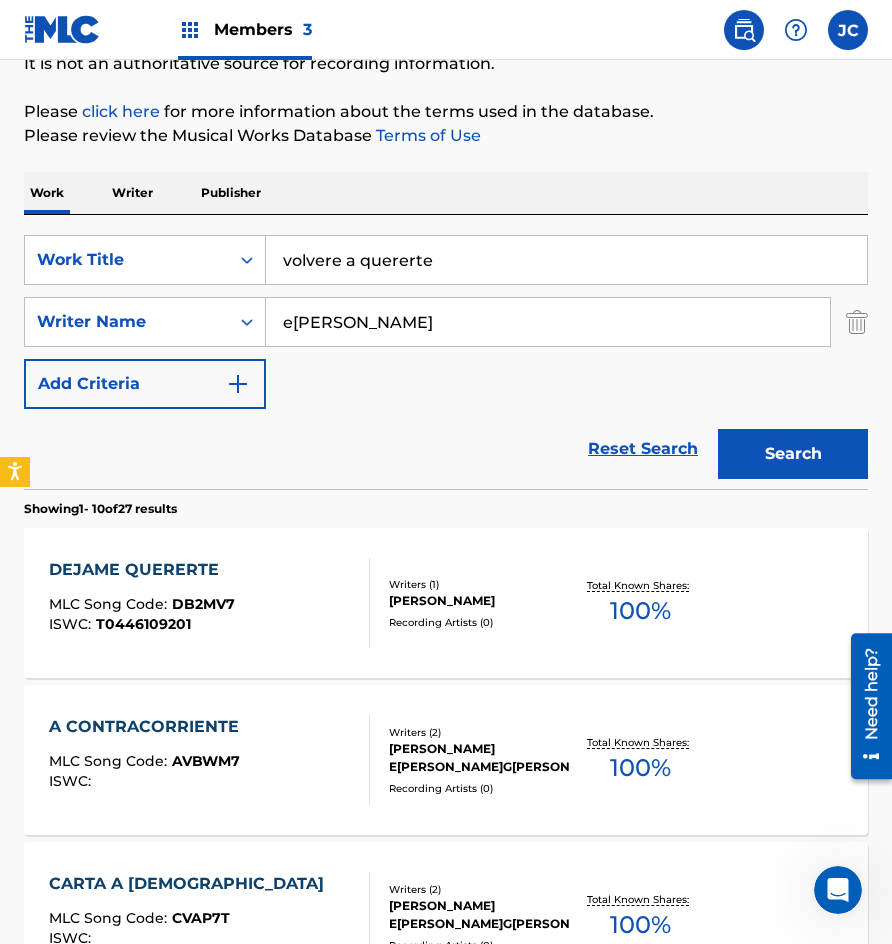 click on "Accessibility Screen-Reader Guide, Feedback, and Issue Reporting | New window Consent Details [#IABV2SETTINGS#] About This website uses cookies We use cookies to personalise content and ads, to provide social media features and to analyse our traffic. We also share information about your use of our site with our social media, advertising and analytics partners who may combine it with other information that you’ve provided to them or that they’ve collected from your use of their services. You consent to our cookies if you continue to use our website. Consent Selection Necessary   Preferences   Statistics   Marketing   Show details Details Necessary    41   Necessary cookies help make a website usable by enabling basic functions like page navigation and access to secure areas of the website. The website cannot function properly without these cookies.  Meta Platforms, Inc. 3 Learn more about this provider lastExternalReferrer Detects how the user reached the website by registering their last URL-address. 4 3" at bounding box center (446, 272) 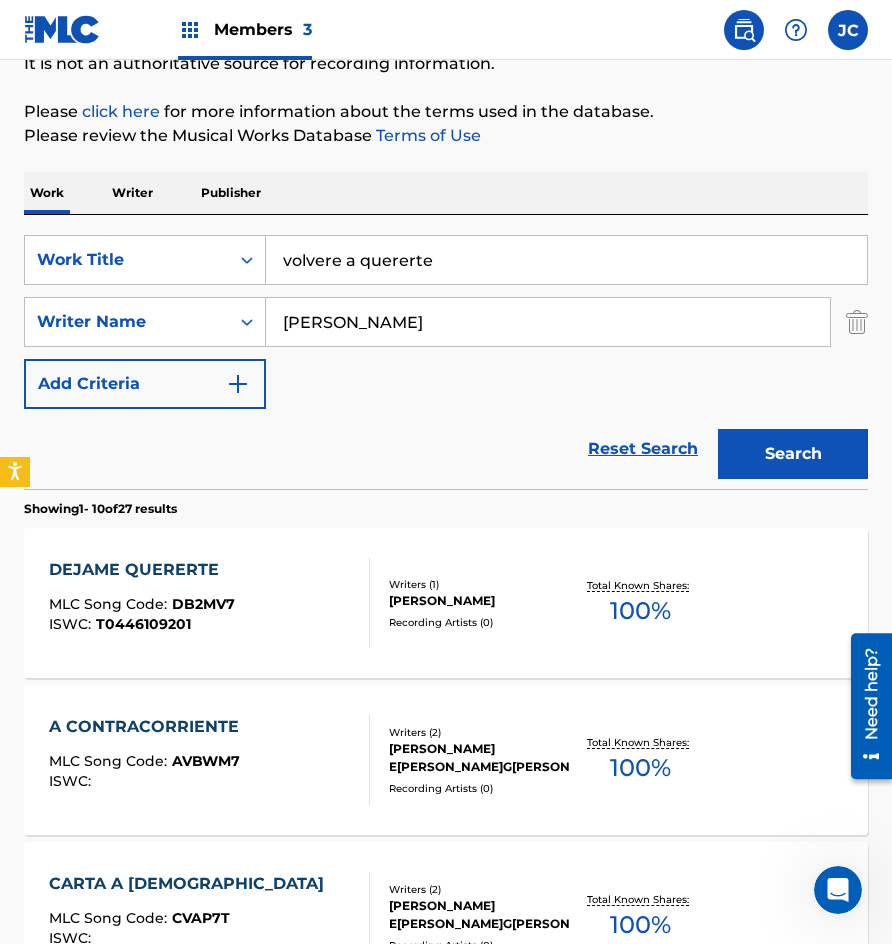 type on "[PERSON_NAME]" 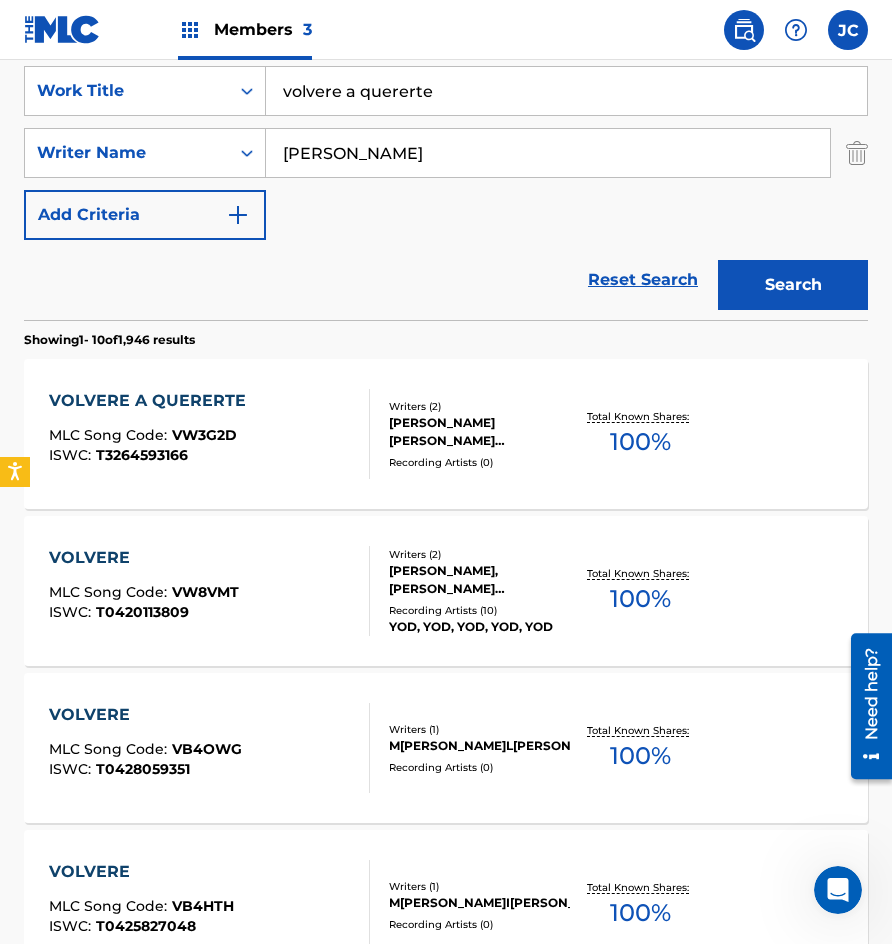 scroll, scrollTop: 400, scrollLeft: 0, axis: vertical 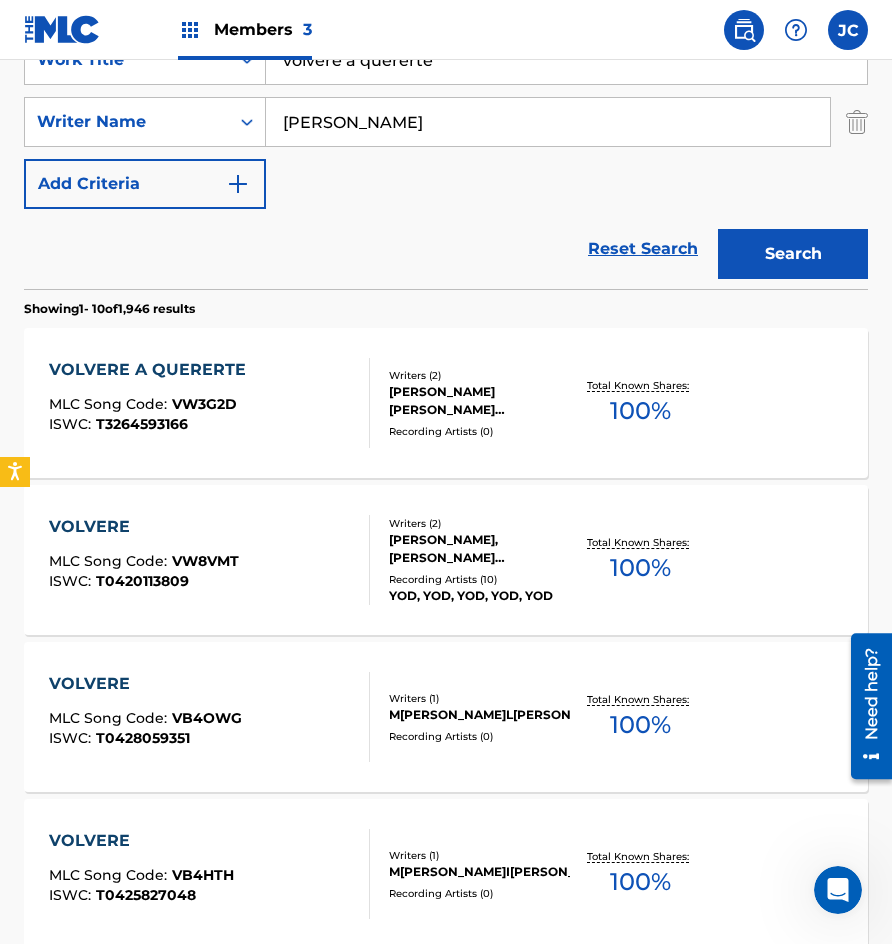 click on "VOLVERE A QUERERTE MLC Song Code : VW3G2D ISWC : T3264593166" at bounding box center (209, 403) 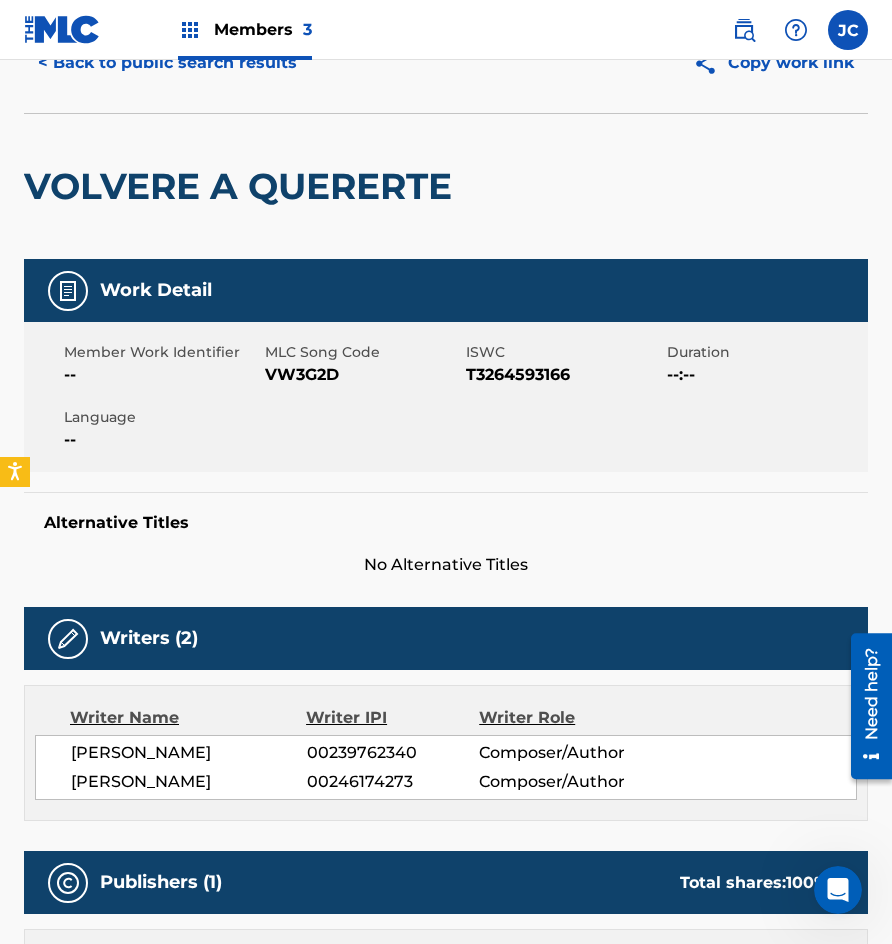 scroll, scrollTop: 0, scrollLeft: 0, axis: both 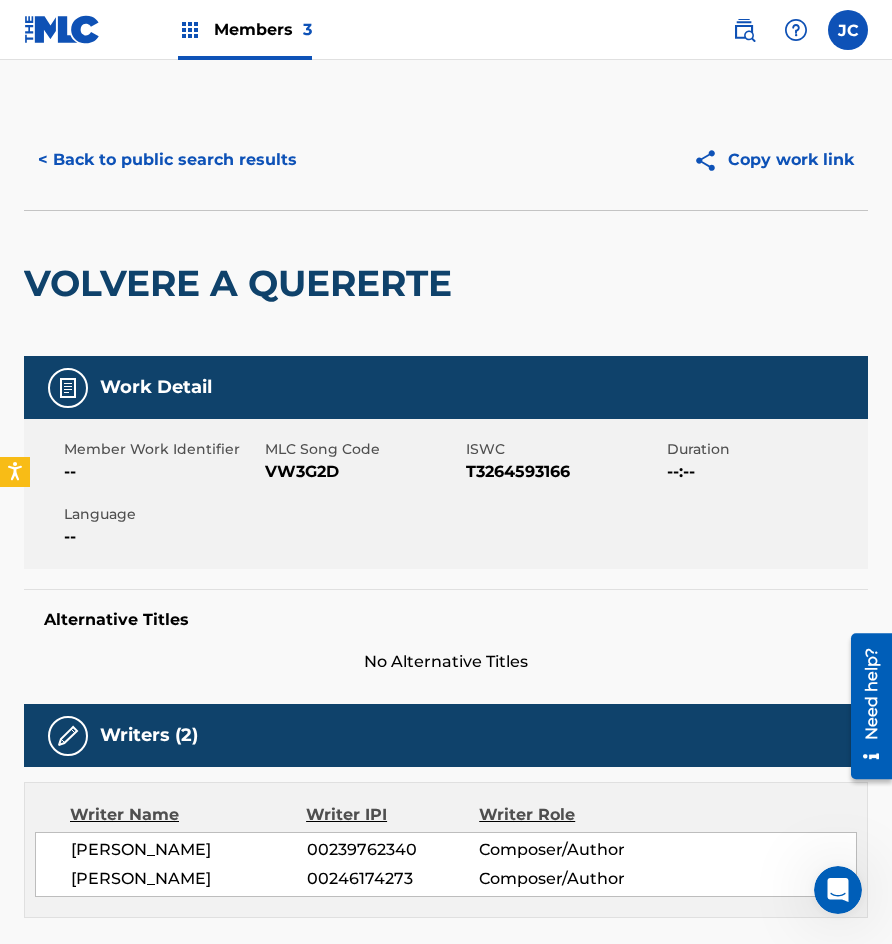 click on "< Back to public search results" at bounding box center [167, 160] 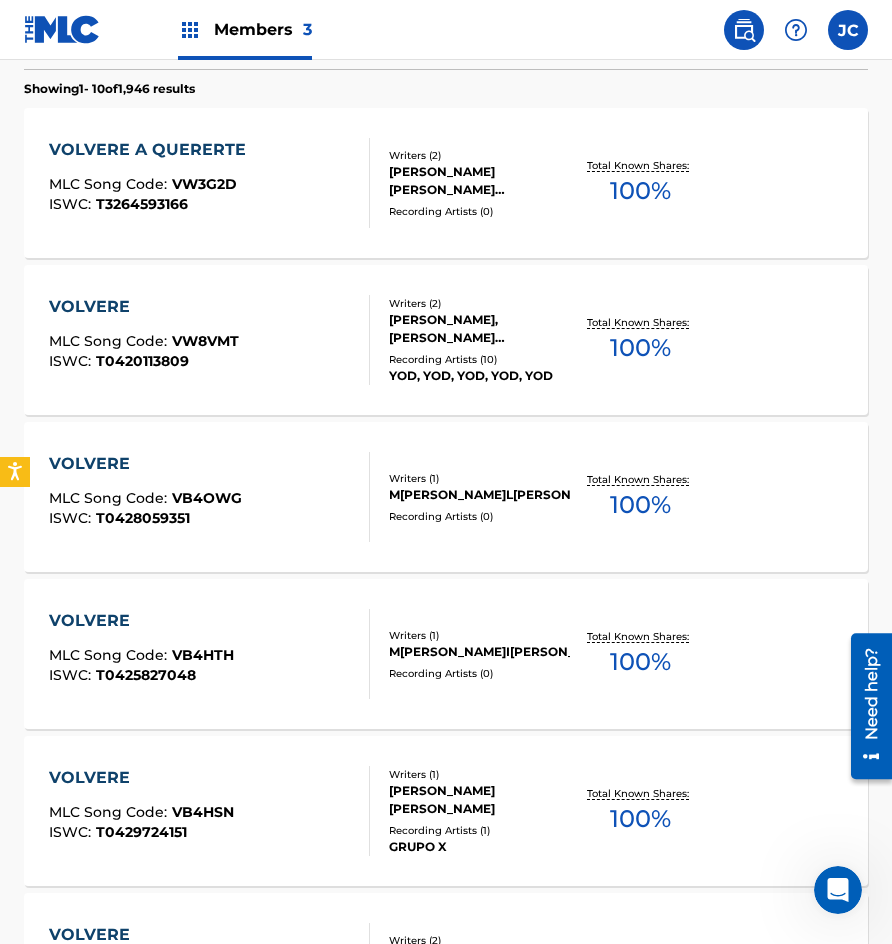 scroll, scrollTop: 400, scrollLeft: 0, axis: vertical 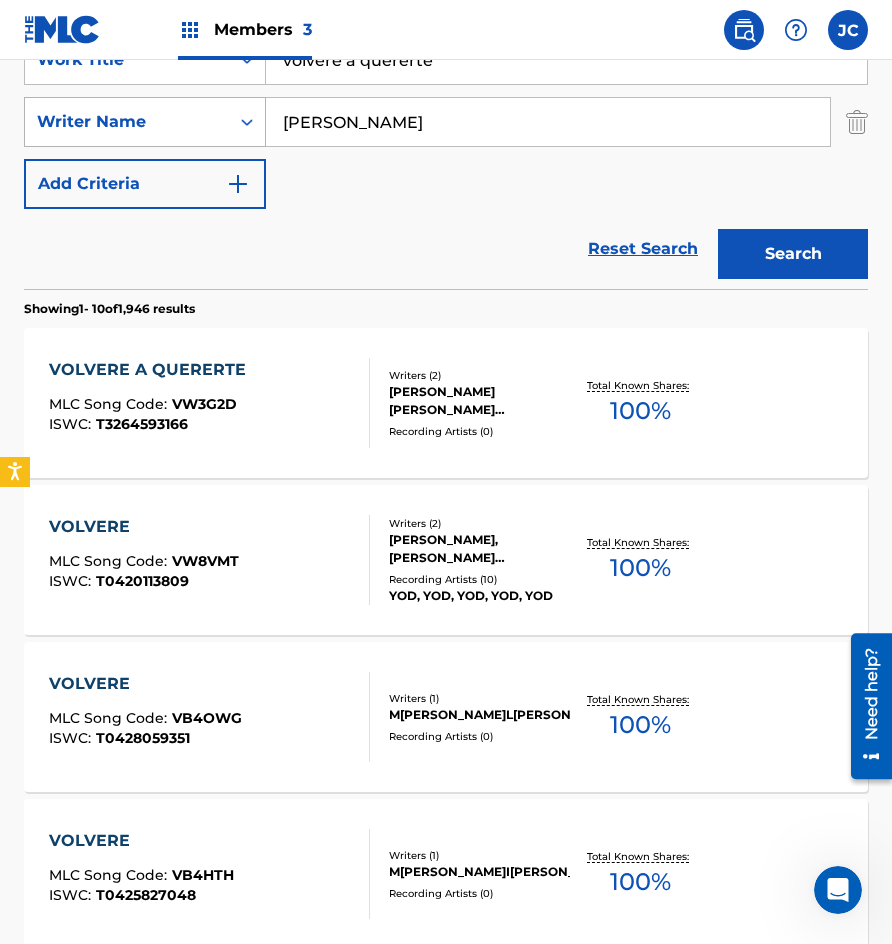 drag, startPoint x: 349, startPoint y: 129, endPoint x: 90, endPoint y: 112, distance: 259.5573 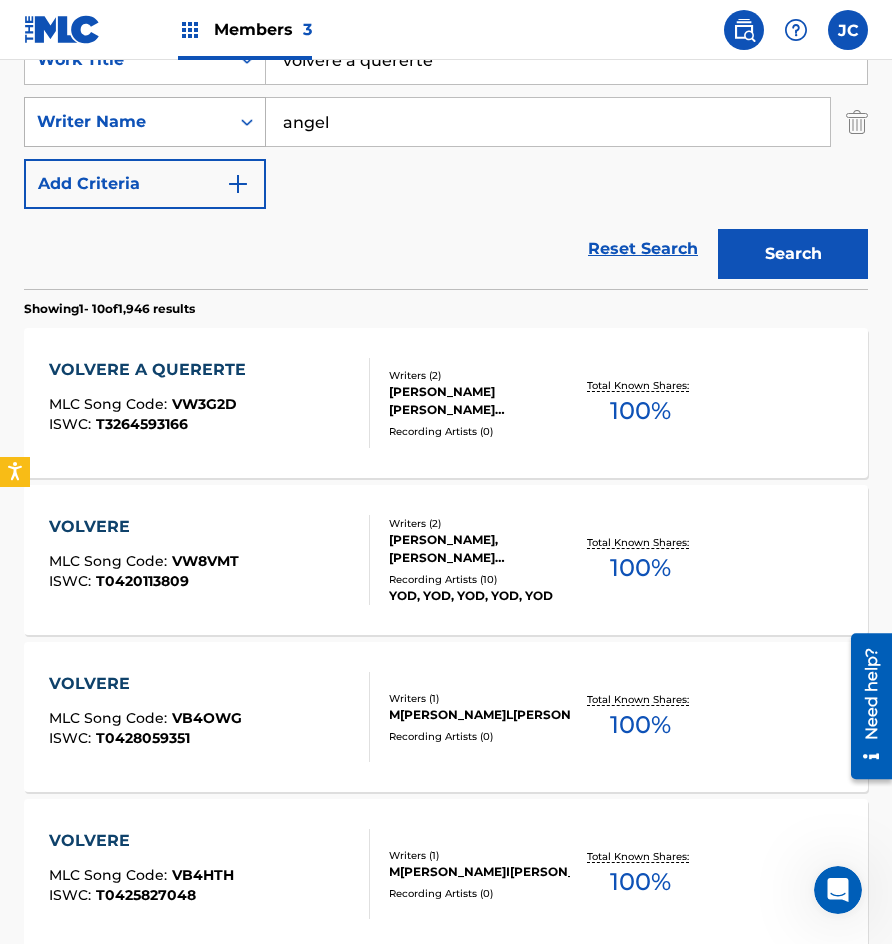 type on "angel" 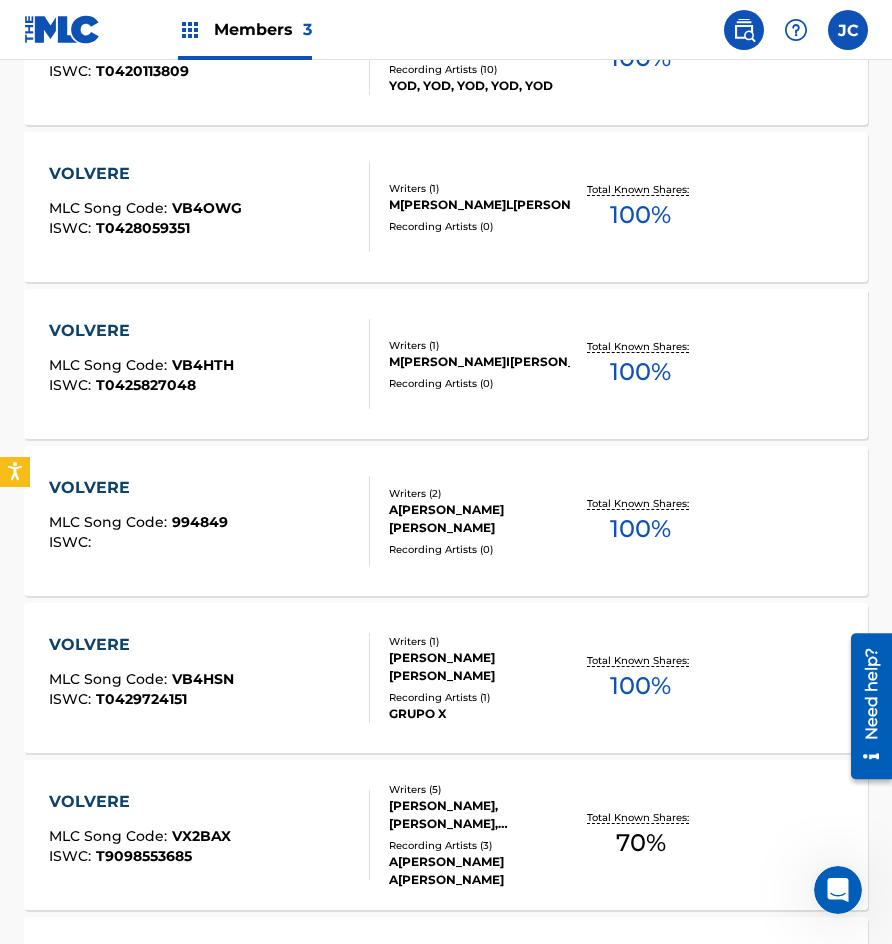 scroll, scrollTop: 1100, scrollLeft: 0, axis: vertical 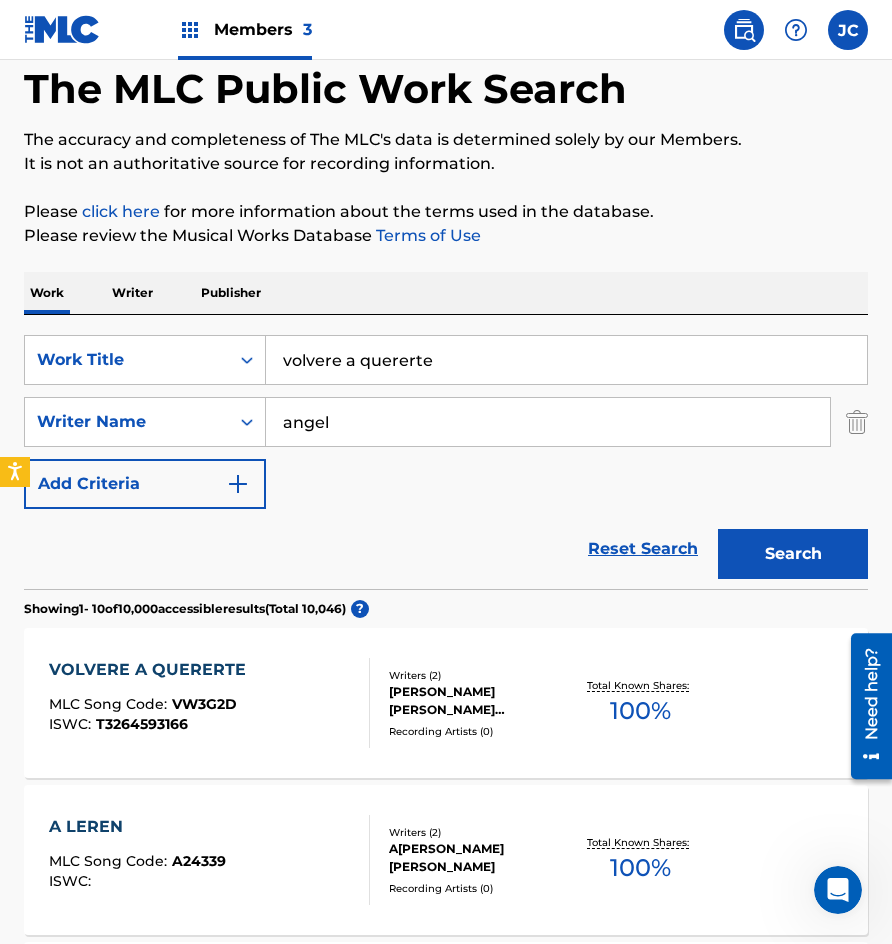 click on "SearchWithCriteria4a24aa94-ed34-4ae2-ad85-261d6c33970e Work Title volvere a quererte SearchWithCriteriaf91d6502-2d3c-472b-a934-43c6f7d7a27d Writer Name [PERSON_NAME] Add Criteria Reset Search Search" at bounding box center [446, 452] 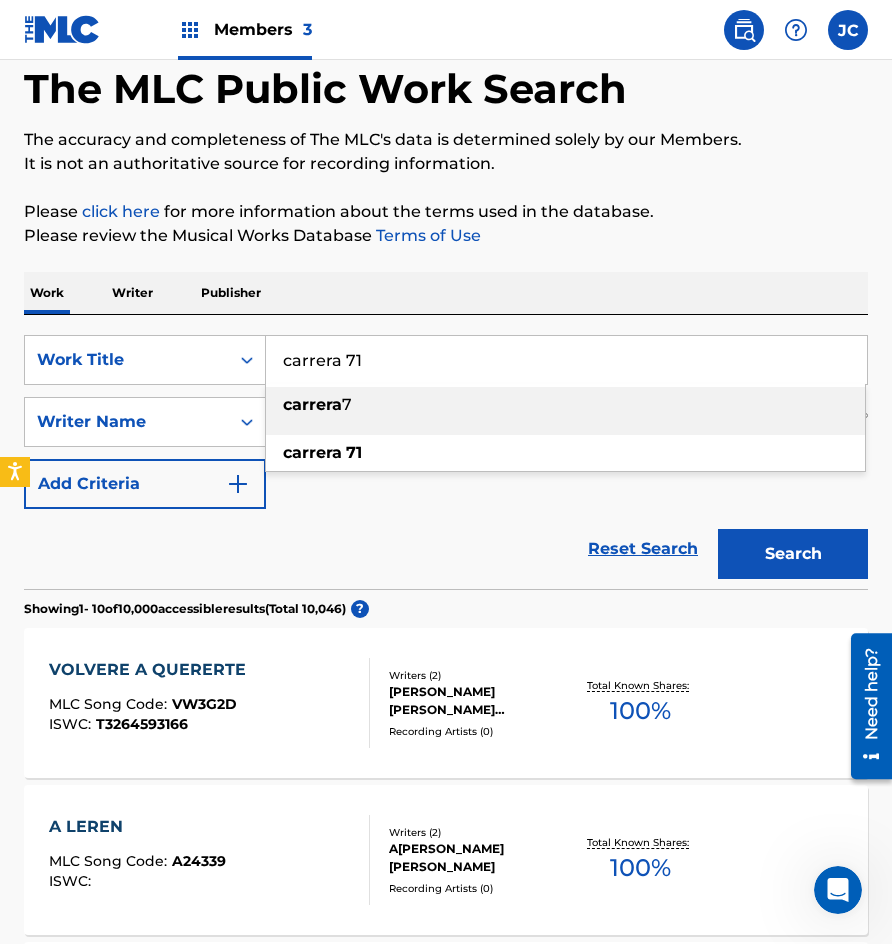 type on "carrera 71" 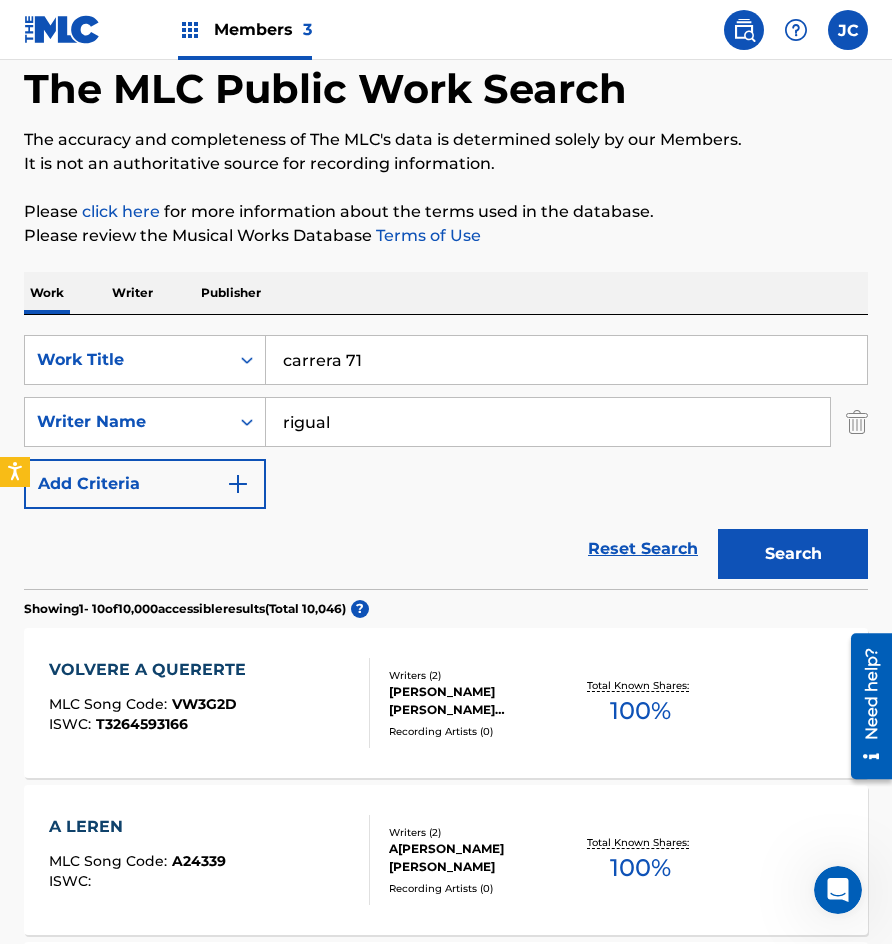 type on "rigual" 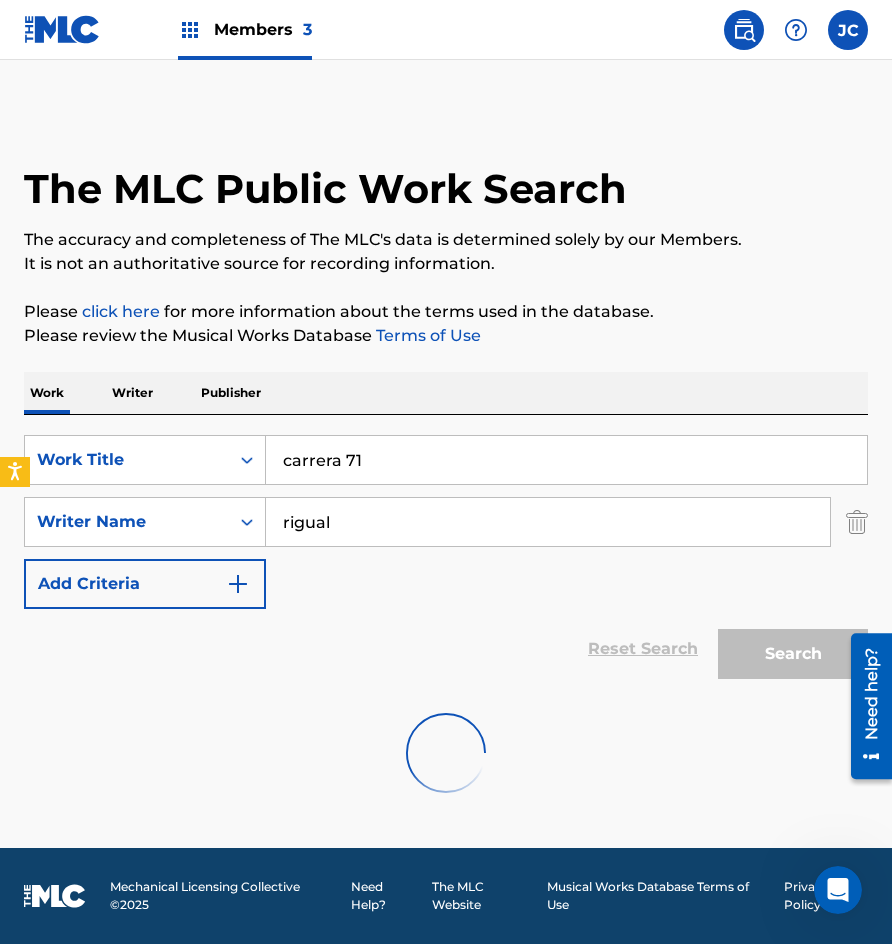 scroll, scrollTop: 0, scrollLeft: 0, axis: both 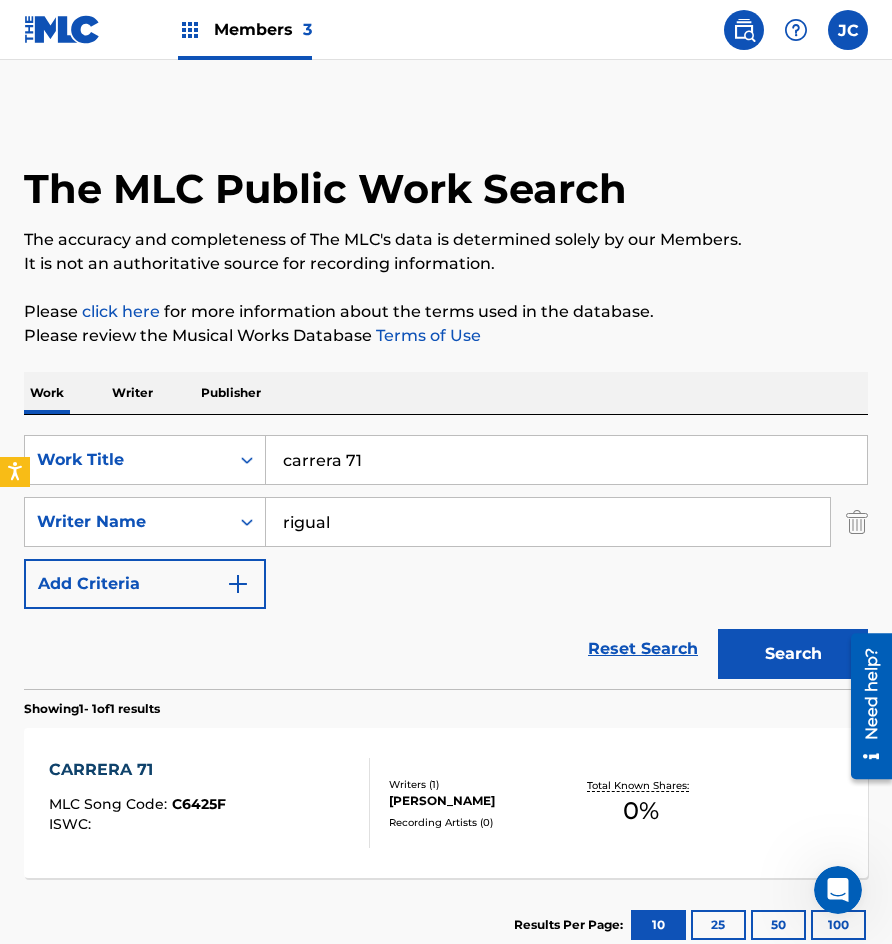 click at bounding box center [361, 803] 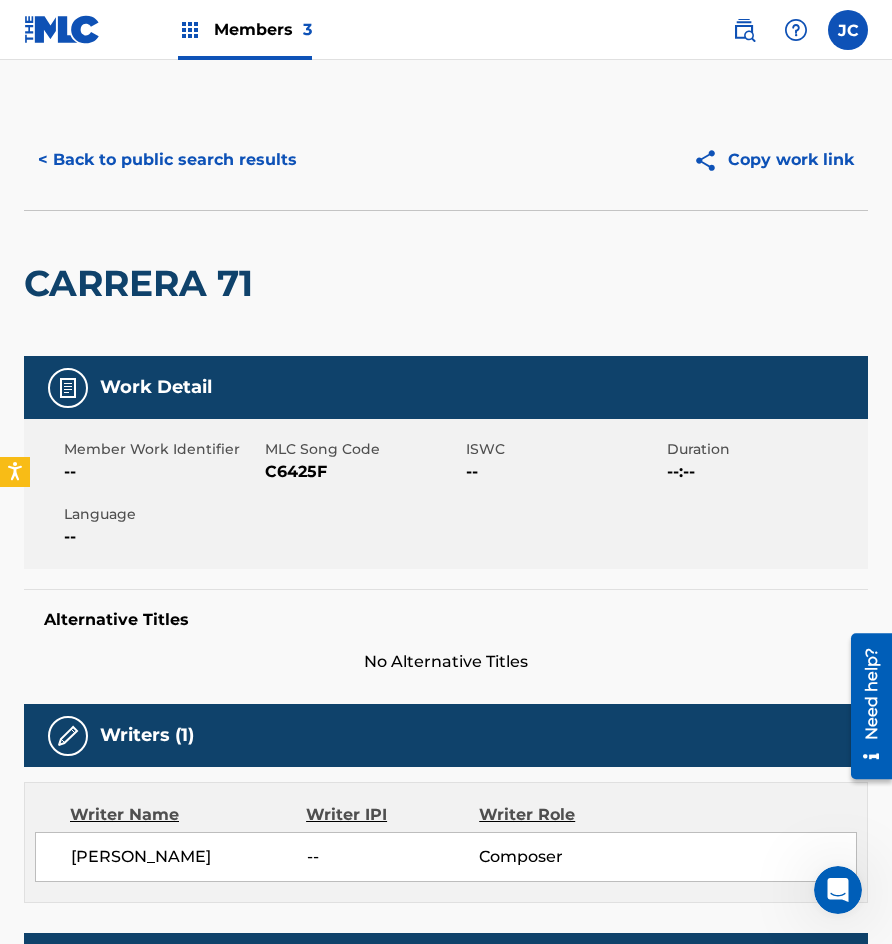 click on "C6425F" at bounding box center [363, 472] 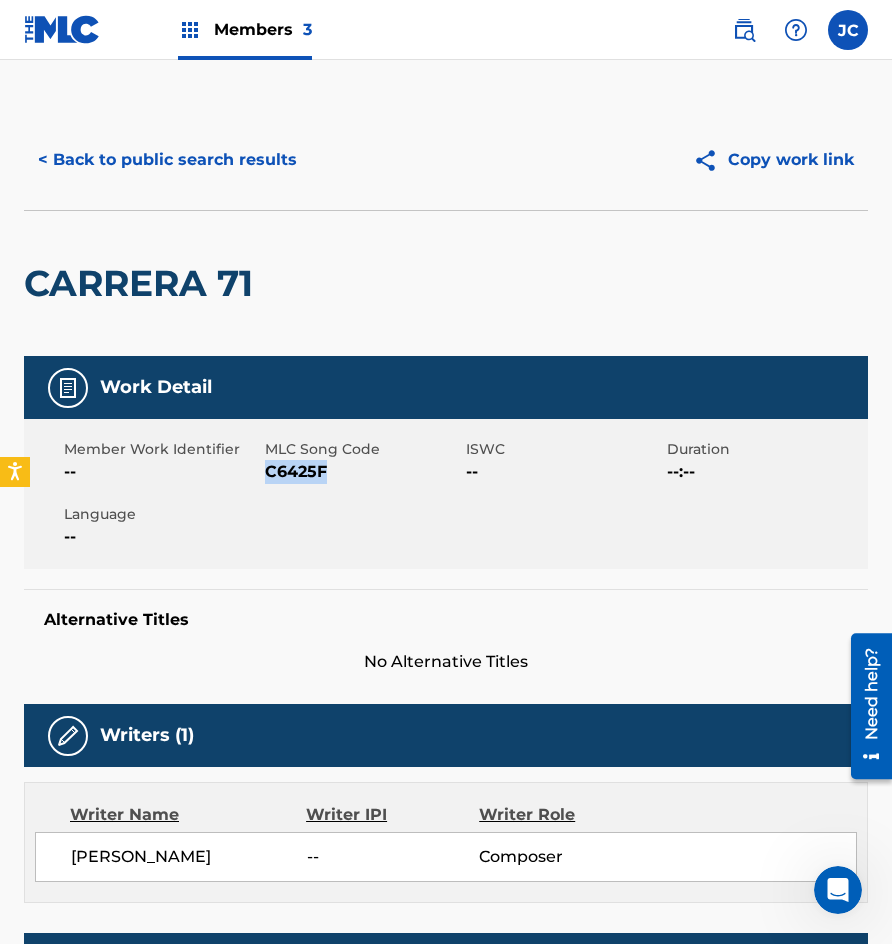 click on "C6425F" at bounding box center [363, 472] 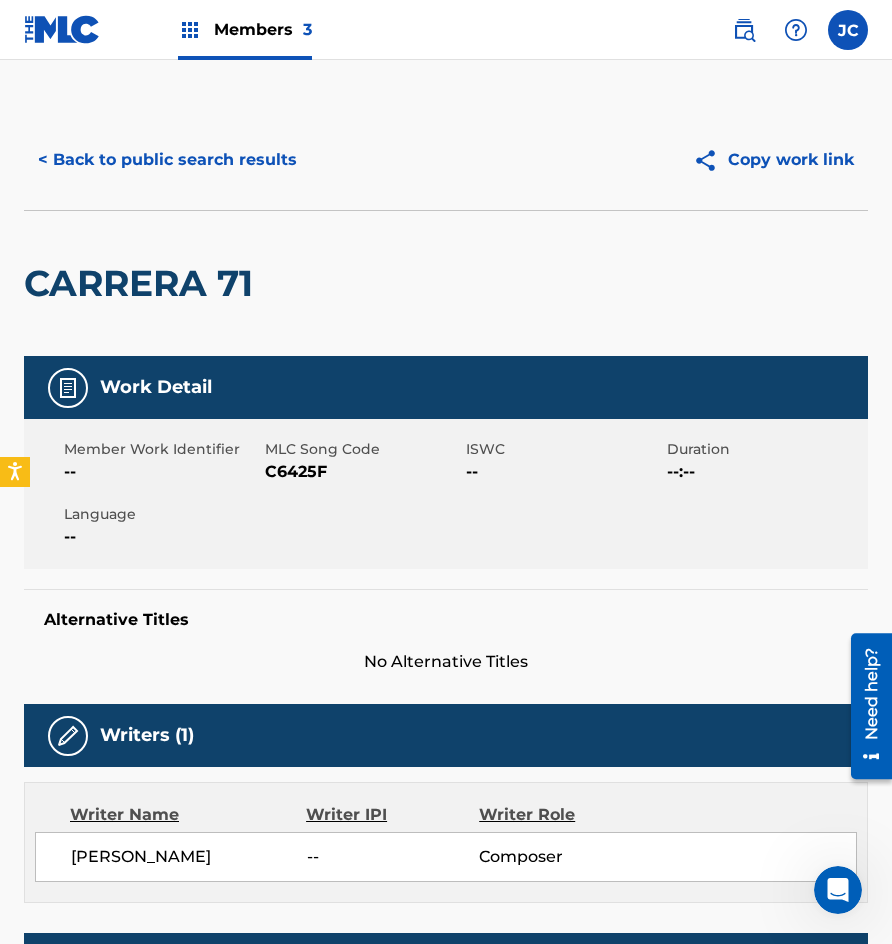 drag, startPoint x: 180, startPoint y: 236, endPoint x: 184, endPoint y: 186, distance: 50.159744 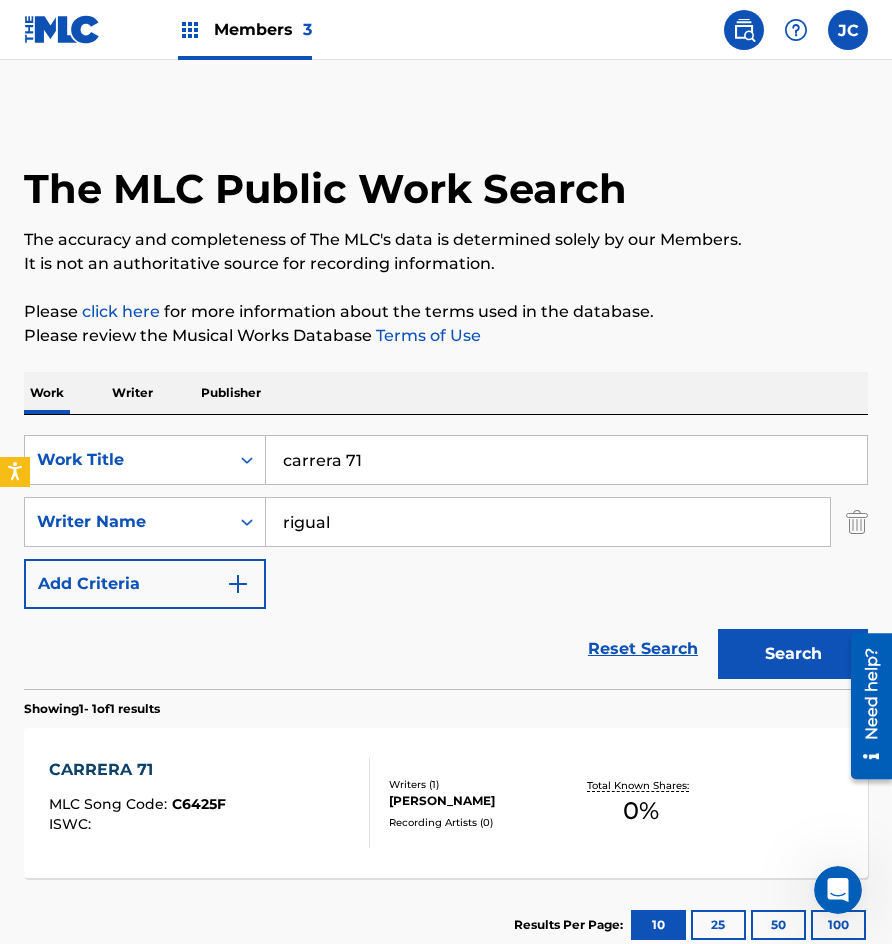 click on "carrera 71" at bounding box center (566, 460) 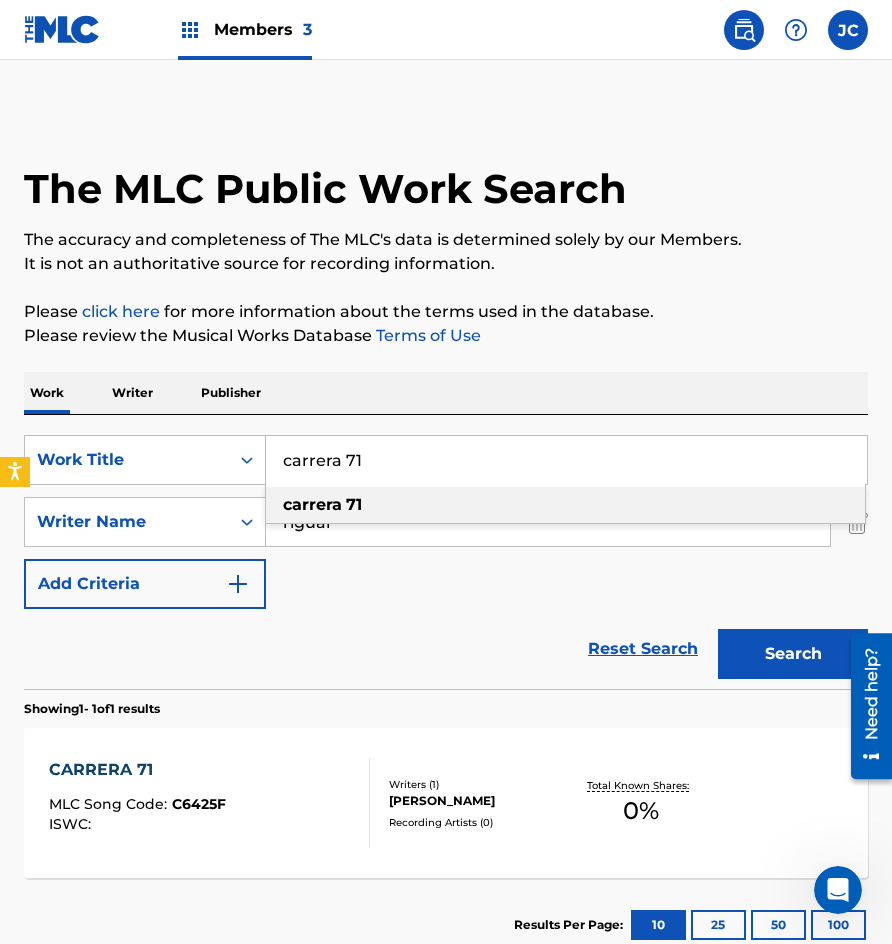 paste on "fiesta en [GEOGRAPHIC_DATA]" 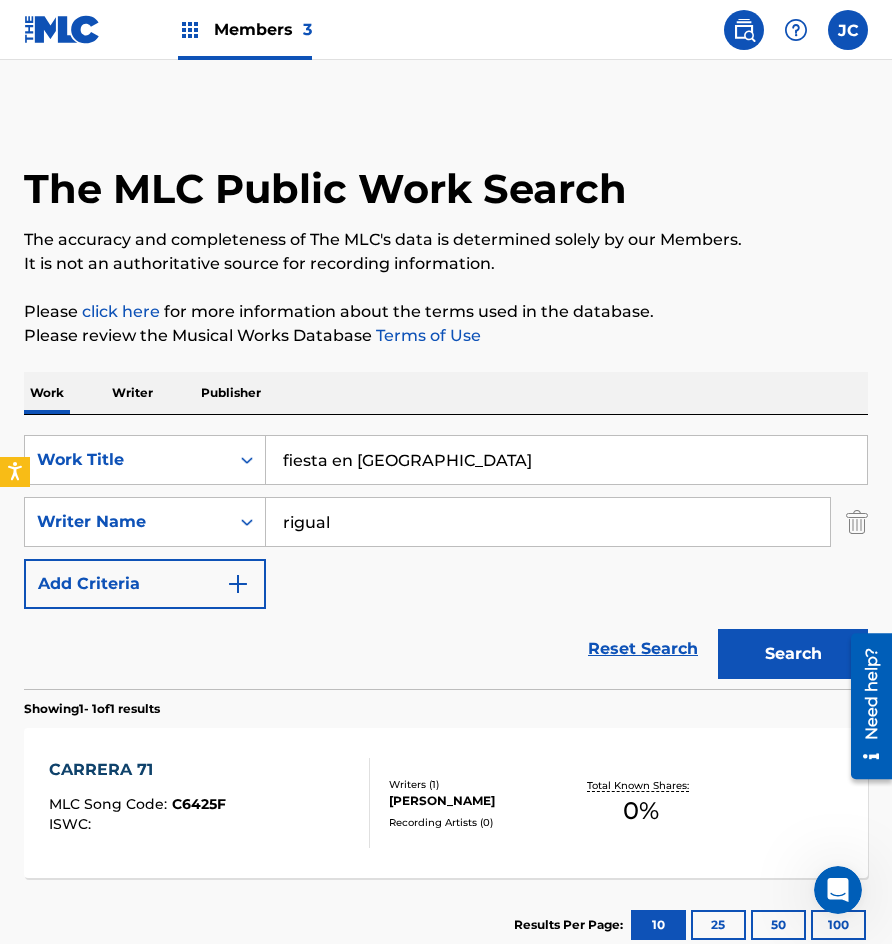 type on "fiesta en [GEOGRAPHIC_DATA]" 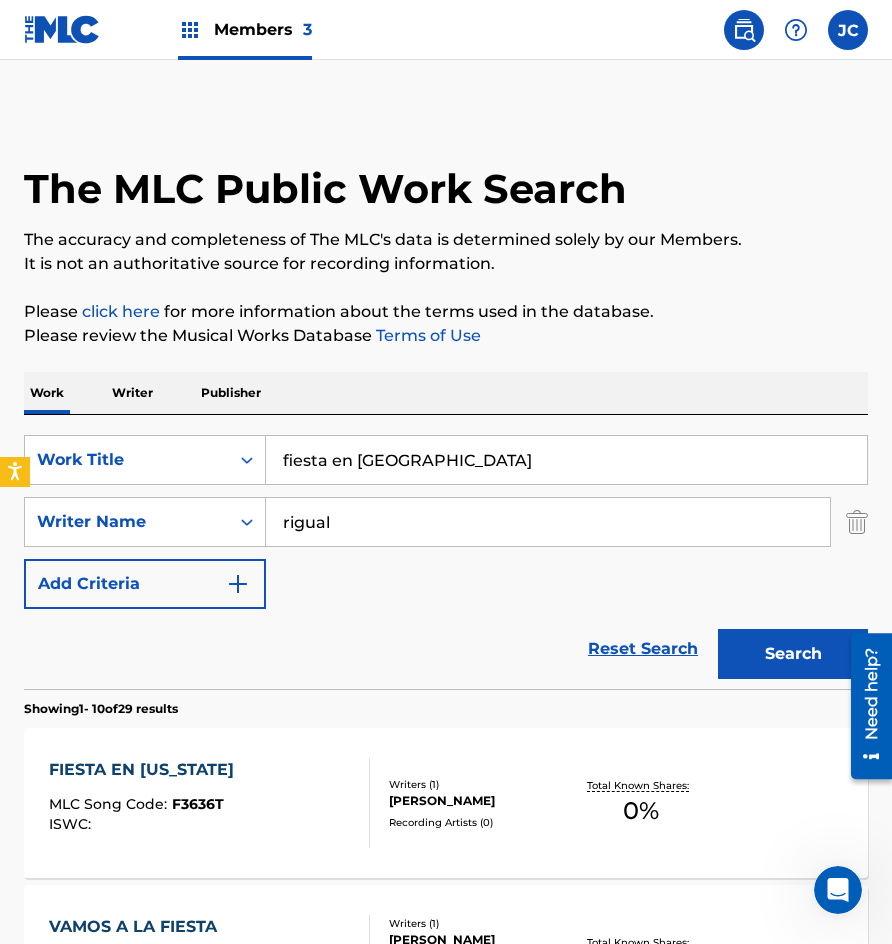 scroll, scrollTop: 400, scrollLeft: 0, axis: vertical 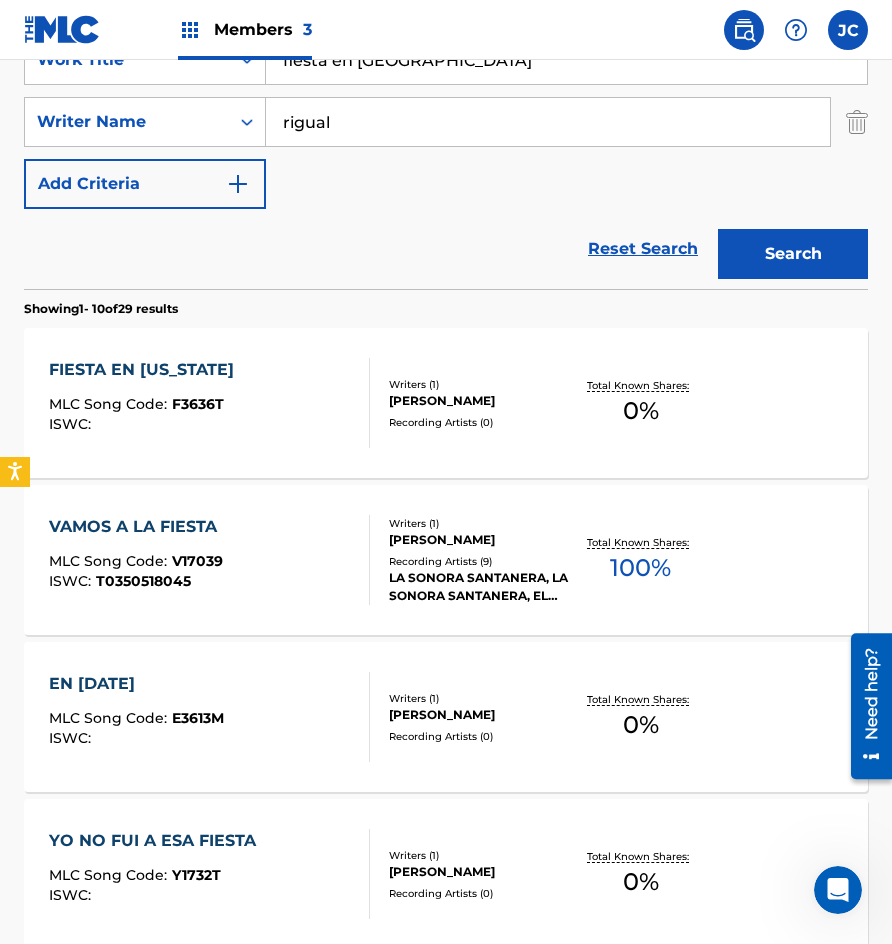 click on "Recording Artists ( 0 )" at bounding box center (479, 422) 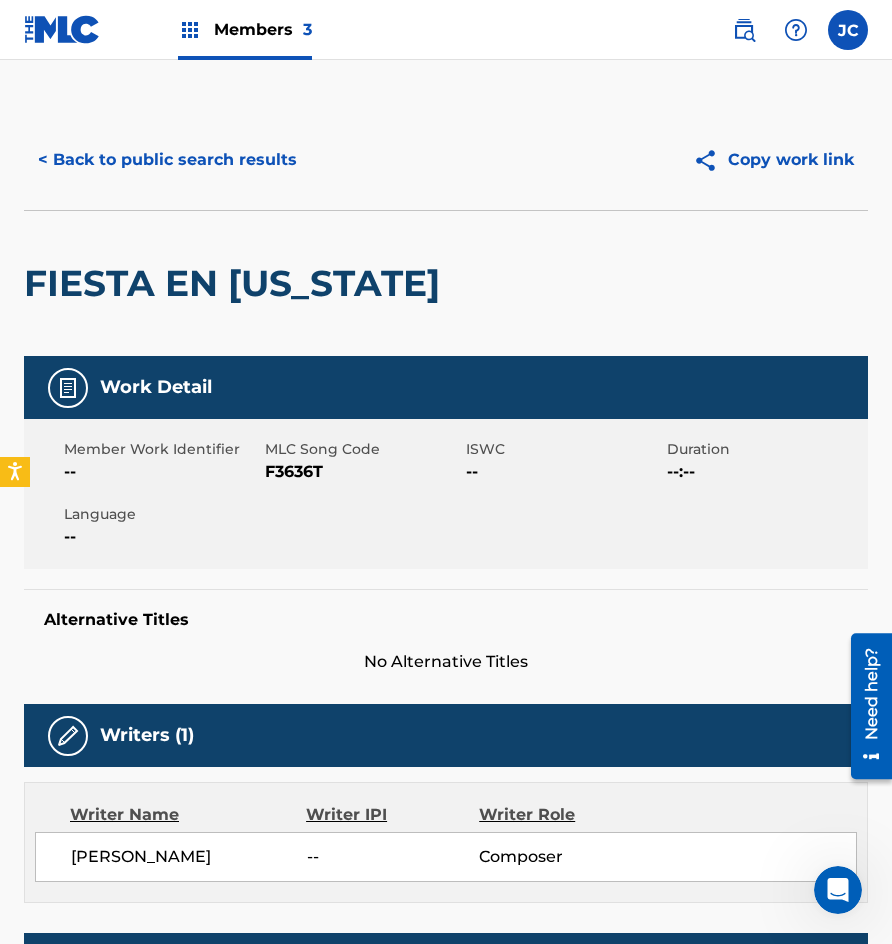 click on "F3636T" at bounding box center (363, 472) 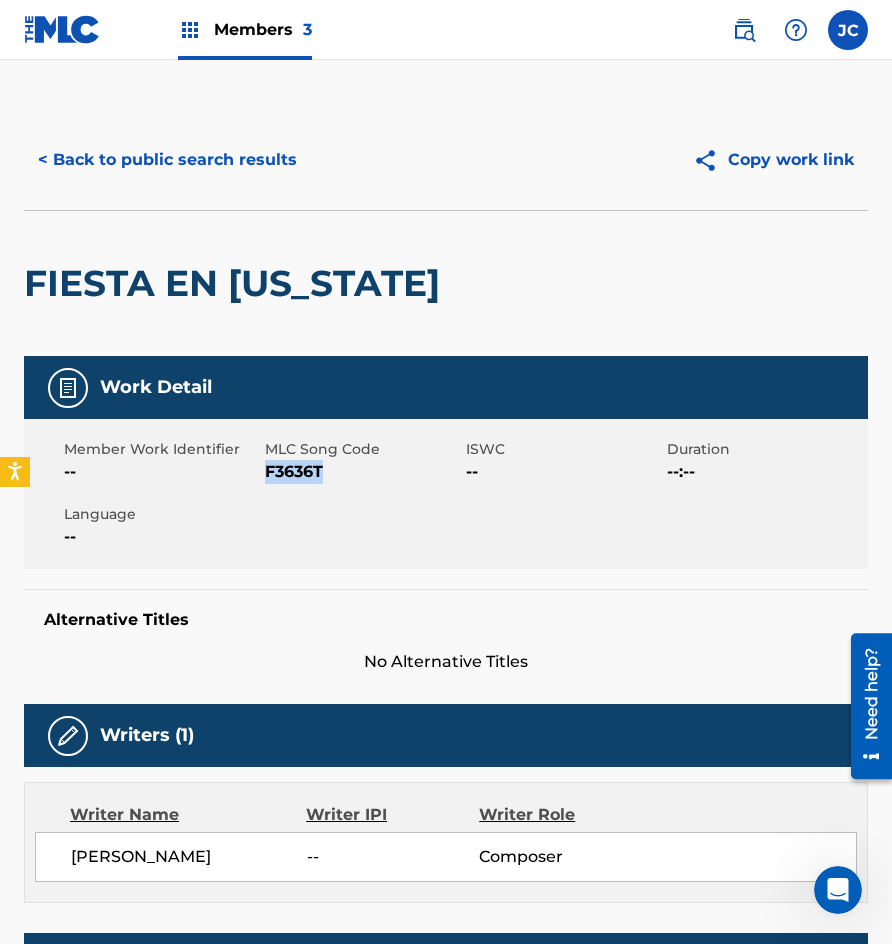 click on "F3636T" at bounding box center [363, 472] 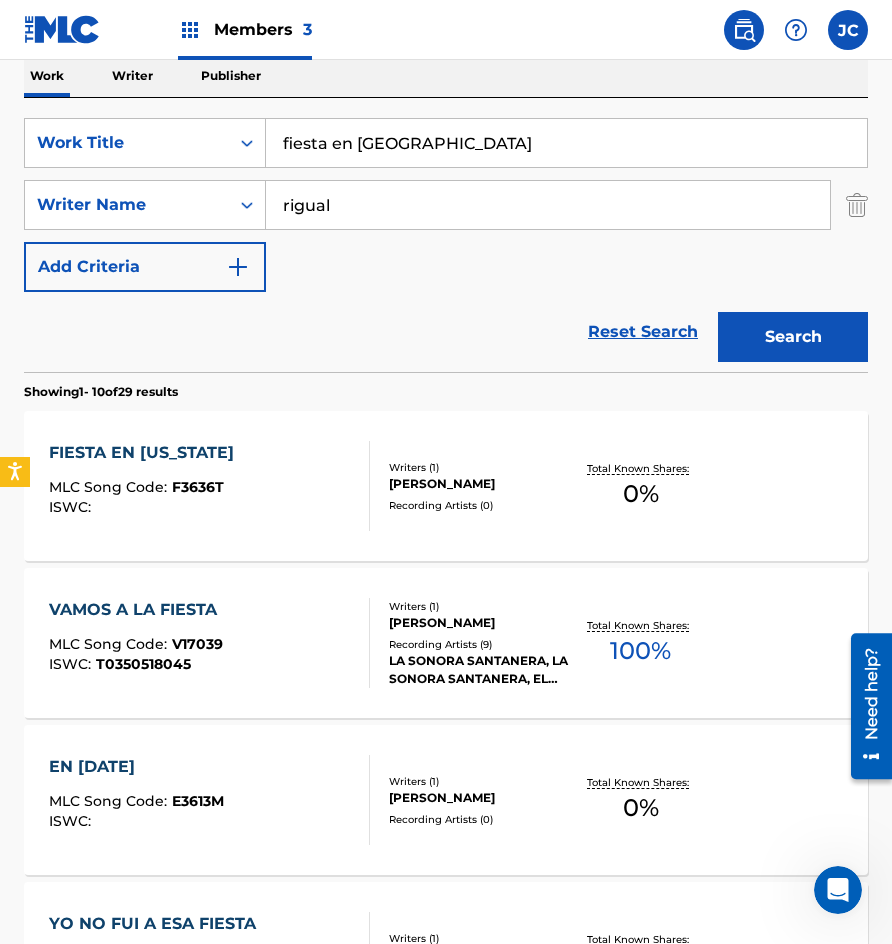 scroll, scrollTop: 200, scrollLeft: 0, axis: vertical 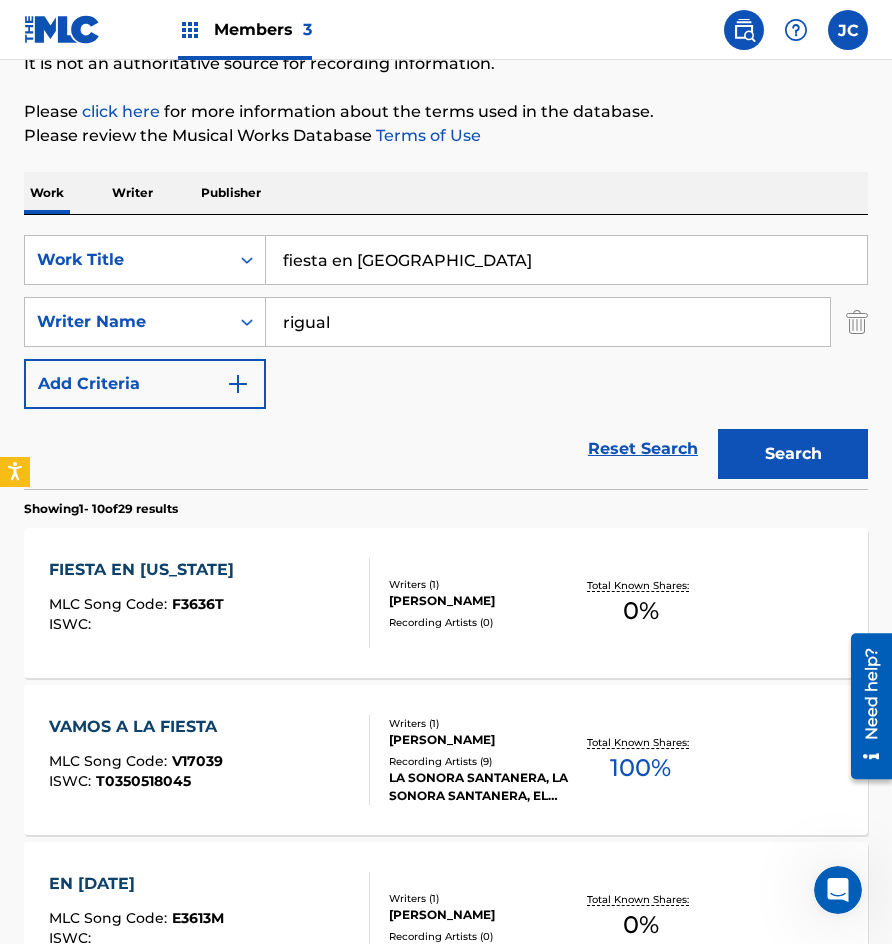 drag, startPoint x: 442, startPoint y: 248, endPoint x: 328, endPoint y: 226, distance: 116.1034 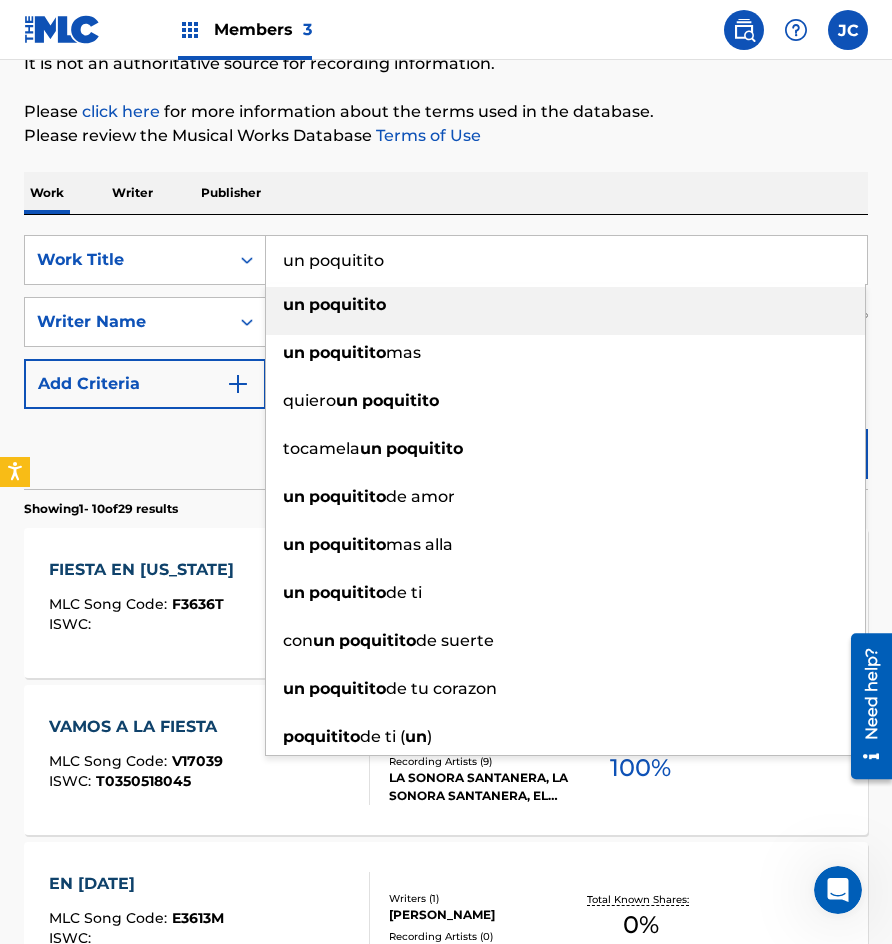type on "un poquitito" 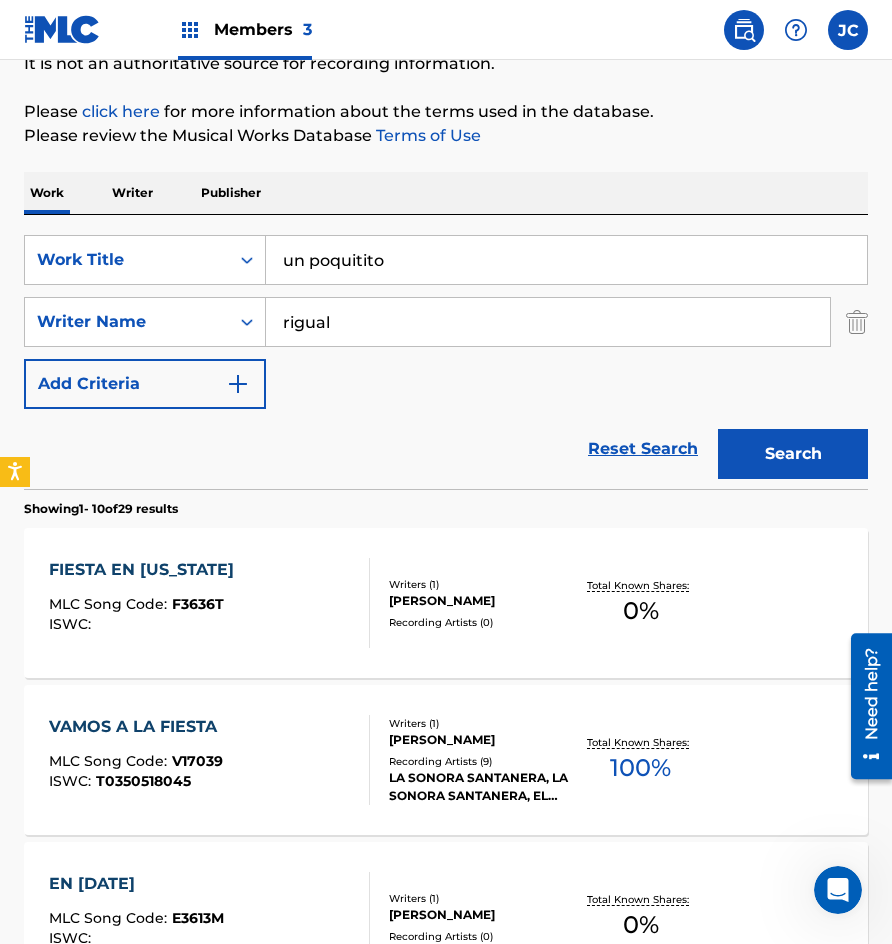 click on "rigual" at bounding box center [548, 322] 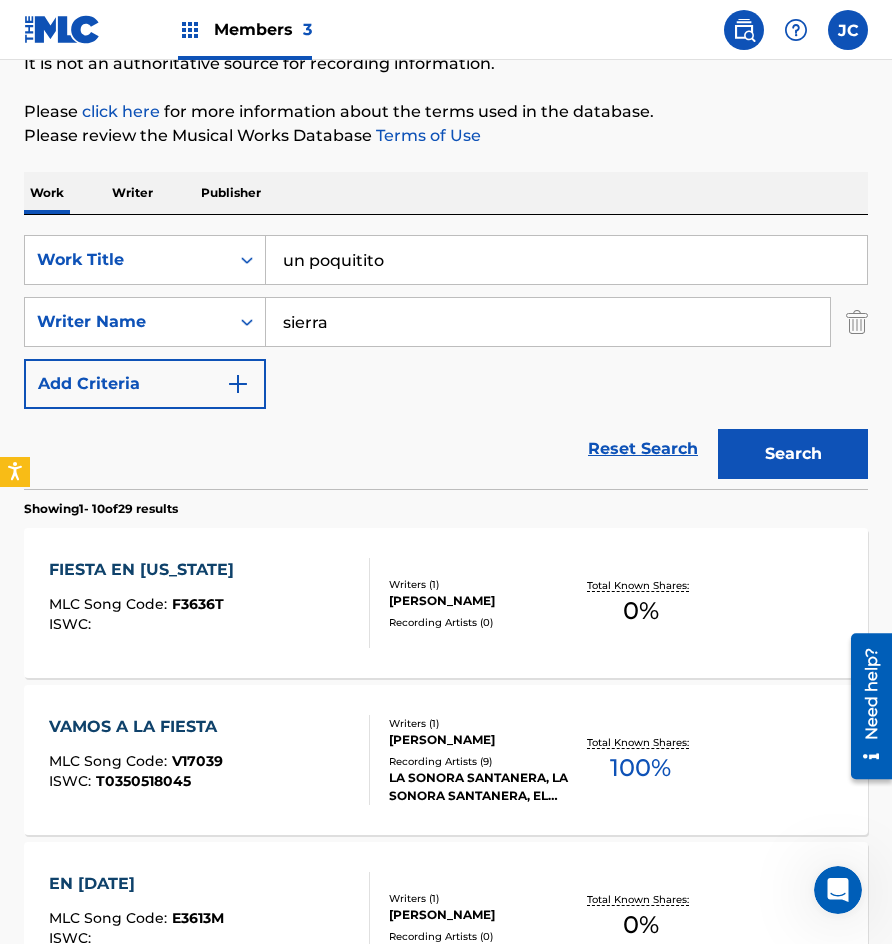 type on "sierra" 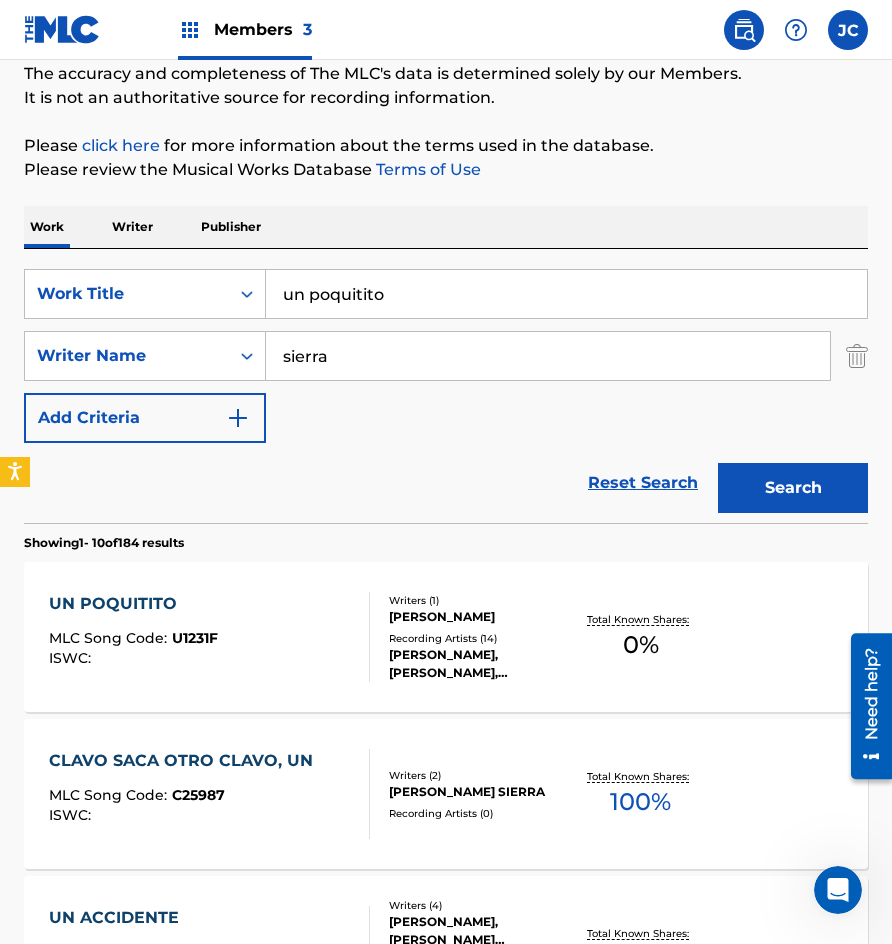 scroll, scrollTop: 200, scrollLeft: 0, axis: vertical 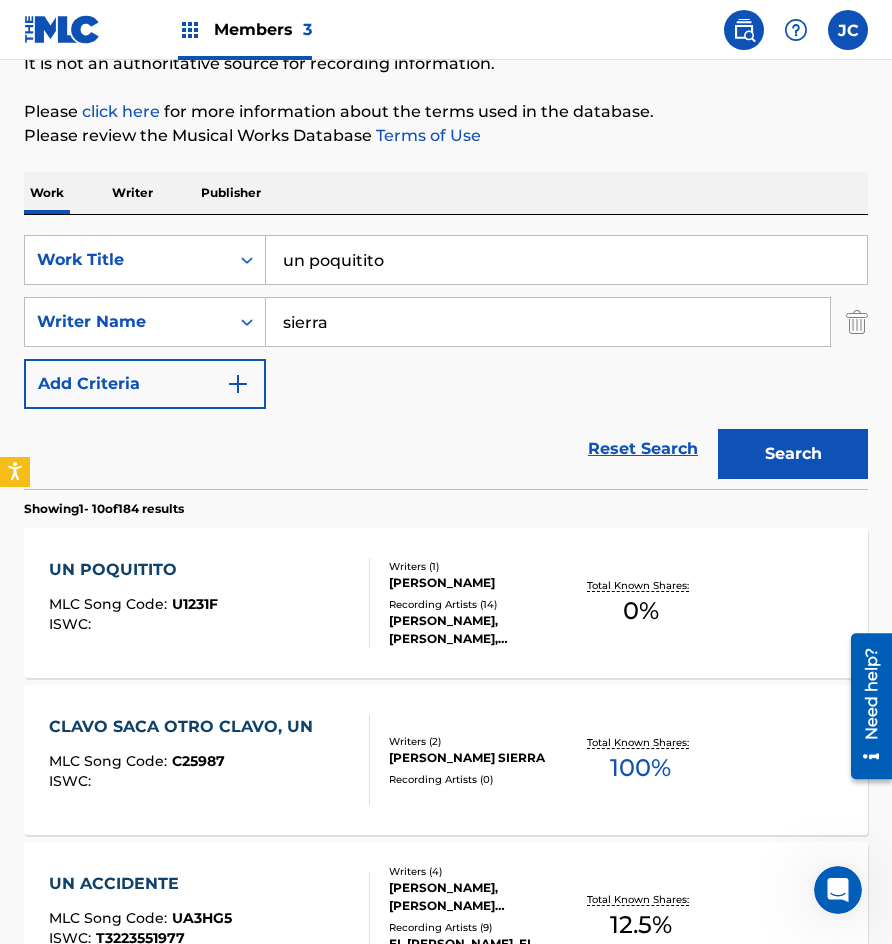 click on "[PERSON_NAME]" at bounding box center [479, 583] 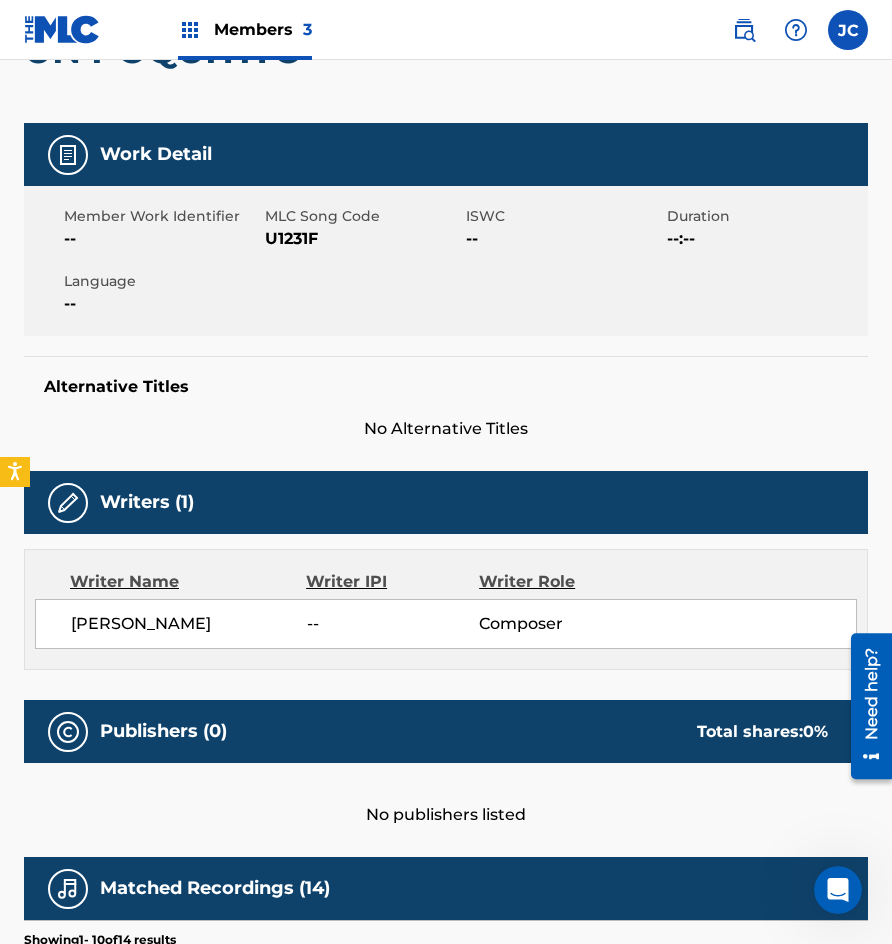 scroll, scrollTop: 198, scrollLeft: 0, axis: vertical 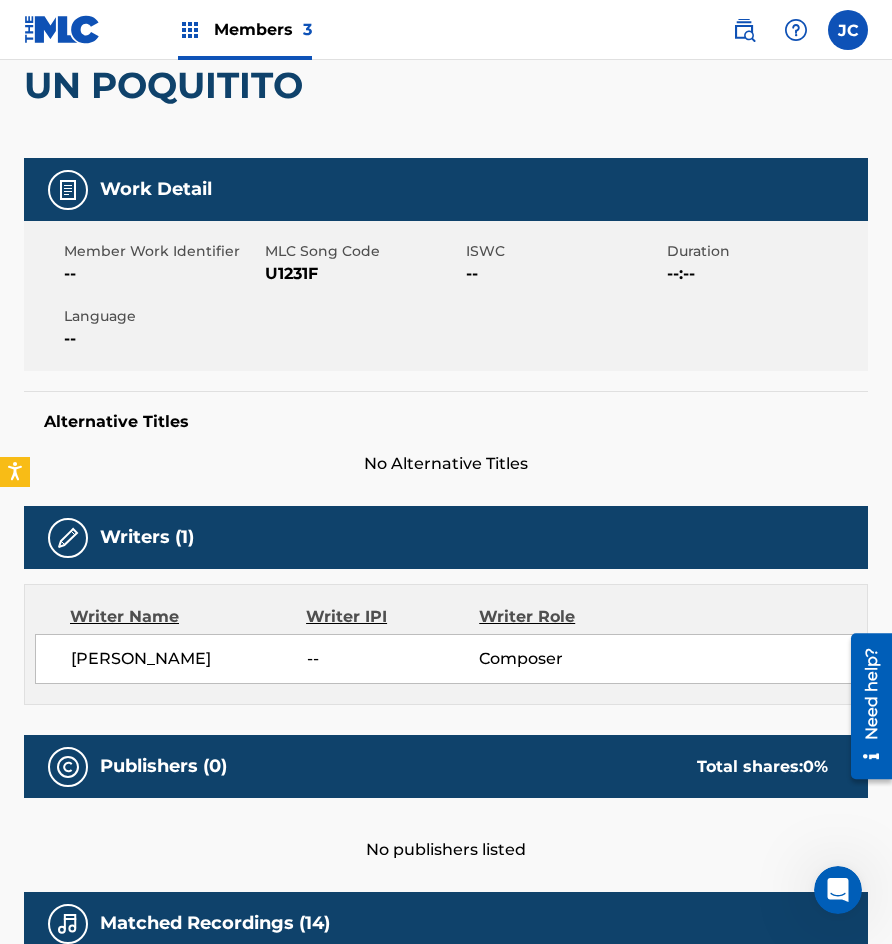 click on "U1231F" at bounding box center (363, 274) 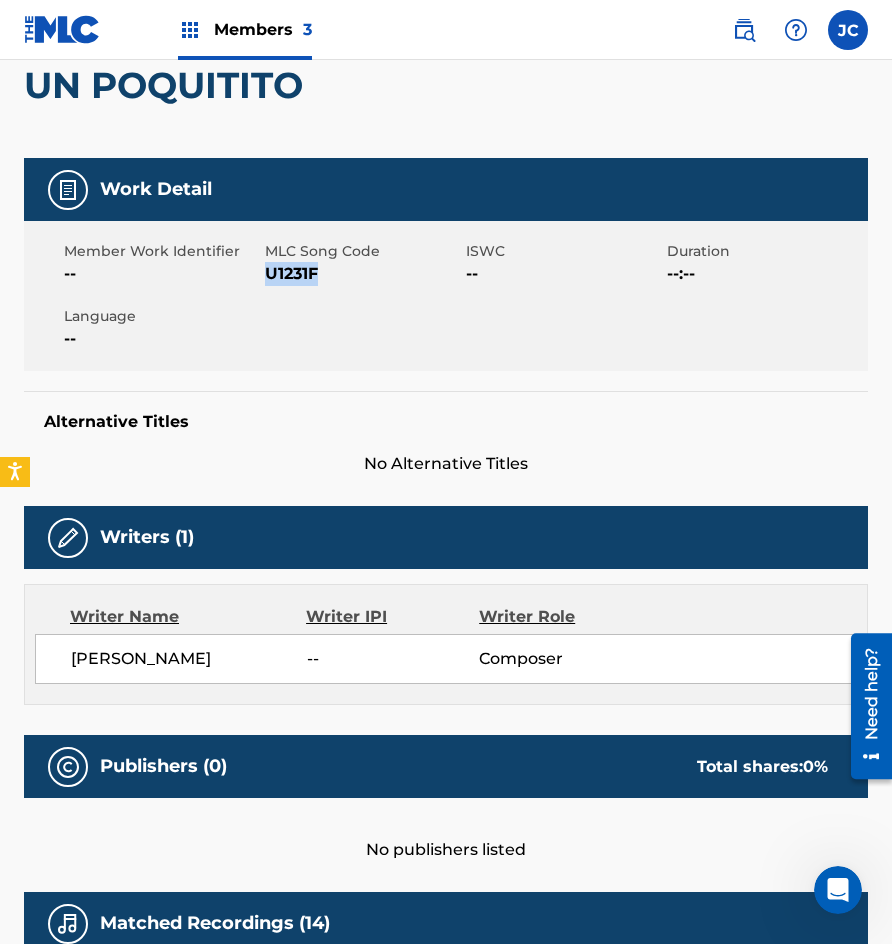 click on "U1231F" at bounding box center (363, 274) 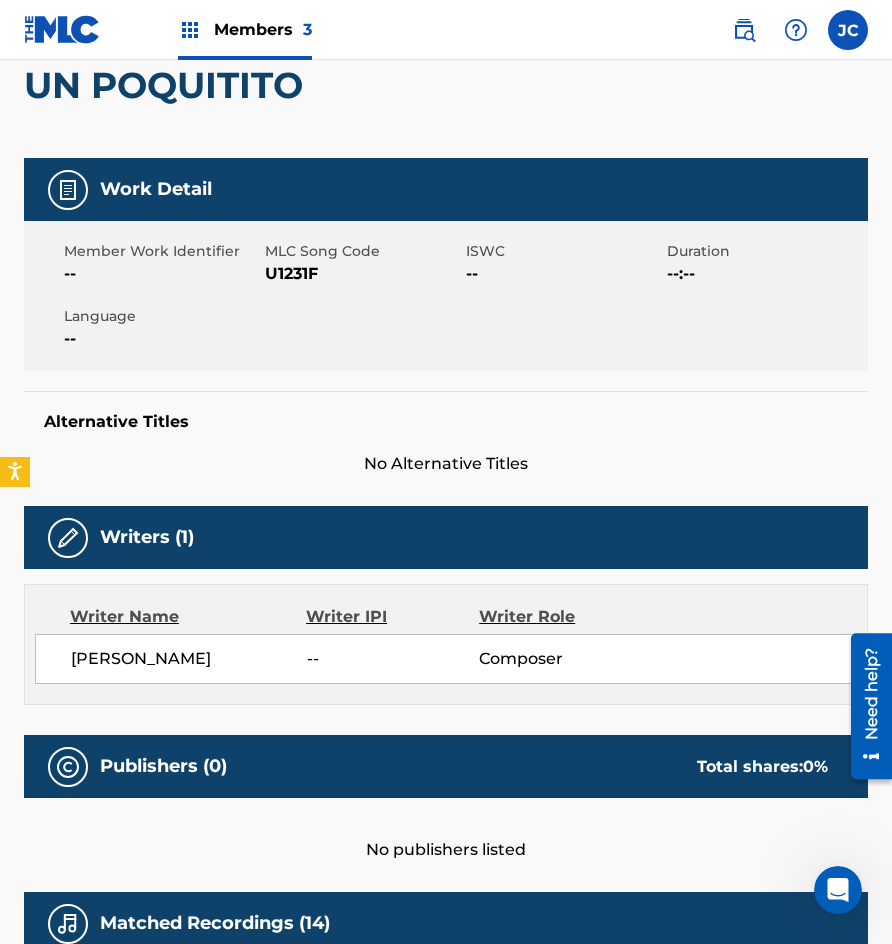 click on "Member Work Identifier -- MLC Song Code U1231F ISWC -- Duration --:-- Language --" at bounding box center [446, 296] 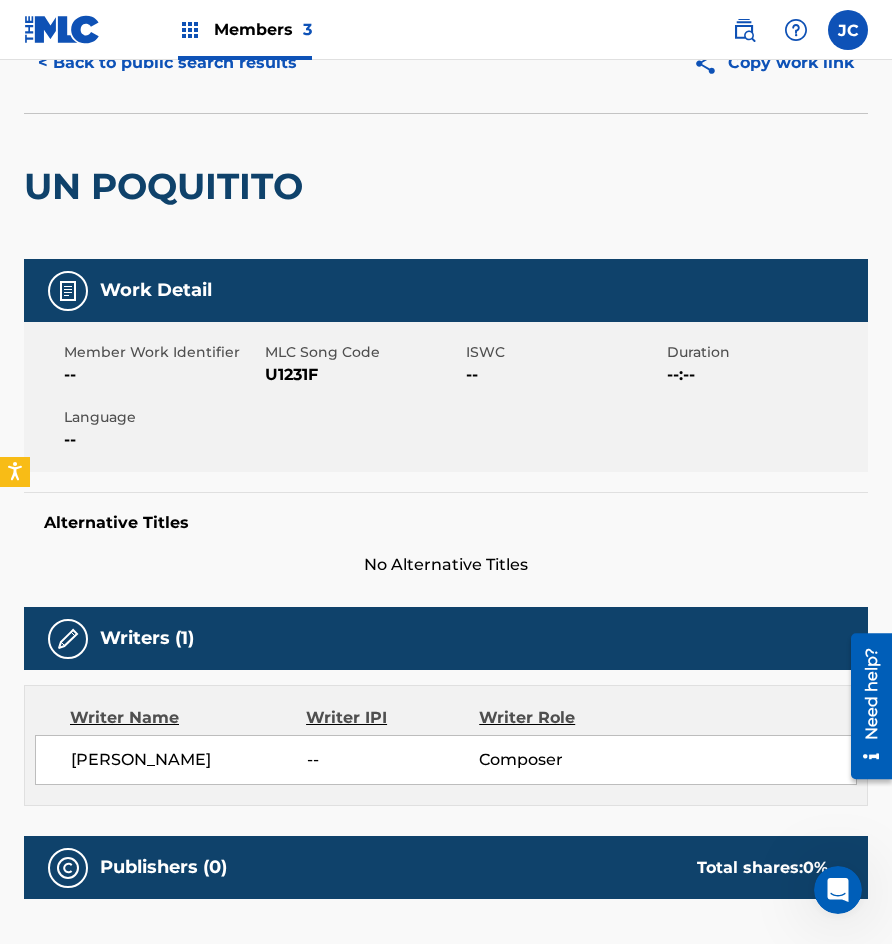 scroll, scrollTop: 0, scrollLeft: 0, axis: both 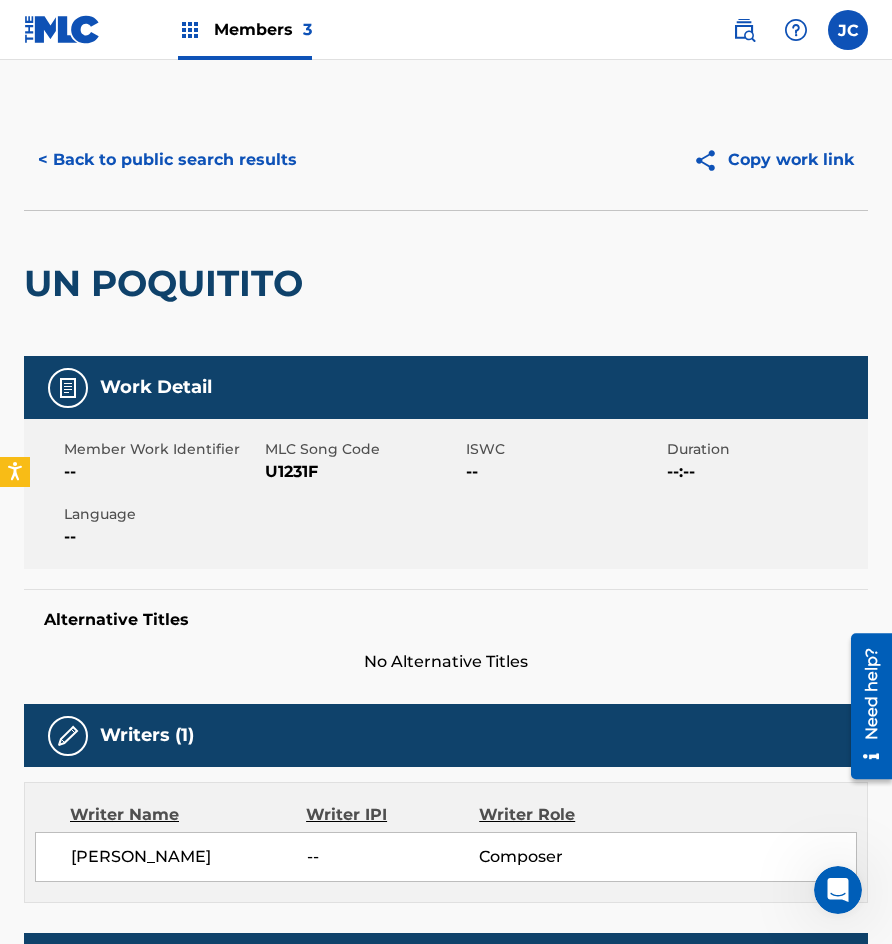 click on "< Back to public search results" at bounding box center [167, 160] 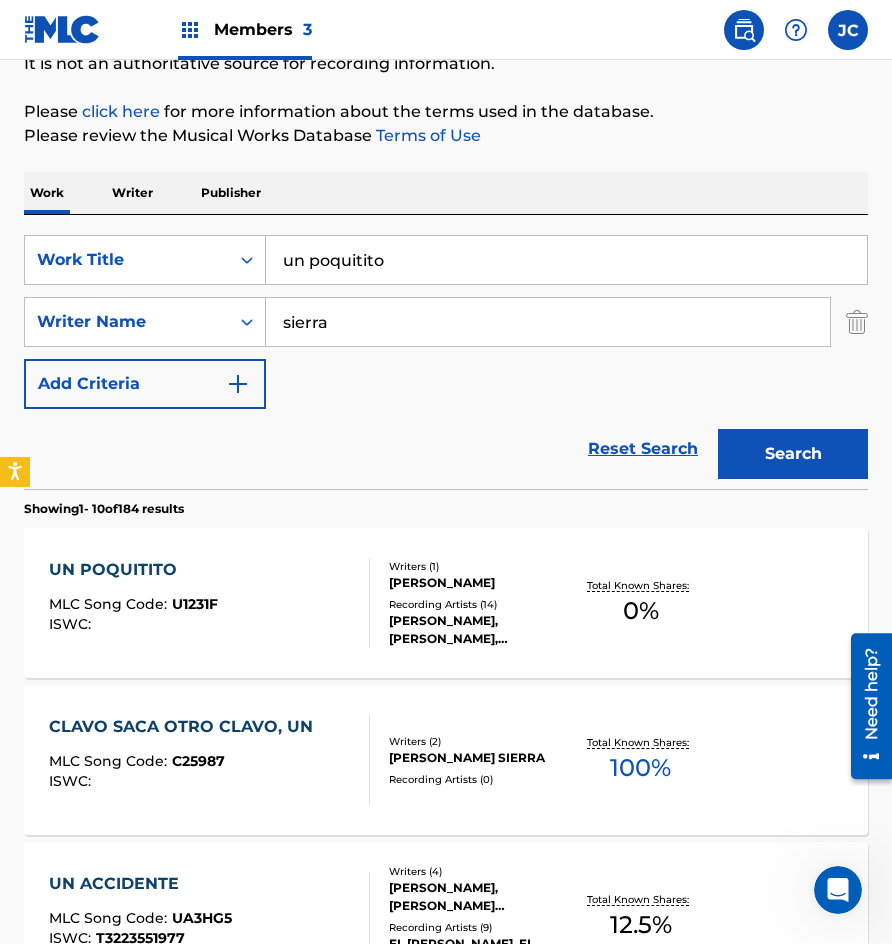 click on "UN POQUITITO MLC Song Code : U1231F ISWC :" at bounding box center (209, 603) 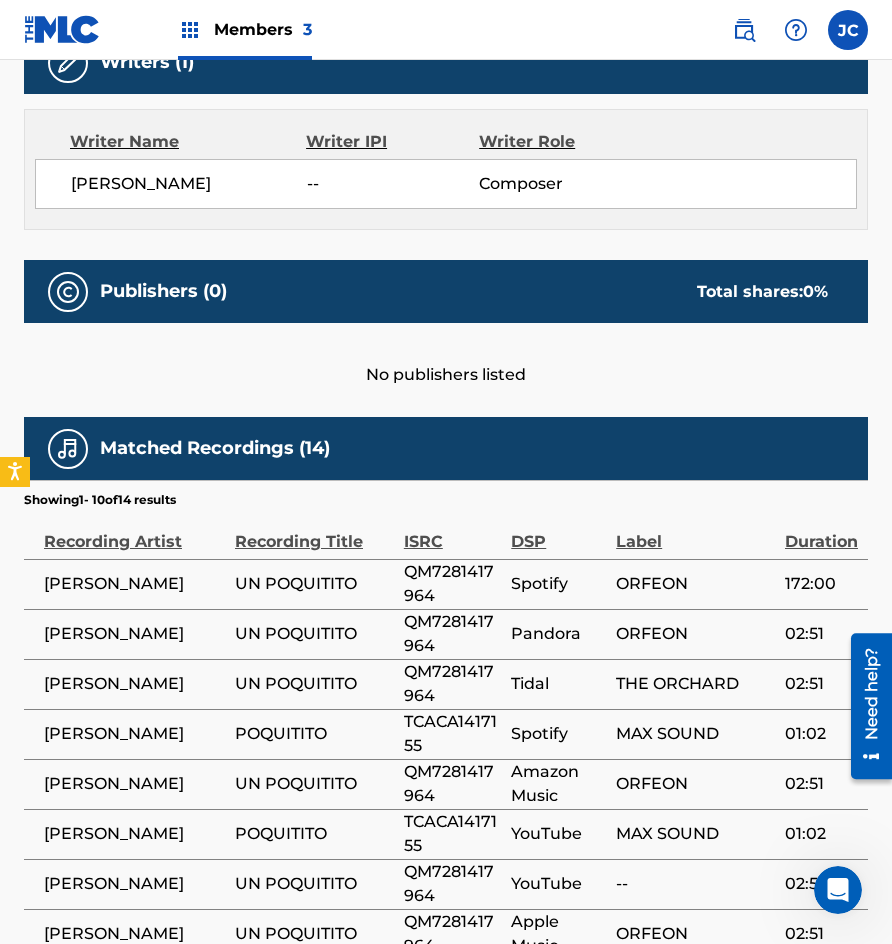 scroll, scrollTop: 773, scrollLeft: 0, axis: vertical 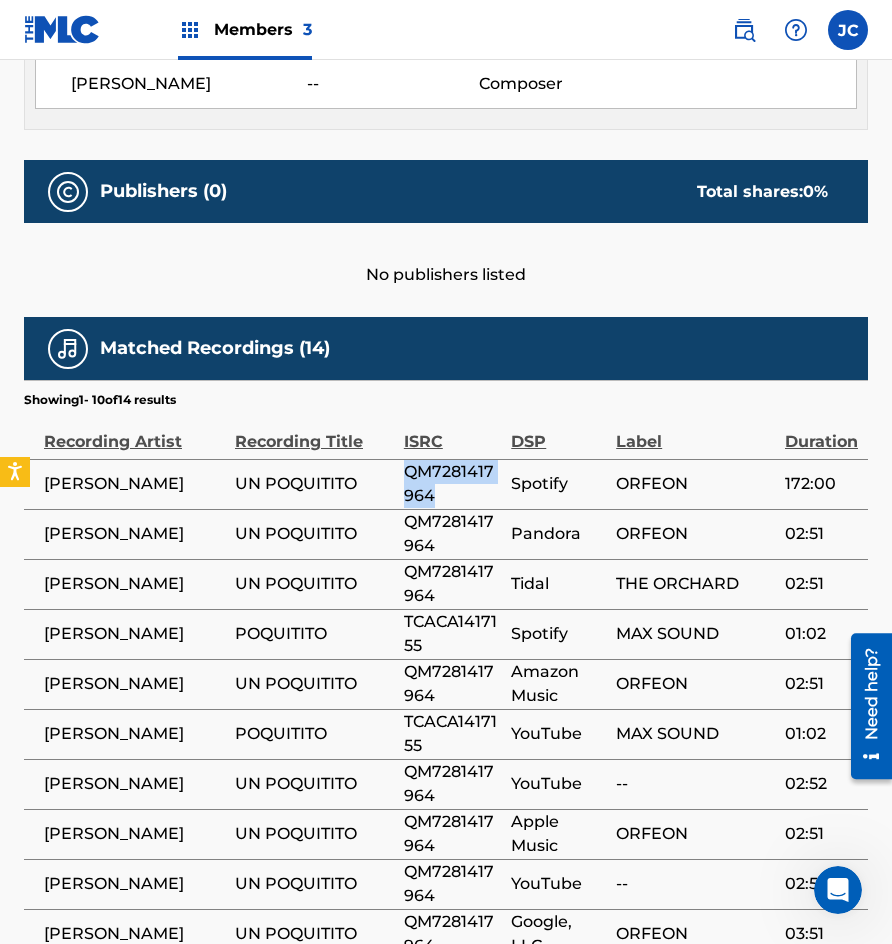 drag, startPoint x: 404, startPoint y: 482, endPoint x: 458, endPoint y: 504, distance: 58.30952 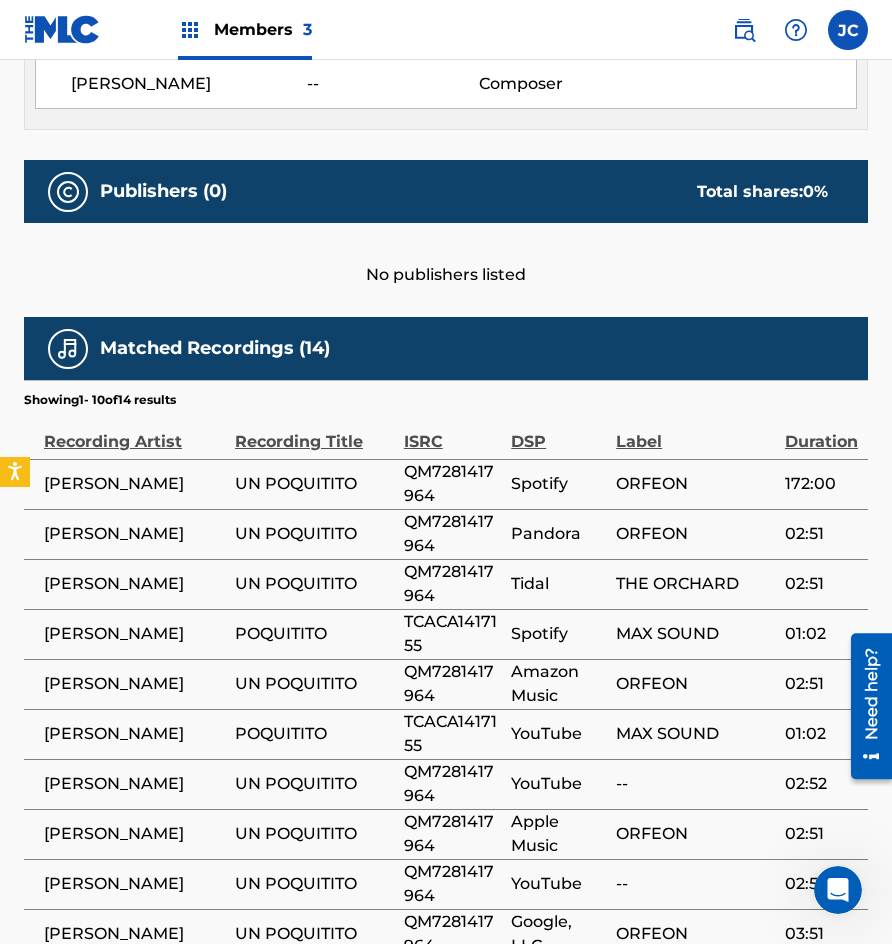 click on "ORFEON" at bounding box center (695, 484) 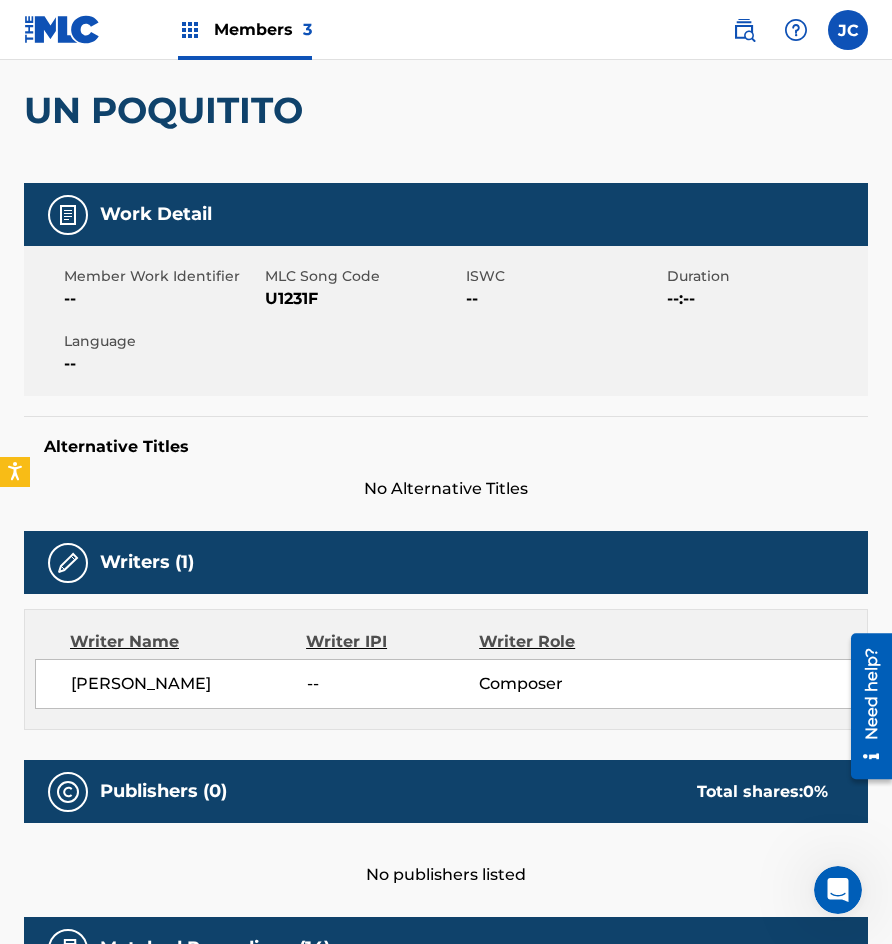 scroll, scrollTop: 0, scrollLeft: 0, axis: both 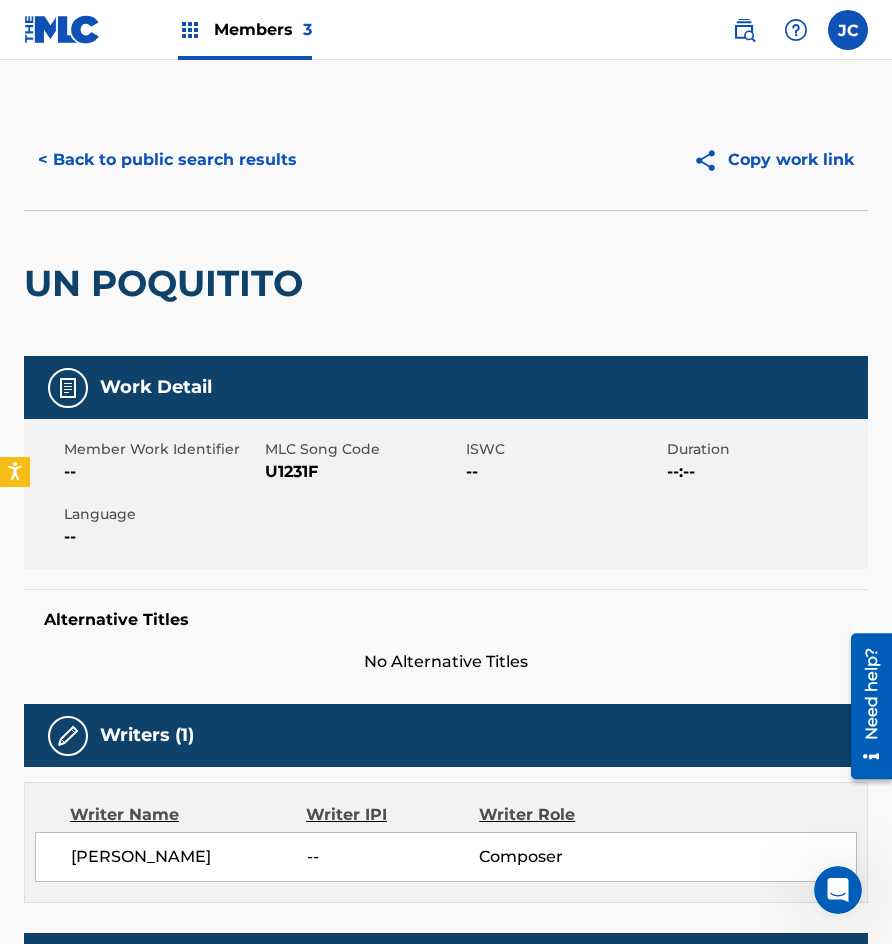 click on "< Back to public search results" at bounding box center (167, 160) 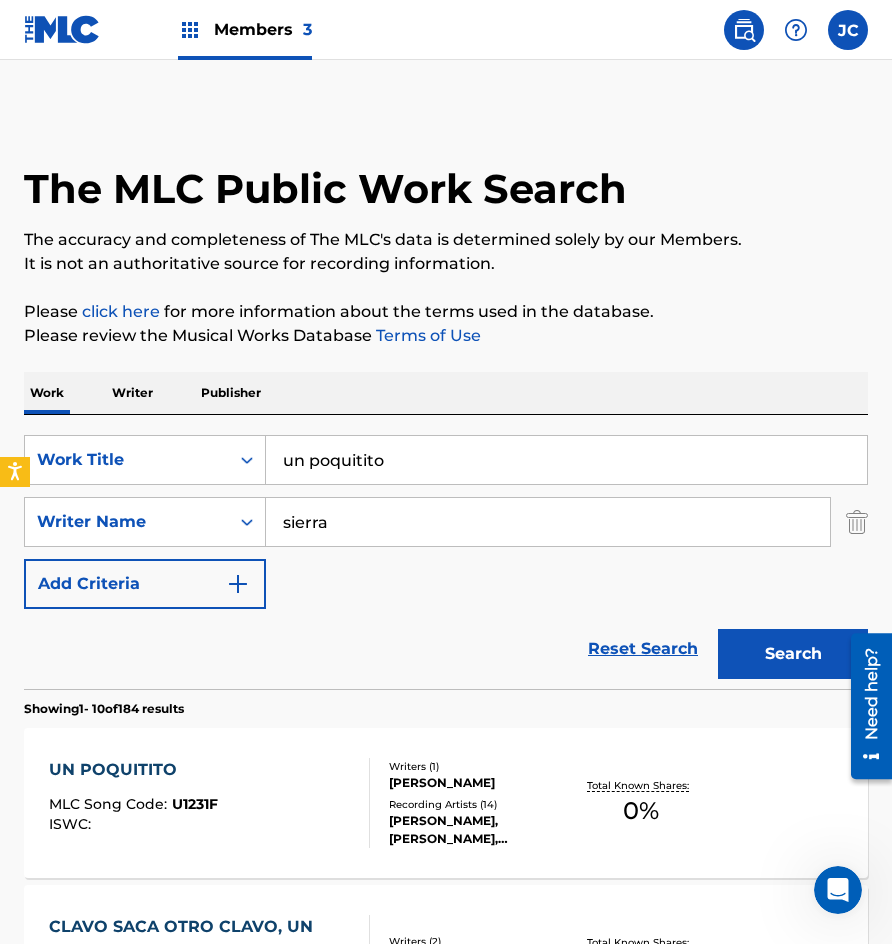 scroll, scrollTop: 200, scrollLeft: 0, axis: vertical 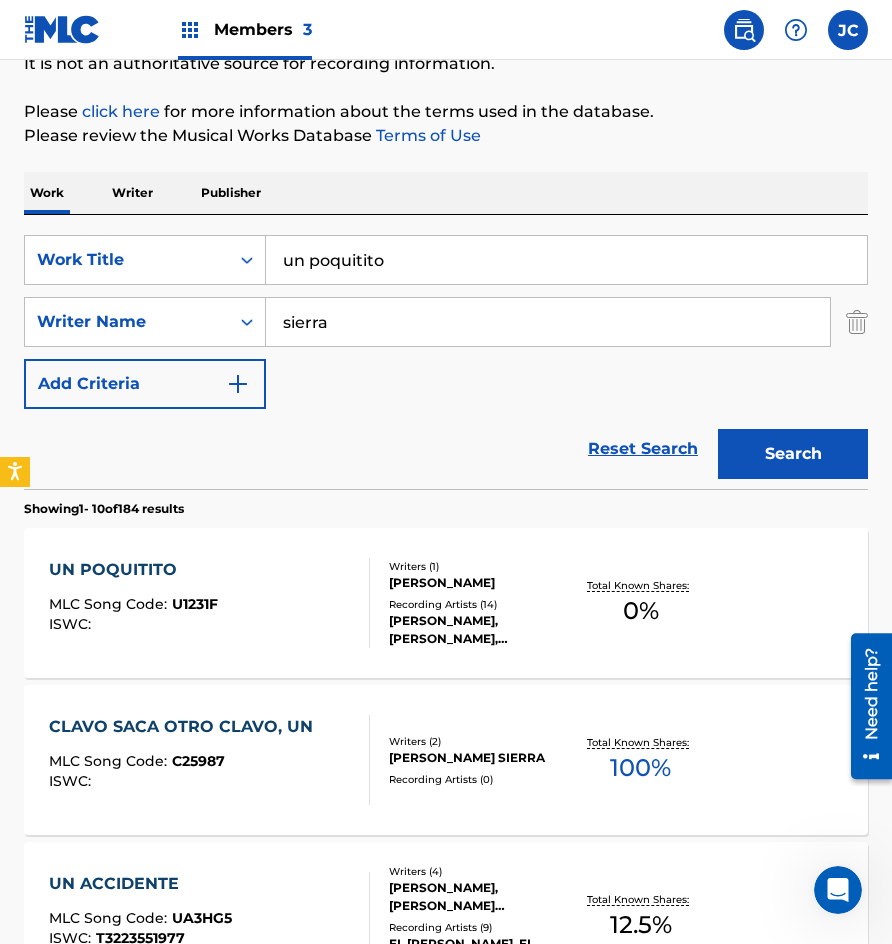 click on "Accessibility Screen-Reader Guide, Feedback, and Issue Reporting | New window Consent Details [#IABV2SETTINGS#] About This website uses cookies We use cookies to personalise content and ads, to provide social media features and to analyse our traffic. We also share information about your use of our site with our social media, advertising and analytics partners who may combine it with other information that you’ve provided to them or that they’ve collected from your use of their services. You consent to our cookies if you continue to use our website. Consent Selection Necessary   Preferences   Statistics   Marketing   Show details Details Necessary    41   Necessary cookies help make a website usable by enabling basic functions like page navigation and access to secure areas of the website. The website cannot function properly without these cookies.  Meta Platforms, Inc. 3 Learn more about this provider lastExternalReferrer Detects how the user reached the website by registering their last URL-address. 4 3" at bounding box center (446, 272) 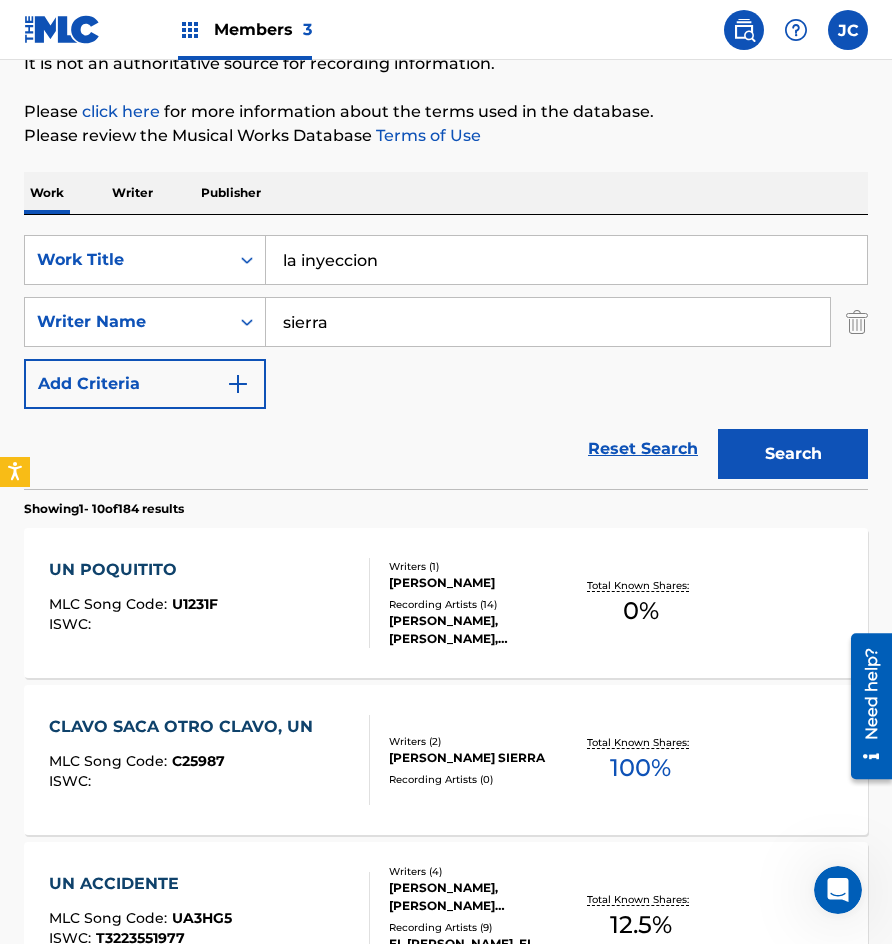 type on "la inyeccion" 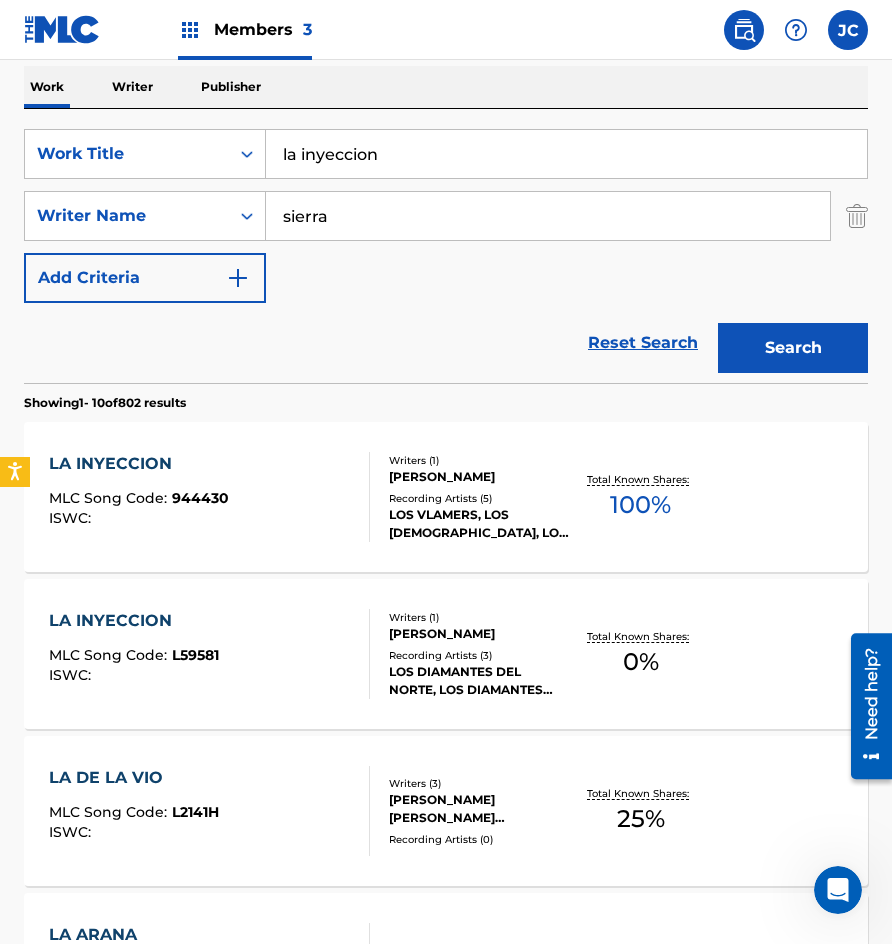 scroll, scrollTop: 400, scrollLeft: 0, axis: vertical 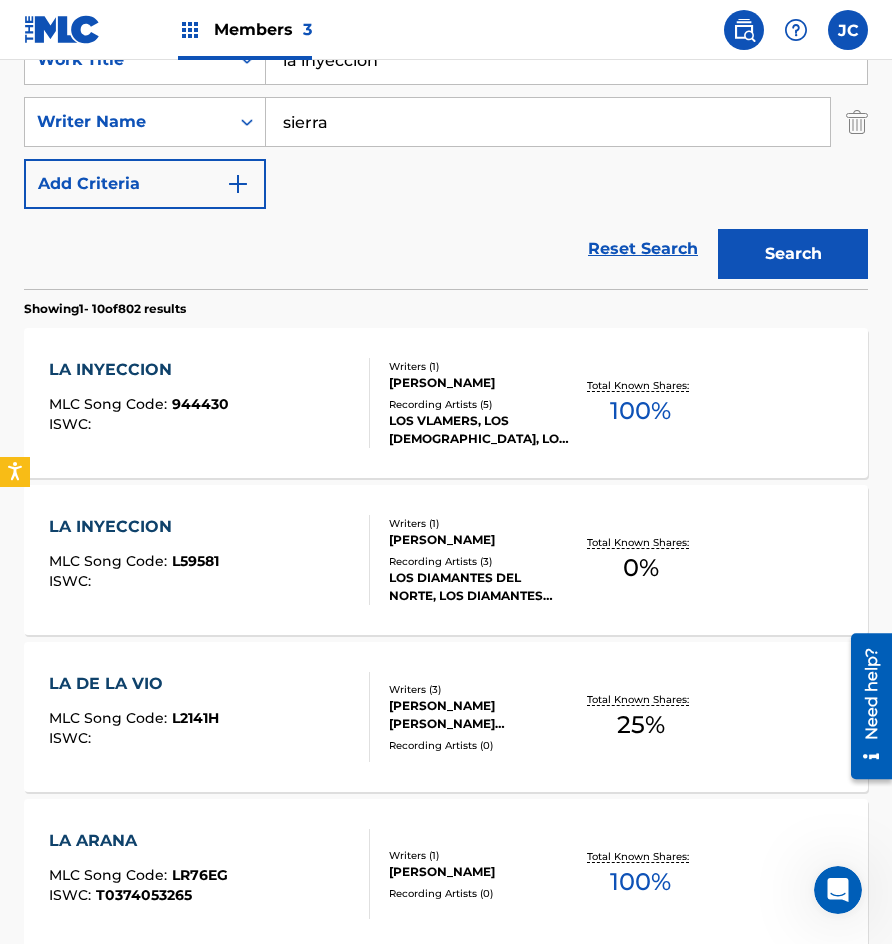 click on "Recording Artists ( 3 )" at bounding box center (479, 561) 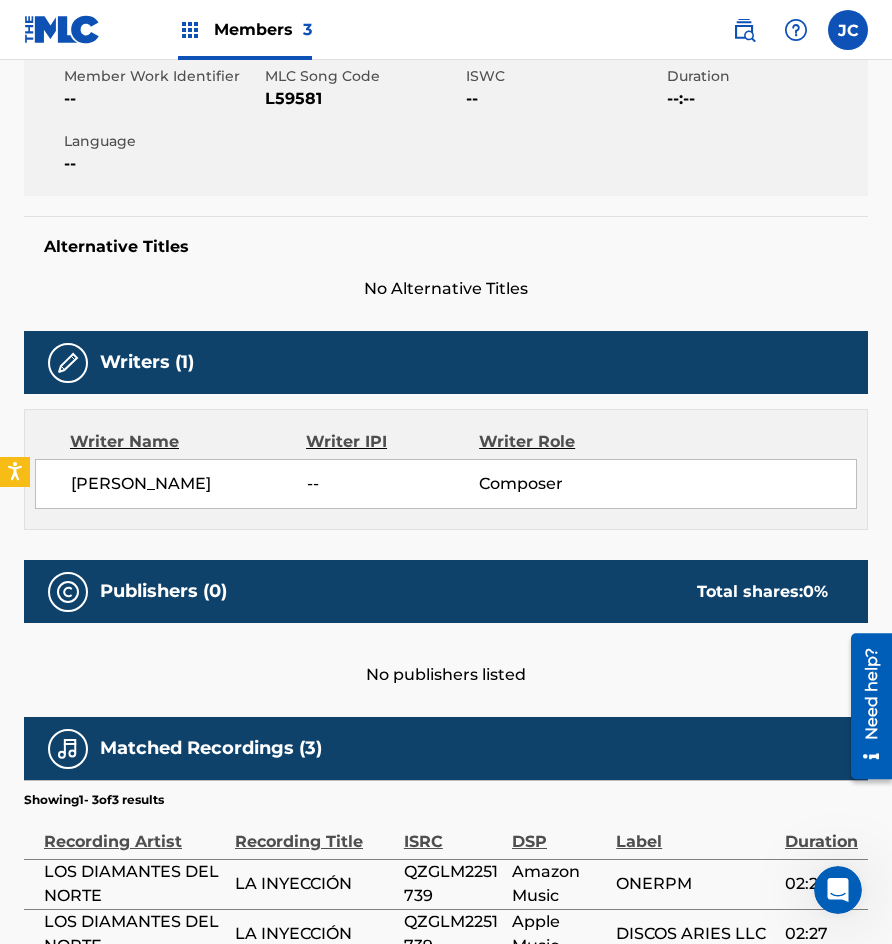 scroll, scrollTop: 275, scrollLeft: 0, axis: vertical 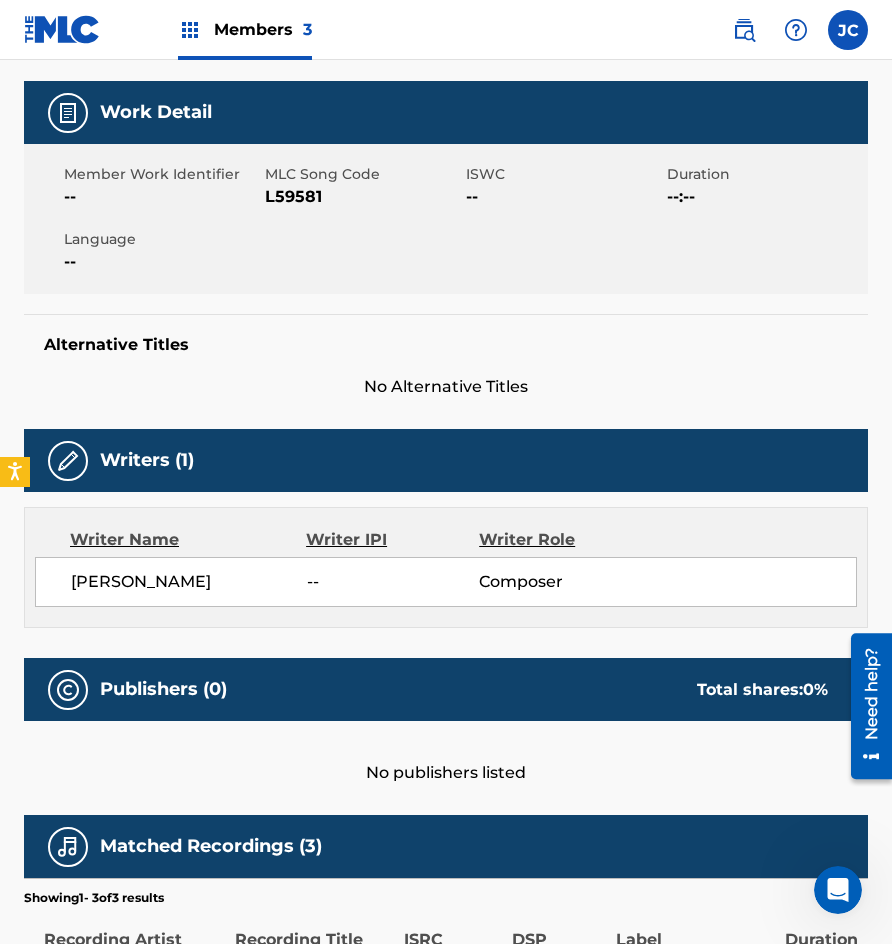 click on "L59581" at bounding box center [363, 197] 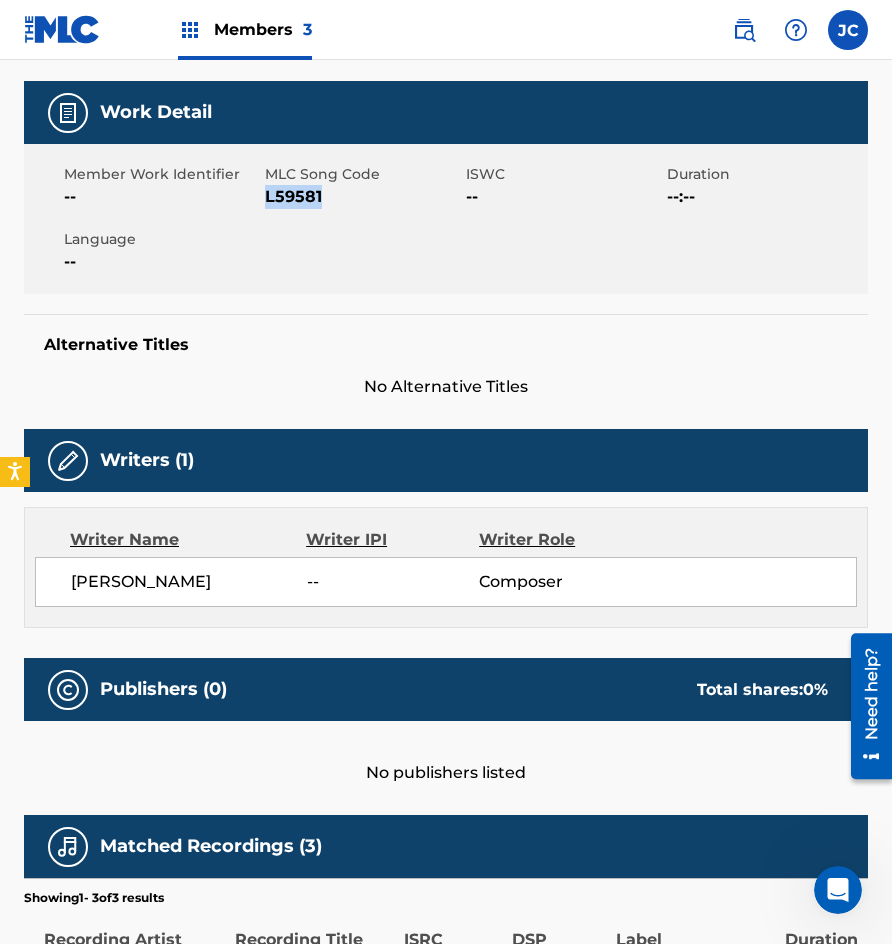 click on "L59581" at bounding box center [363, 197] 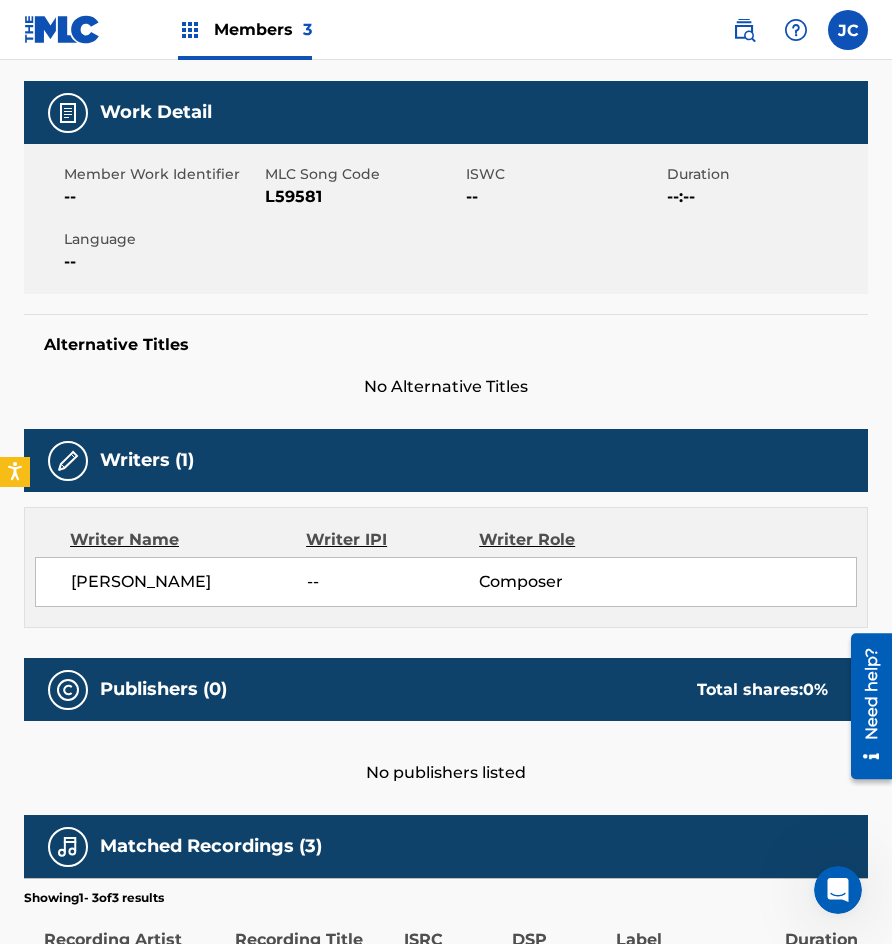 click on "Member Work Identifier -- MLC Song Code L59581 ISWC -- Duration --:-- Language --" at bounding box center [446, 219] 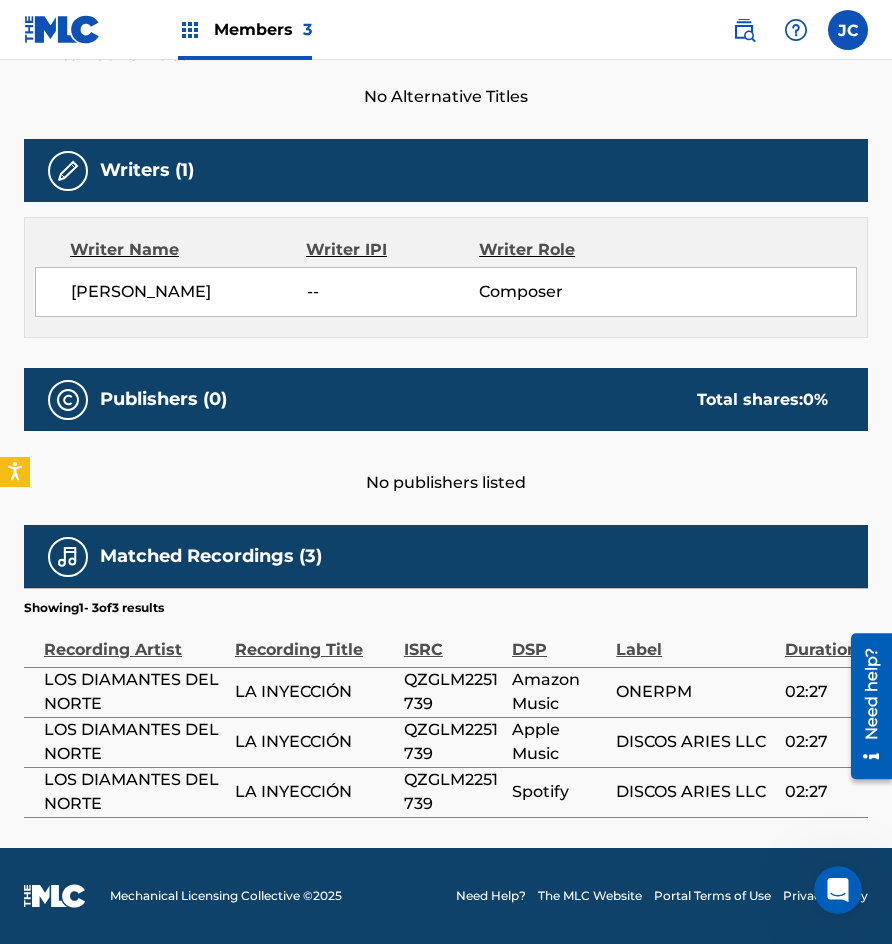 scroll, scrollTop: 575, scrollLeft: 0, axis: vertical 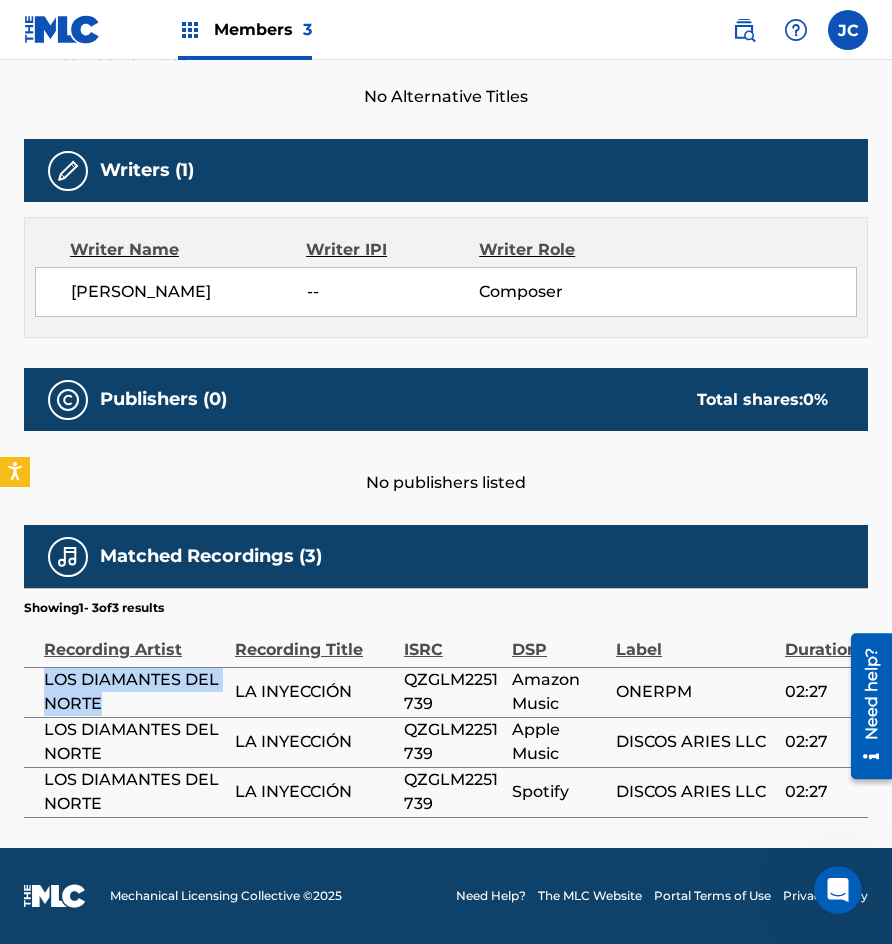 drag, startPoint x: 47, startPoint y: 678, endPoint x: 128, endPoint y: 702, distance: 84.48077 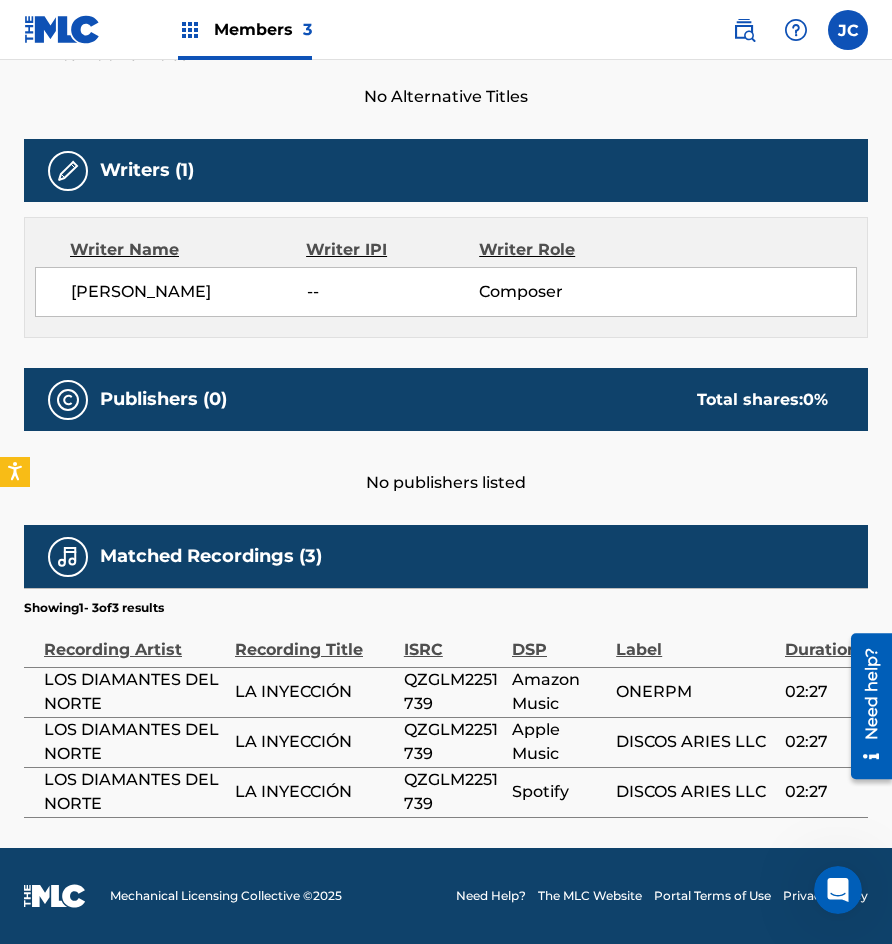 click on "Matched Recordings   (3)" at bounding box center [446, 556] 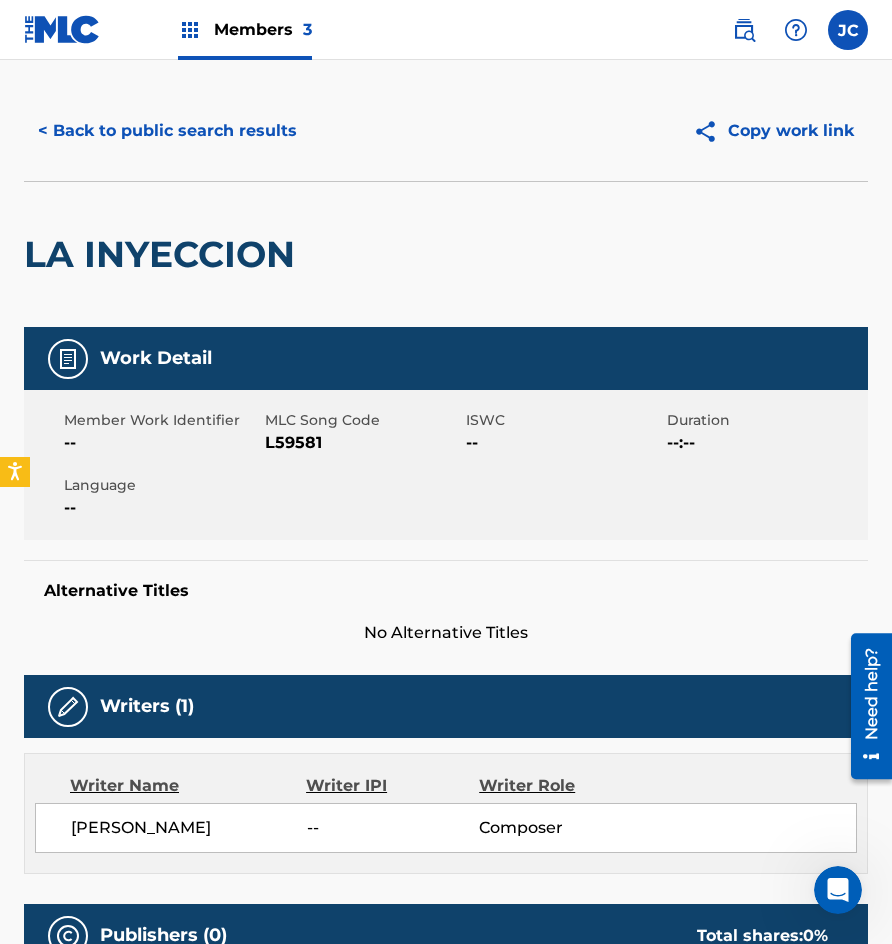 scroll, scrollTop: 0, scrollLeft: 0, axis: both 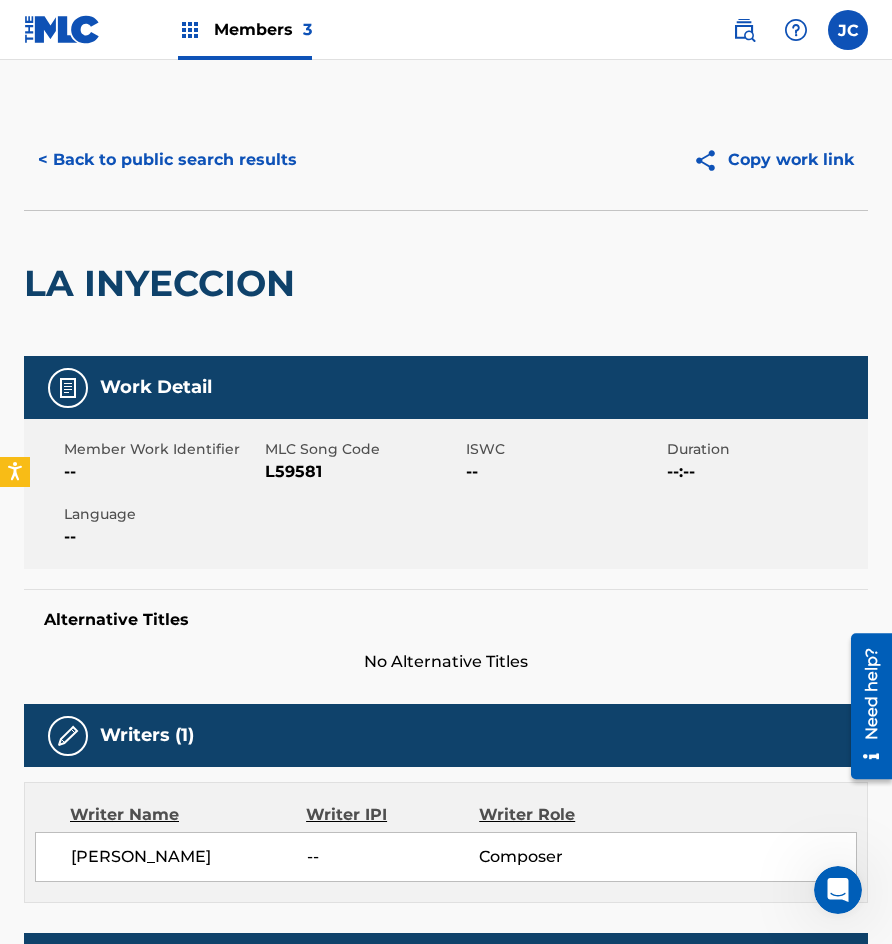 click on "< Back to public search results" at bounding box center [167, 160] 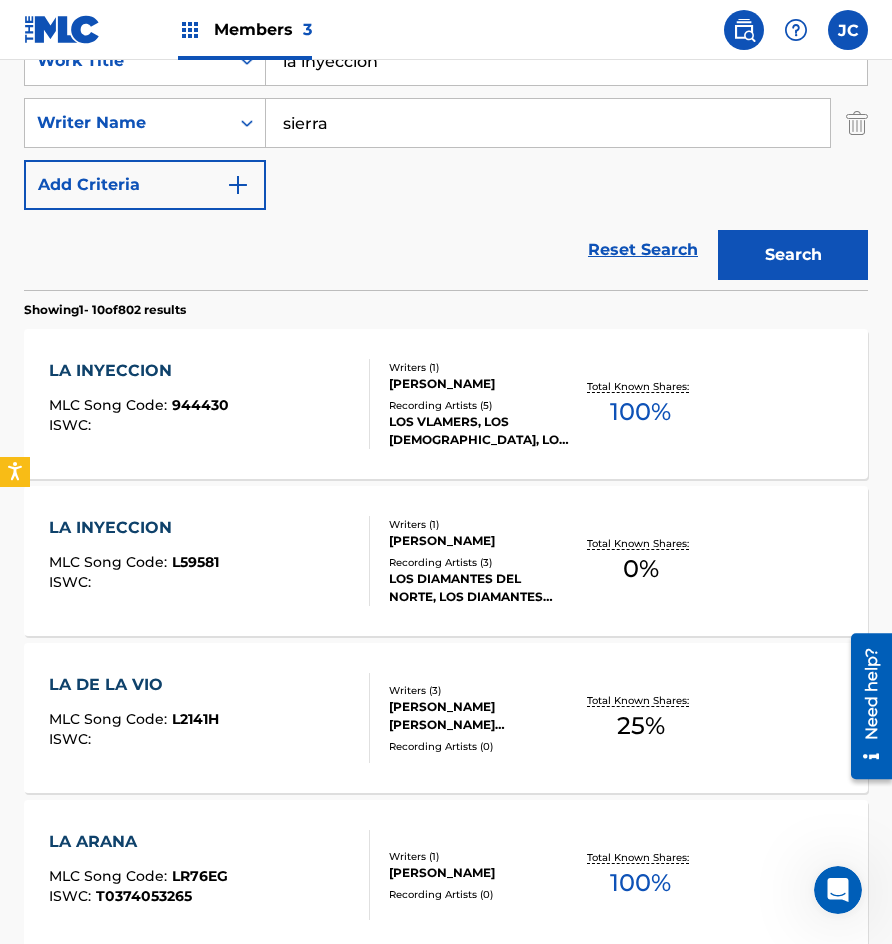 scroll, scrollTop: 400, scrollLeft: 0, axis: vertical 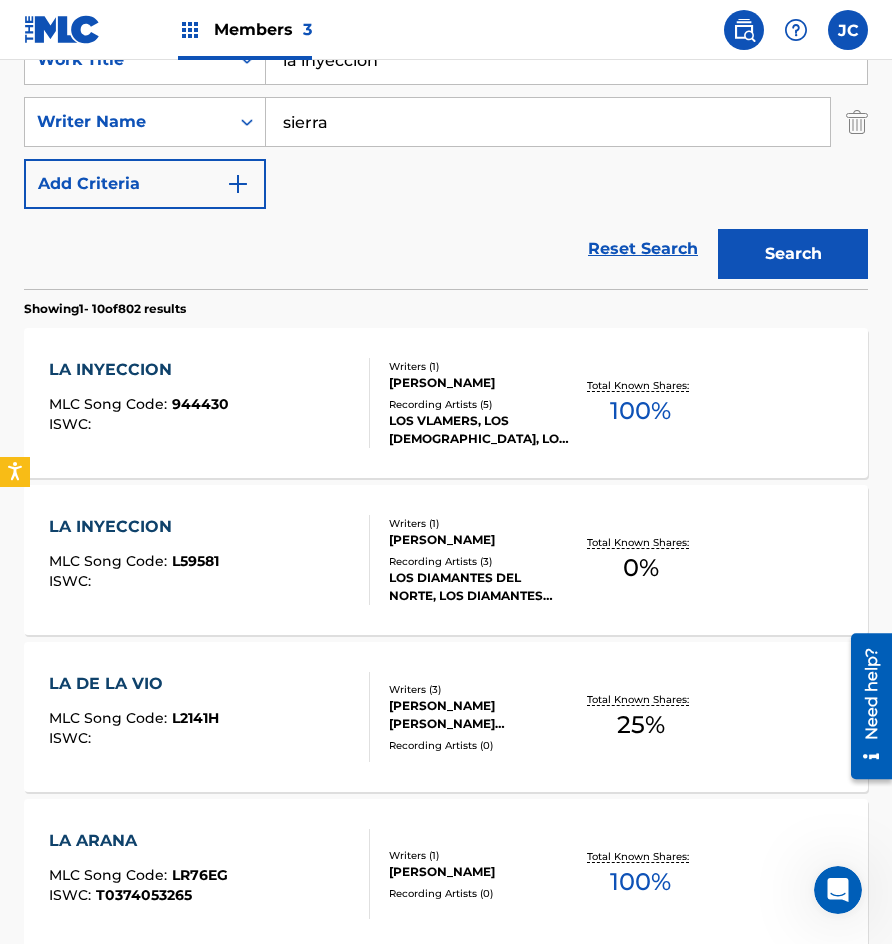 click on "Recording Artists ( 3 )" at bounding box center [479, 561] 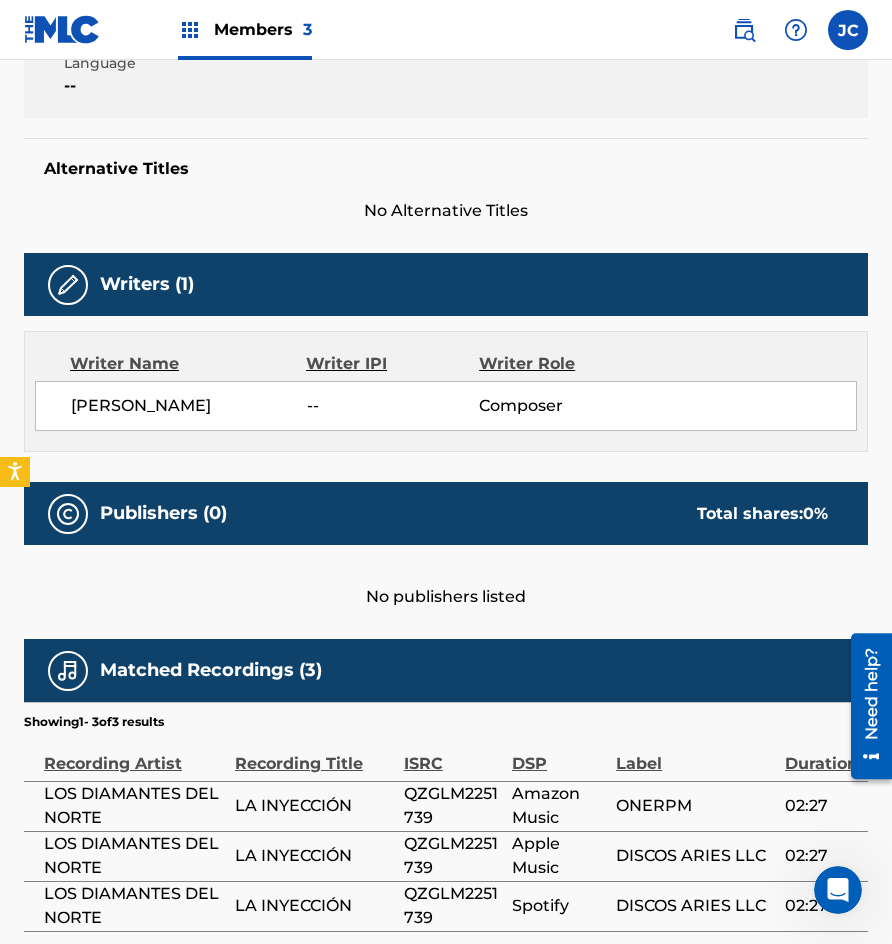 scroll, scrollTop: 500, scrollLeft: 0, axis: vertical 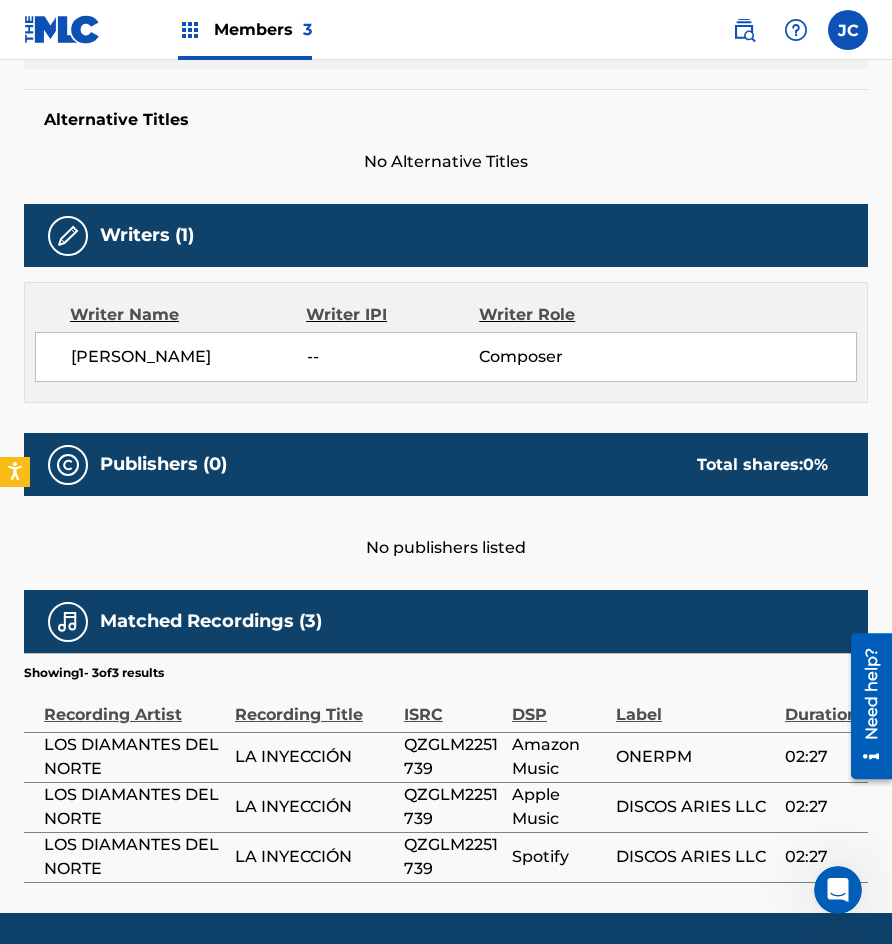 click on "LOS DIAMANTES DEL NORTE" at bounding box center [134, 757] 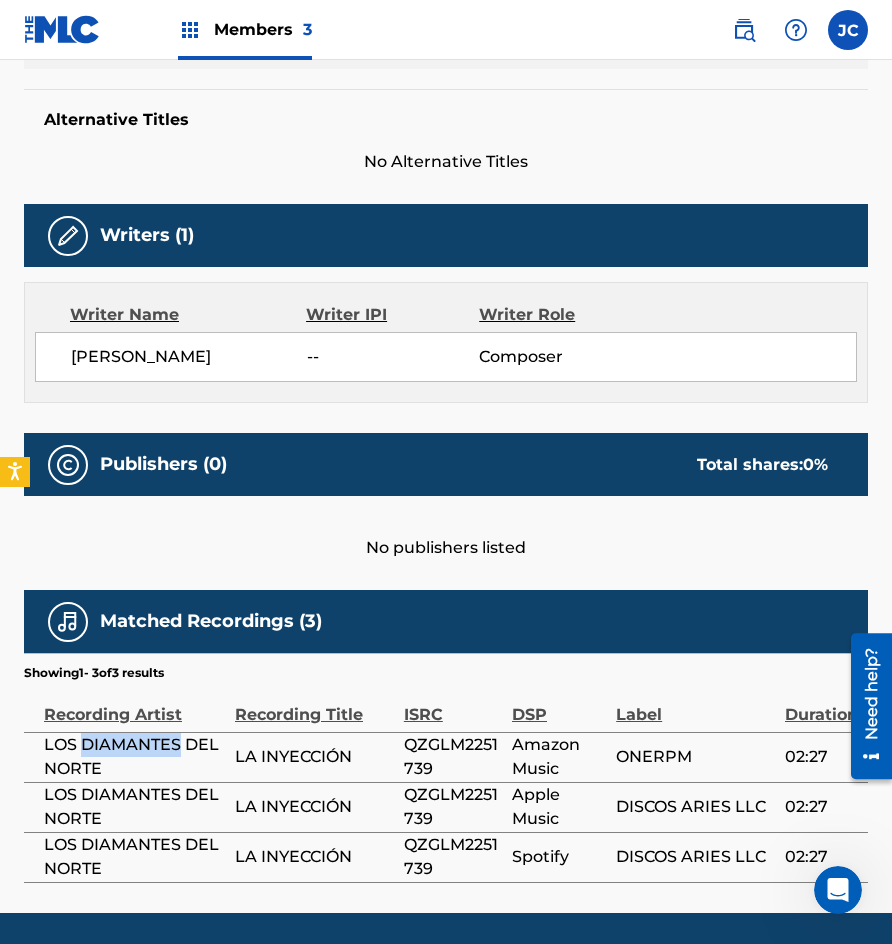 click on "LOS DIAMANTES DEL NORTE" at bounding box center (134, 757) 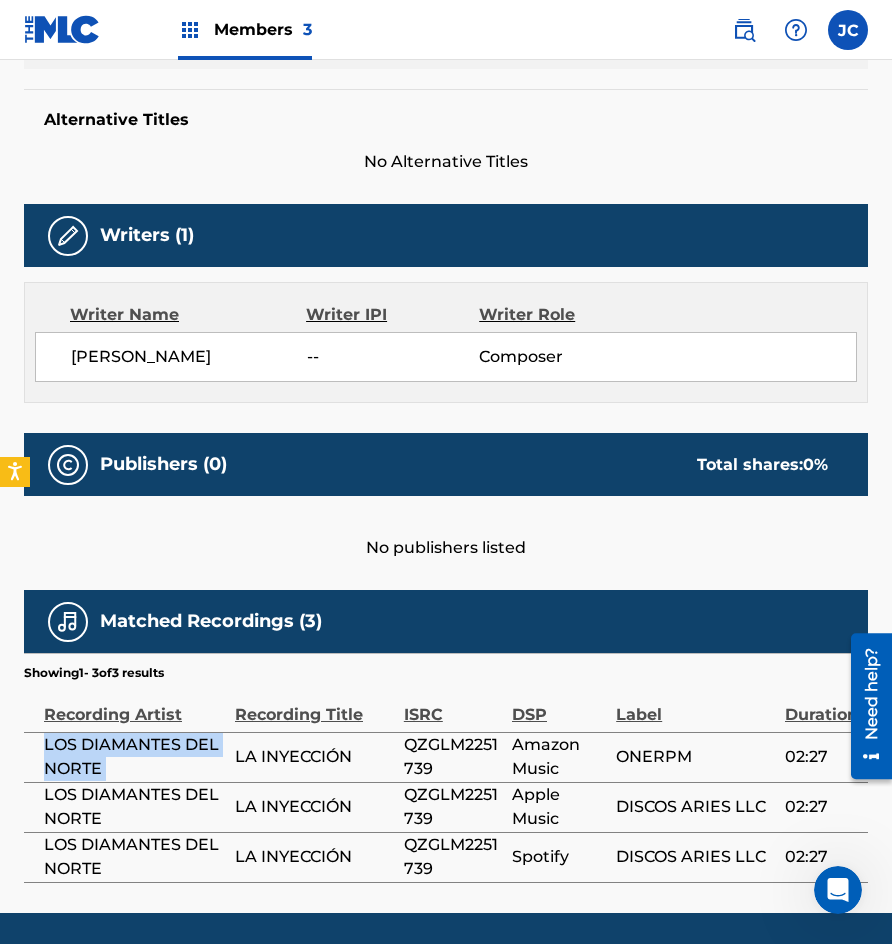 click on "LOS DIAMANTES DEL NORTE" at bounding box center (134, 757) 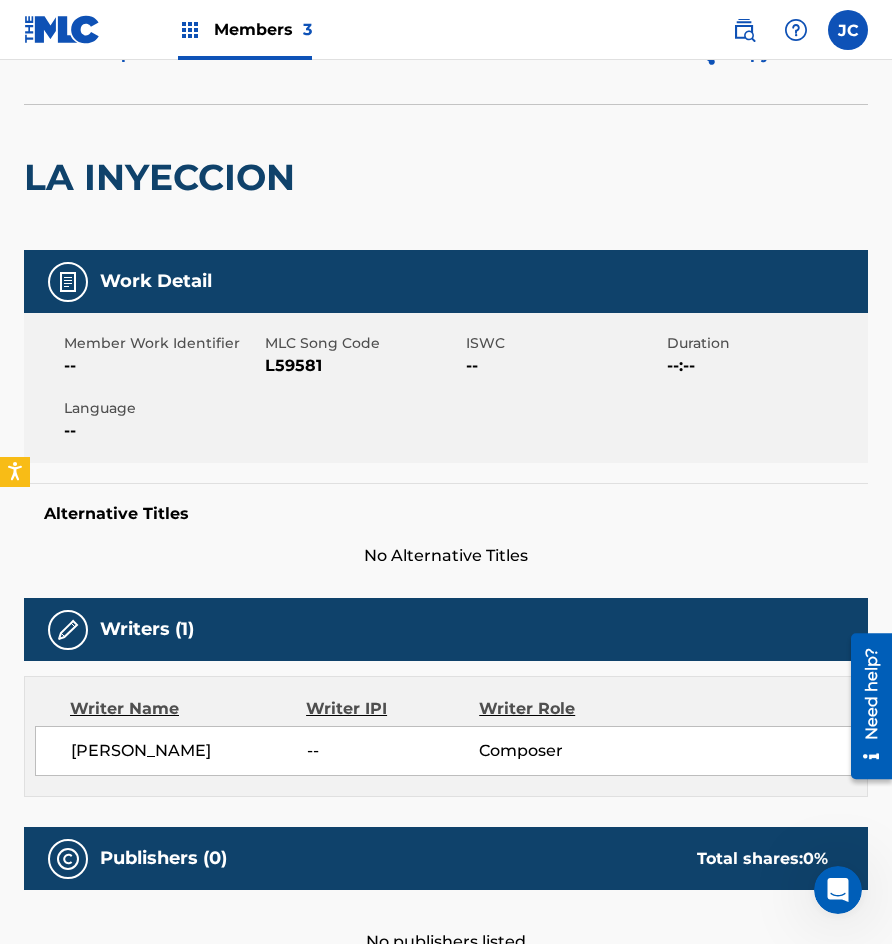 scroll, scrollTop: 0, scrollLeft: 0, axis: both 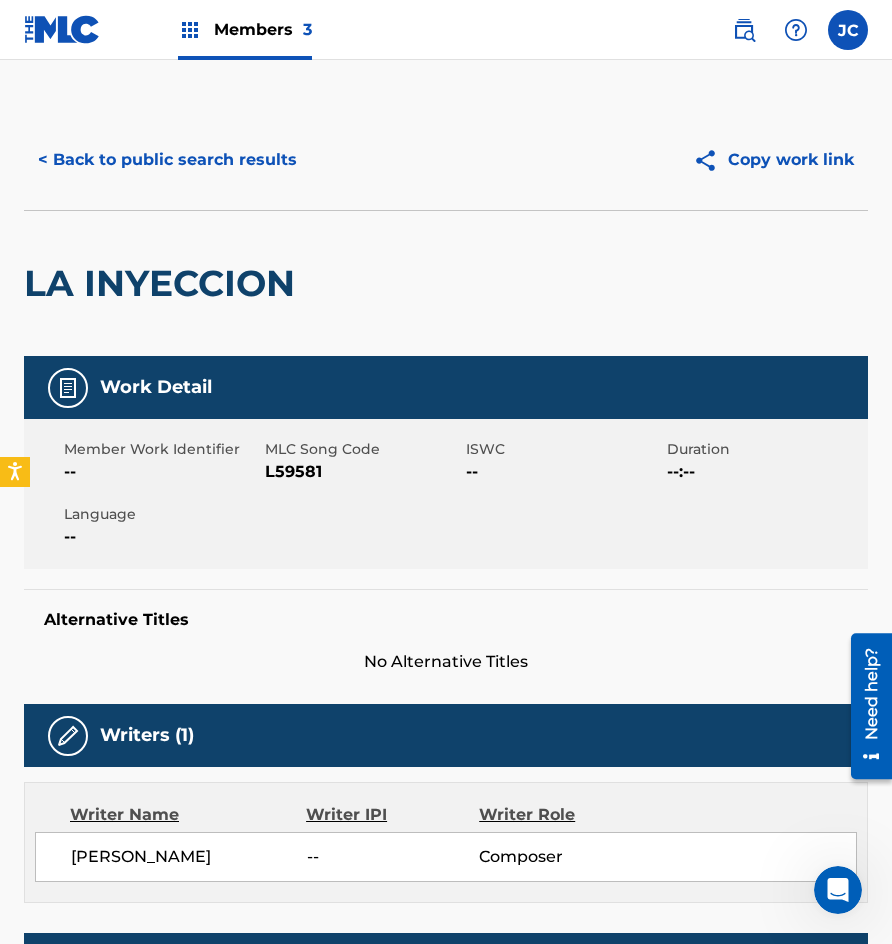 click on "< Back to public search results" at bounding box center (167, 160) 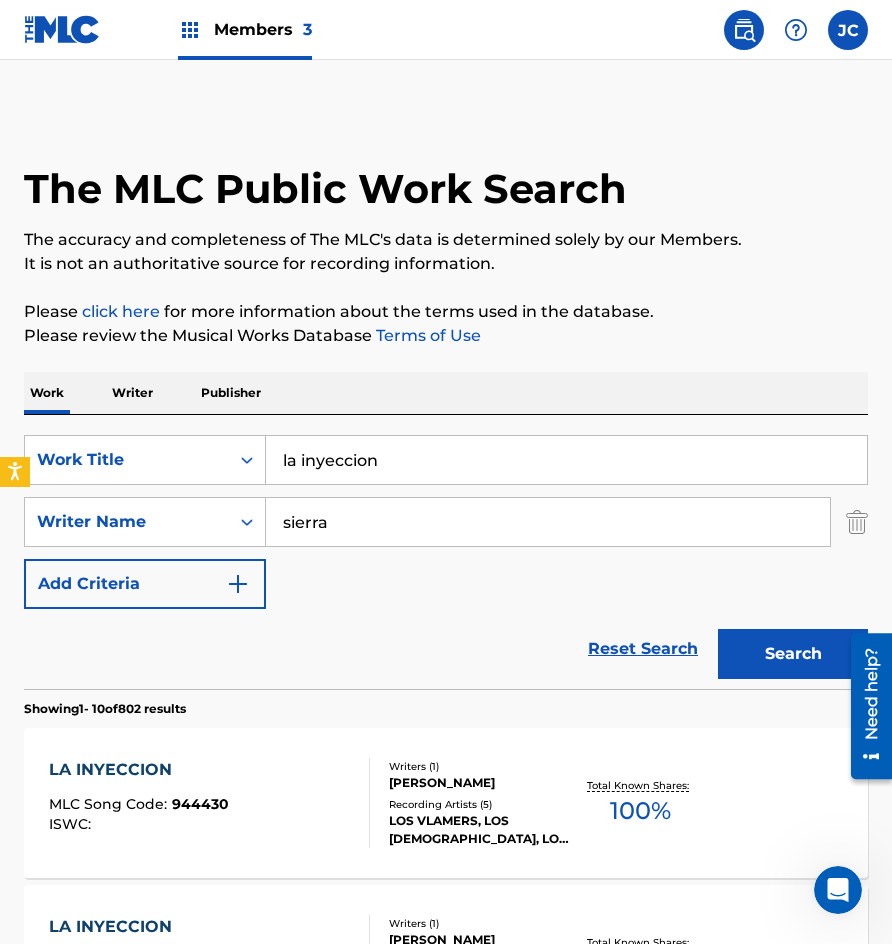 scroll, scrollTop: 400, scrollLeft: 0, axis: vertical 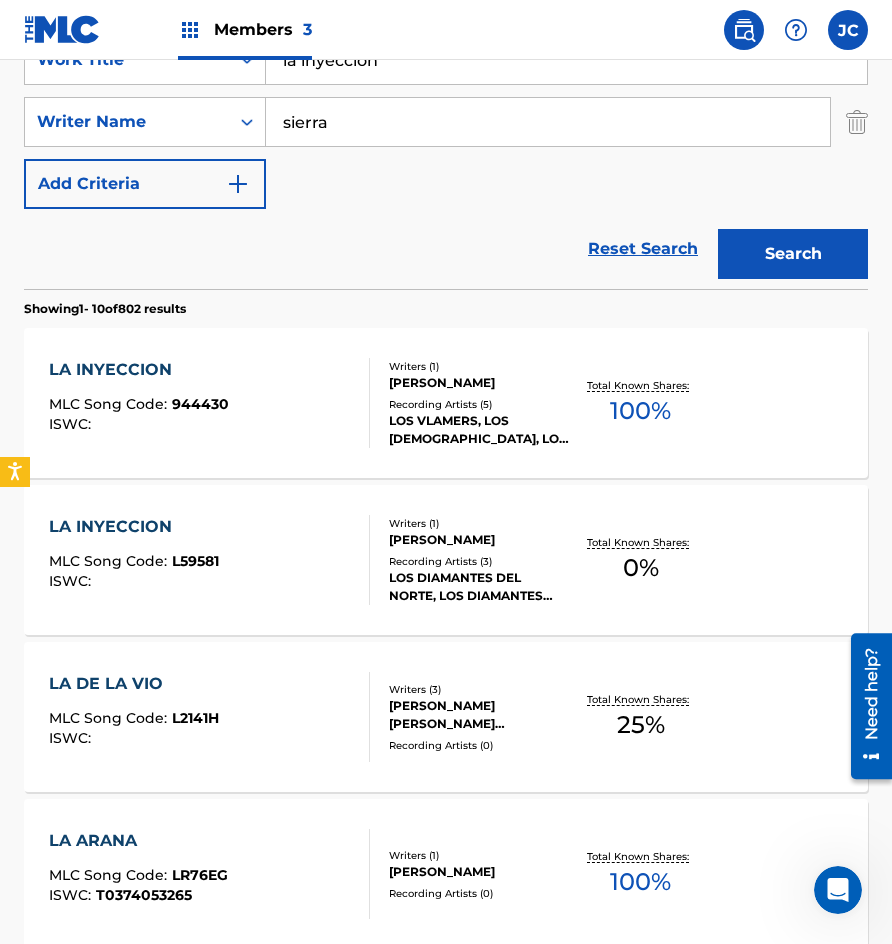 click on "Reset Search Search" at bounding box center (446, 249) 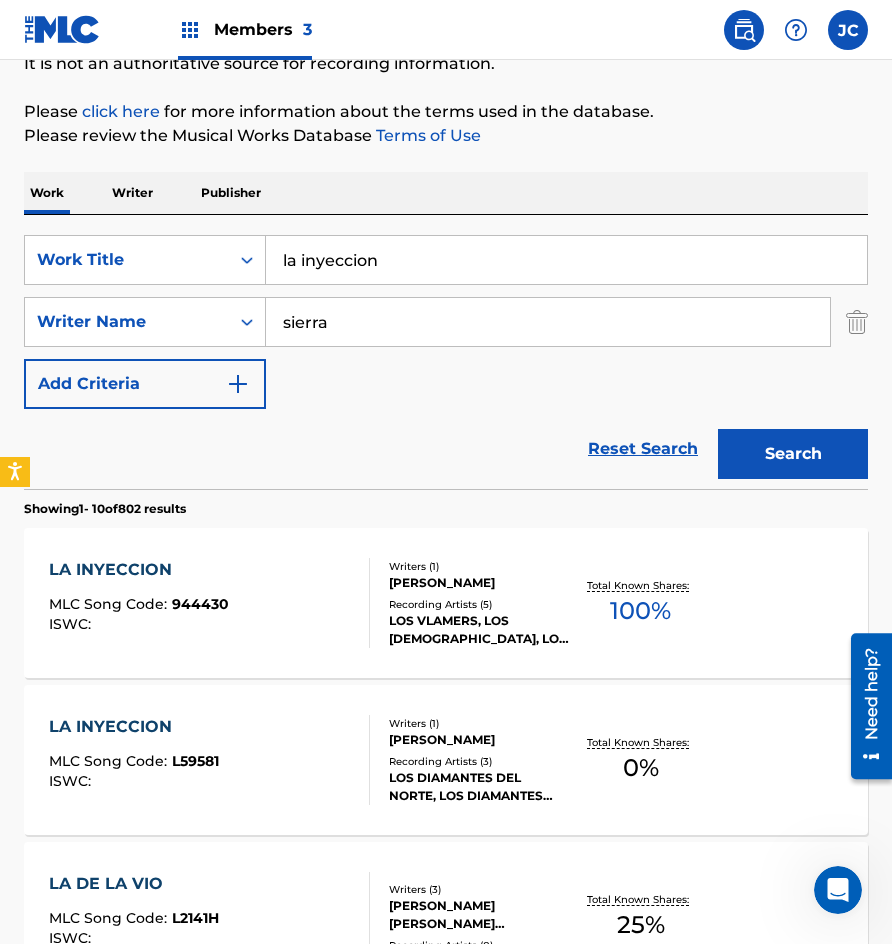 click on "la inyeccion" at bounding box center (566, 260) 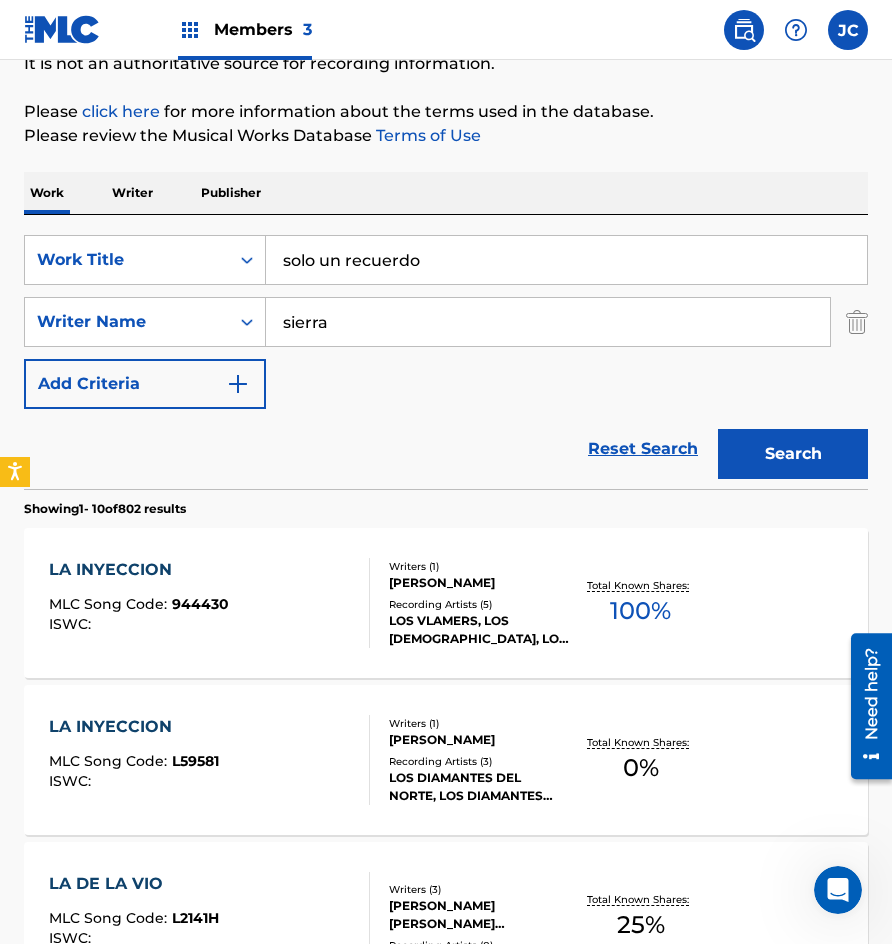 type on "solo un recuerdo" 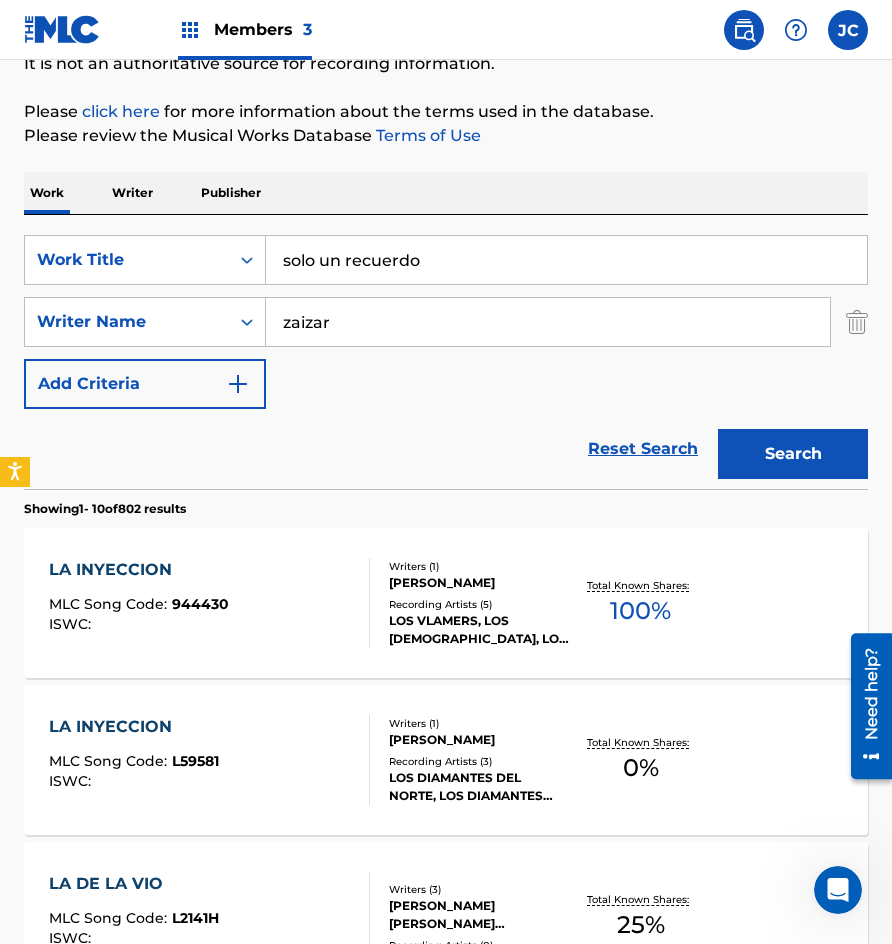 type on "zaizar" 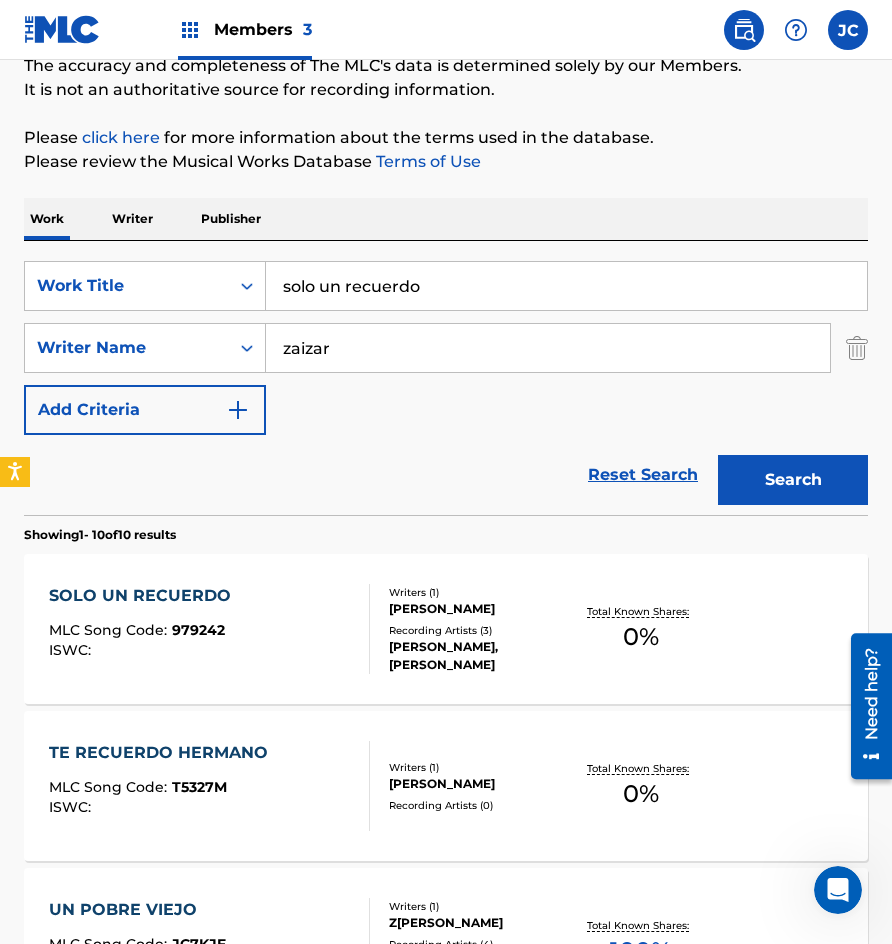 scroll, scrollTop: 300, scrollLeft: 0, axis: vertical 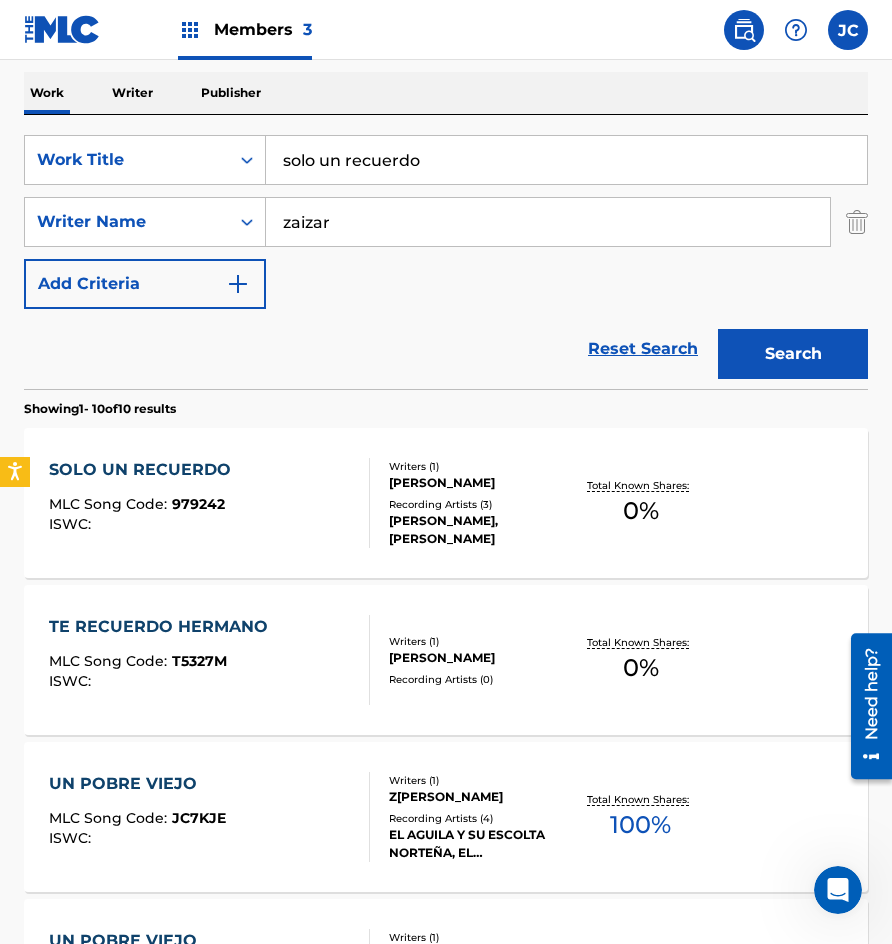 click on "SOLO UN RECUERDO MLC Song Code : 979242 ISWC :" at bounding box center [209, 503] 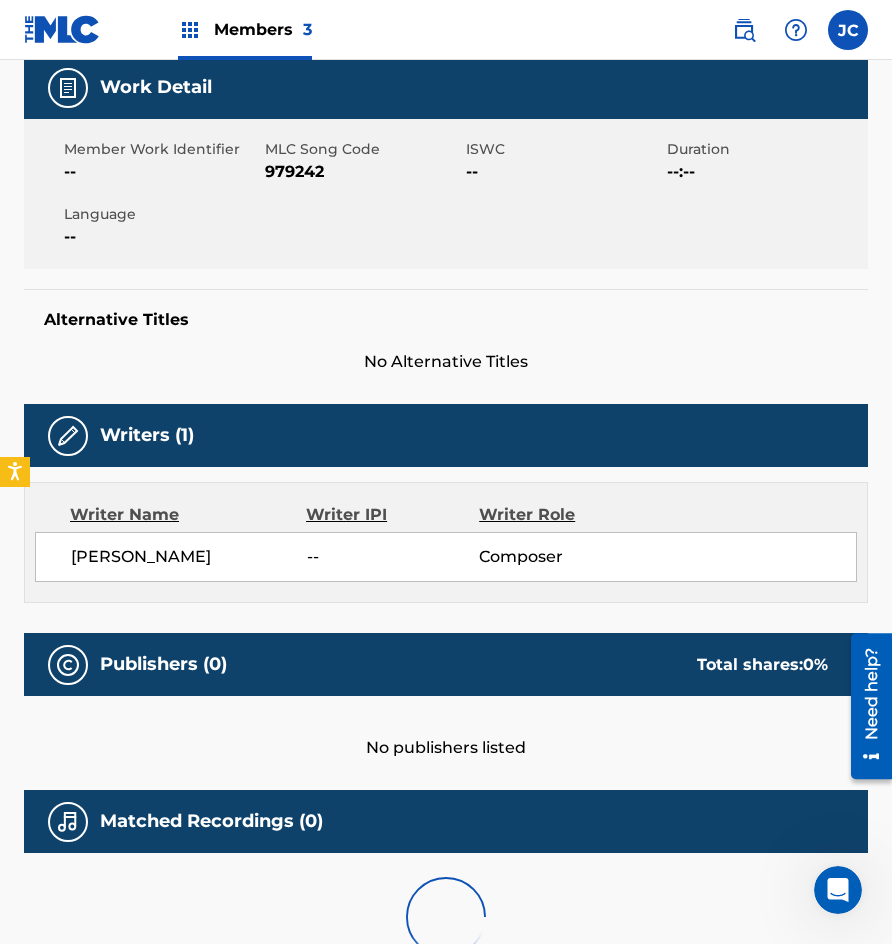 scroll, scrollTop: 0, scrollLeft: 0, axis: both 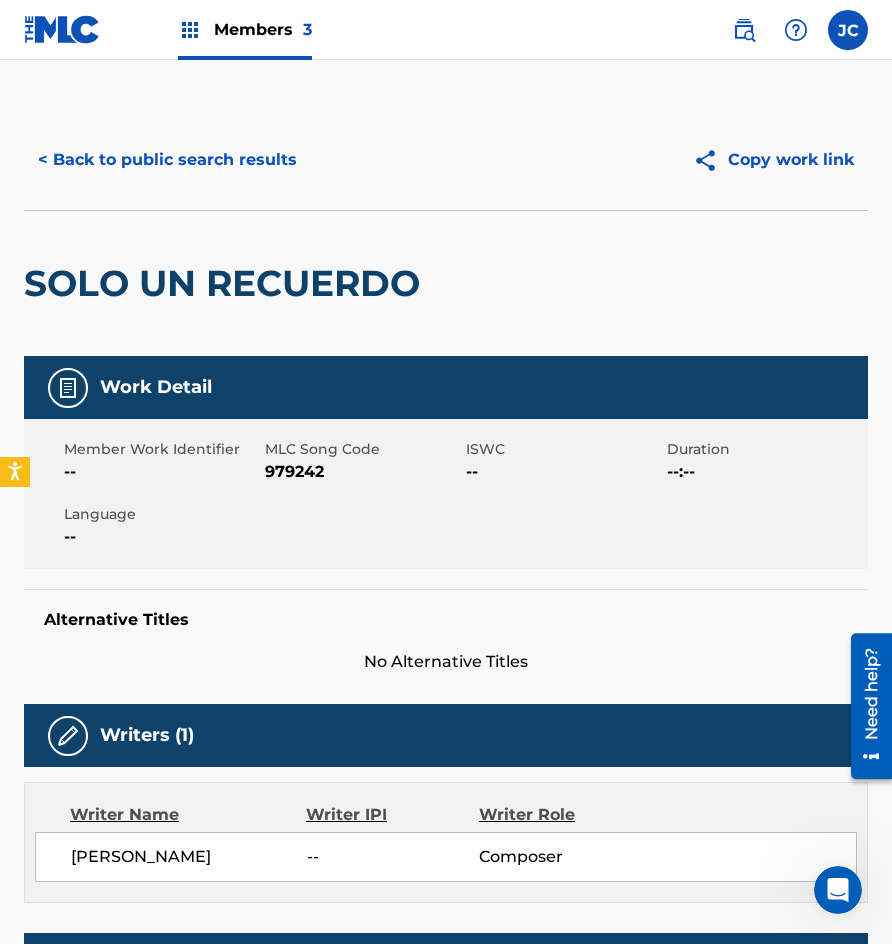 click on "979242" at bounding box center [363, 472] 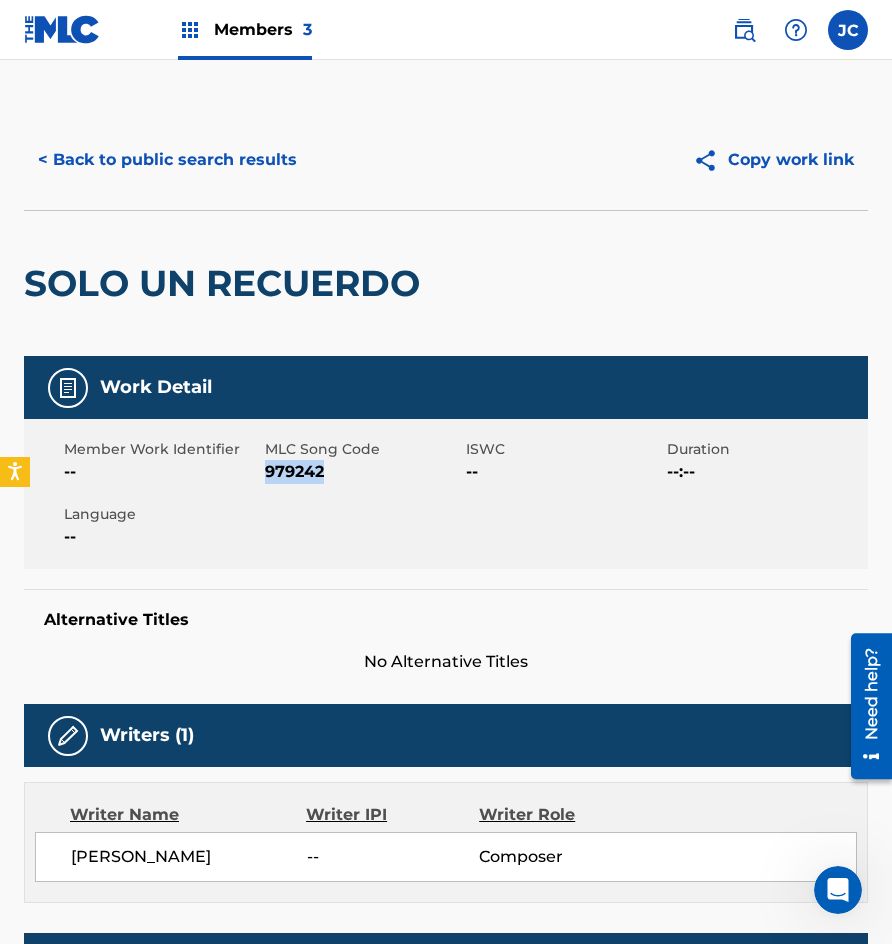 click on "979242" at bounding box center [363, 472] 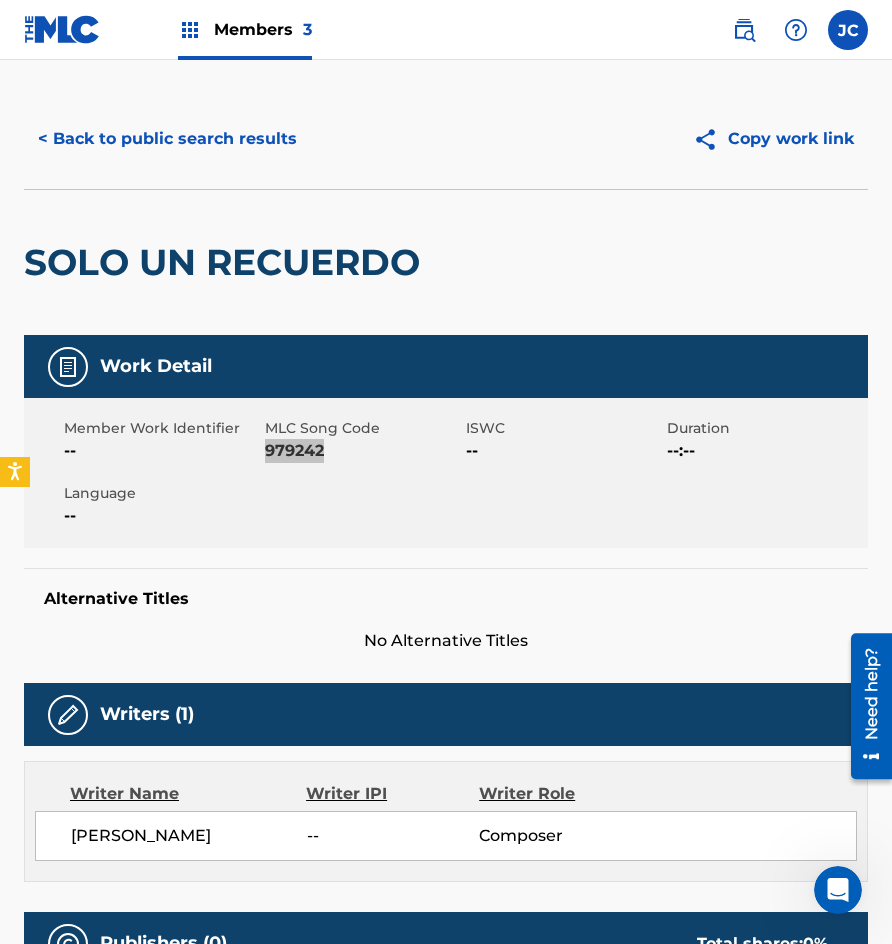 scroll, scrollTop: 0, scrollLeft: 0, axis: both 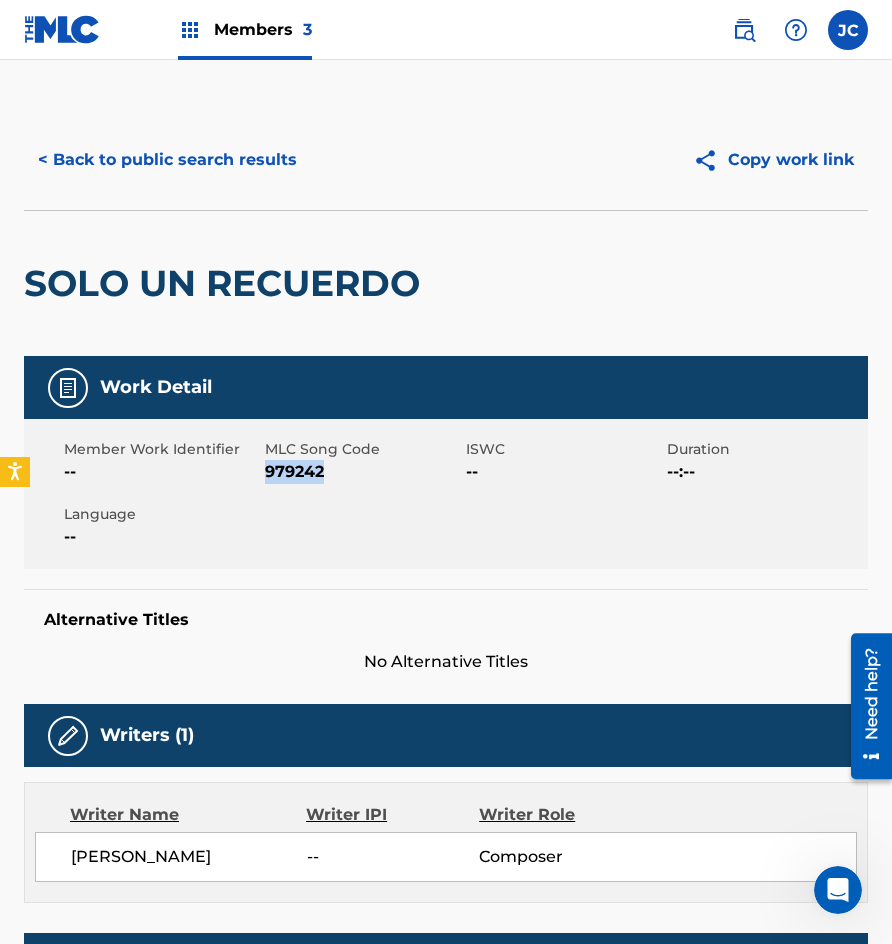 click on "< Back to public search results" at bounding box center [167, 160] 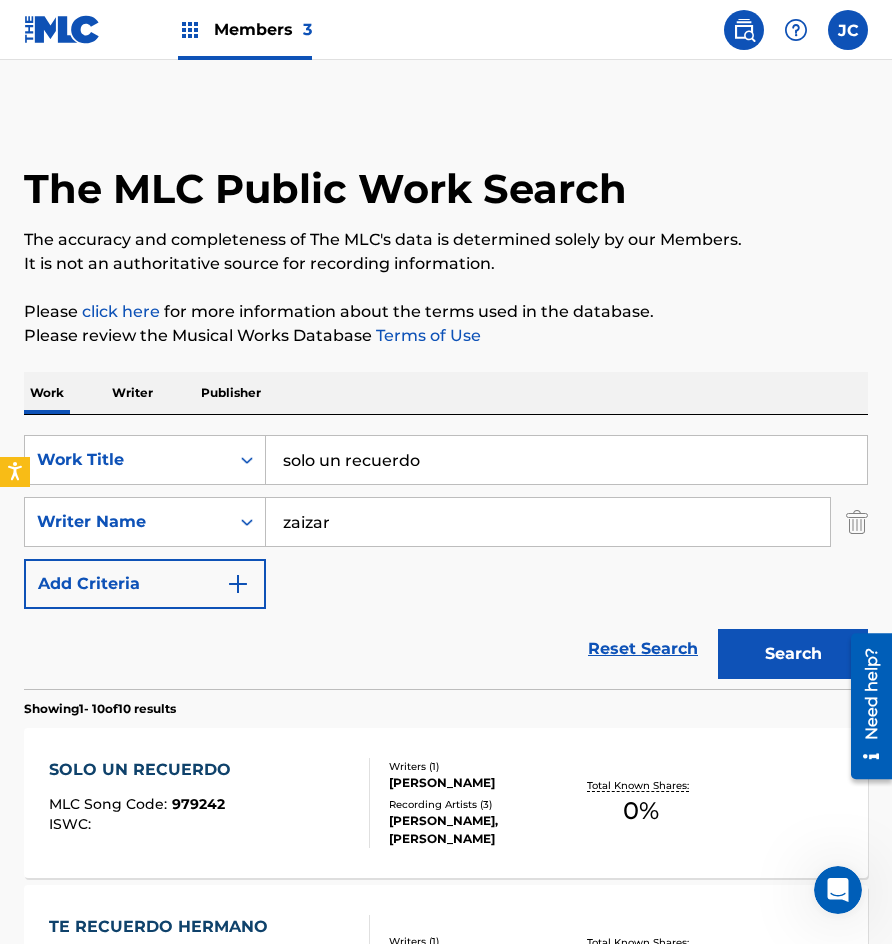 scroll, scrollTop: 300, scrollLeft: 0, axis: vertical 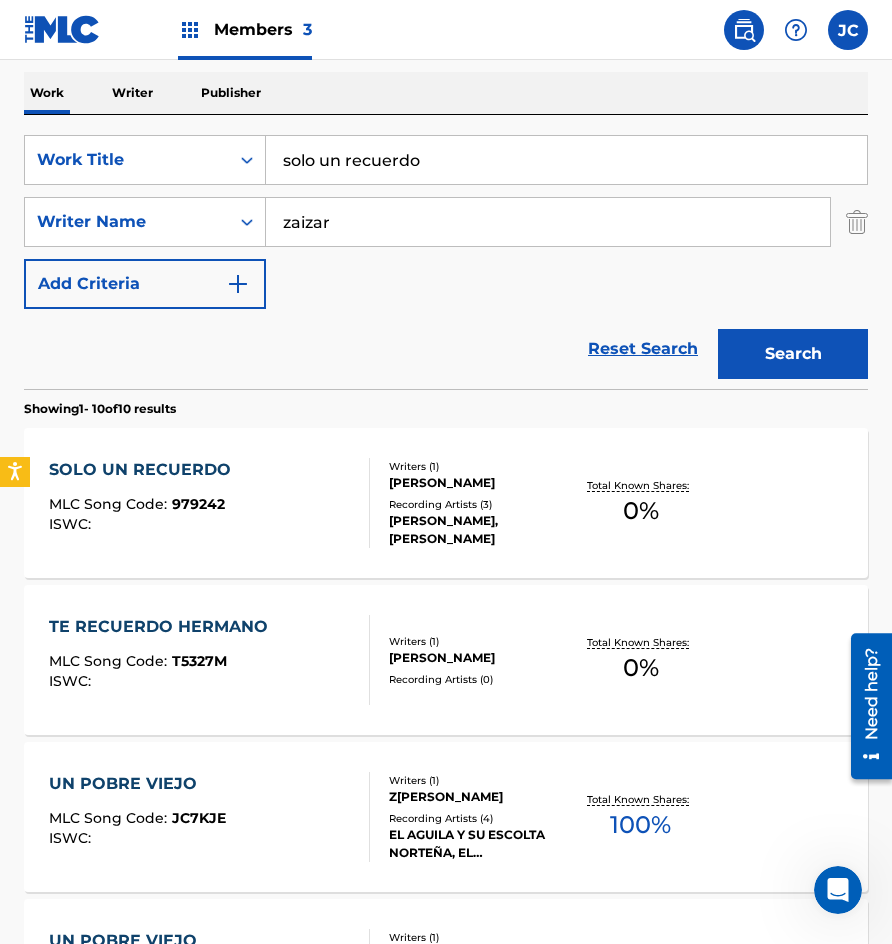 click on "Reset Search Search" at bounding box center [446, 349] 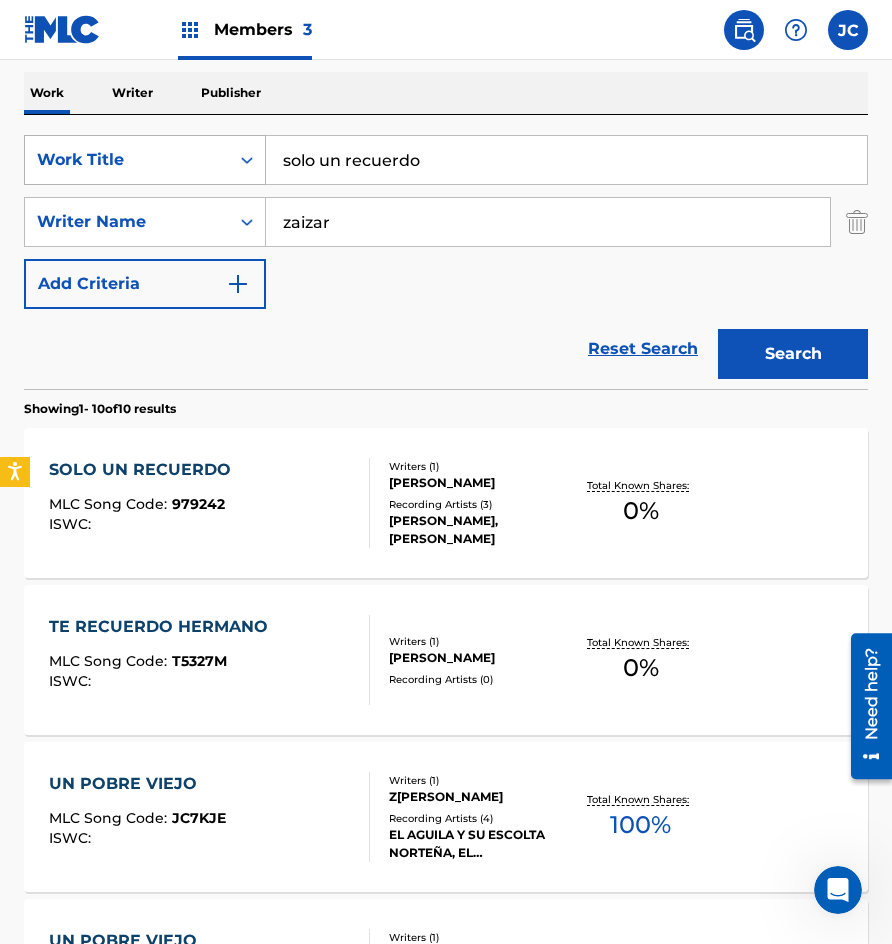 click on "Work Title" at bounding box center (127, 160) 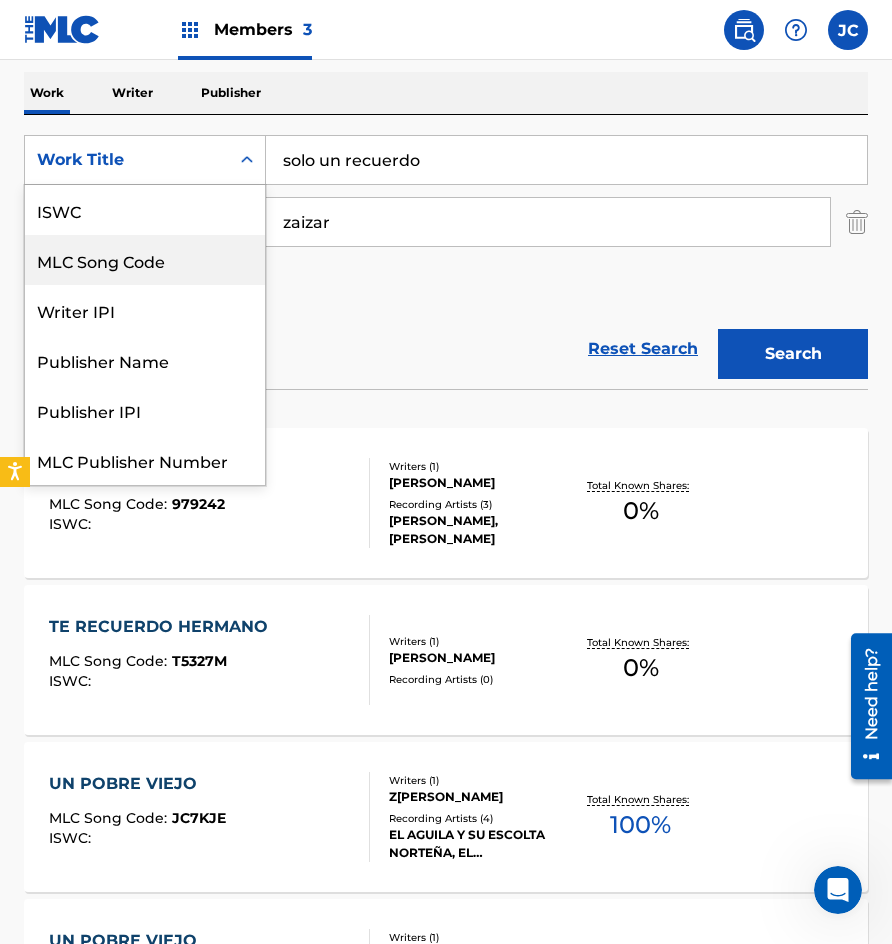 scroll, scrollTop: 50, scrollLeft: 0, axis: vertical 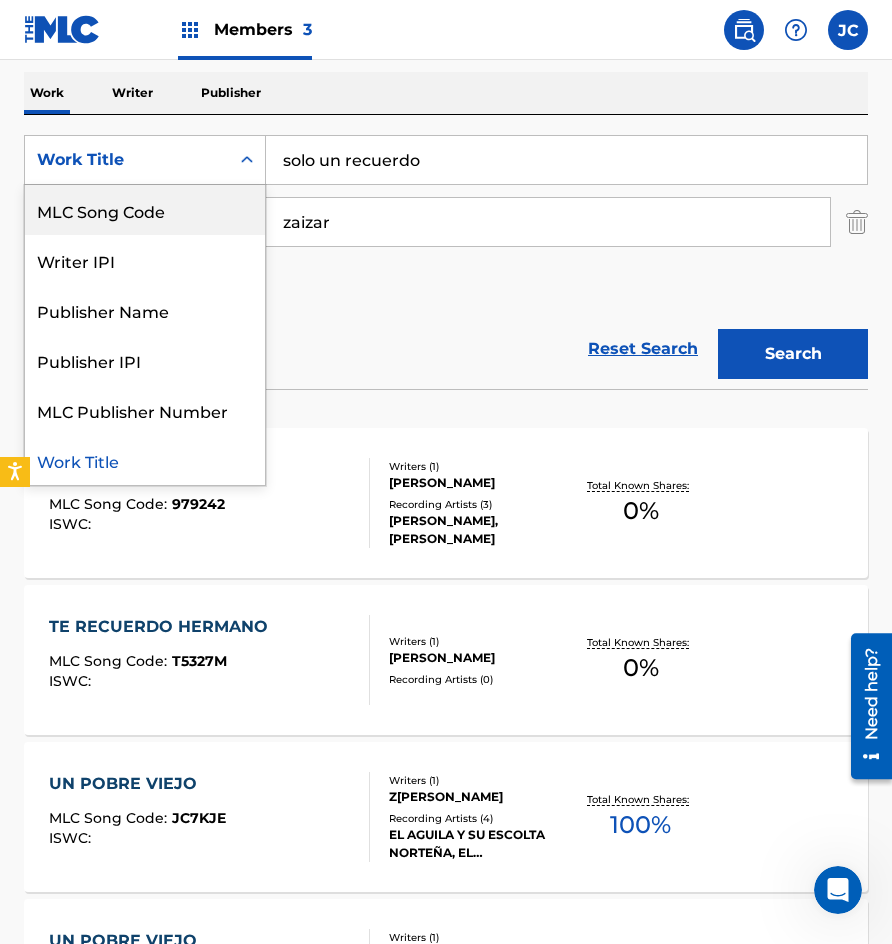 click on "MLC Song Code" at bounding box center [145, 210] 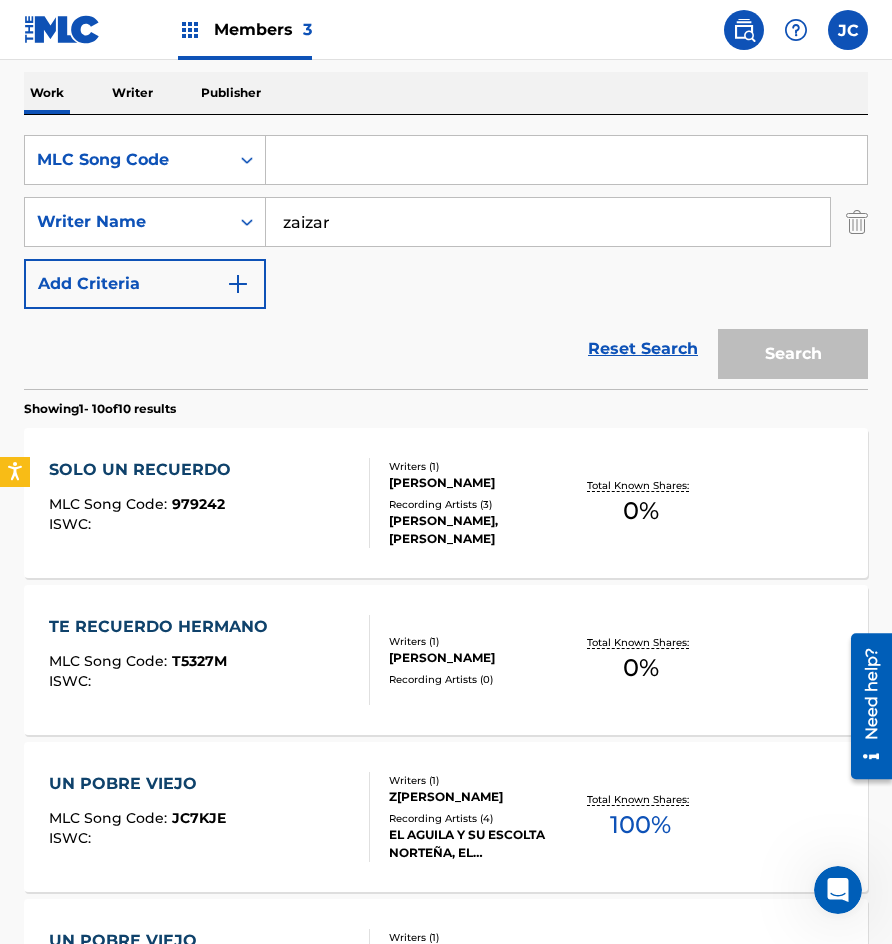 click at bounding box center [566, 160] 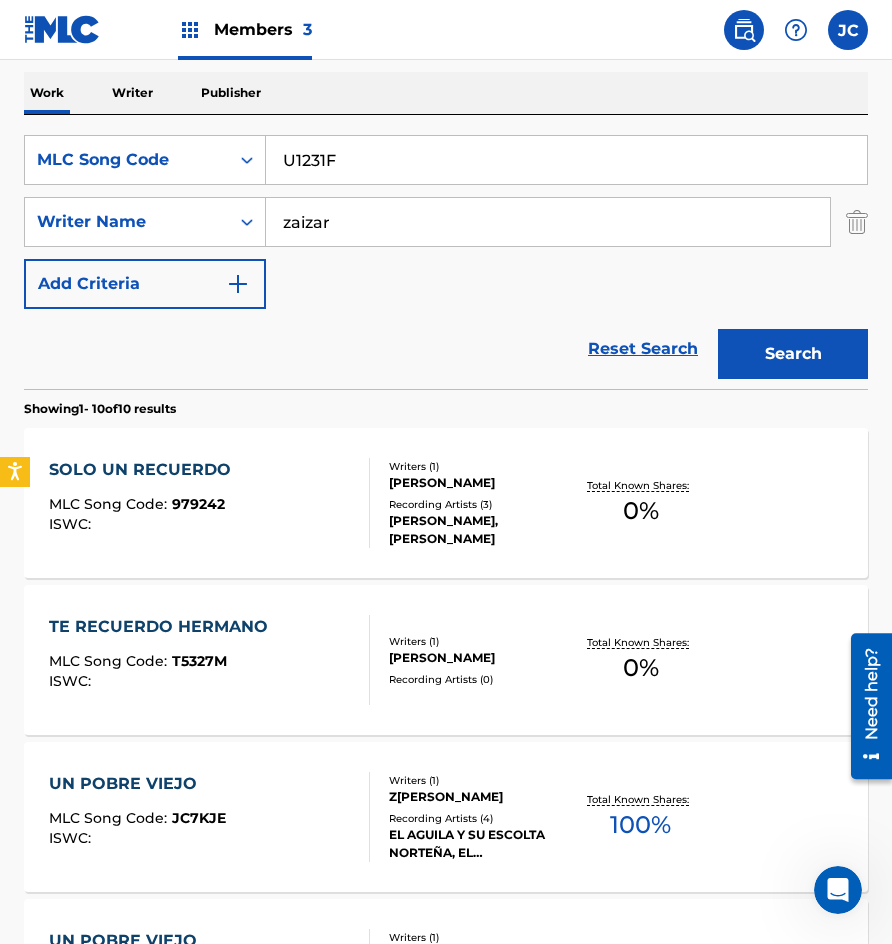 type on "U1231F" 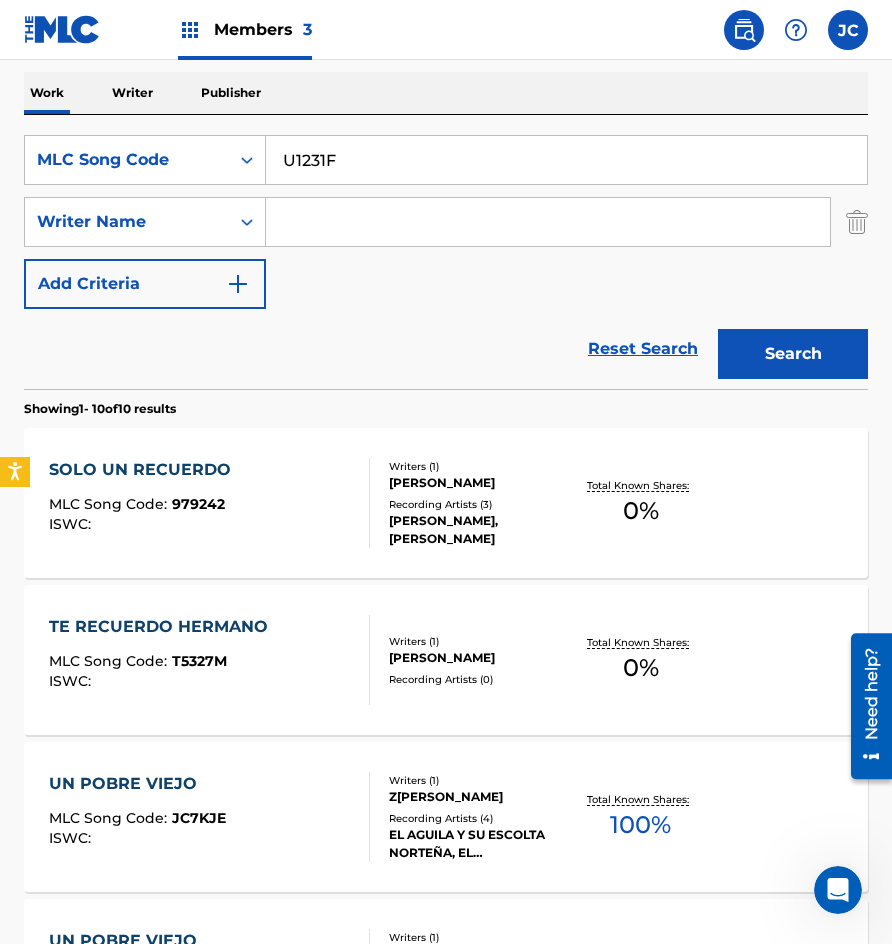 type 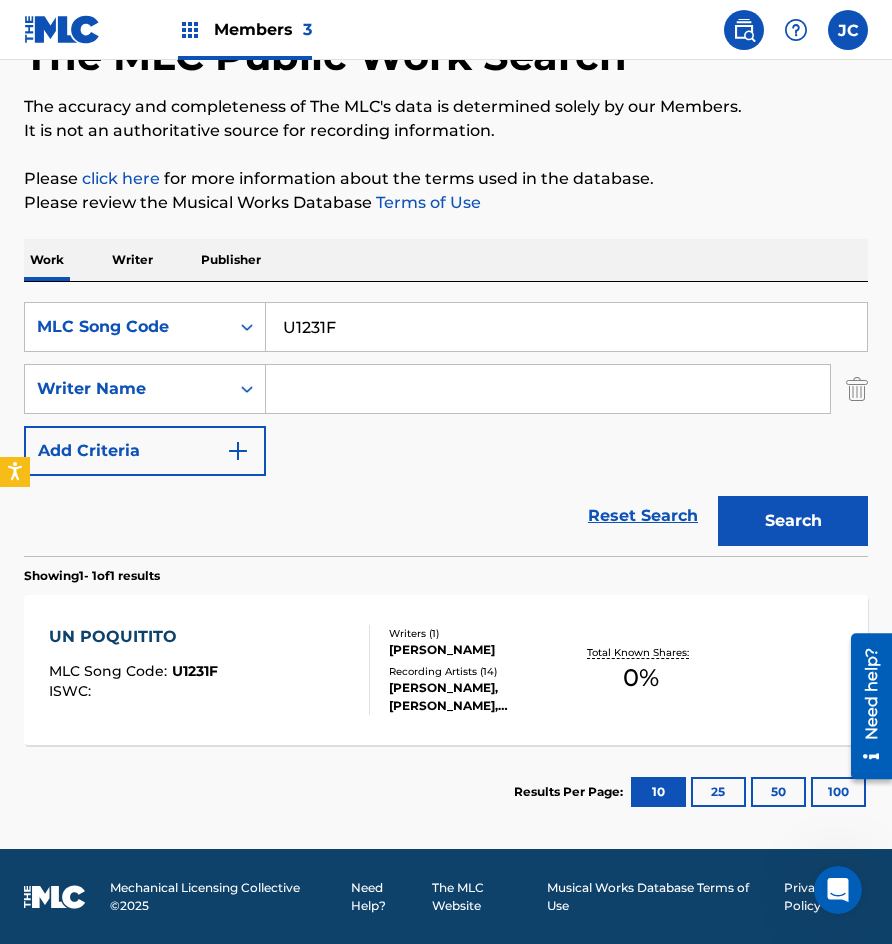 scroll, scrollTop: 134, scrollLeft: 0, axis: vertical 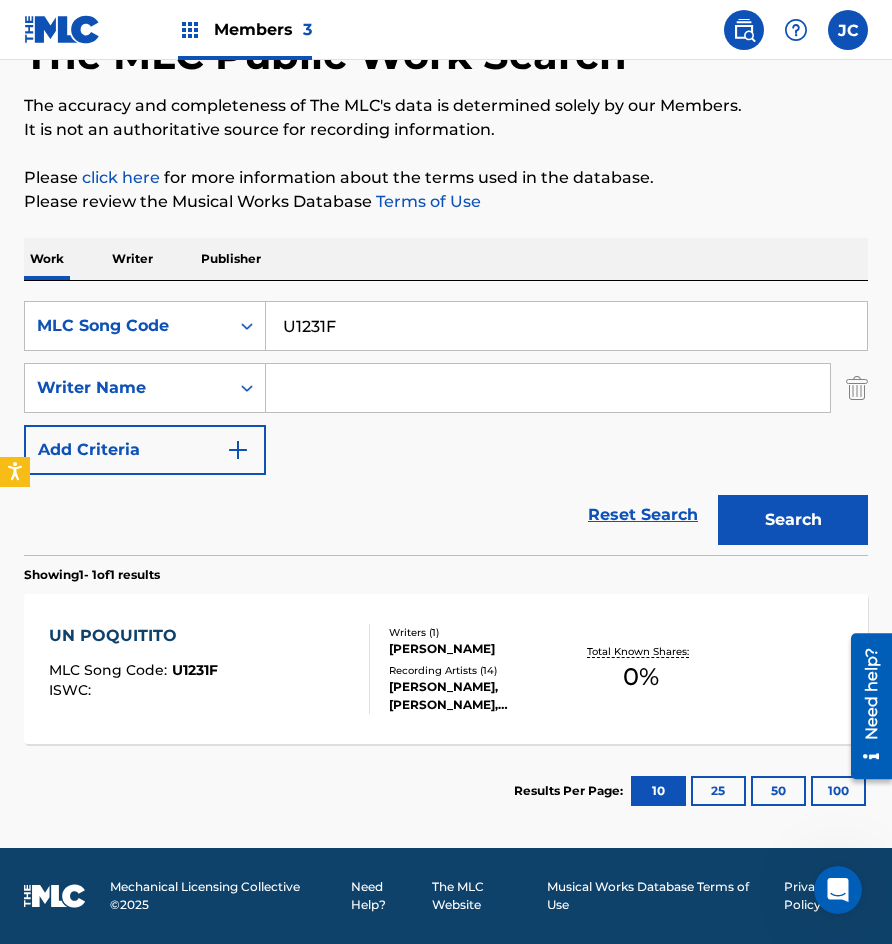 click on "[PERSON_NAME]" at bounding box center (479, 649) 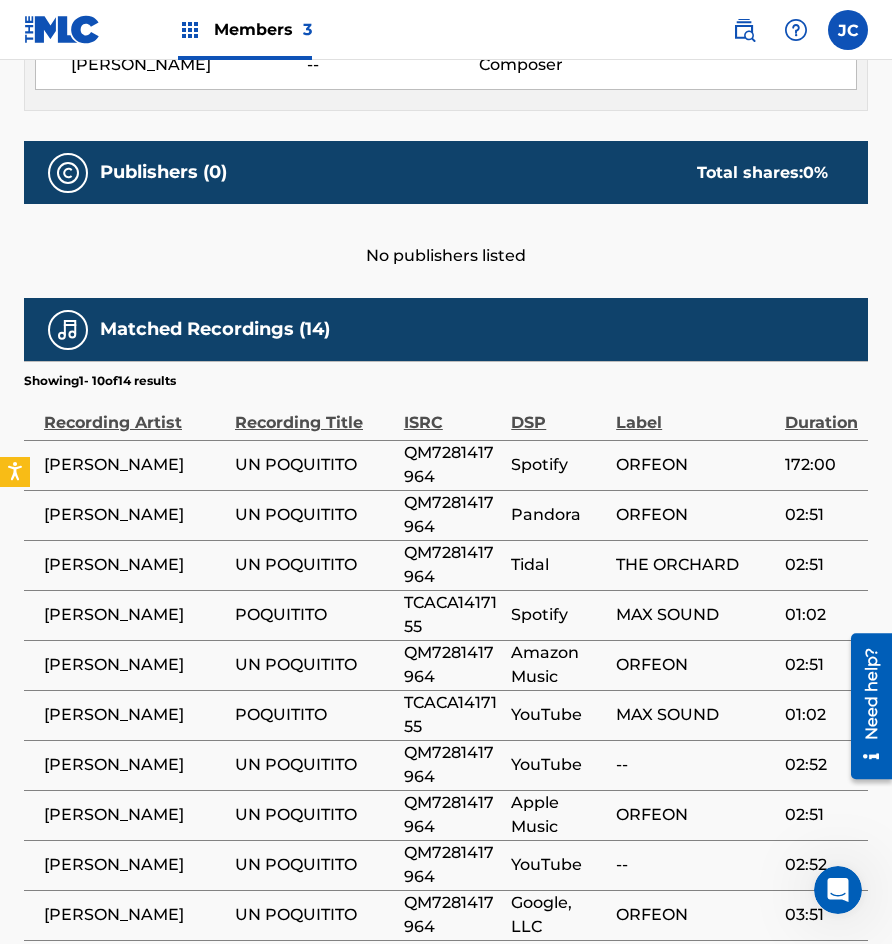 scroll, scrollTop: 800, scrollLeft: 0, axis: vertical 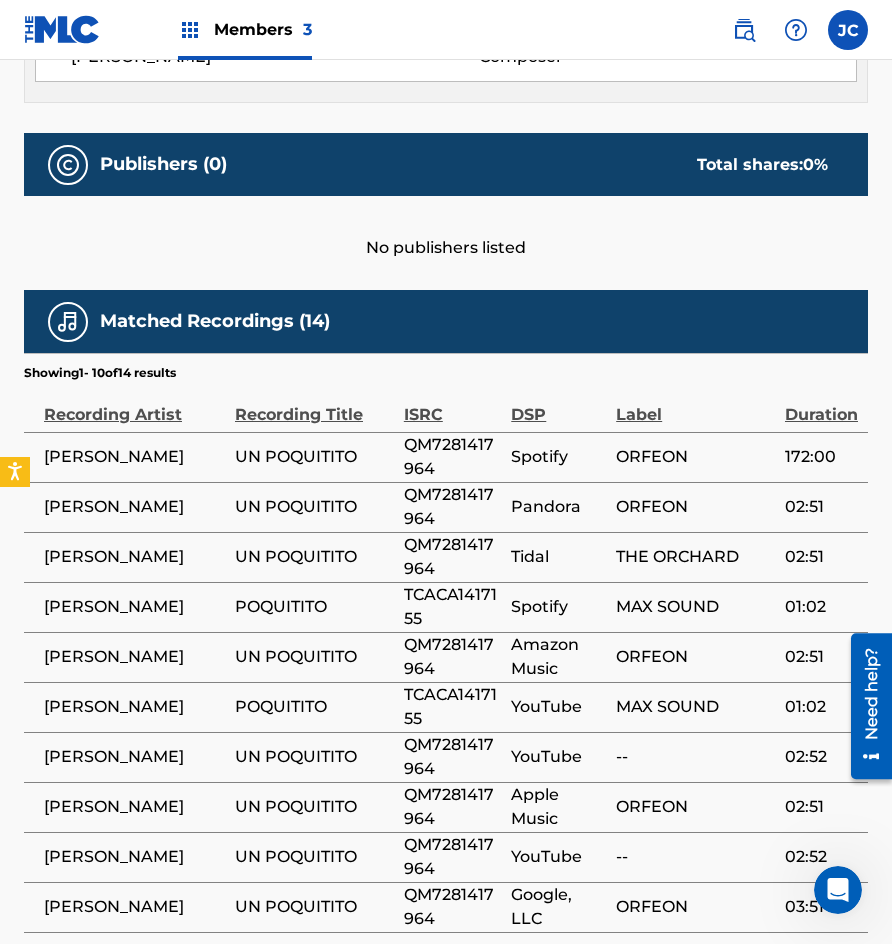 click on "[PERSON_NAME]" at bounding box center (129, 457) 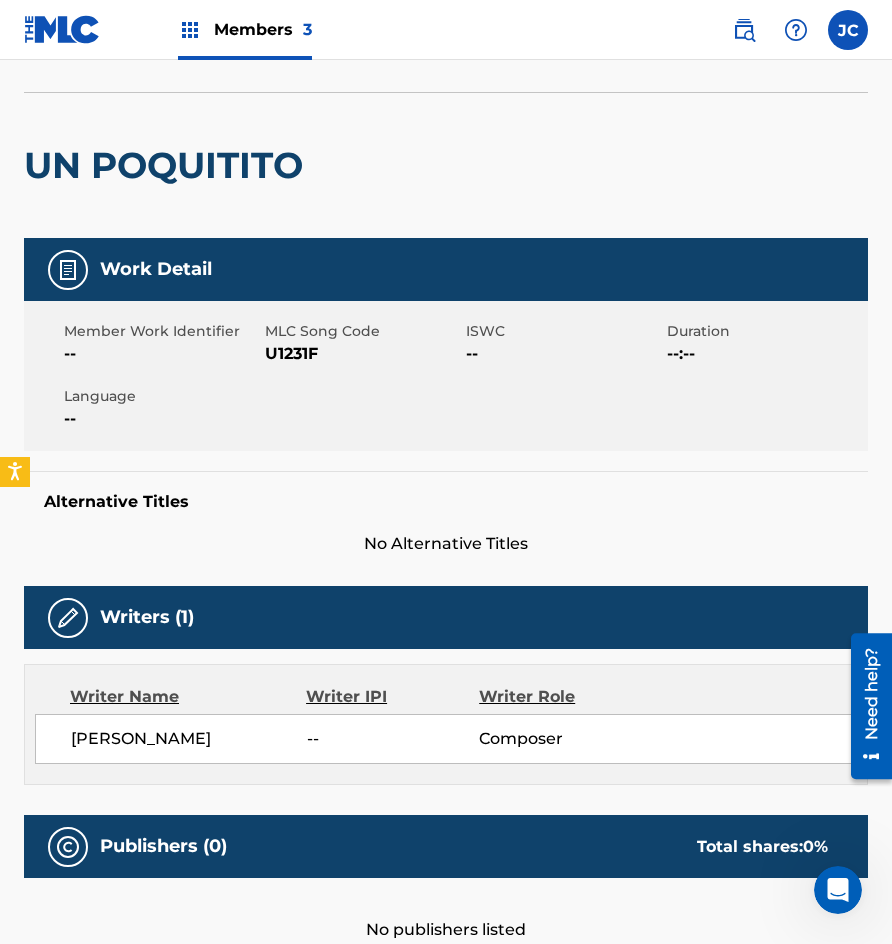 scroll, scrollTop: 0, scrollLeft: 0, axis: both 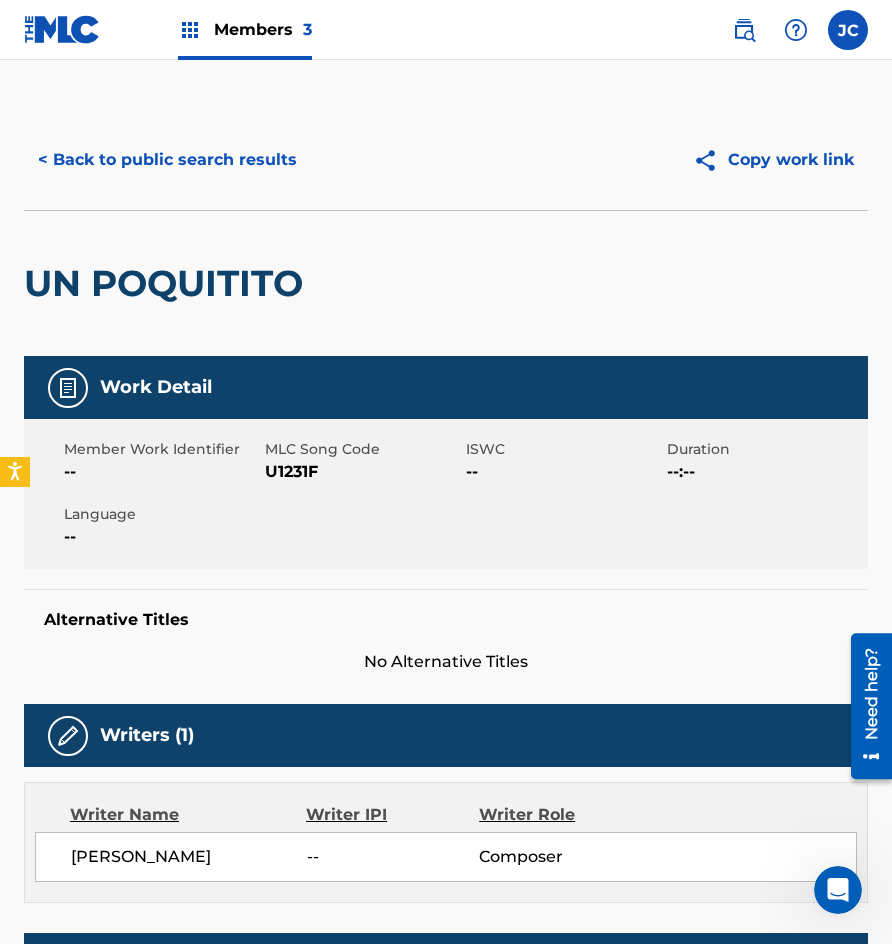 click on "< Back to public search results Copy work link" at bounding box center [446, 160] 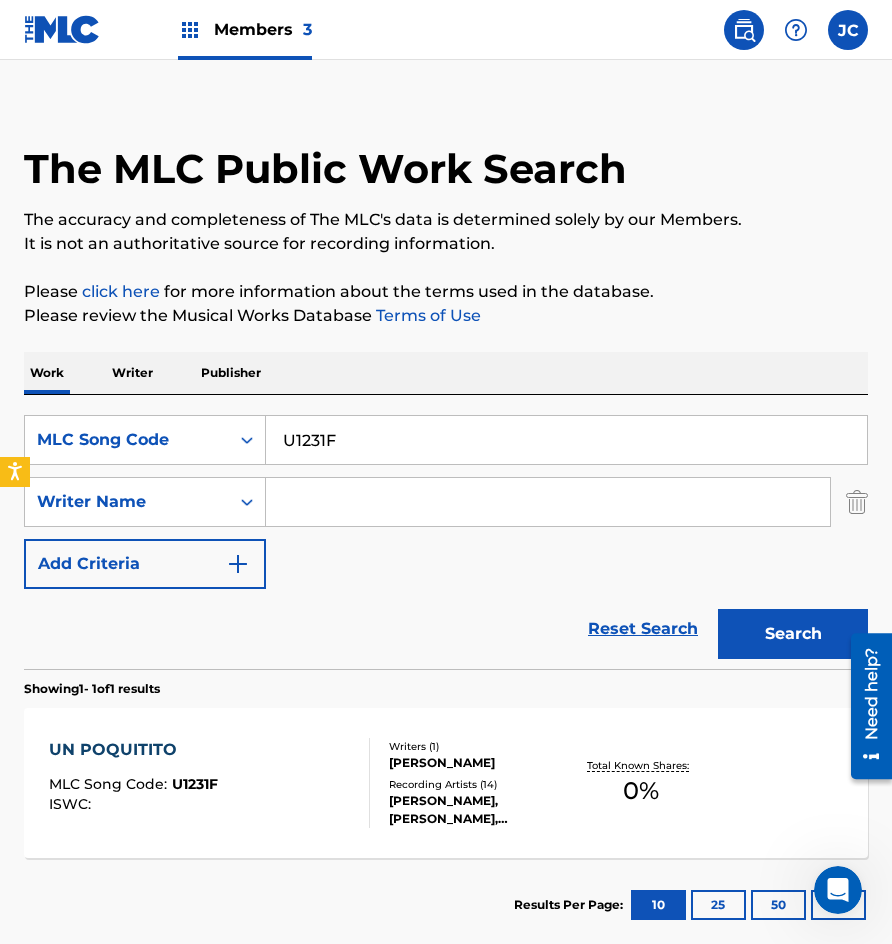 click on "U1231F" at bounding box center (566, 440) 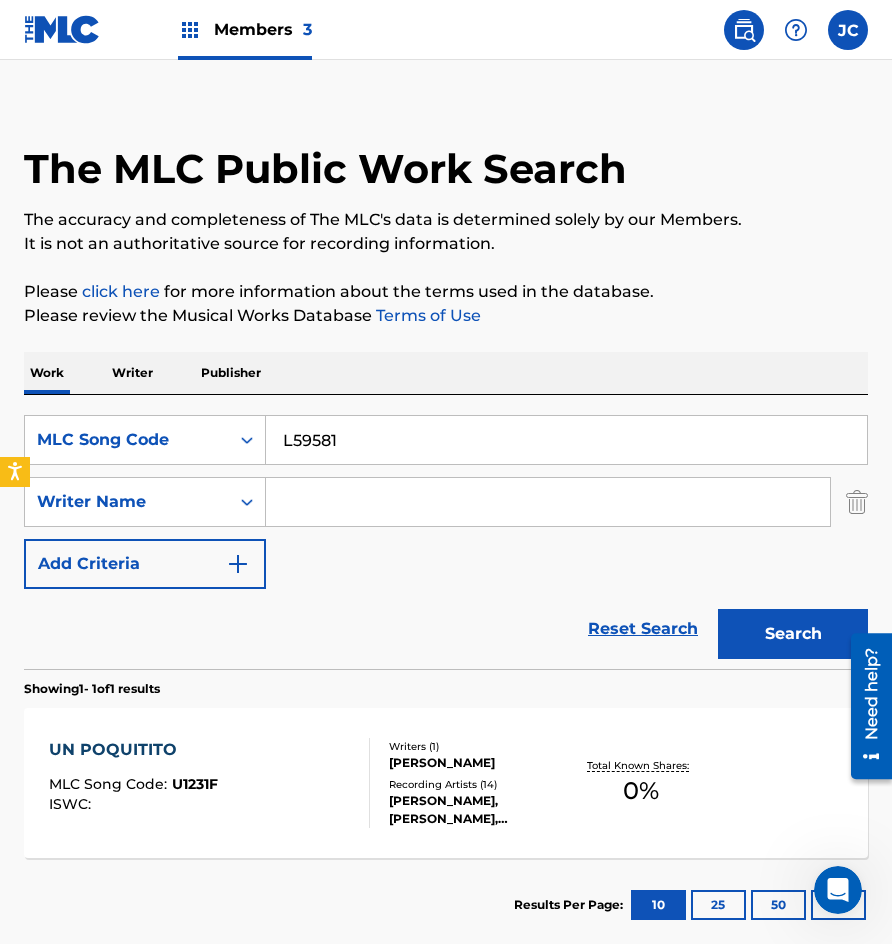type on "L59581" 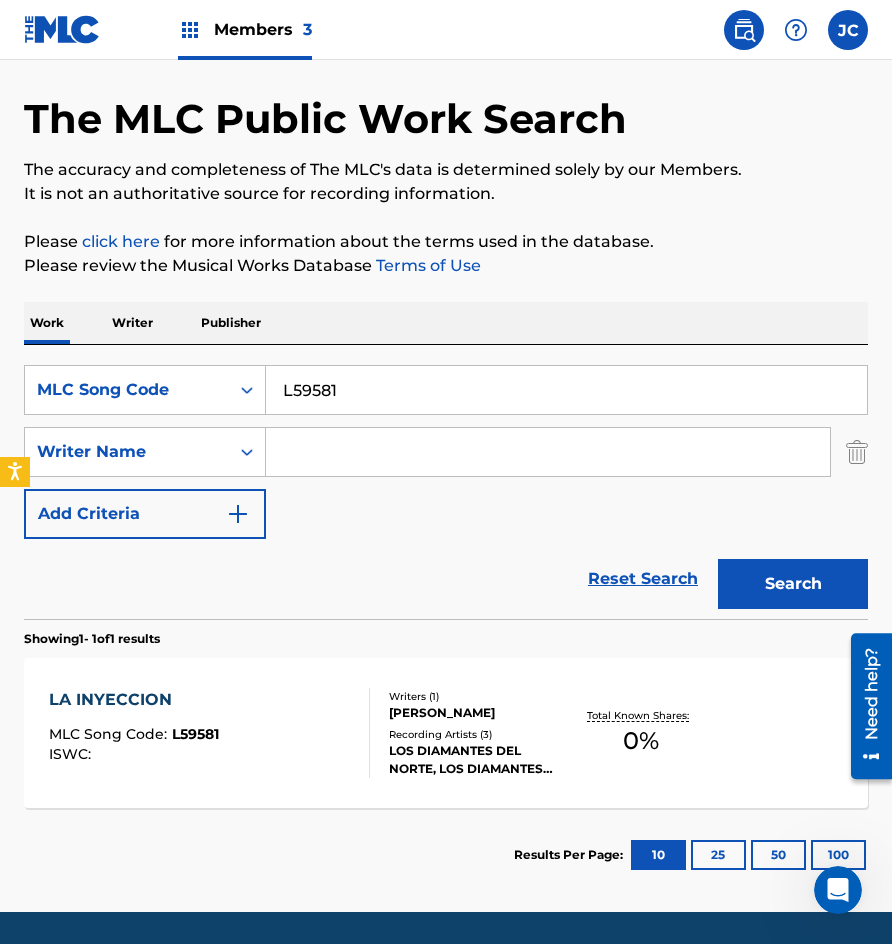 scroll, scrollTop: 134, scrollLeft: 0, axis: vertical 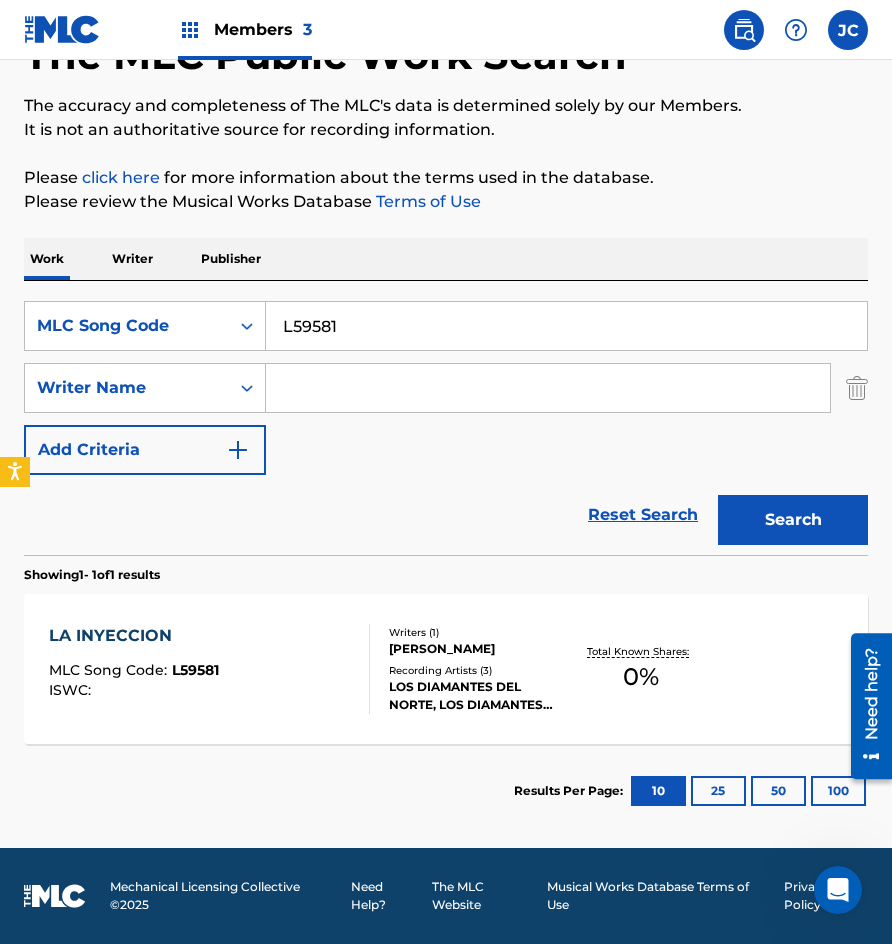 click on "[PERSON_NAME]" at bounding box center [479, 649] 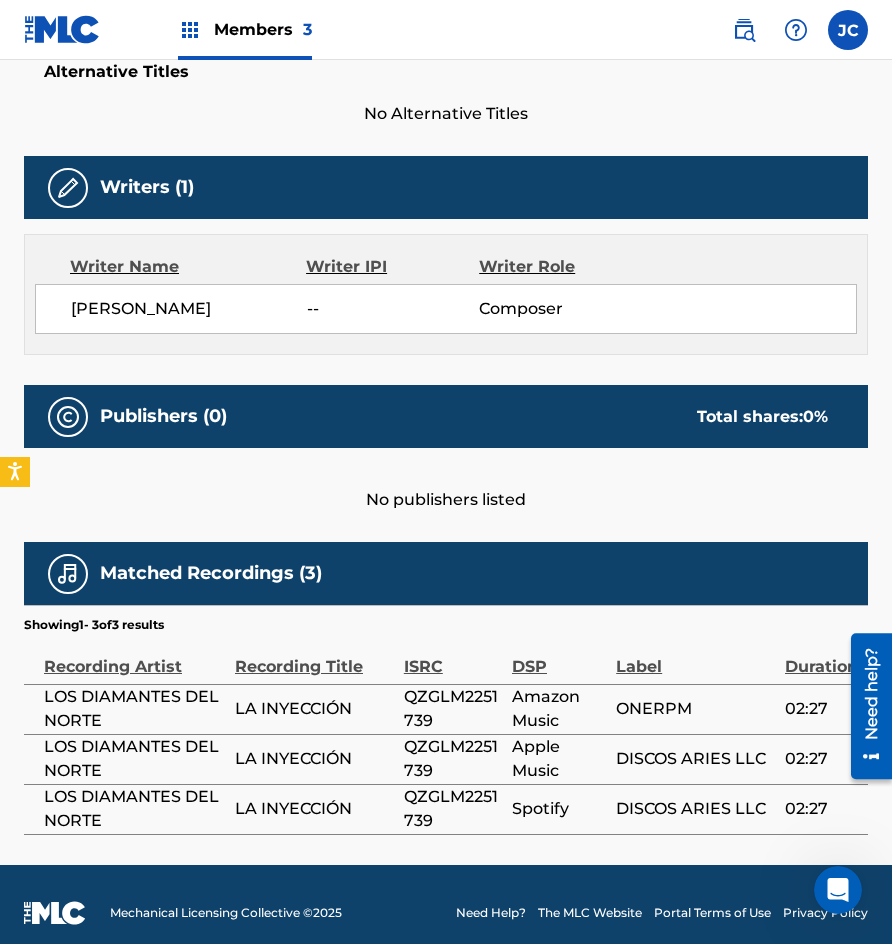 scroll, scrollTop: 575, scrollLeft: 0, axis: vertical 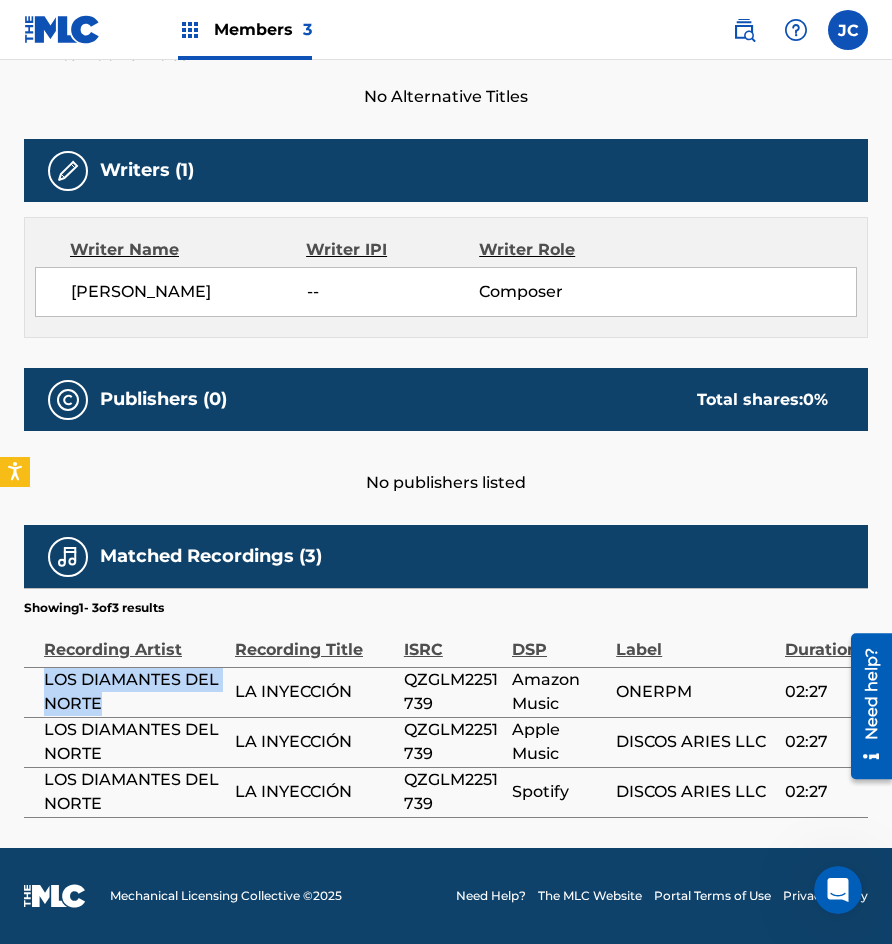 drag, startPoint x: 68, startPoint y: 682, endPoint x: 102, endPoint y: 693, distance: 35.735138 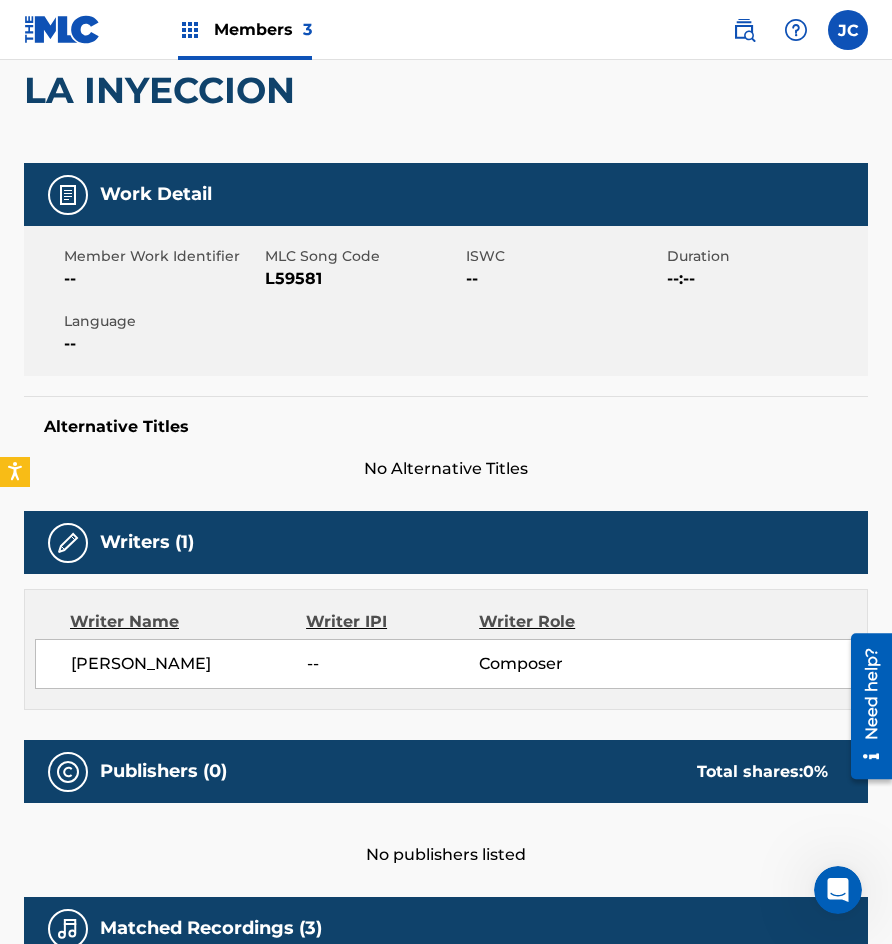 scroll, scrollTop: 0, scrollLeft: 0, axis: both 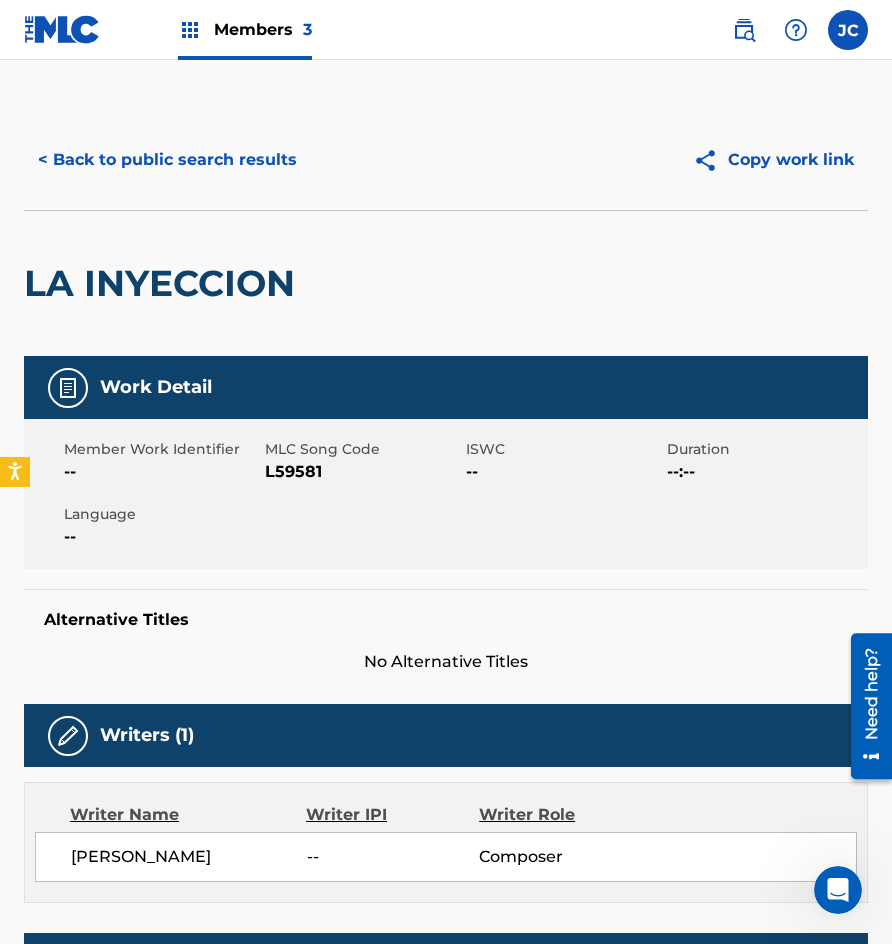 click on "< Back to public search results" at bounding box center [167, 160] 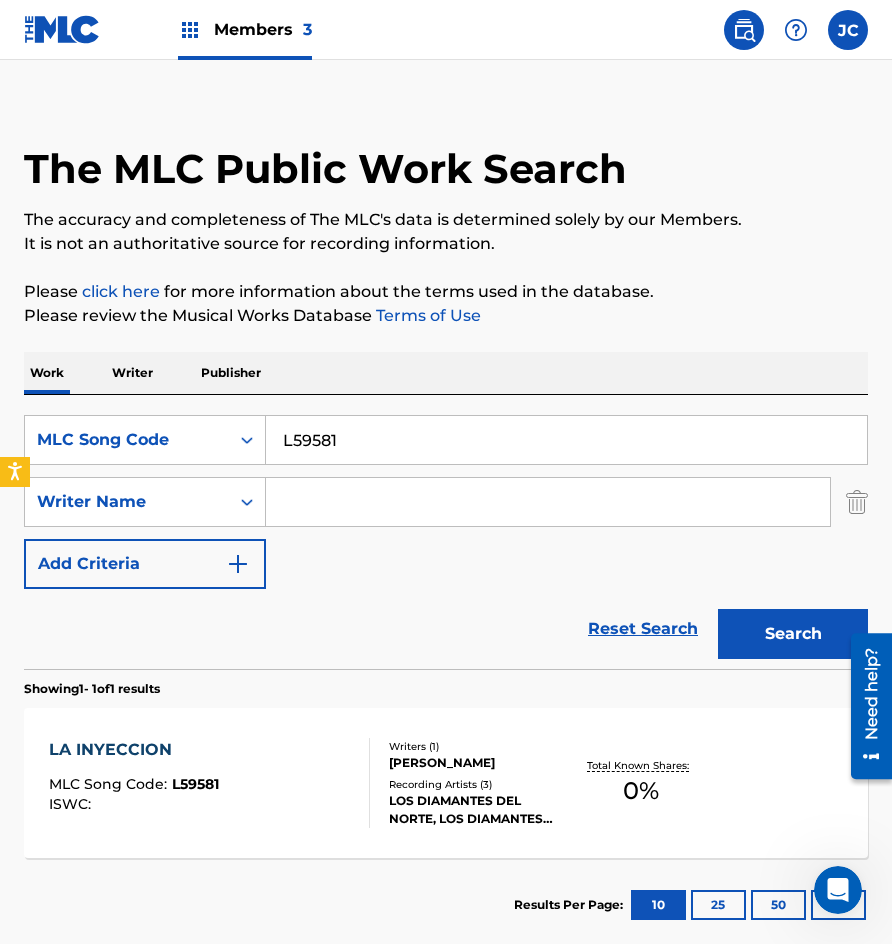 click on "L59581" at bounding box center [566, 440] 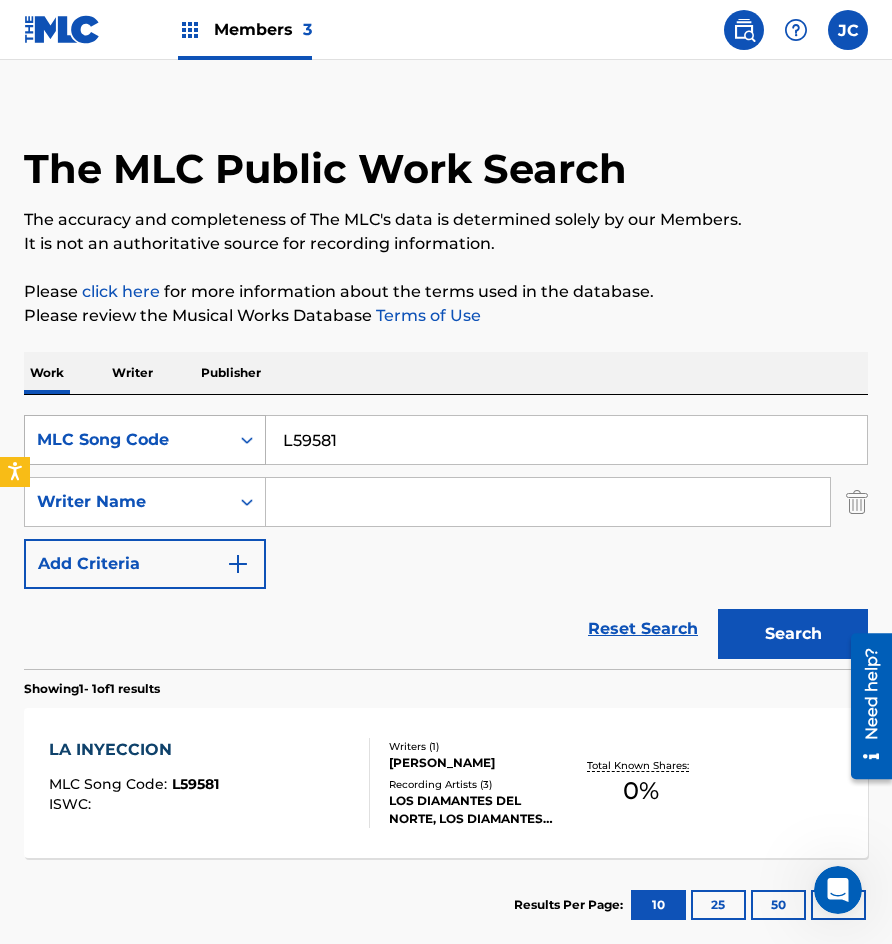 click on "MLC Song Code" at bounding box center (127, 440) 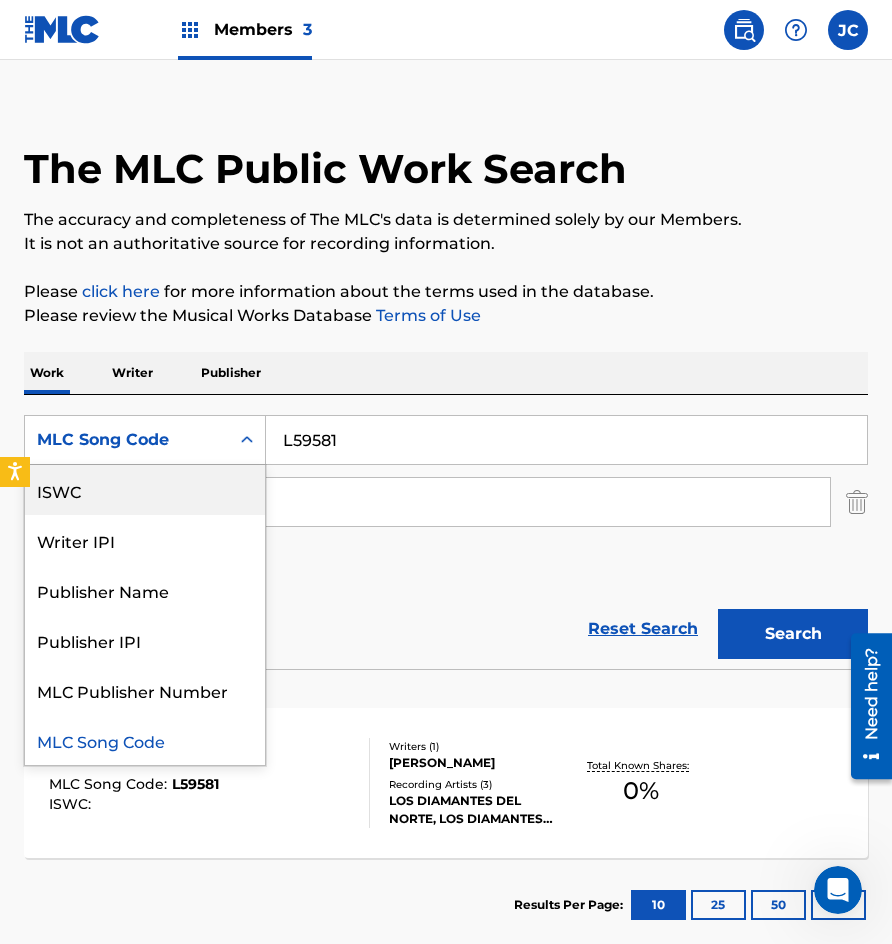 scroll, scrollTop: 0, scrollLeft: 0, axis: both 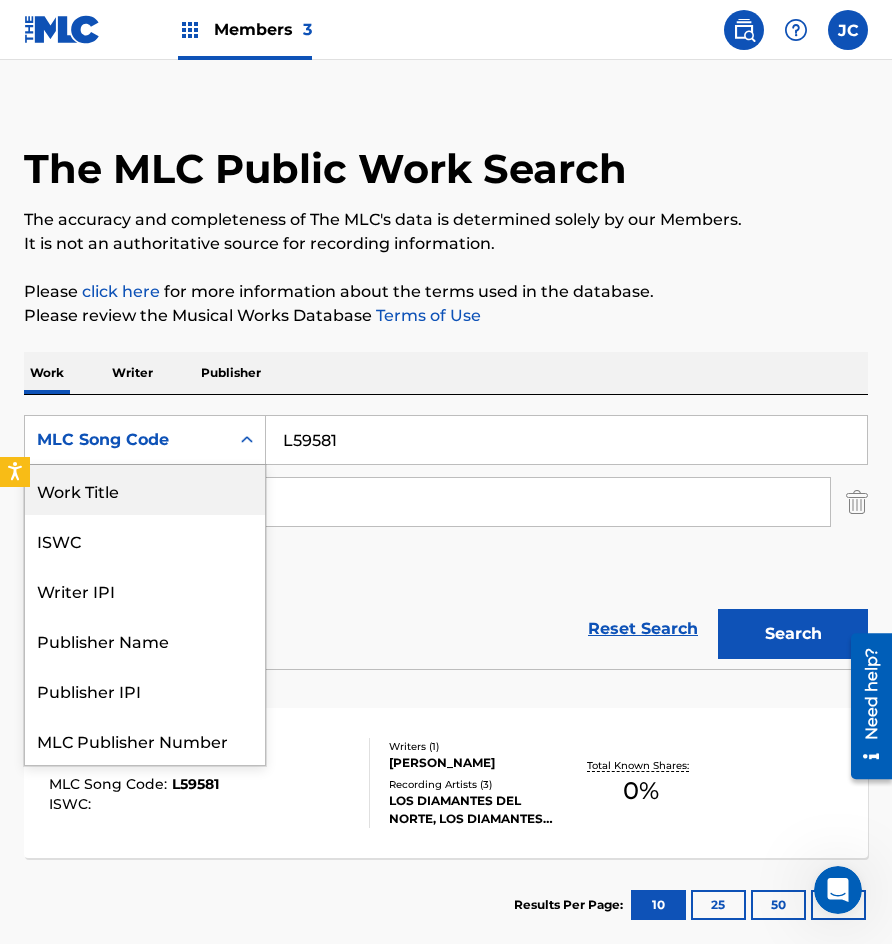 click on "Work Title" at bounding box center (145, 490) 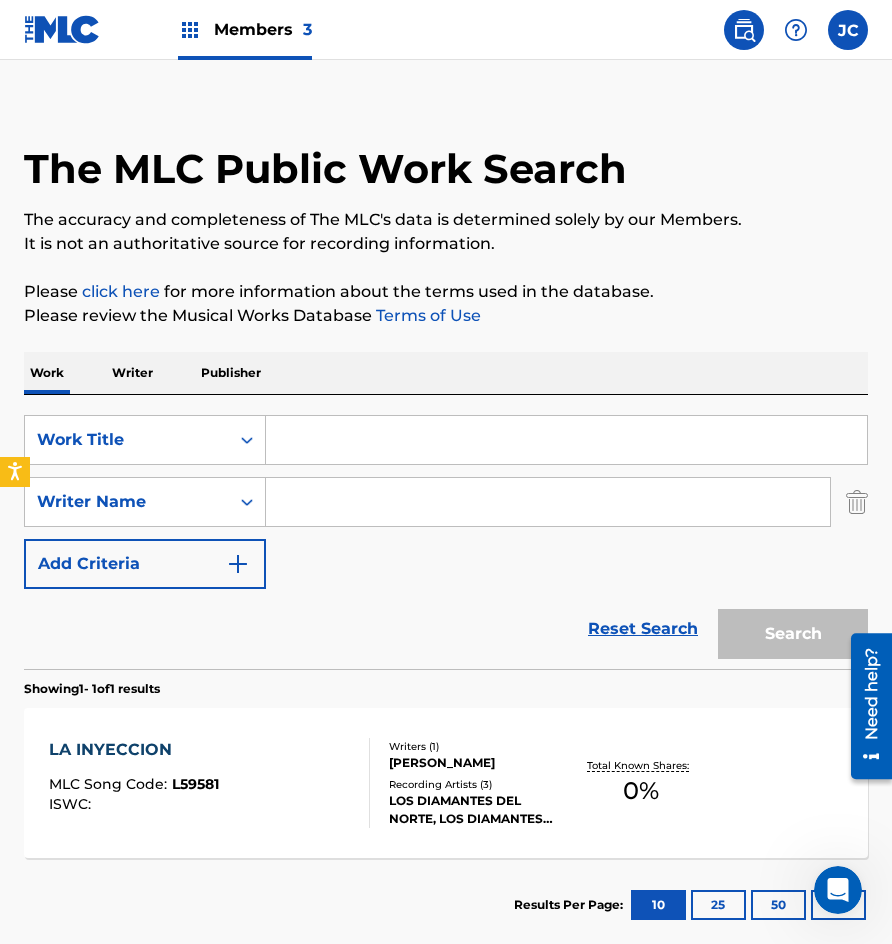 click at bounding box center (566, 440) 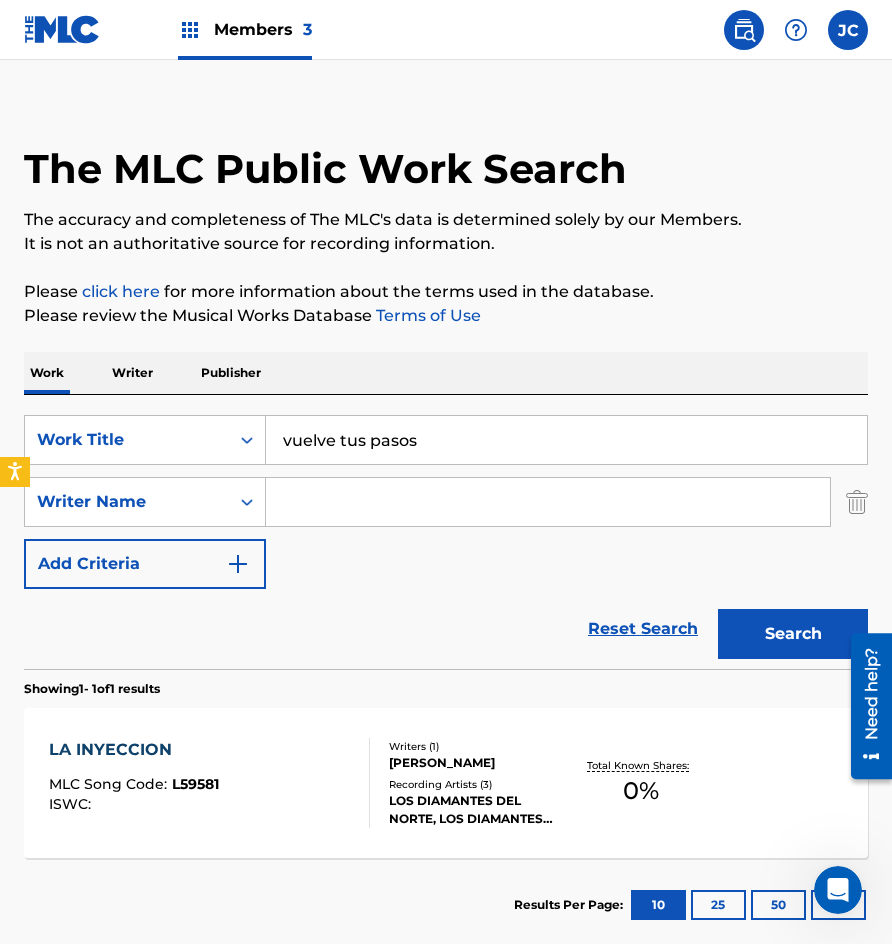 type on "vuelve tus pasos" 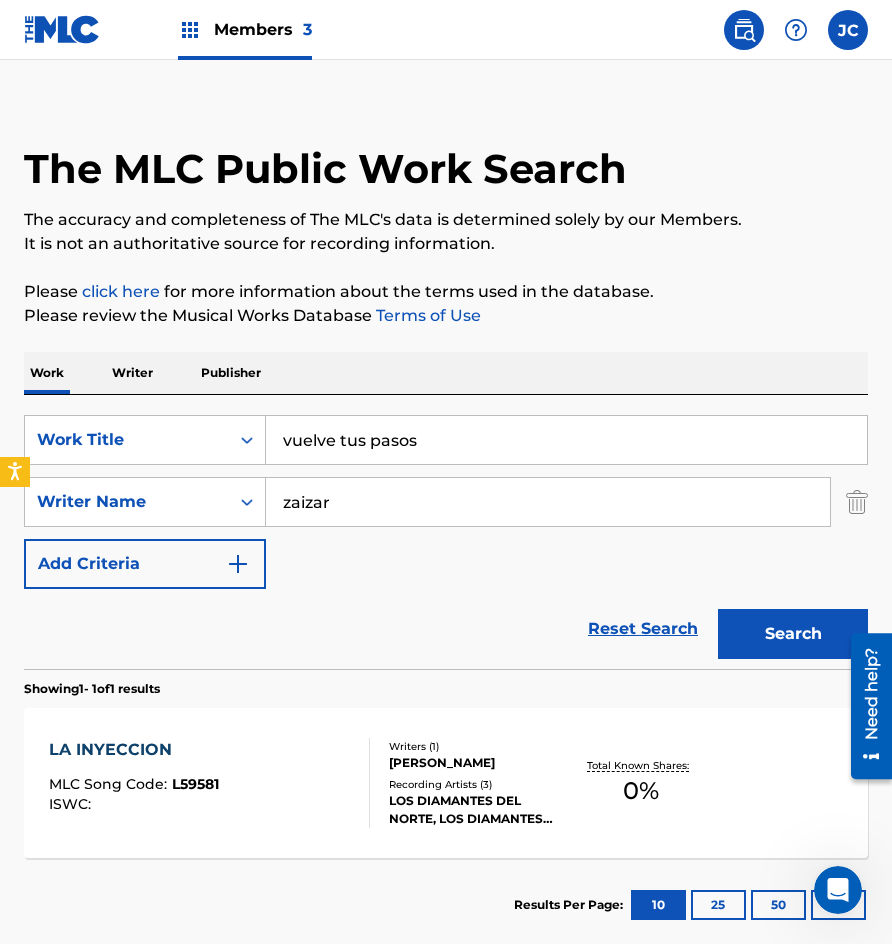 type on "zaizar" 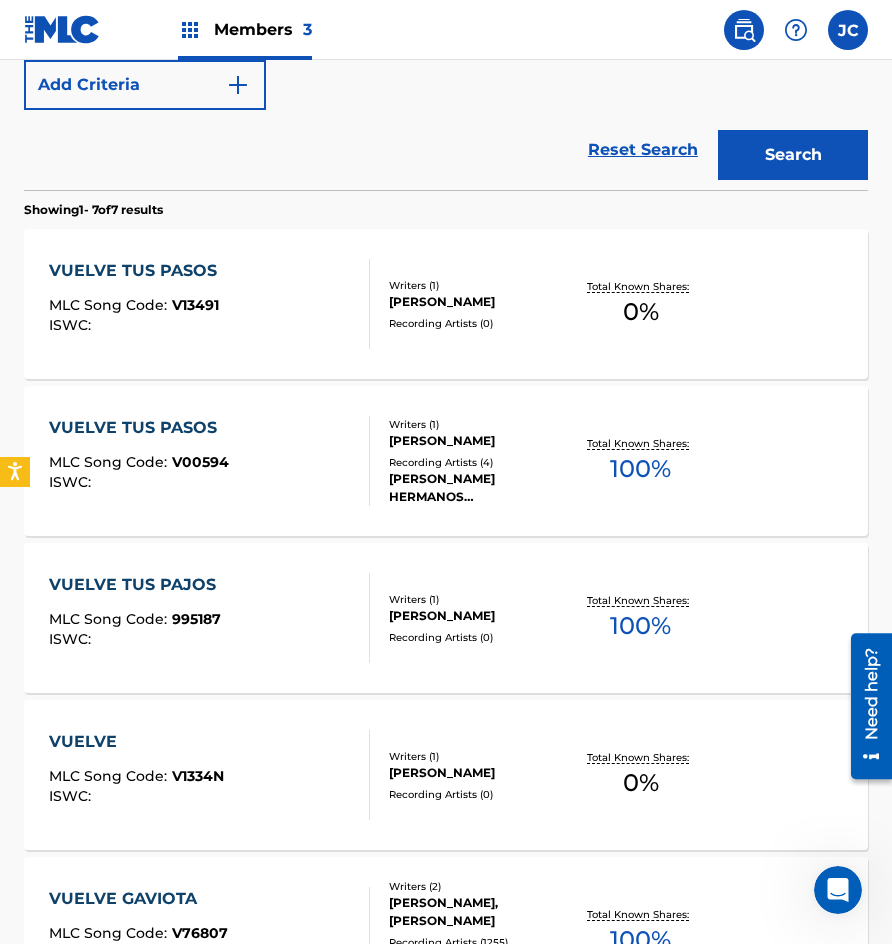 scroll, scrollTop: 500, scrollLeft: 0, axis: vertical 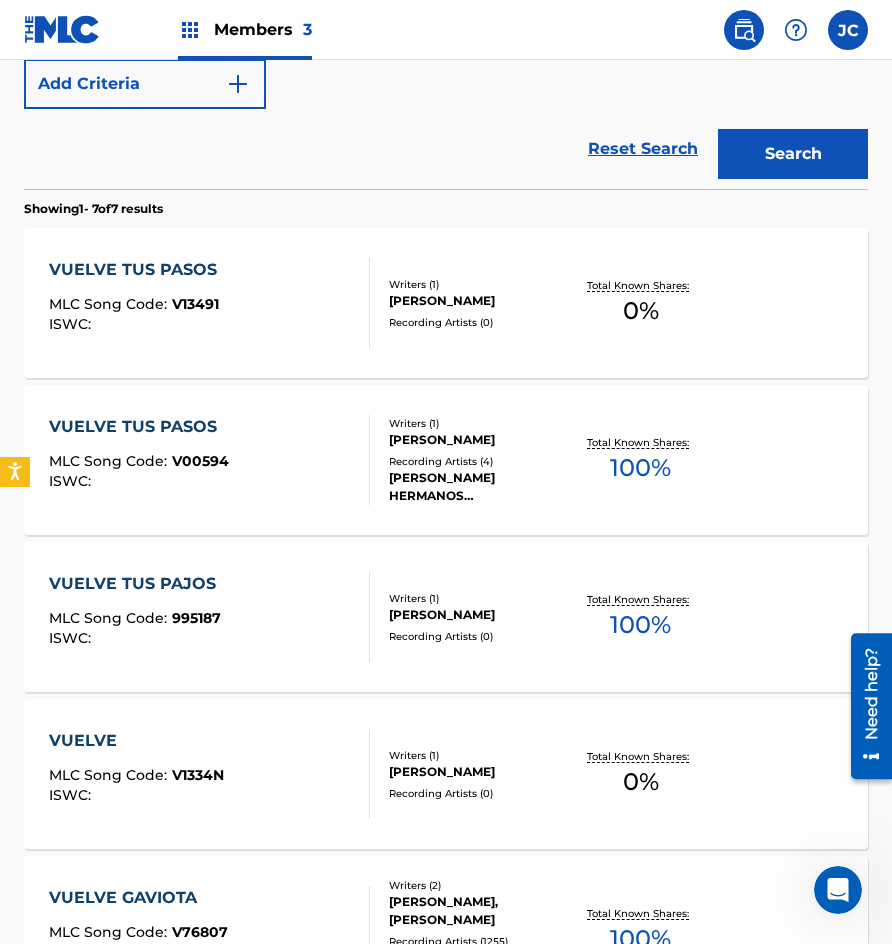 click on "[PERSON_NAME] HERMANOS [PERSON_NAME] LOS HERMANOS [PERSON_NAME] [PERSON_NAME]" at bounding box center (479, 487) 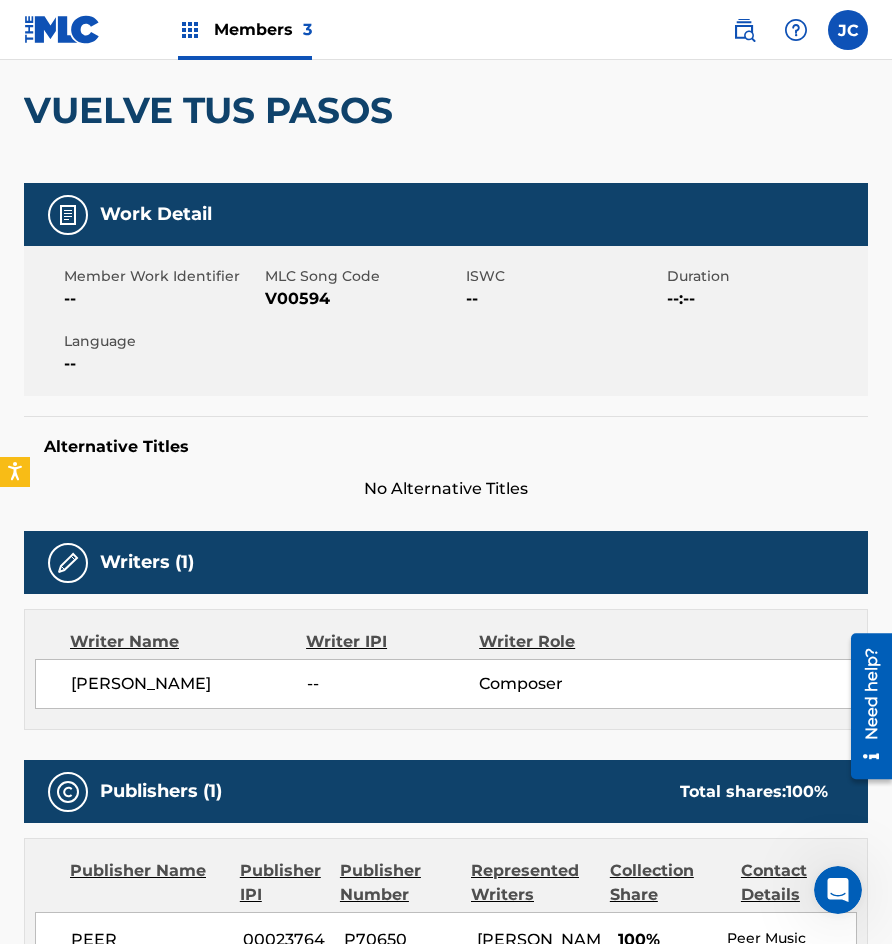 scroll, scrollTop: 0, scrollLeft: 0, axis: both 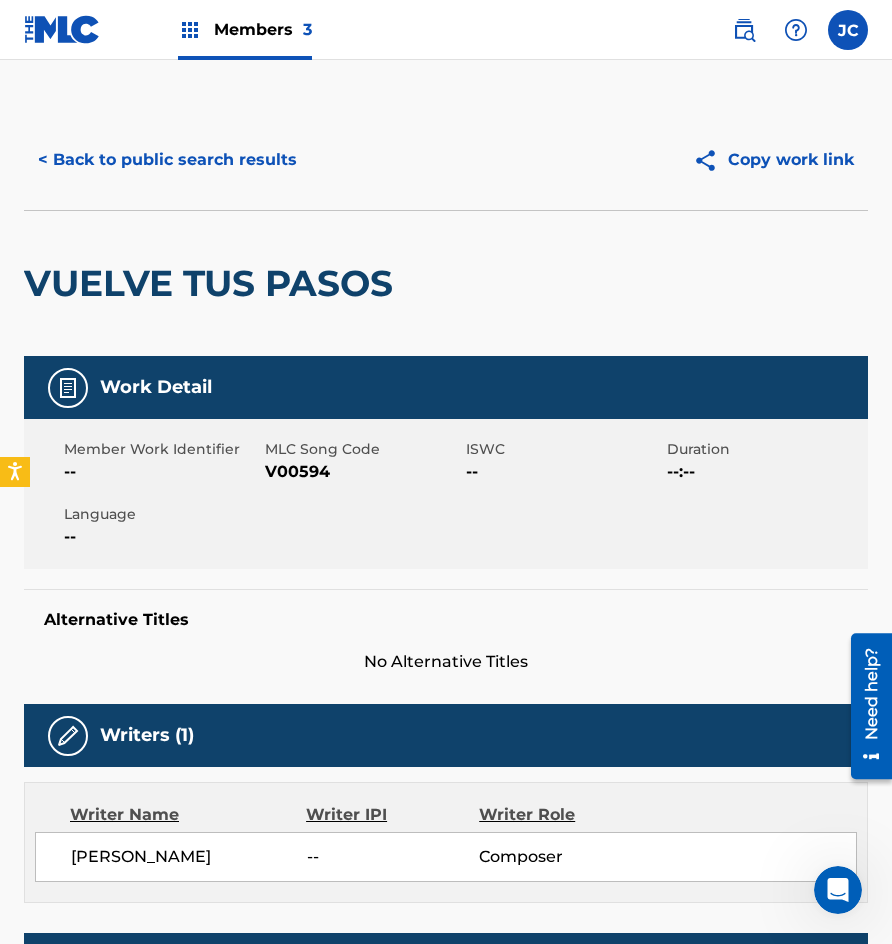 click on "< Back to public search results" at bounding box center (167, 160) 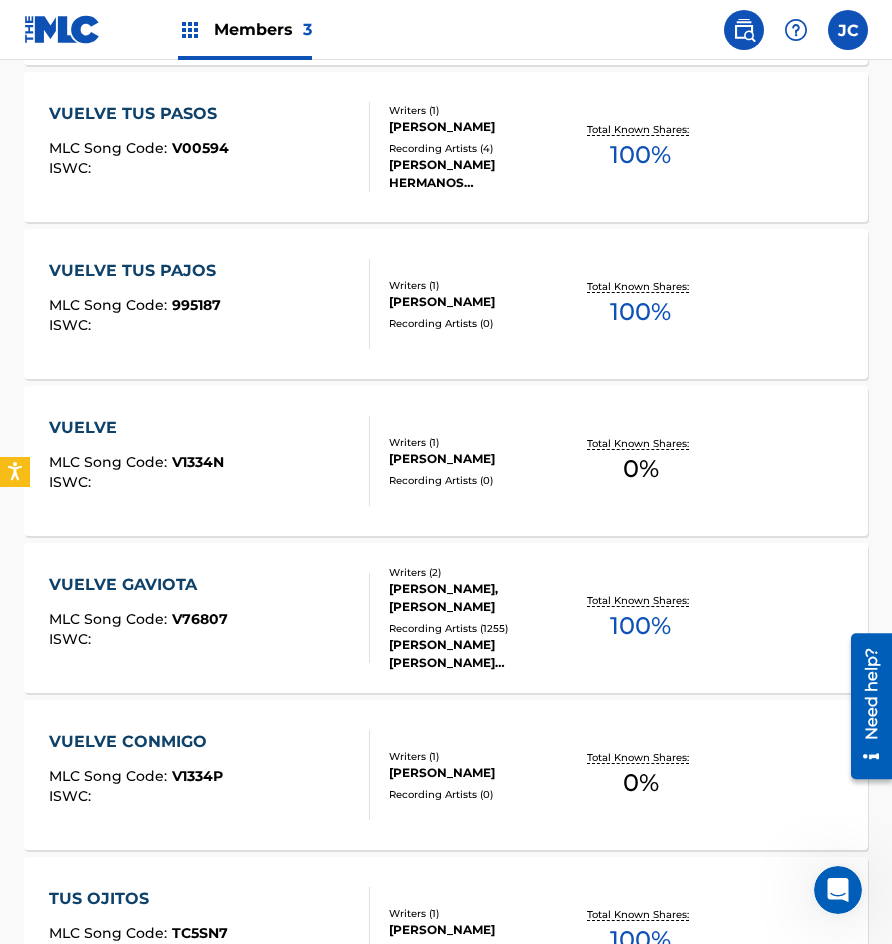 scroll, scrollTop: 814, scrollLeft: 0, axis: vertical 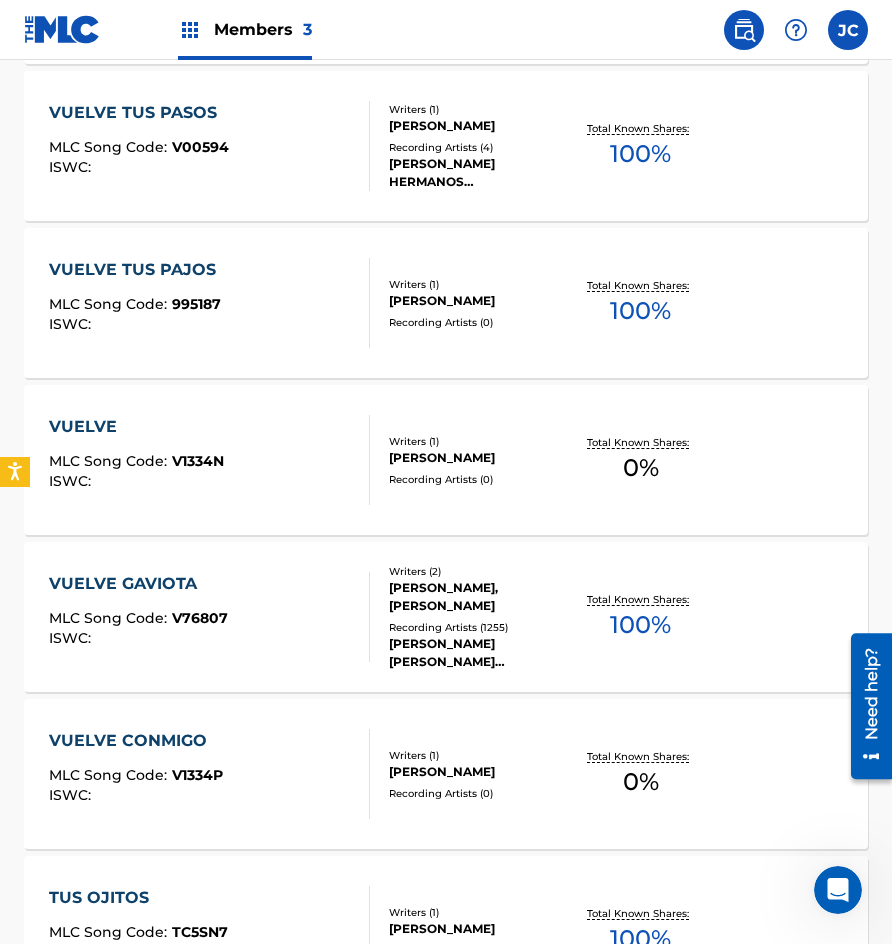 click on "Writers ( 1 ) [PERSON_NAME] Recording Artists ( 0 )" at bounding box center (470, 303) 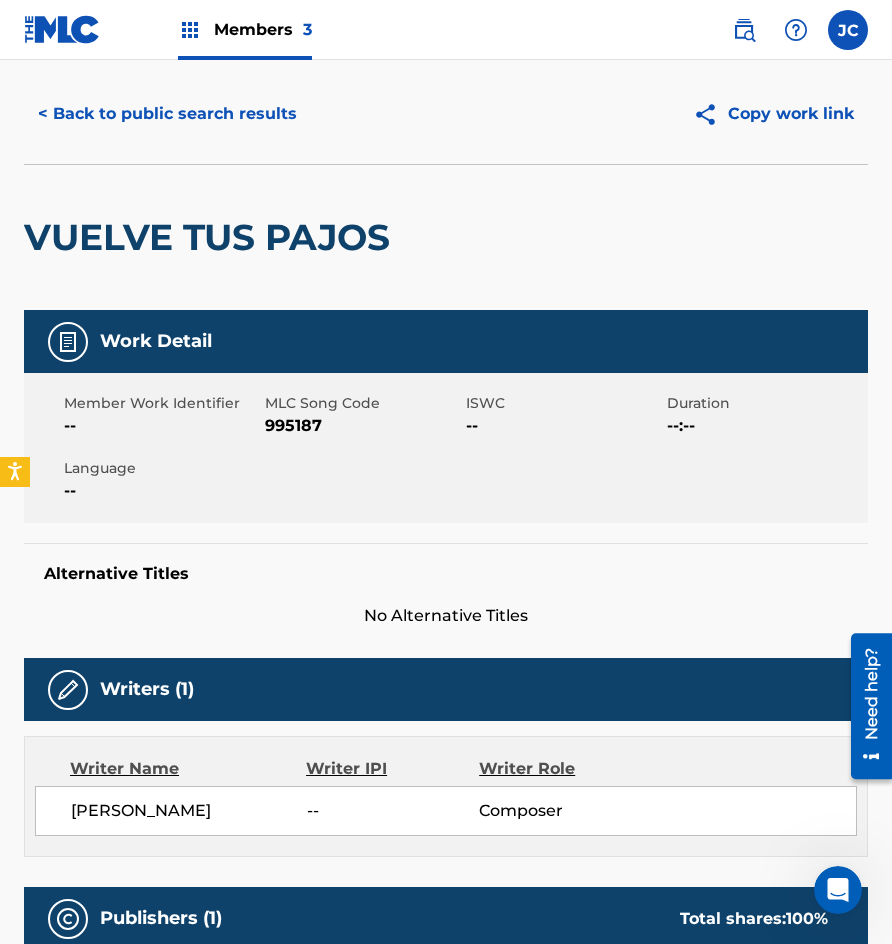 scroll, scrollTop: 0, scrollLeft: 0, axis: both 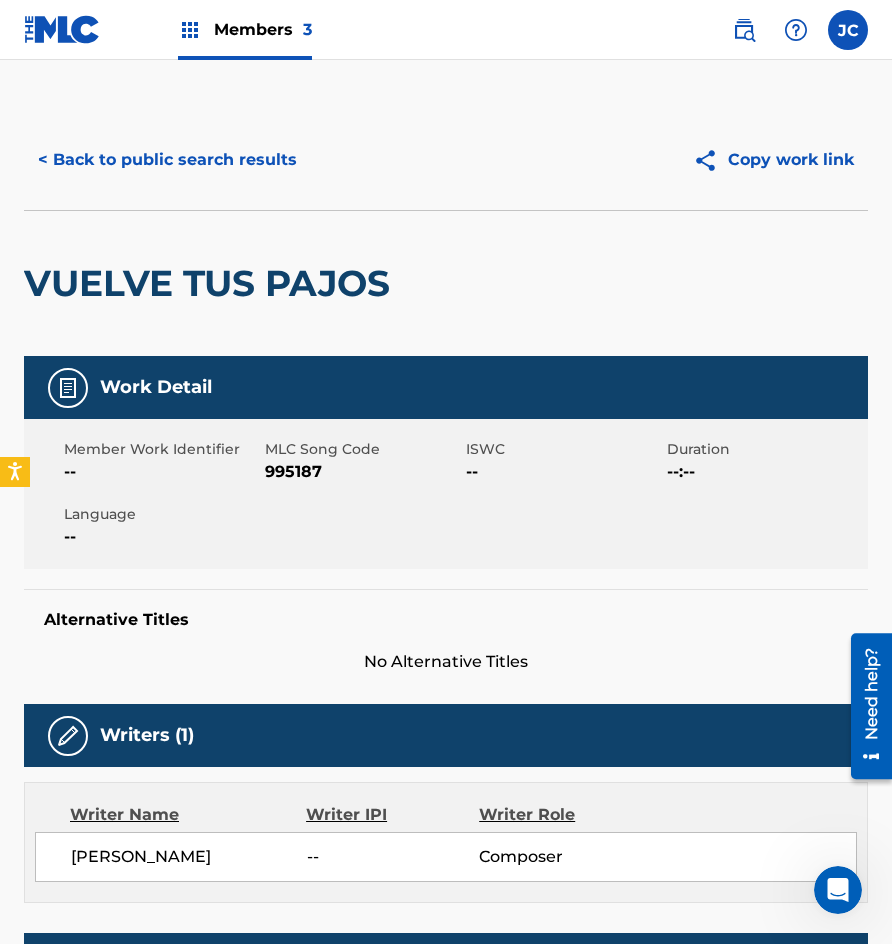 click on "< Back to public search results" at bounding box center [167, 160] 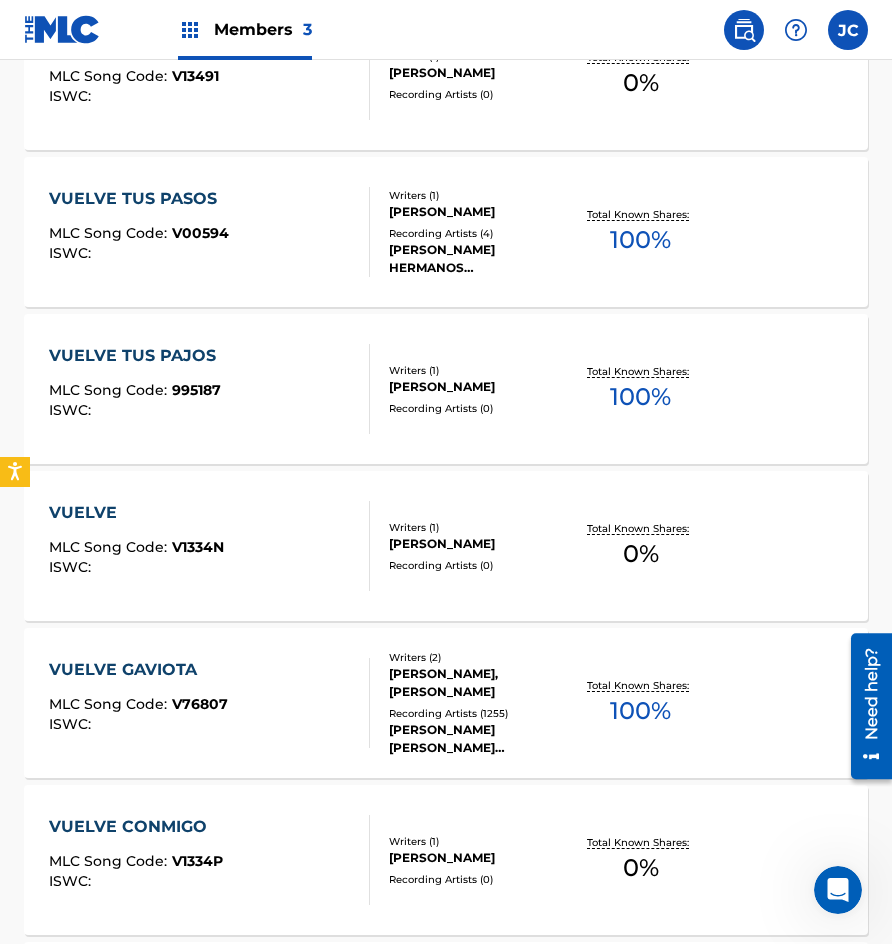 scroll, scrollTop: 628, scrollLeft: 0, axis: vertical 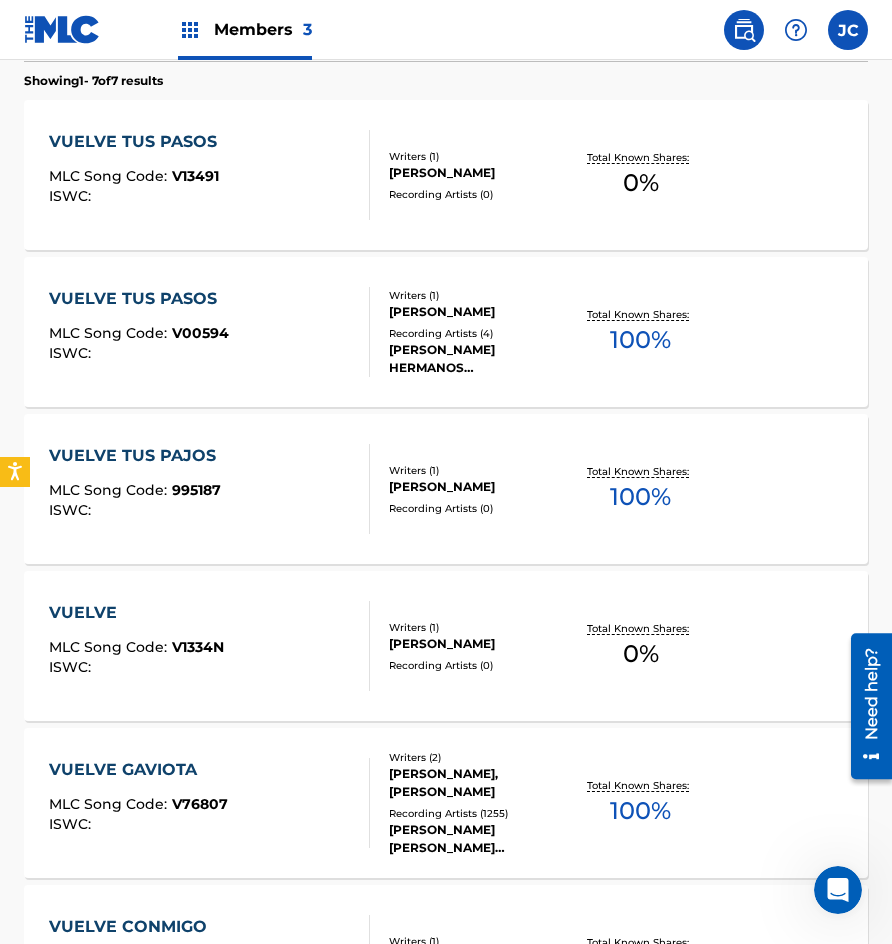 click on "[PERSON_NAME]" at bounding box center [479, 173] 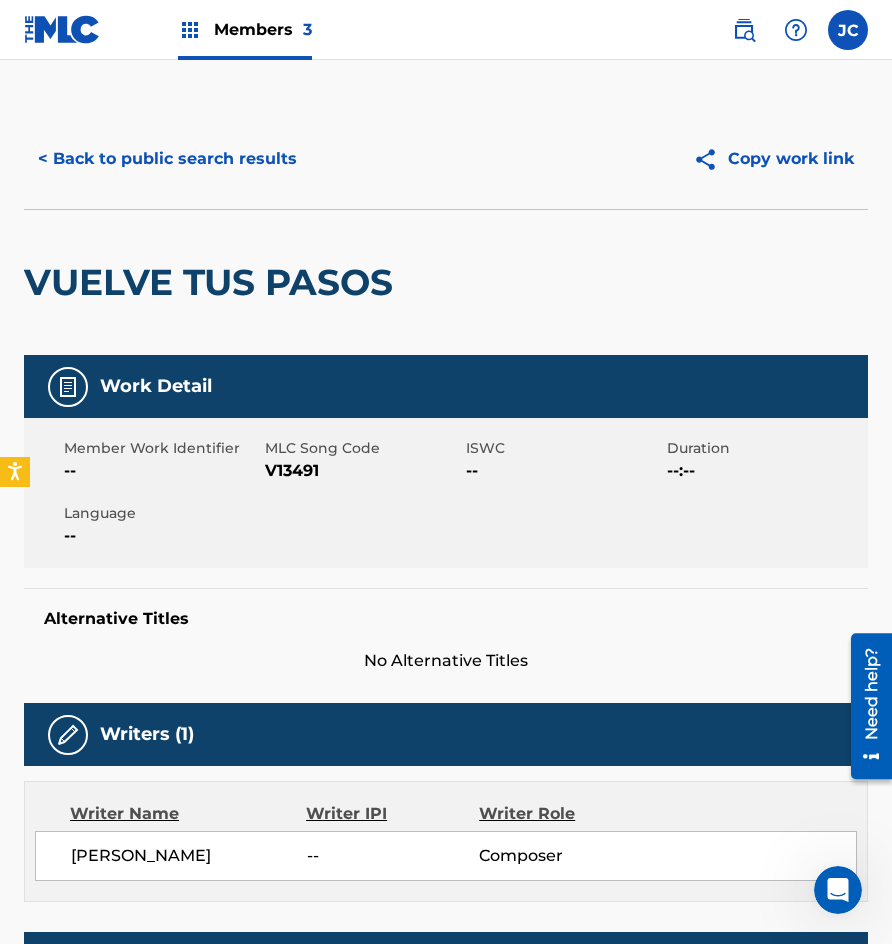 scroll, scrollTop: 0, scrollLeft: 0, axis: both 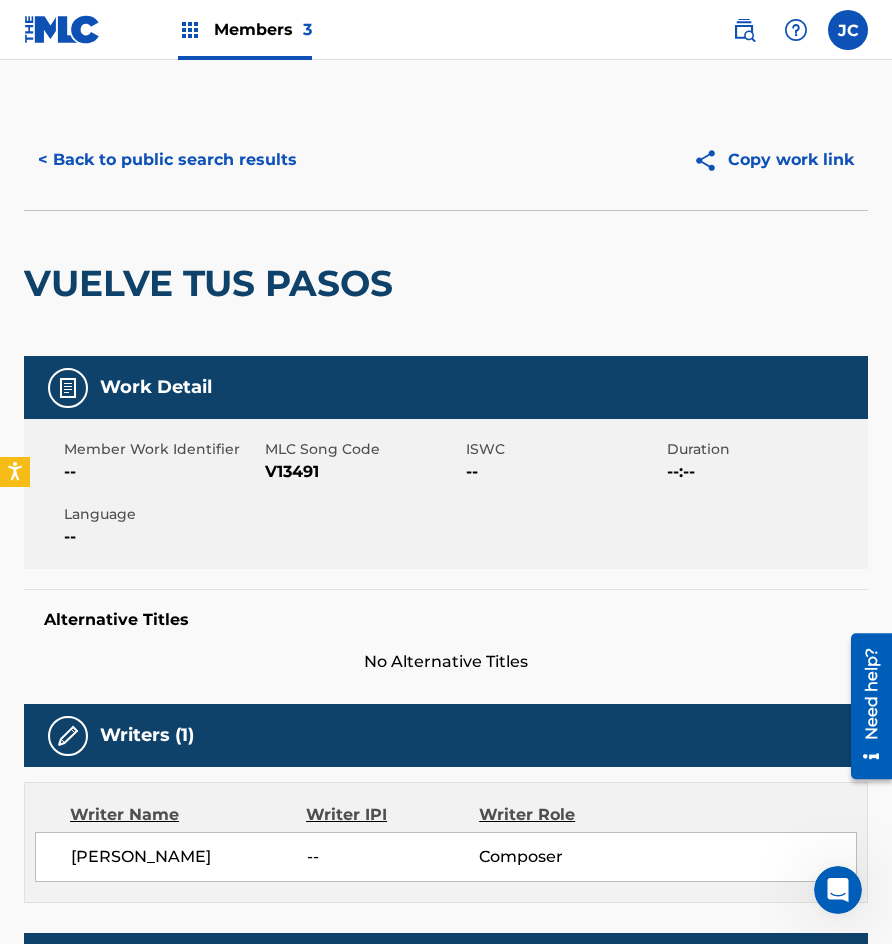 click on "< Back to public search results" at bounding box center (167, 160) 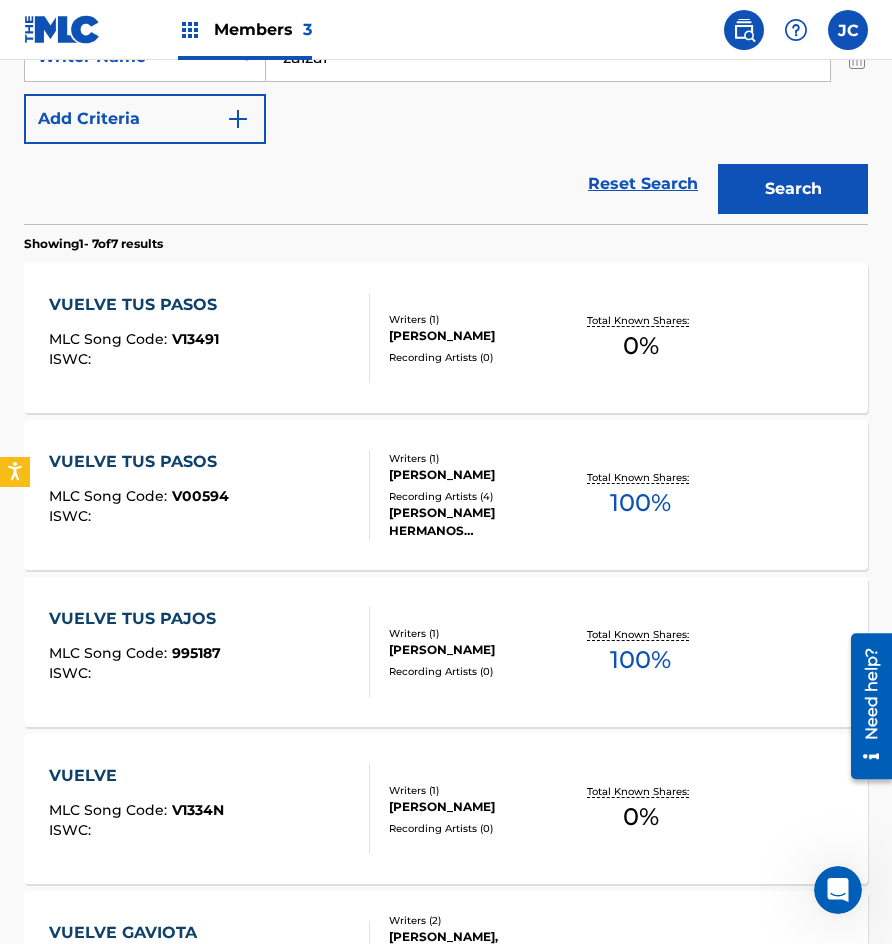 scroll, scrollTop: 442, scrollLeft: 0, axis: vertical 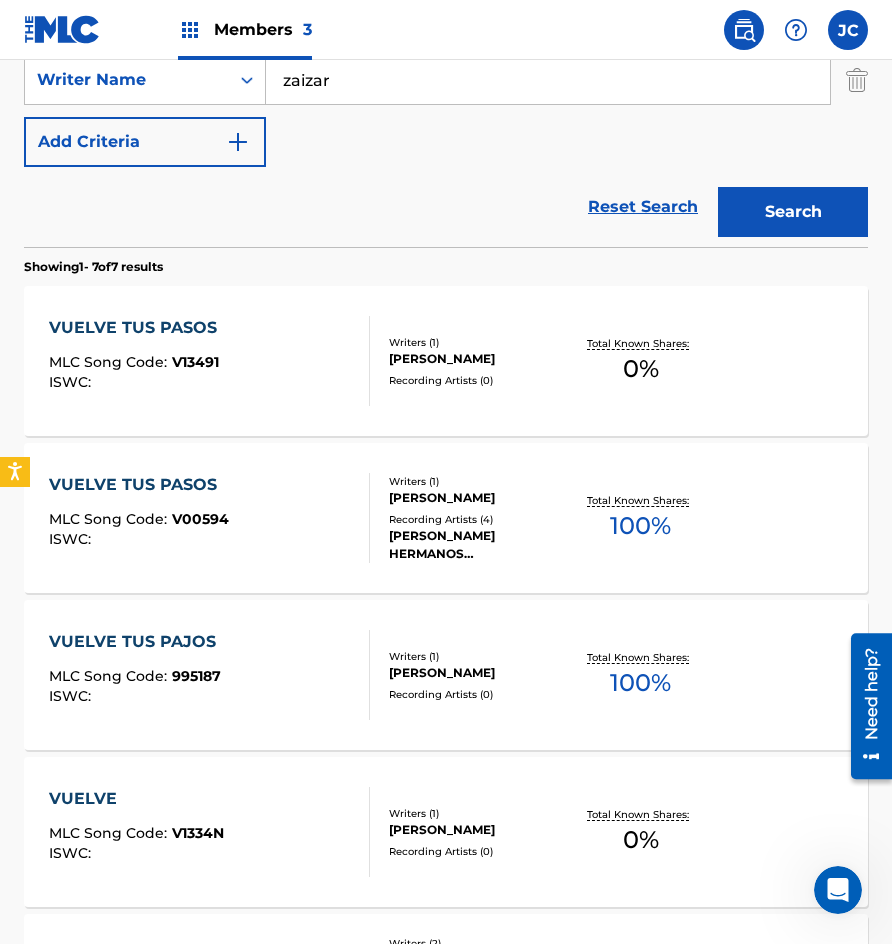 click on "[PERSON_NAME]" at bounding box center [479, 359] 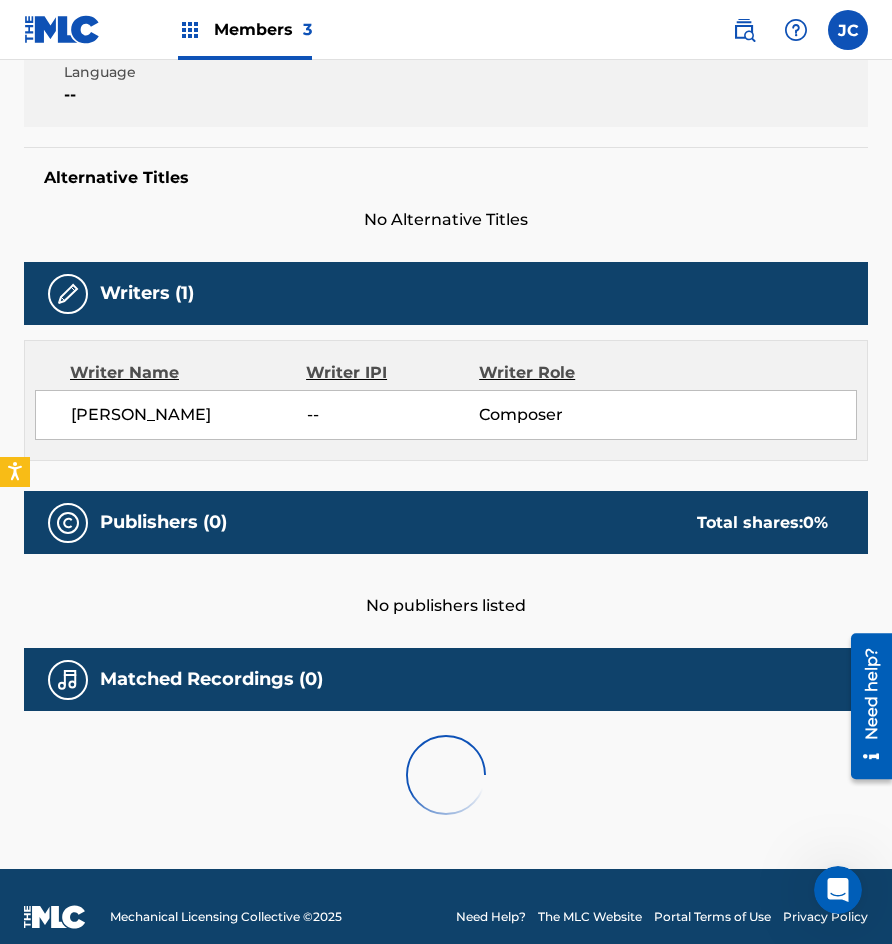 scroll, scrollTop: 0, scrollLeft: 0, axis: both 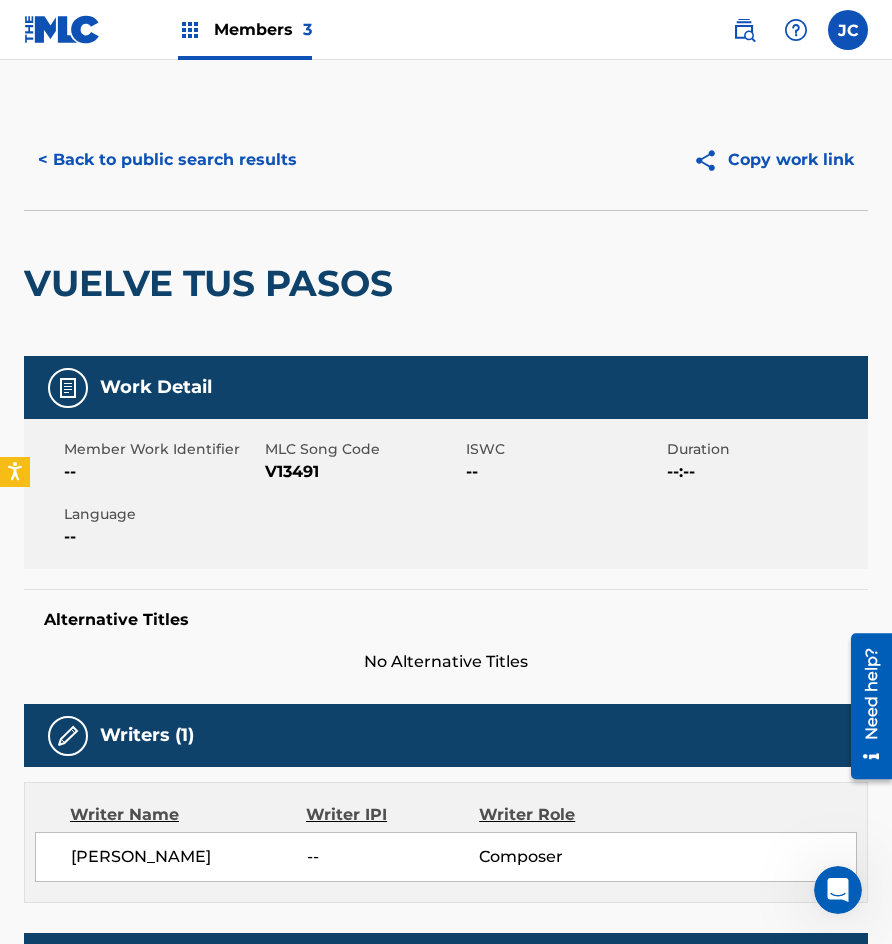 click on "V13491" at bounding box center (363, 472) 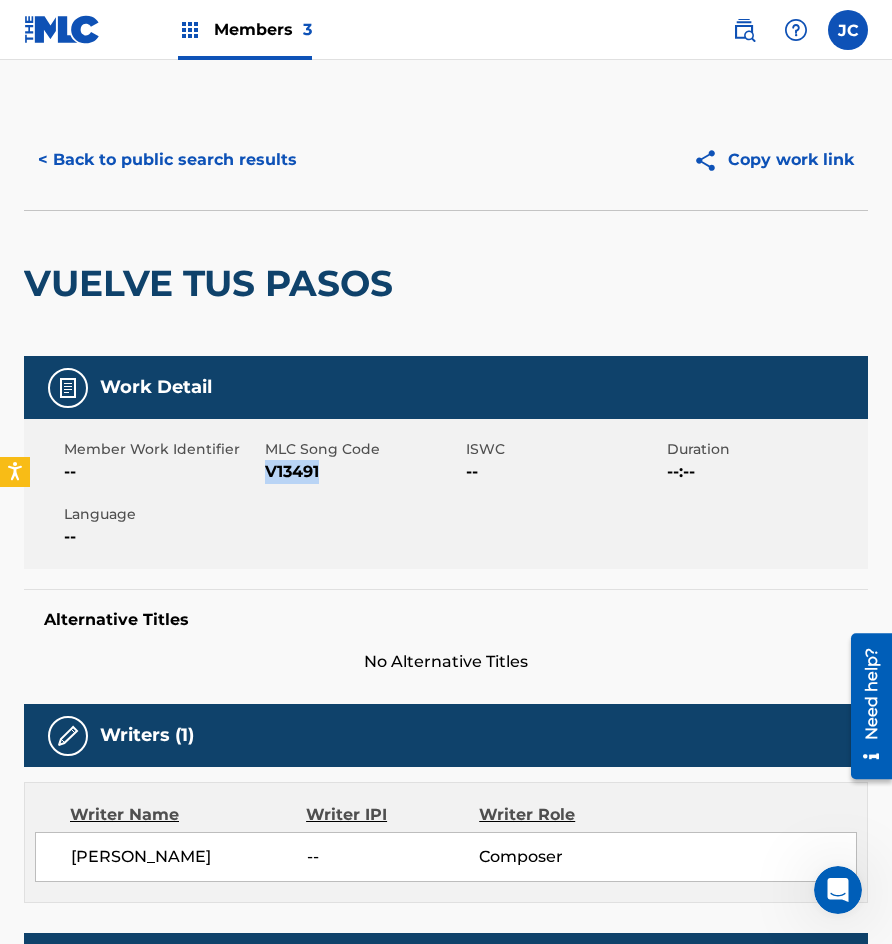 click on "V13491" at bounding box center [363, 472] 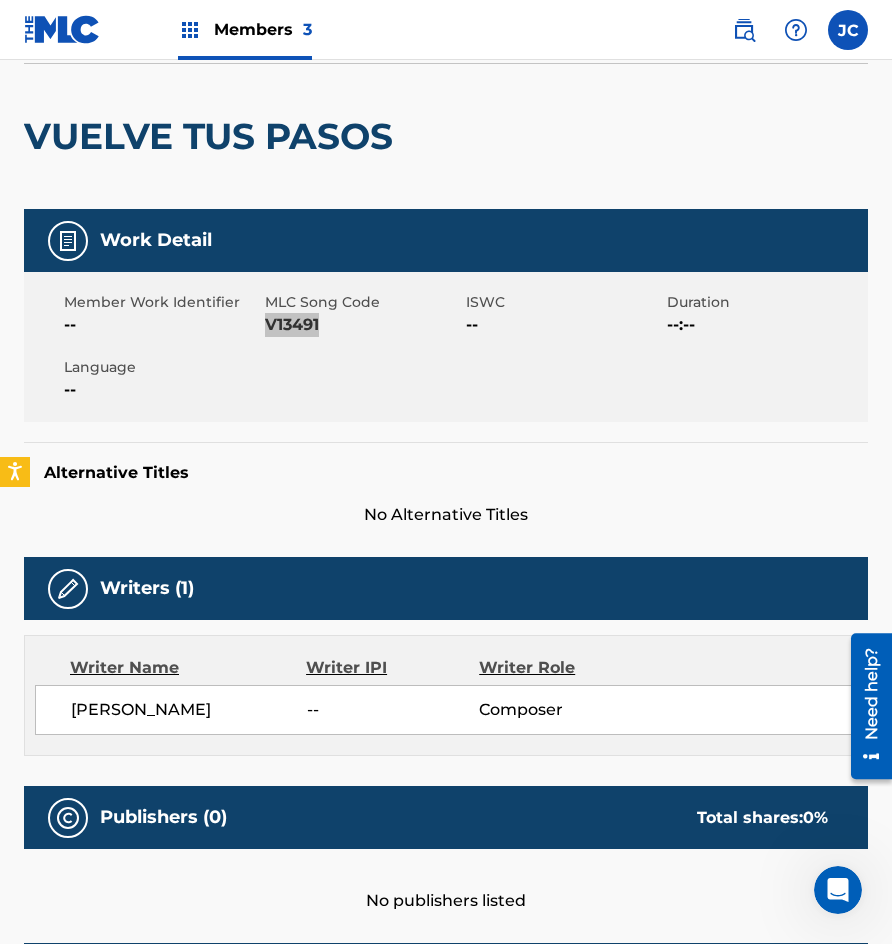 scroll, scrollTop: 0, scrollLeft: 0, axis: both 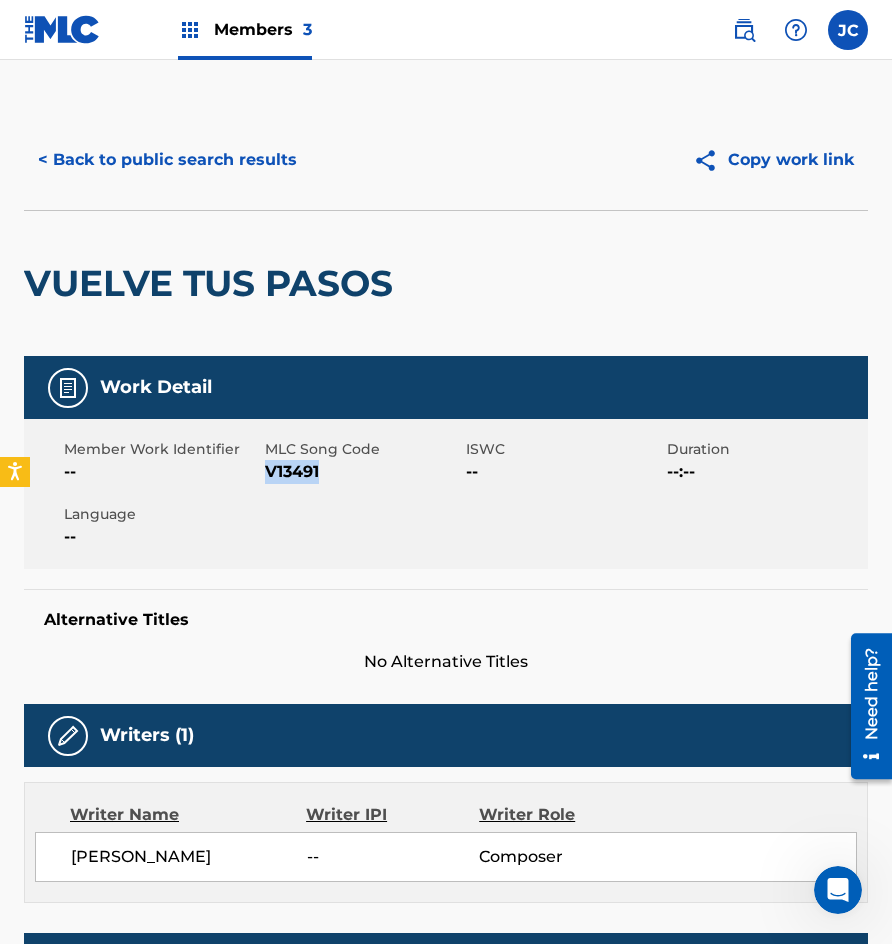 click on "< Back to public search results" at bounding box center (167, 160) 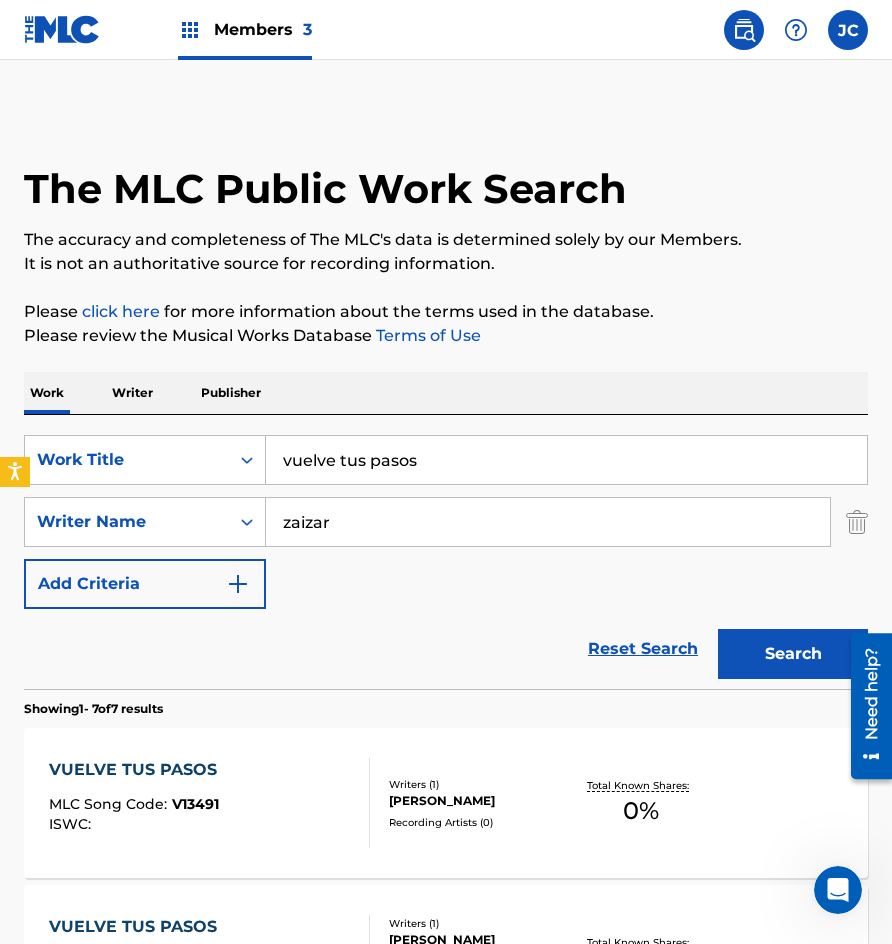 scroll, scrollTop: 432, scrollLeft: 0, axis: vertical 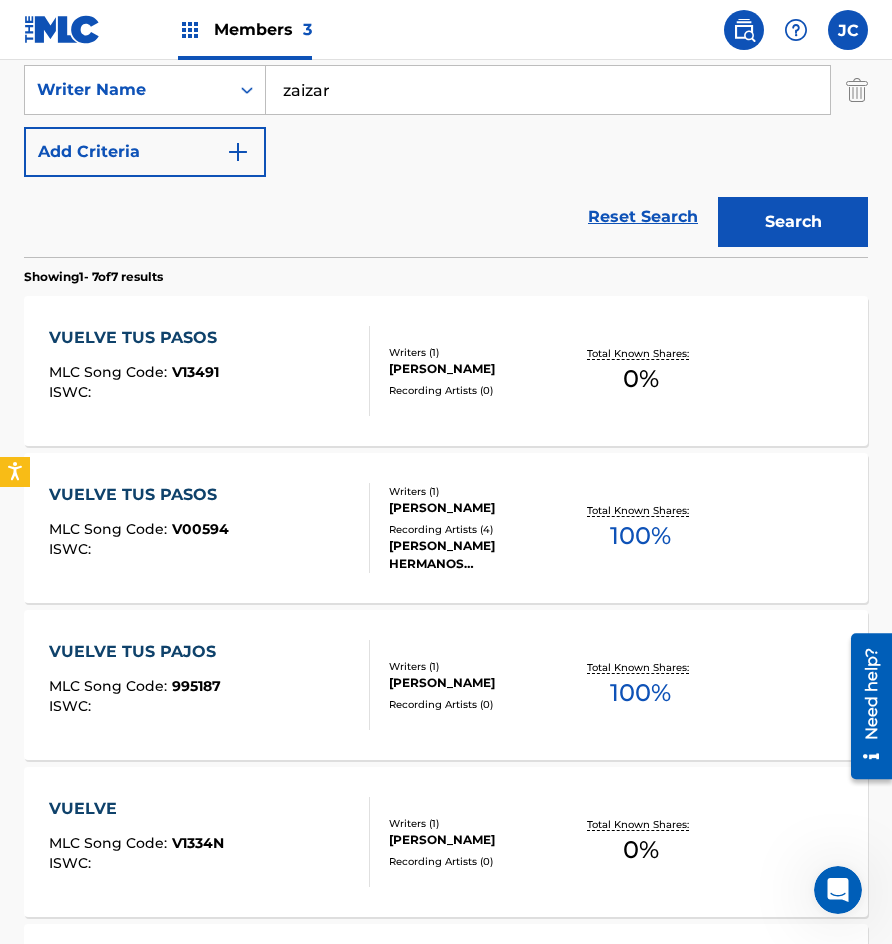 click on "Recording Artists ( 4 )" at bounding box center (479, 529) 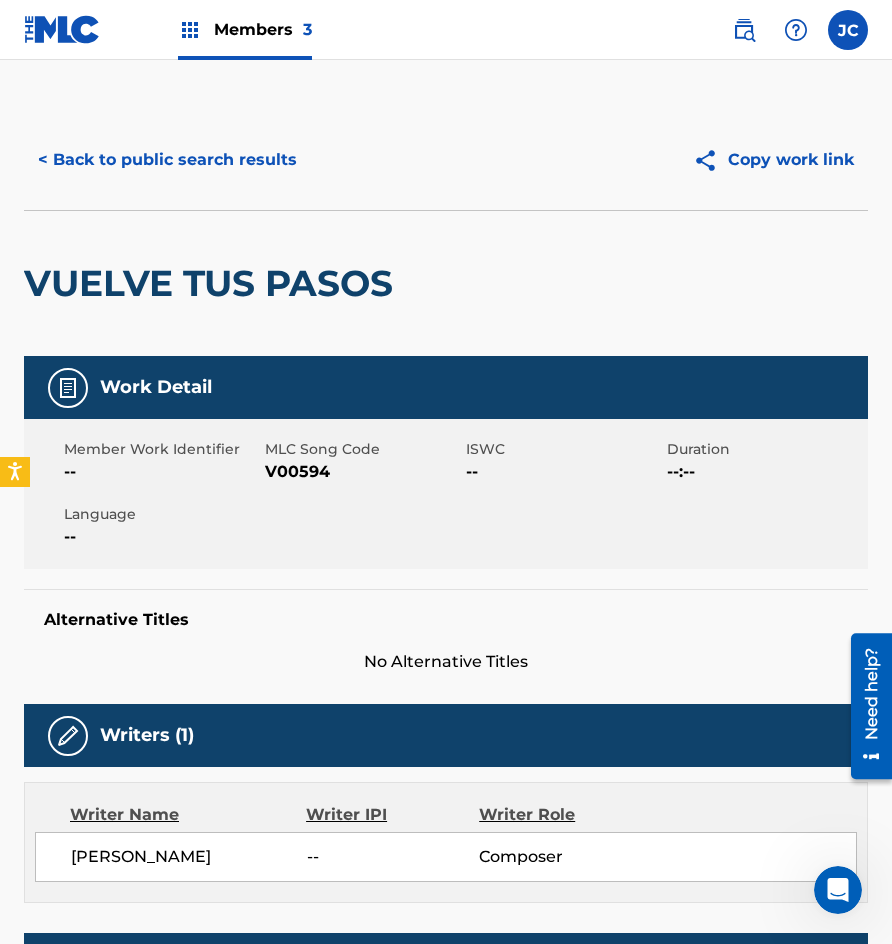click on "V00594" at bounding box center [363, 472] 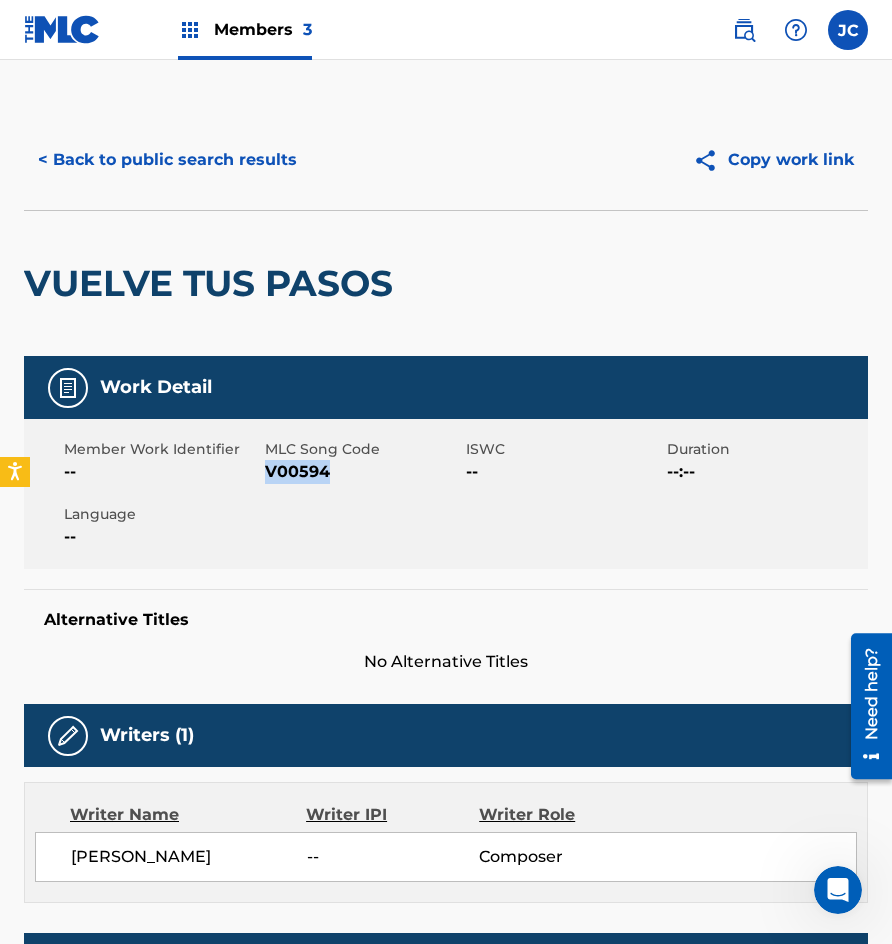 click on "V00594" at bounding box center (363, 472) 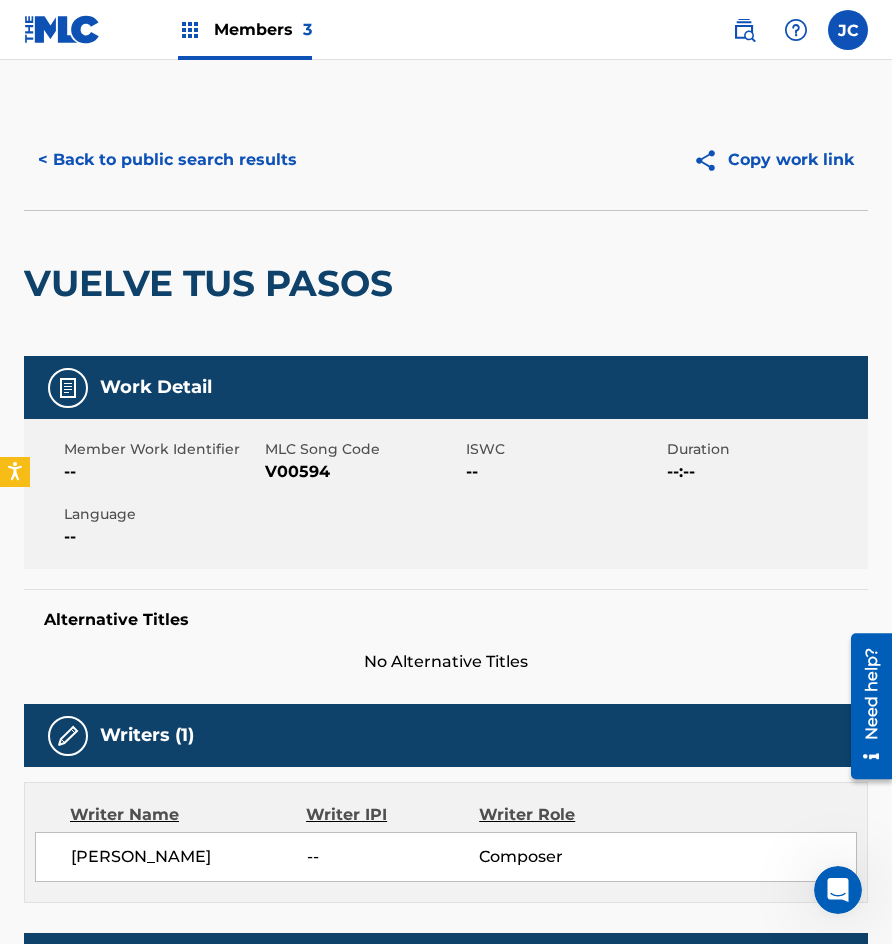 scroll, scrollTop: 432, scrollLeft: 0, axis: vertical 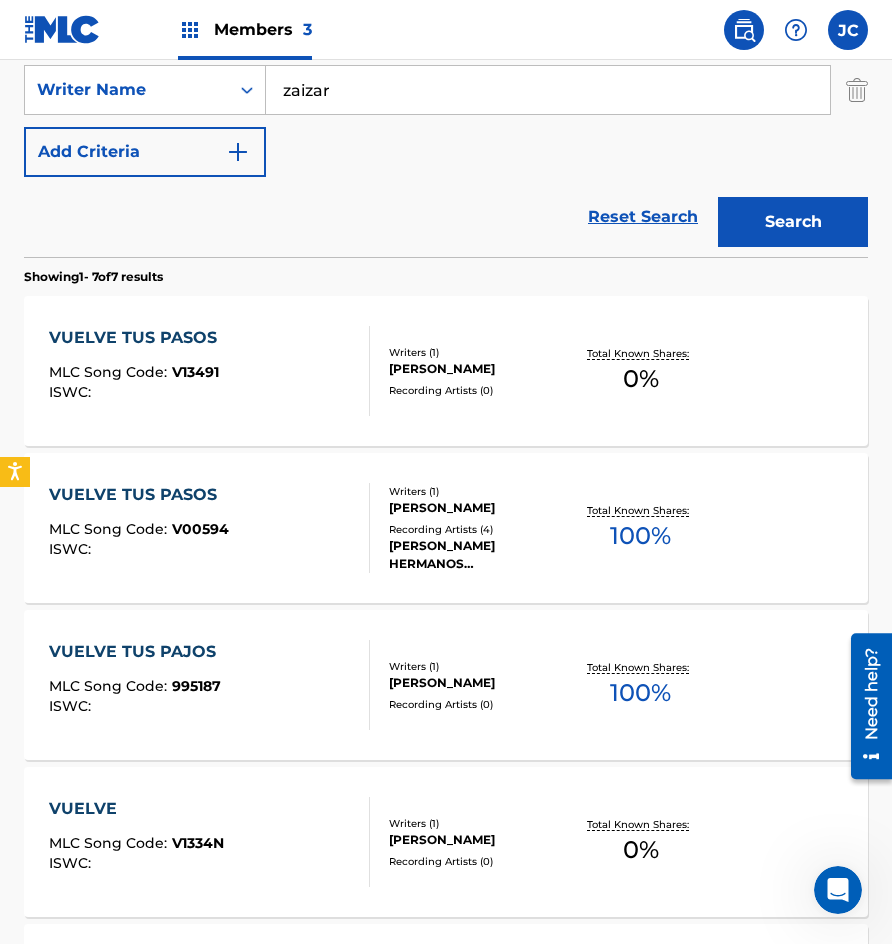 click on "Writers ( 1 ) [PERSON_NAME] Recording Artists ( 0 )" at bounding box center [470, 685] 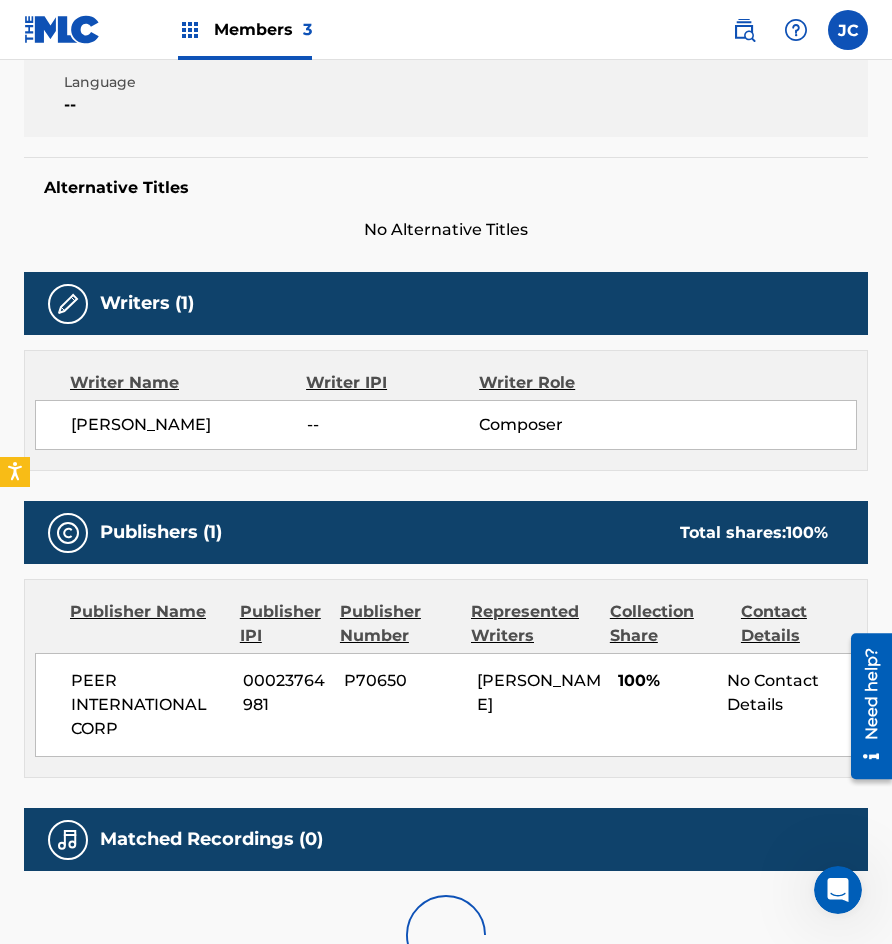 scroll, scrollTop: 0, scrollLeft: 0, axis: both 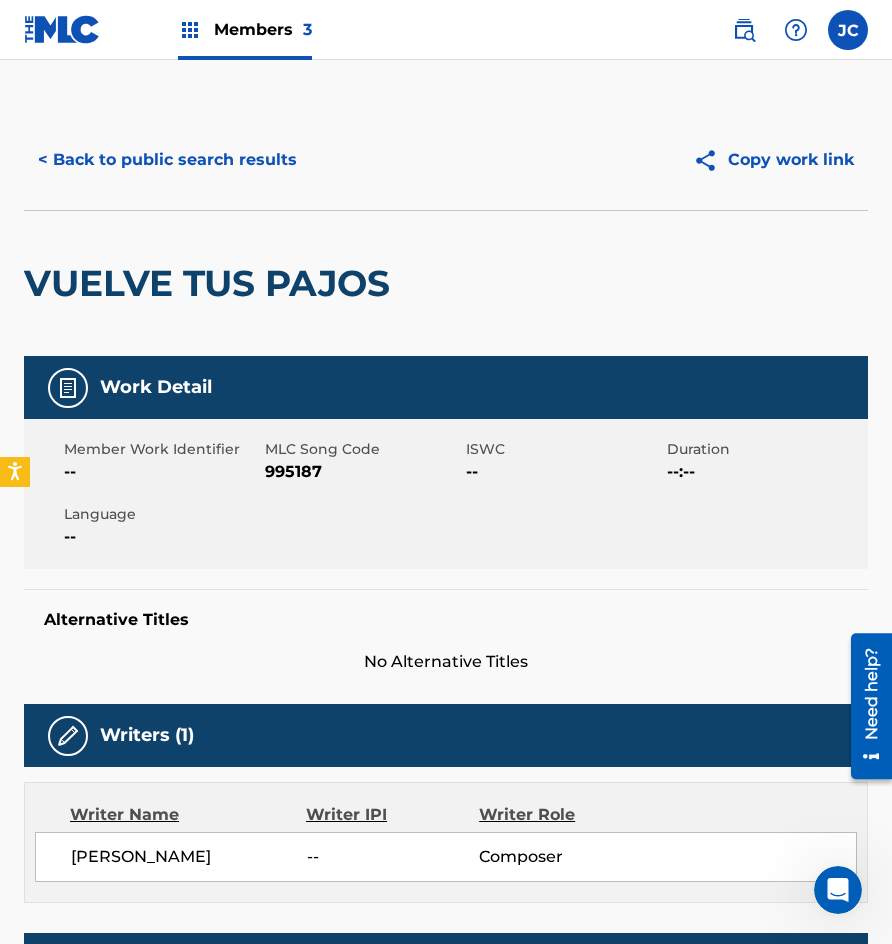click on "995187" at bounding box center [363, 472] 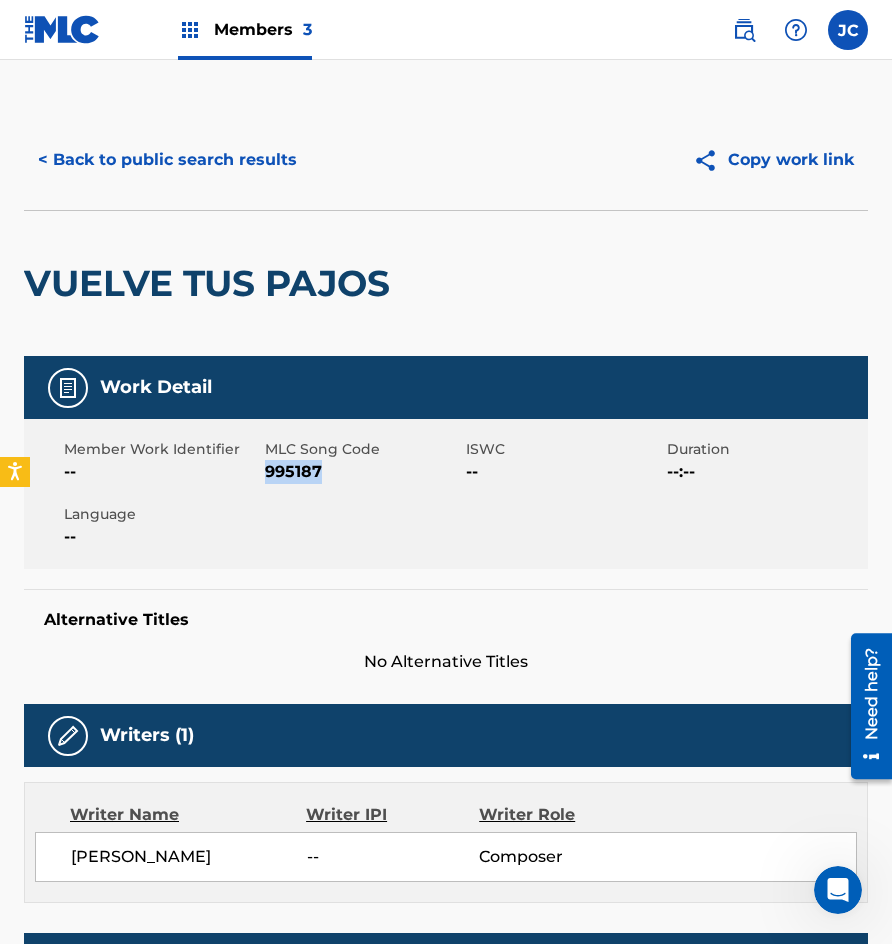 click on "995187" at bounding box center [363, 472] 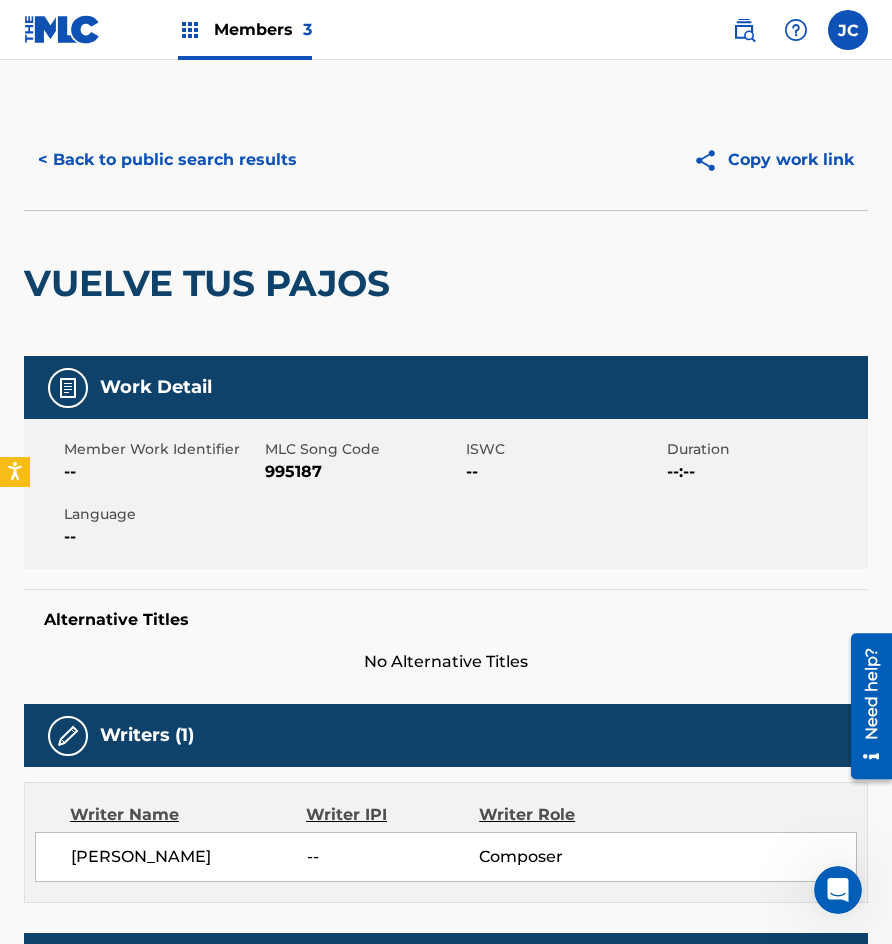 click on "< Back to public search results Copy work link" at bounding box center [446, 160] 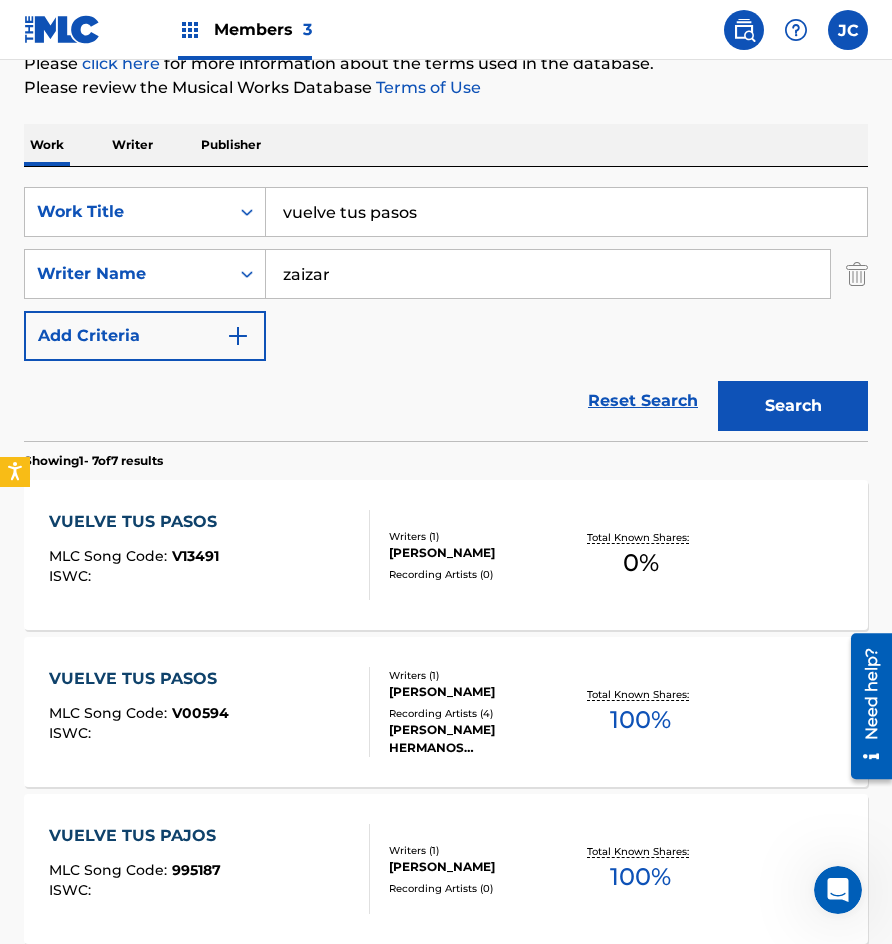 scroll, scrollTop: 232, scrollLeft: 0, axis: vertical 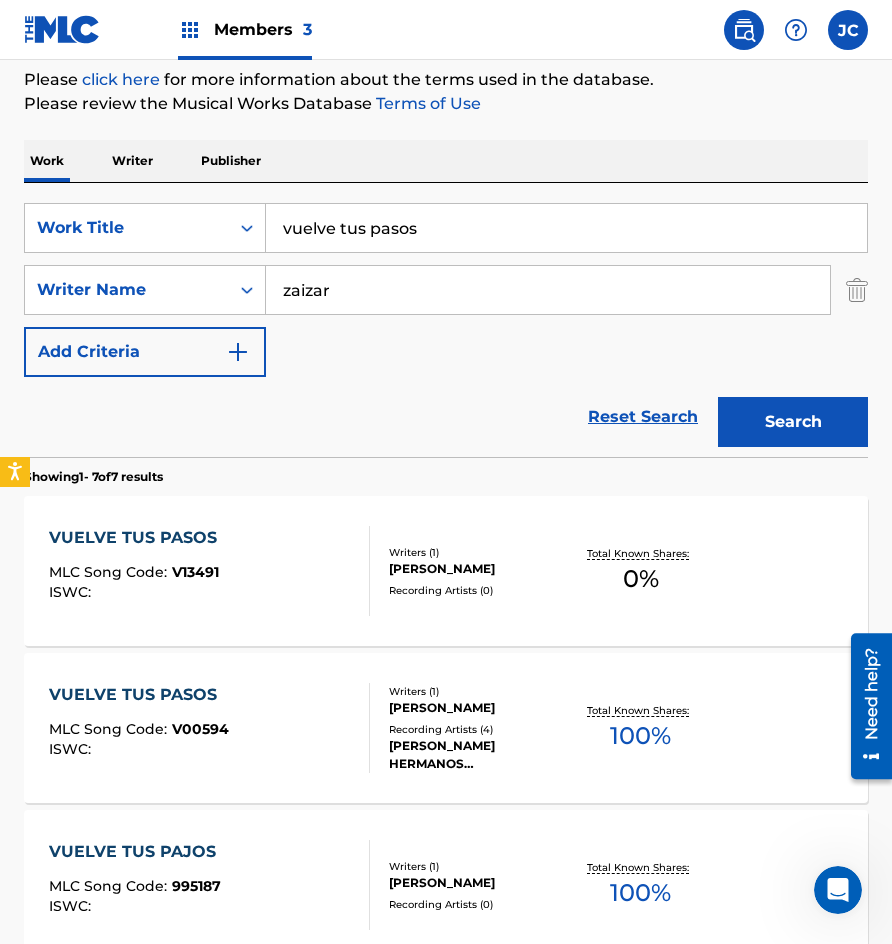 drag, startPoint x: 499, startPoint y: 233, endPoint x: 167, endPoint y: 197, distance: 333.9461 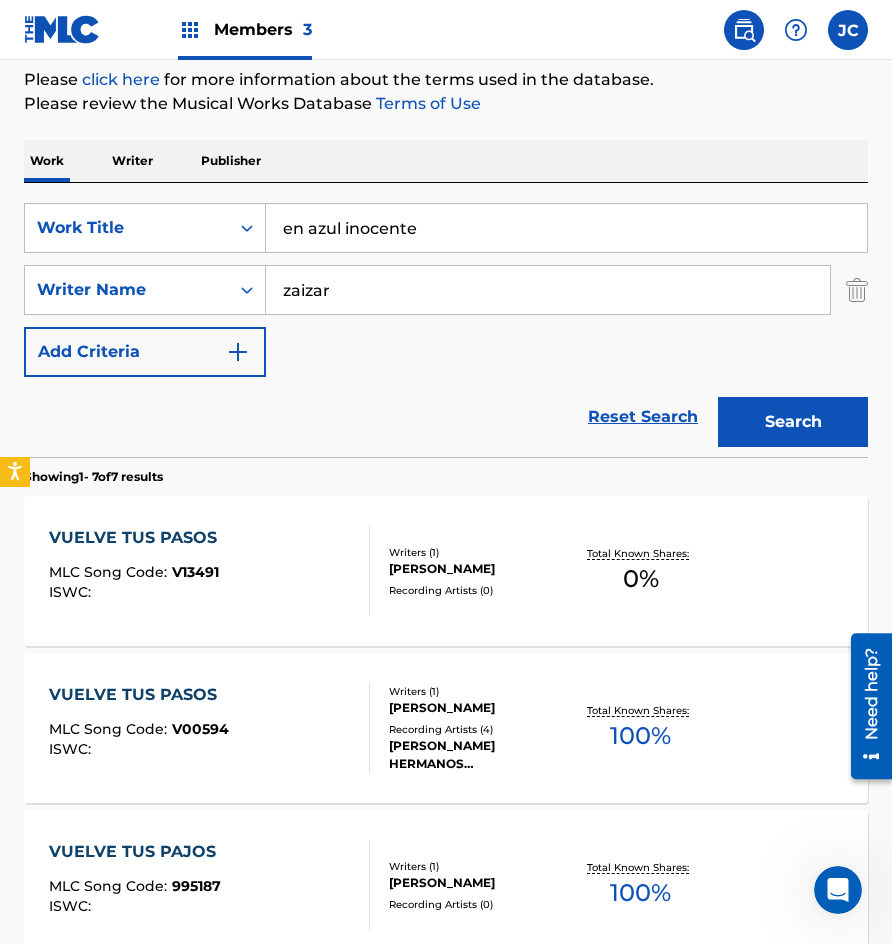 type on "en azul inocente" 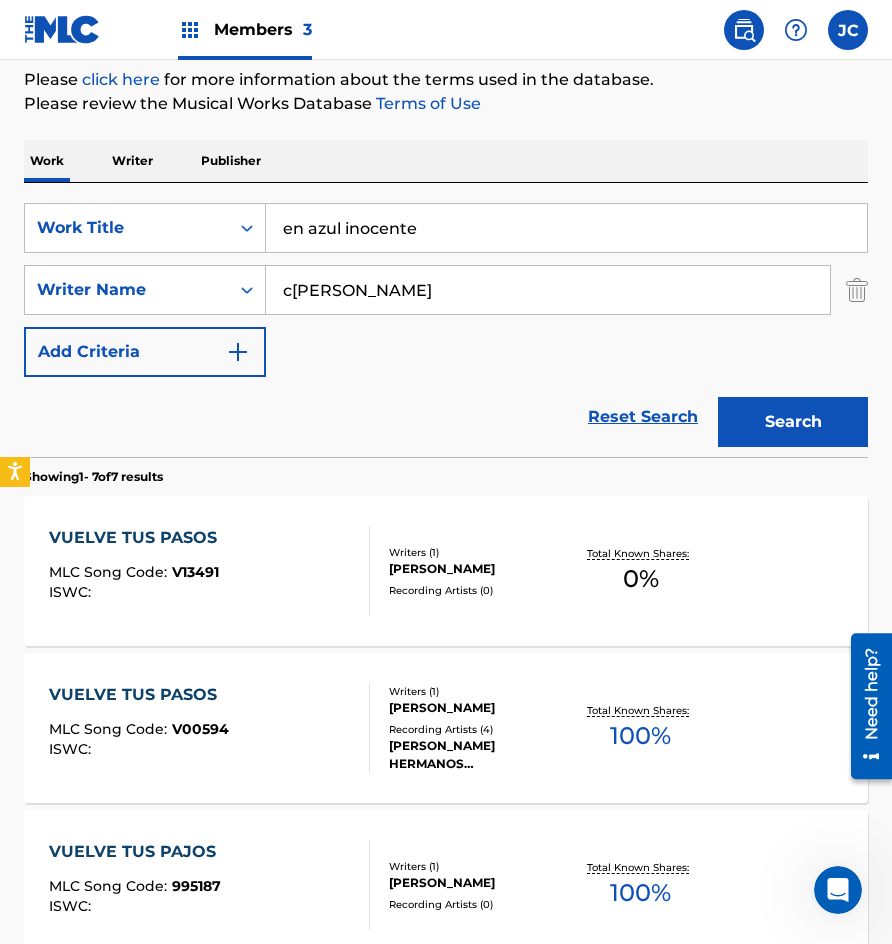 type on "c[PERSON_NAME]" 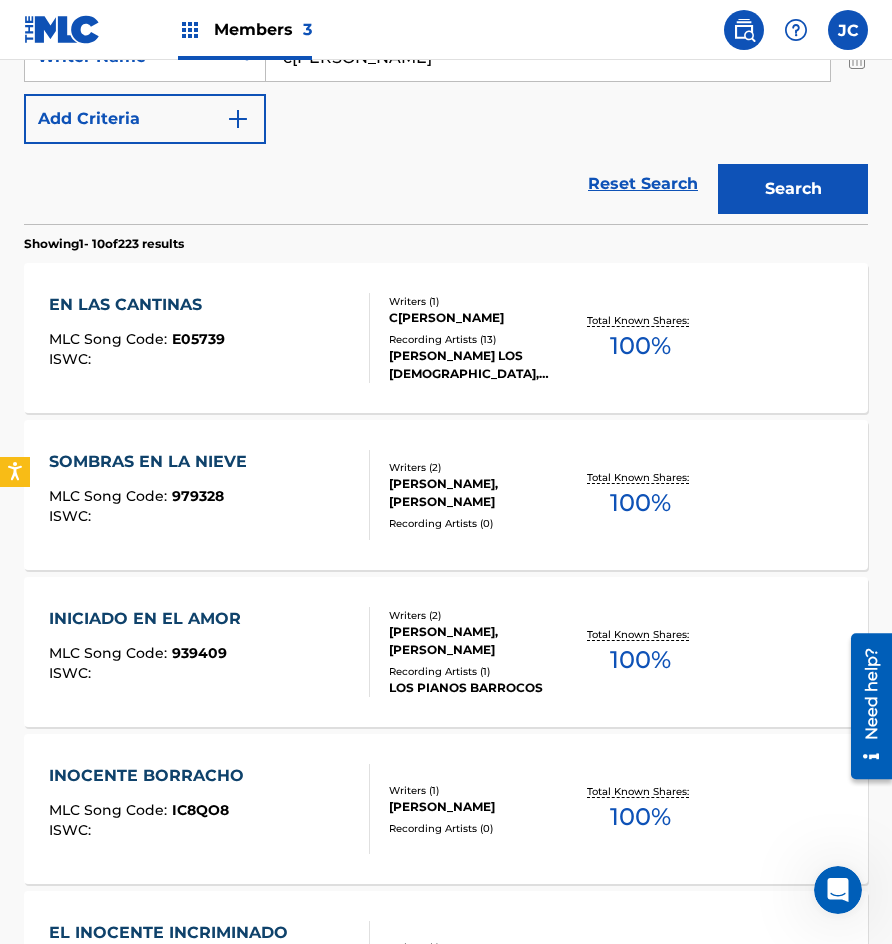 scroll, scrollTop: 500, scrollLeft: 0, axis: vertical 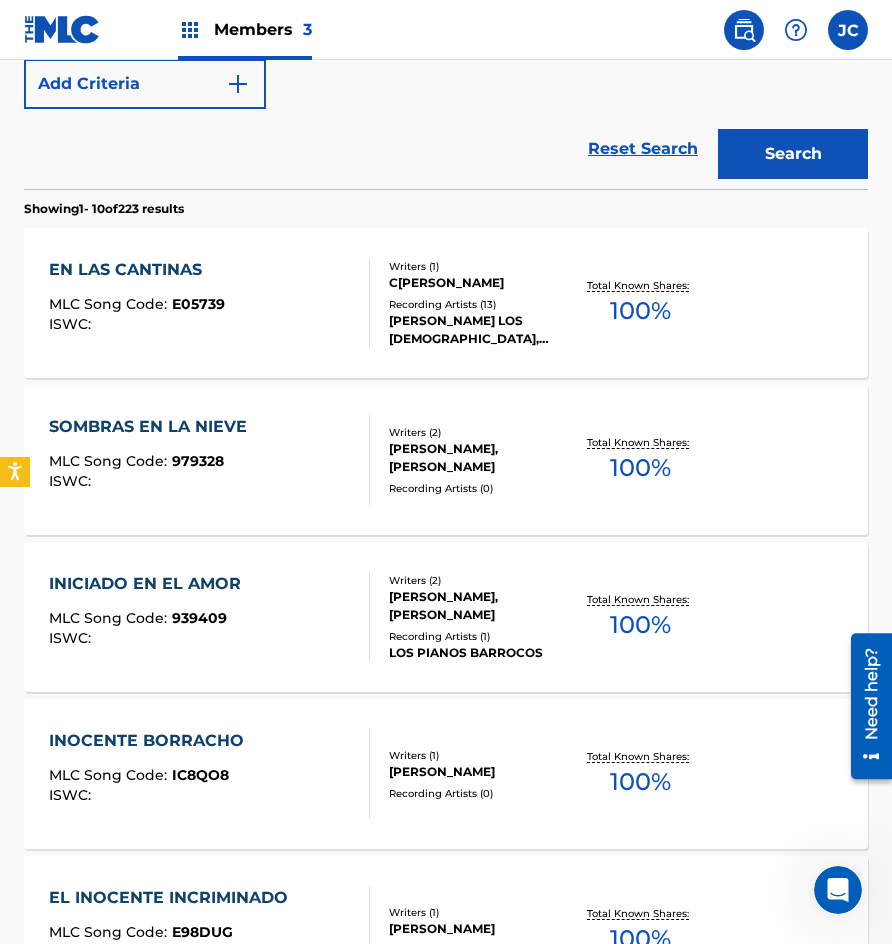 click on "C[PERSON_NAME]" at bounding box center (479, 283) 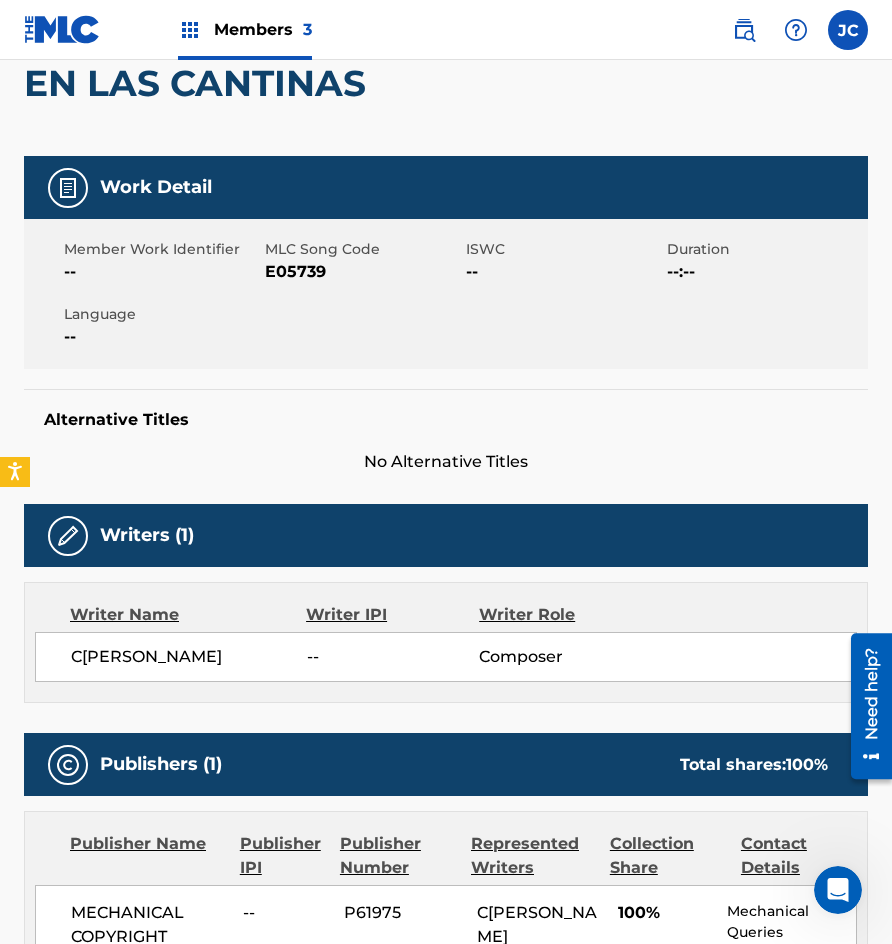 scroll, scrollTop: 0, scrollLeft: 0, axis: both 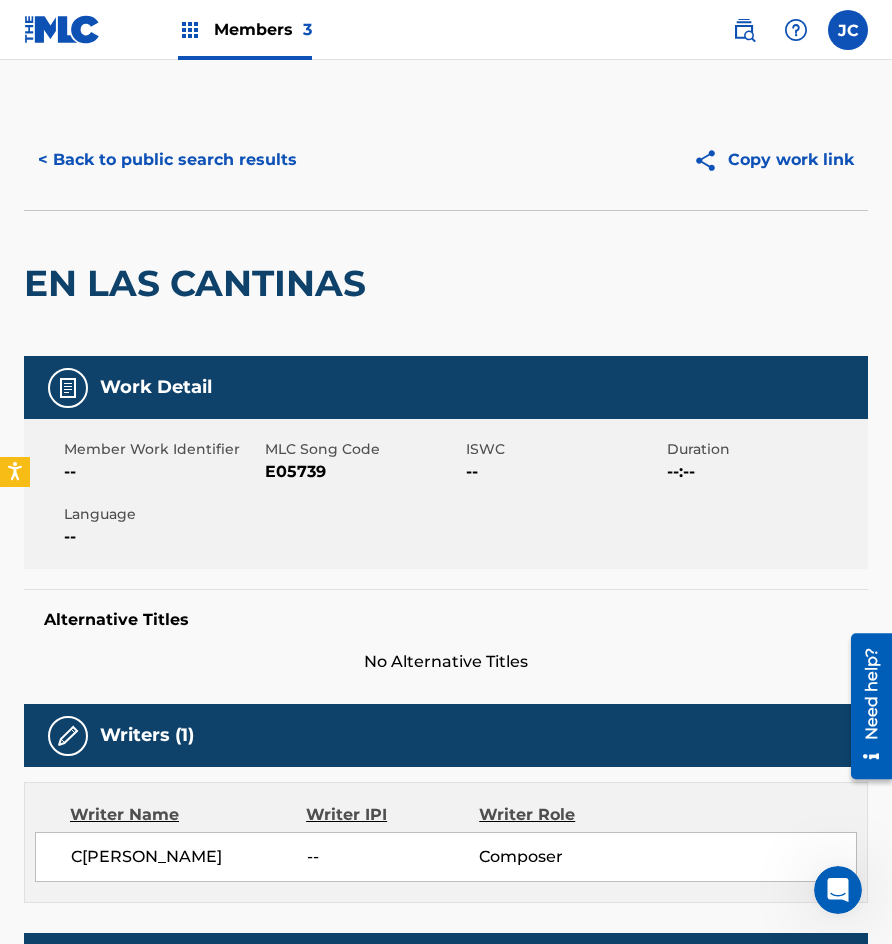 click on "< Back to public search results" at bounding box center [167, 160] 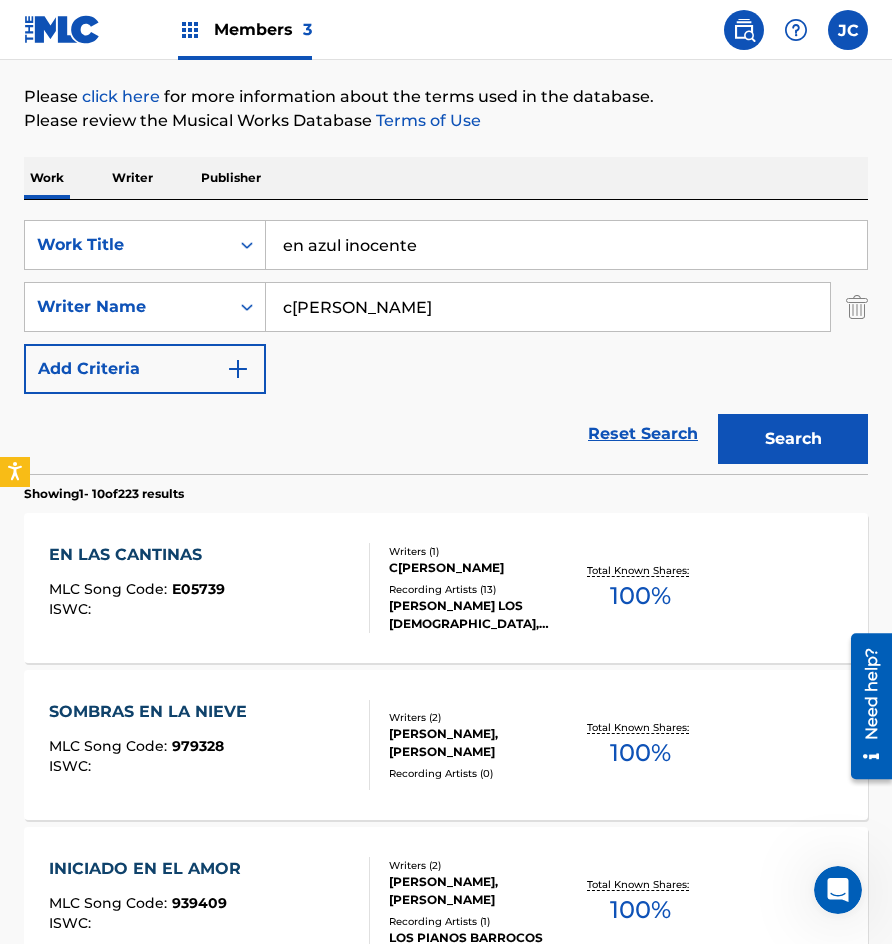 scroll, scrollTop: 214, scrollLeft: 0, axis: vertical 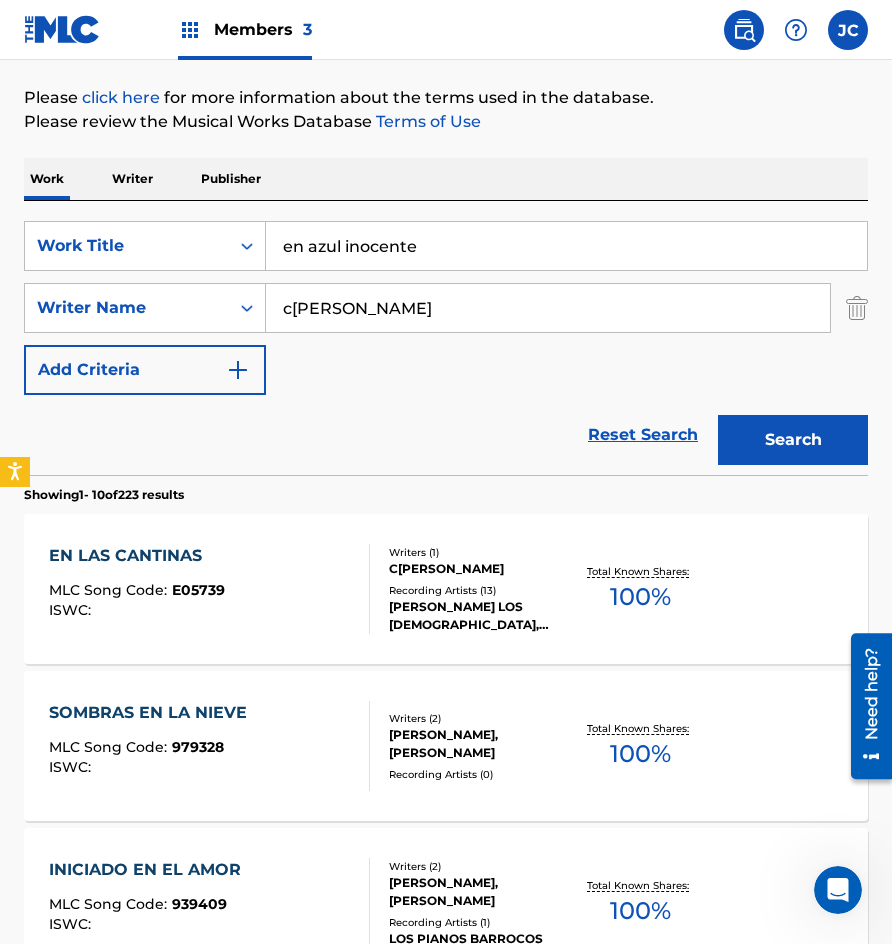 click on "en azul inocente" at bounding box center (566, 246) 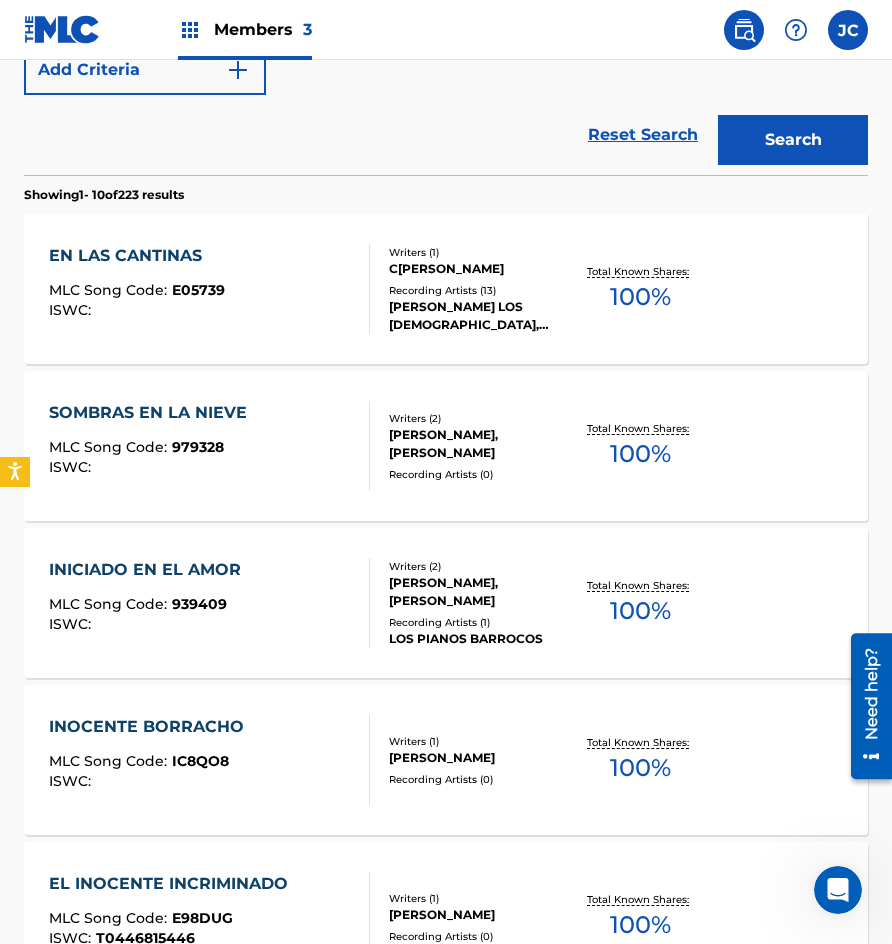 scroll, scrollTop: 214, scrollLeft: 0, axis: vertical 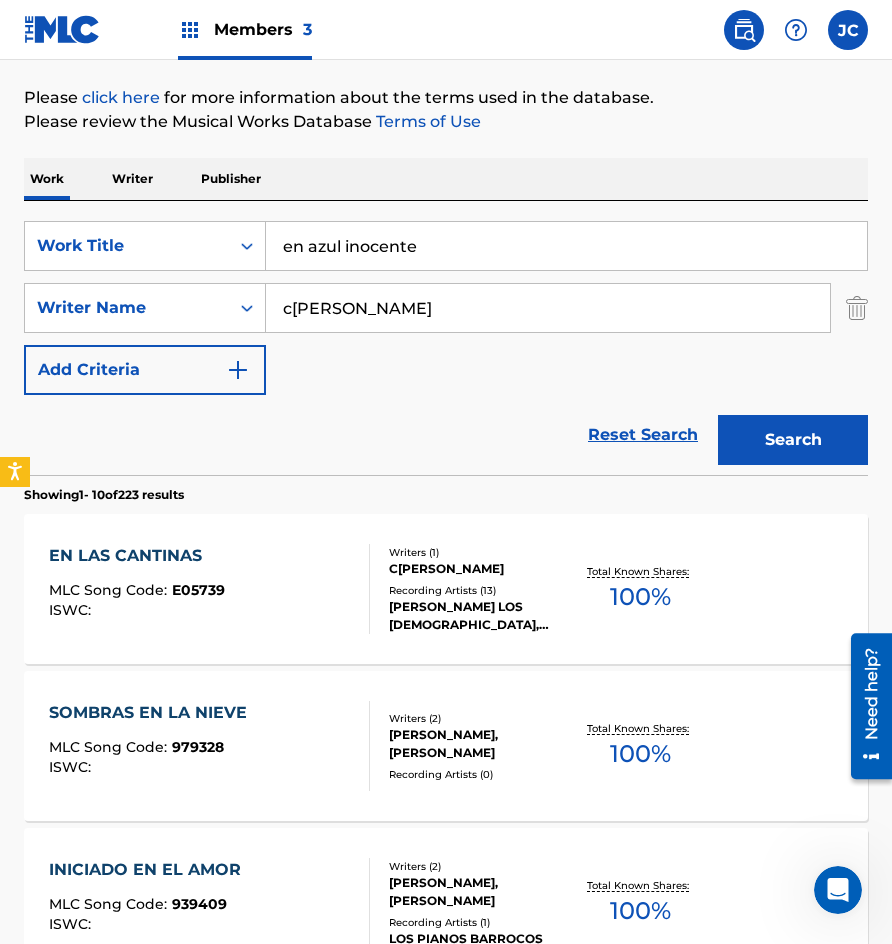 type on "en azul inocente" 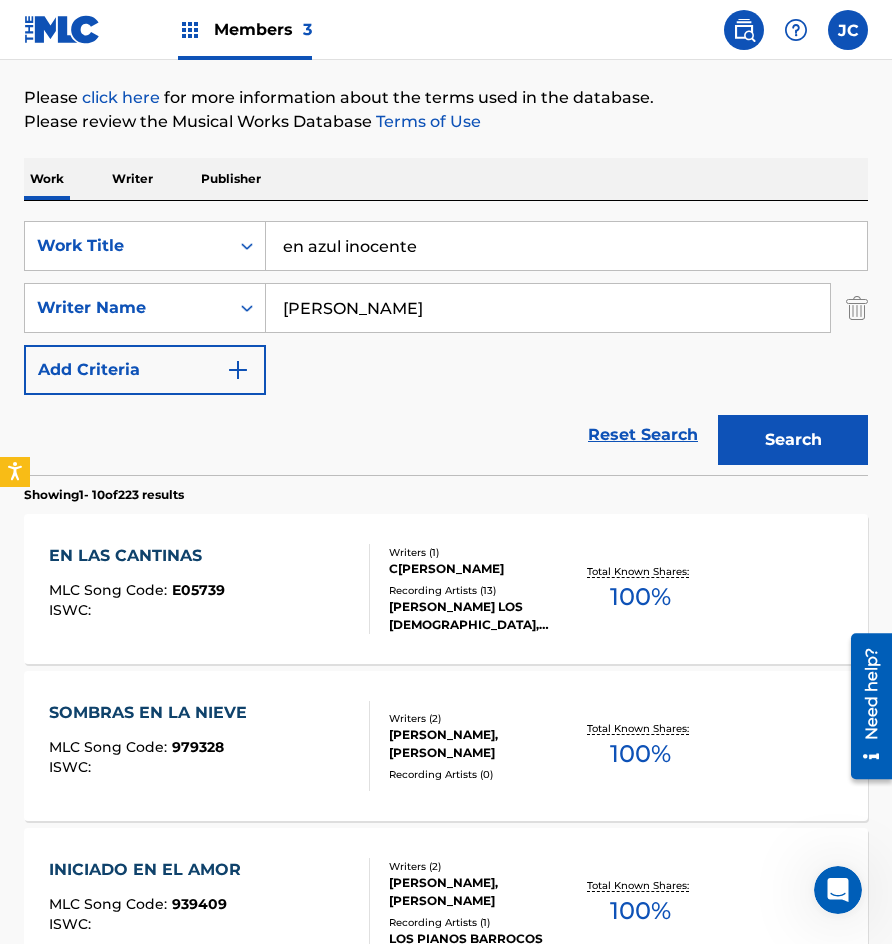 type on "[PERSON_NAME]" 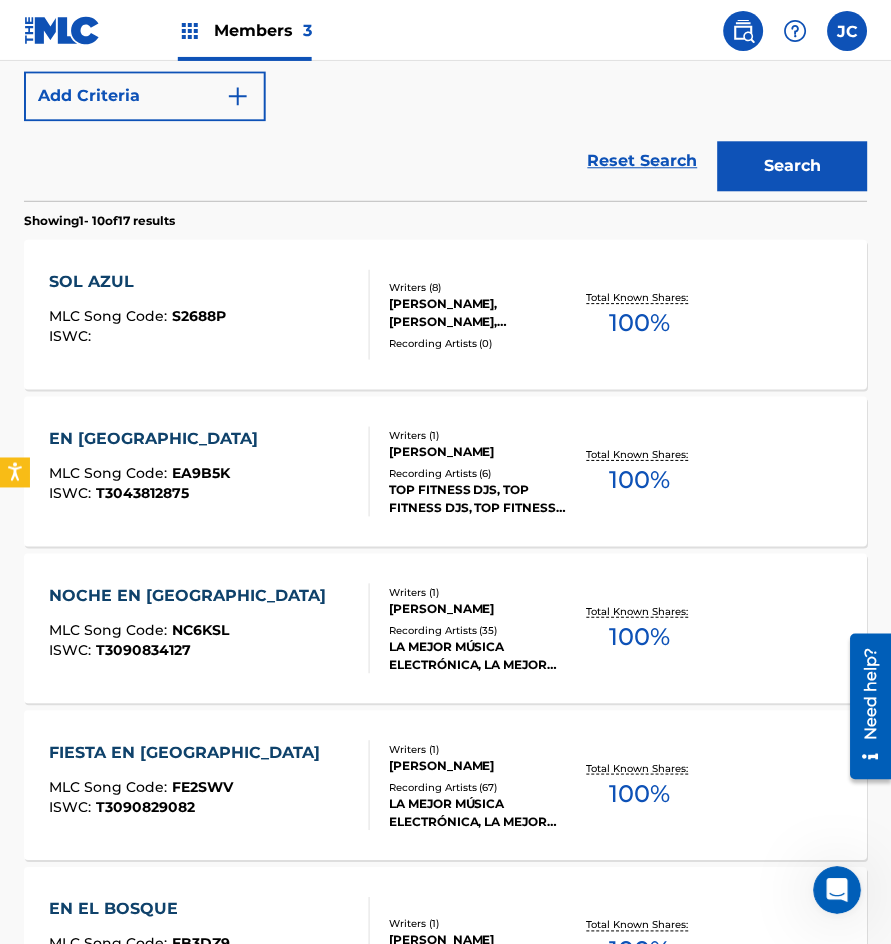 scroll, scrollTop: 600, scrollLeft: 0, axis: vertical 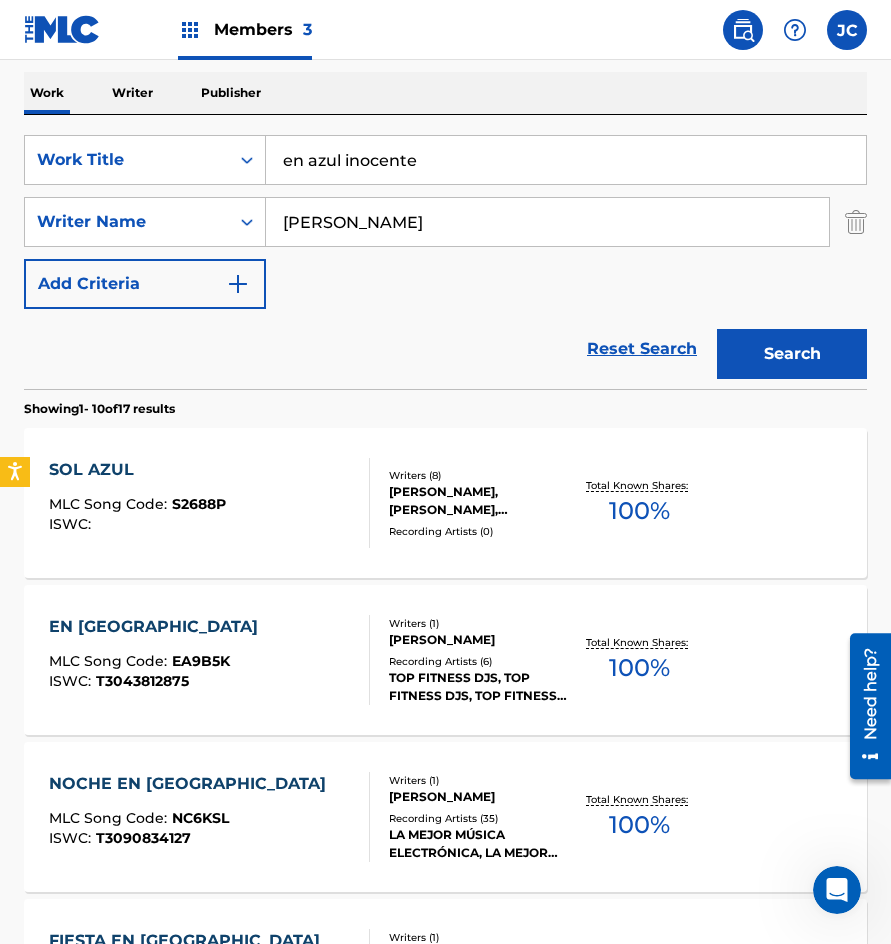 drag, startPoint x: 492, startPoint y: 152, endPoint x: 0, endPoint y: 74, distance: 498.14456 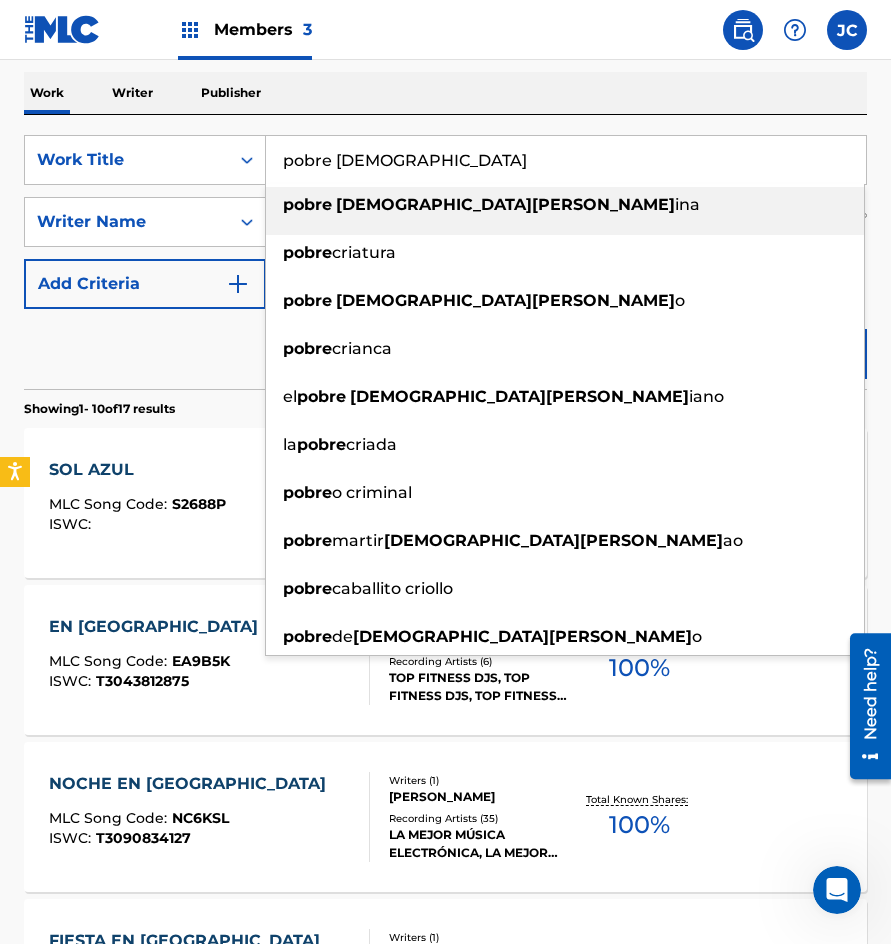 type on "pobre [DEMOGRAPHIC_DATA]" 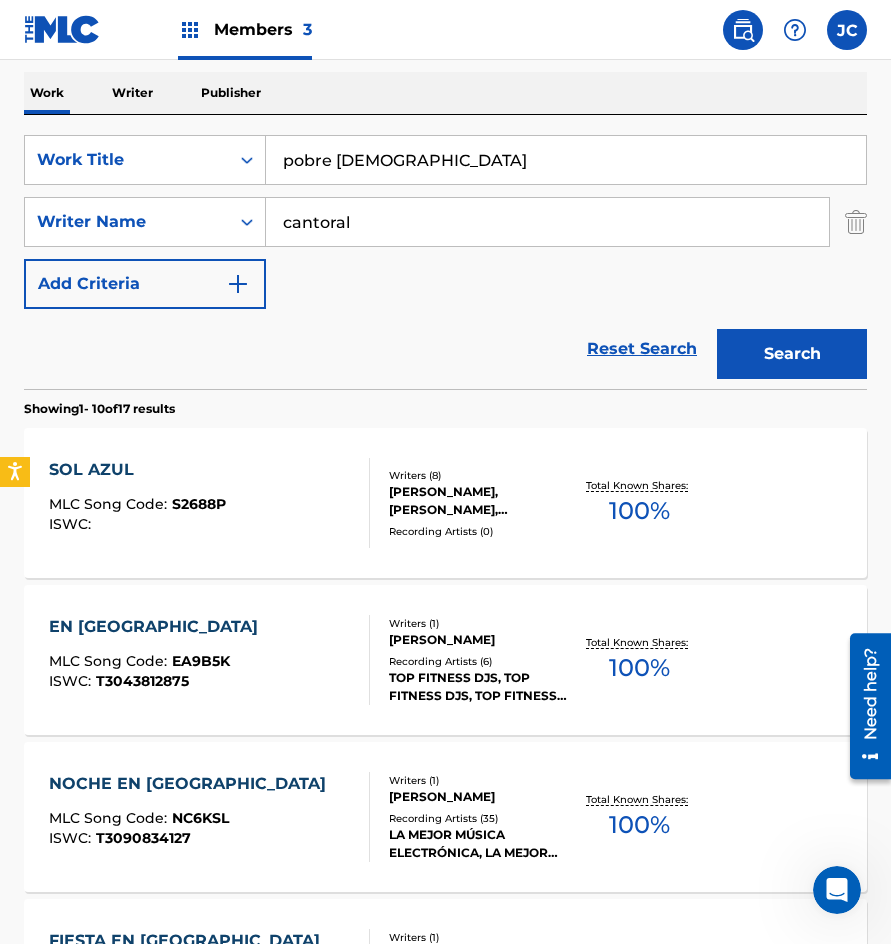 type on "cantoral" 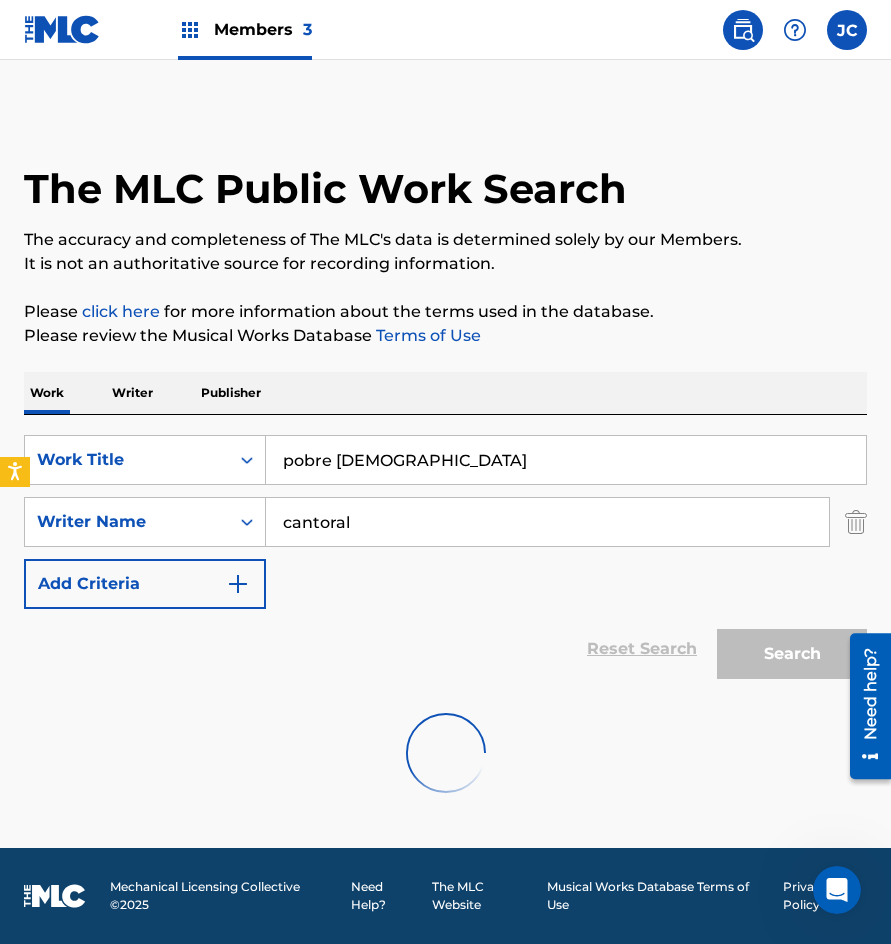 scroll, scrollTop: 0, scrollLeft: 0, axis: both 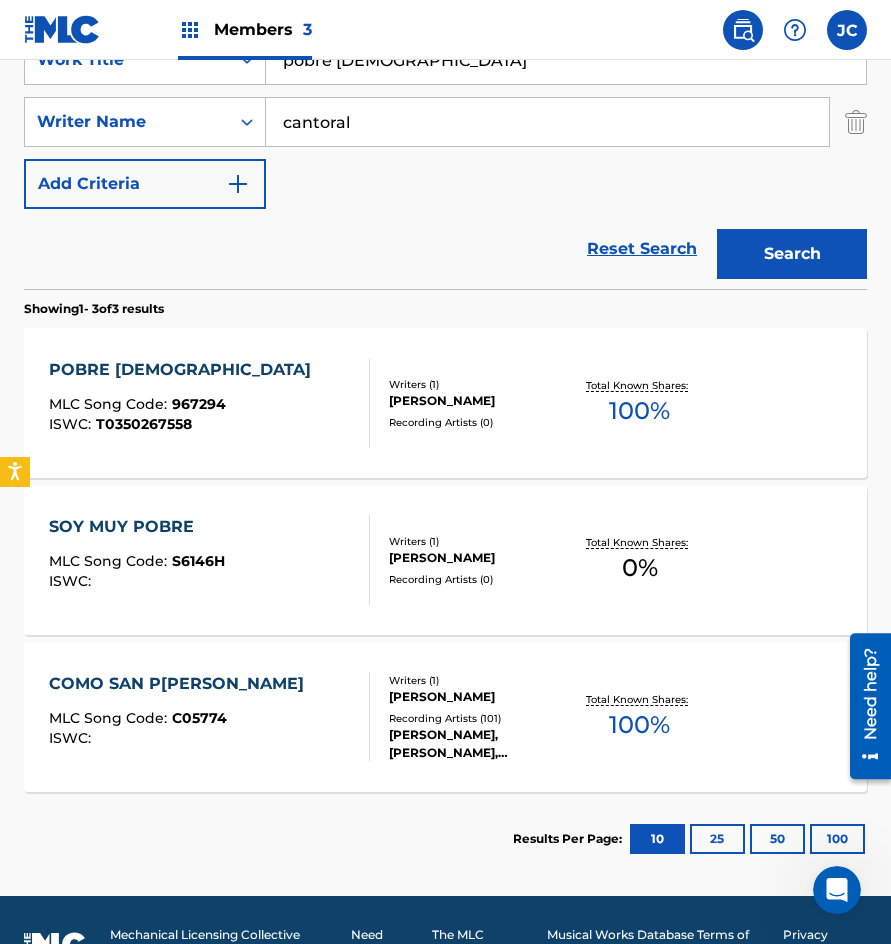 click on "[PERSON_NAME]" at bounding box center (479, 401) 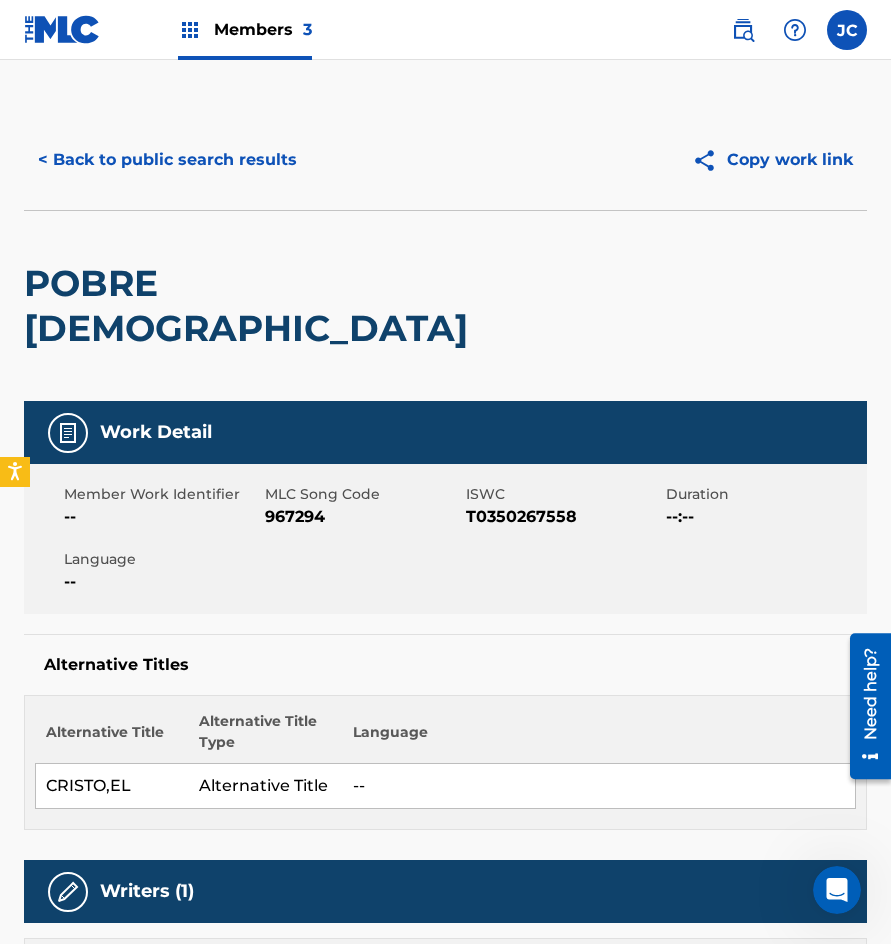 click on "967294" at bounding box center [363, 517] 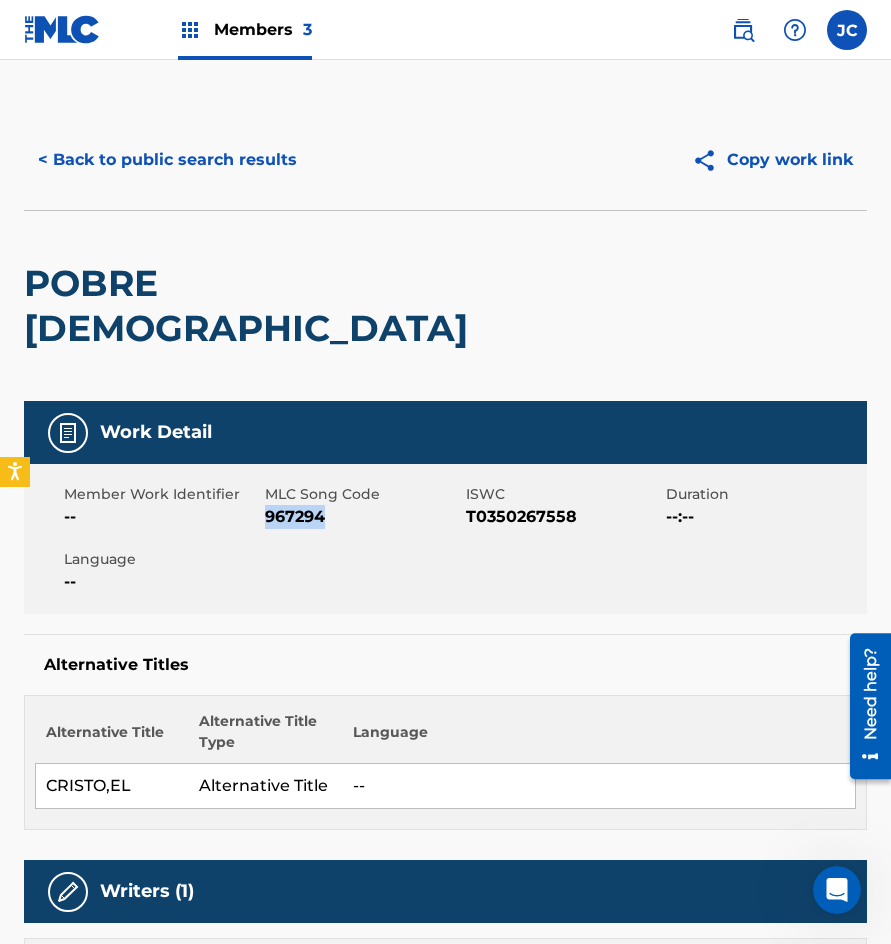 click on "967294" at bounding box center (363, 517) 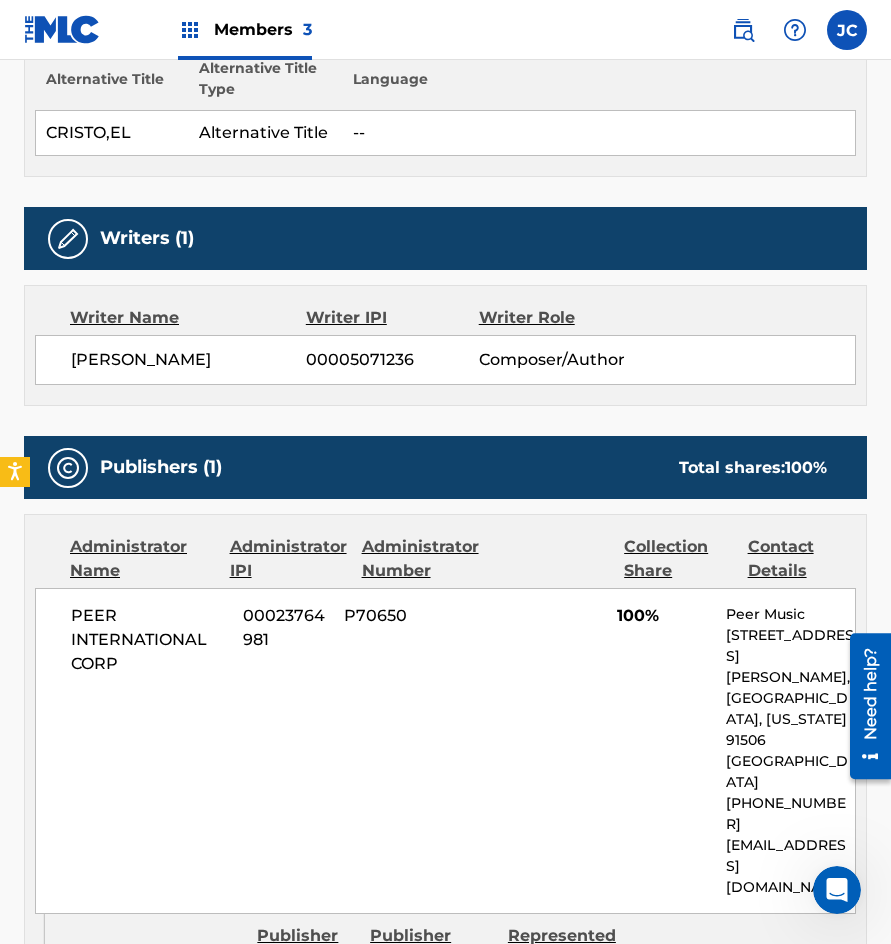 scroll, scrollTop: 800, scrollLeft: 0, axis: vertical 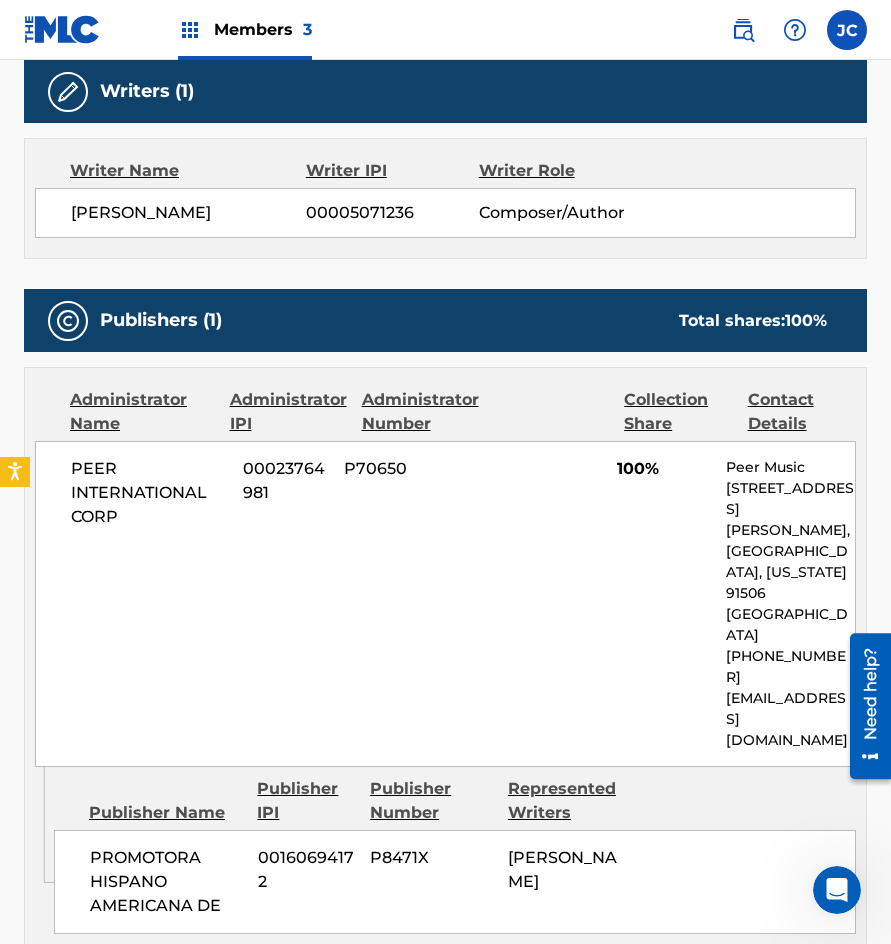 click on "Publishers   (1) Total shares:  100 %" at bounding box center (445, 320) 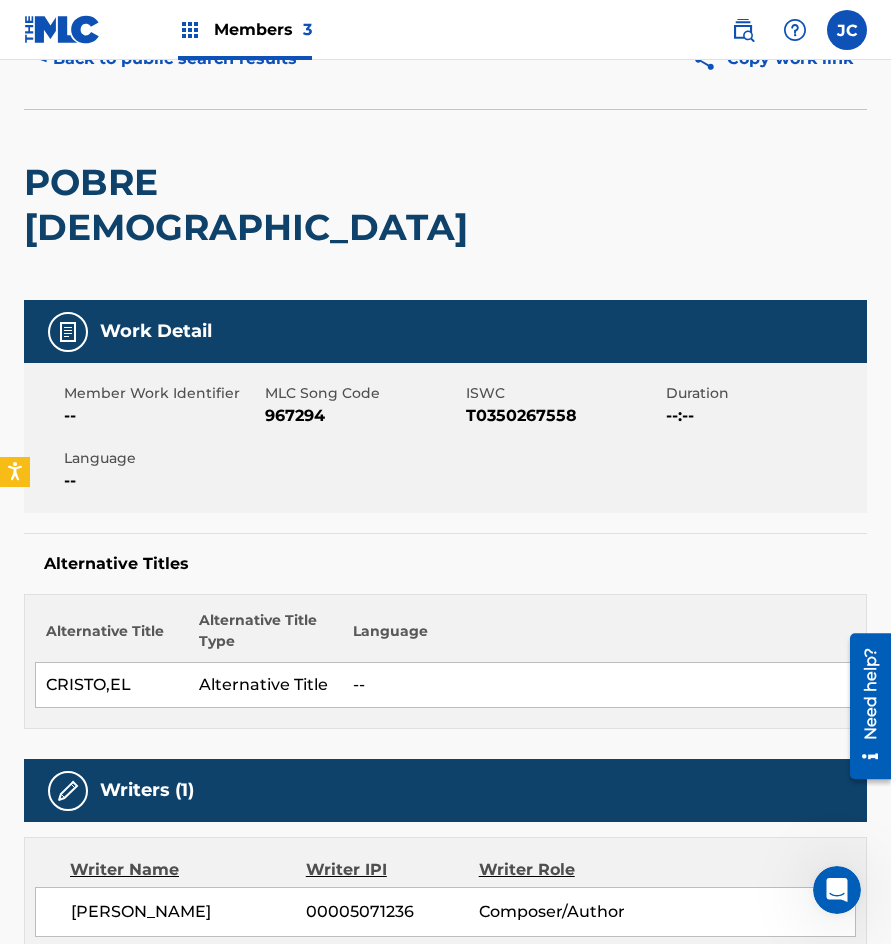 scroll, scrollTop: 0, scrollLeft: 0, axis: both 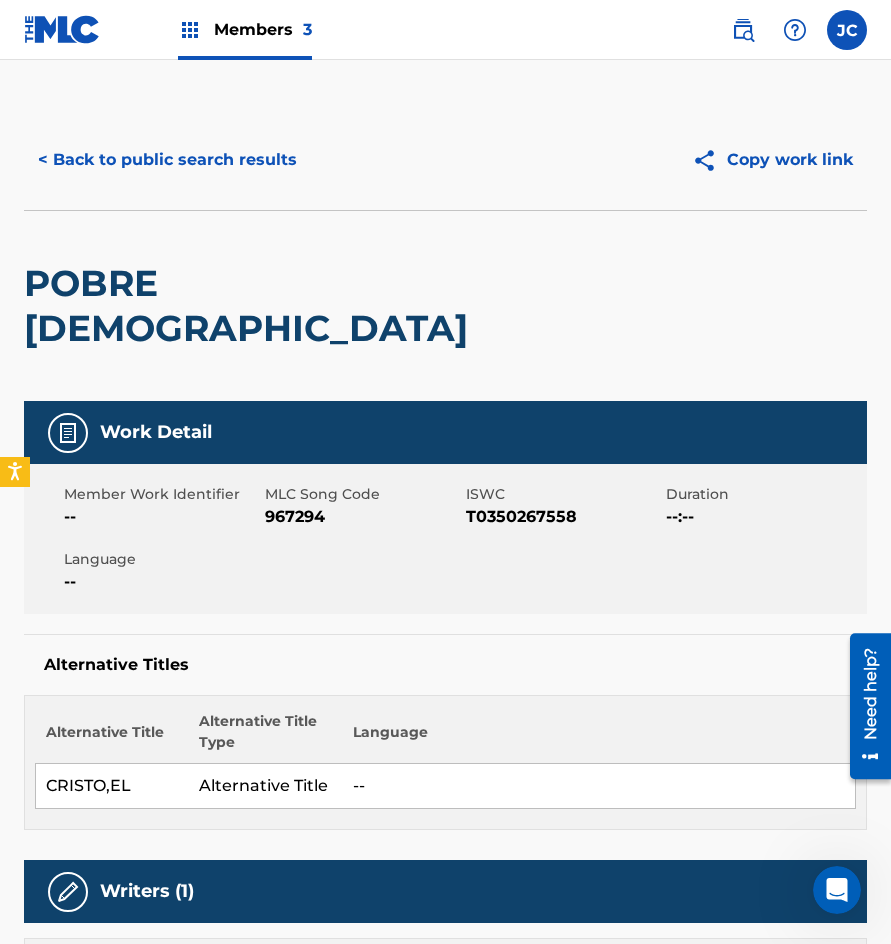 click on "< Back to public search results" at bounding box center [167, 160] 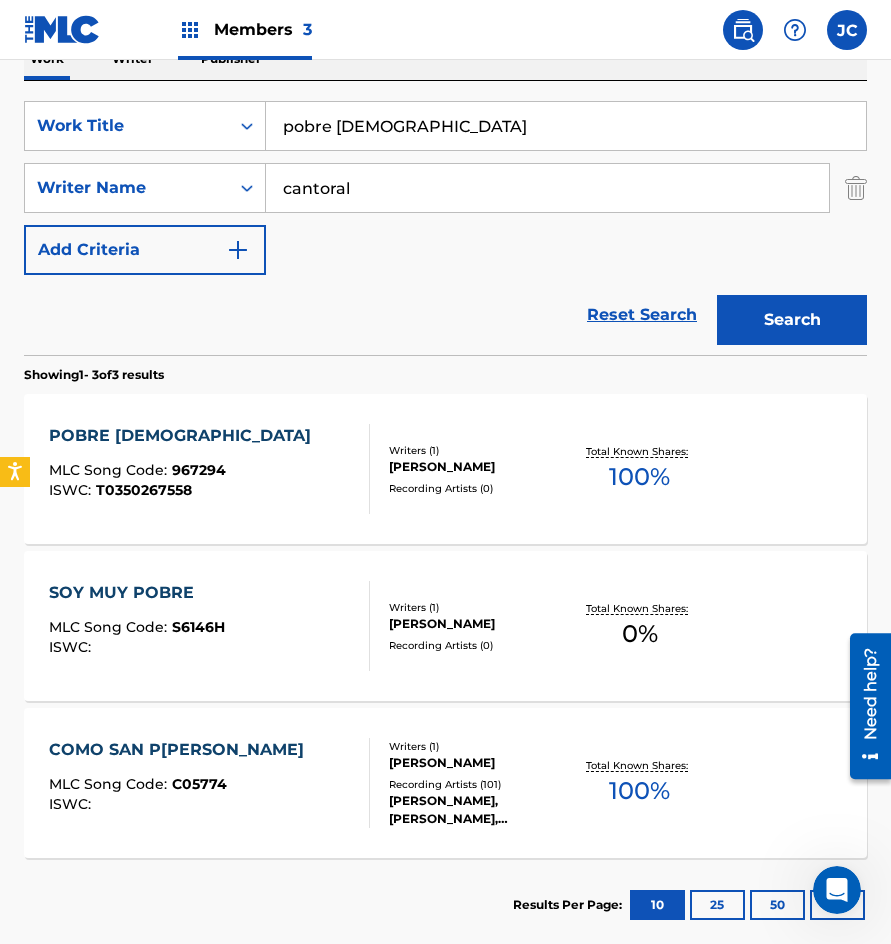 drag, startPoint x: 334, startPoint y: 139, endPoint x: 113, endPoint y: 138, distance: 221.00226 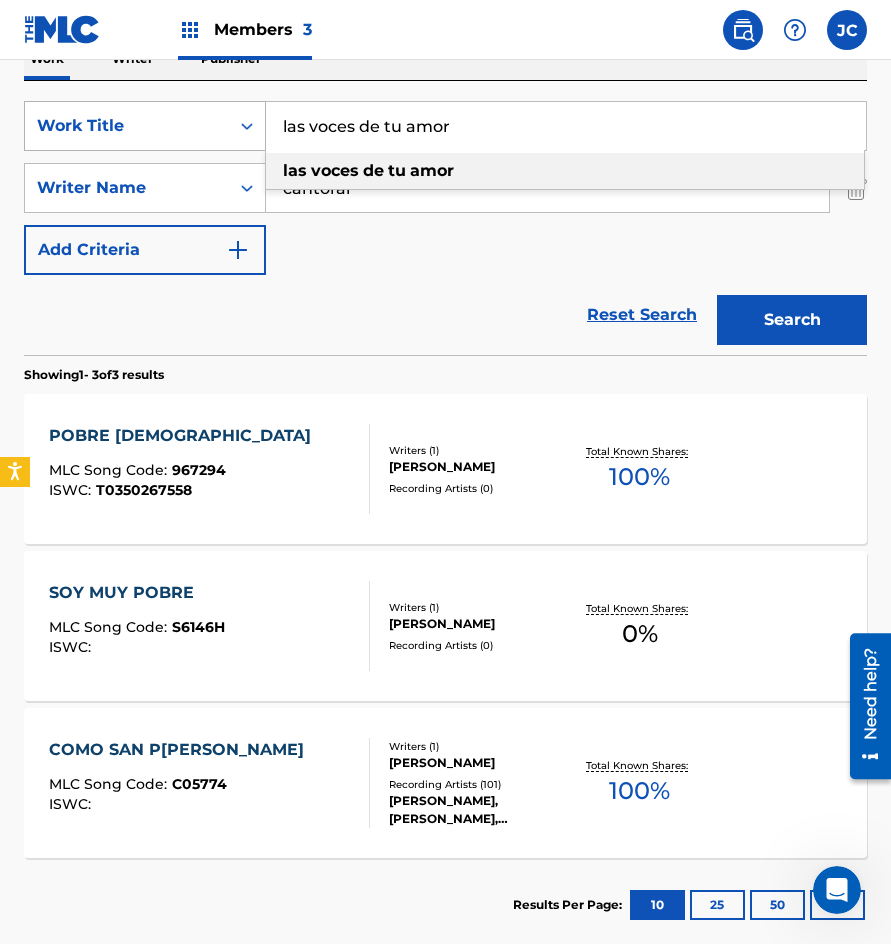 type on "las voces de tu amor" 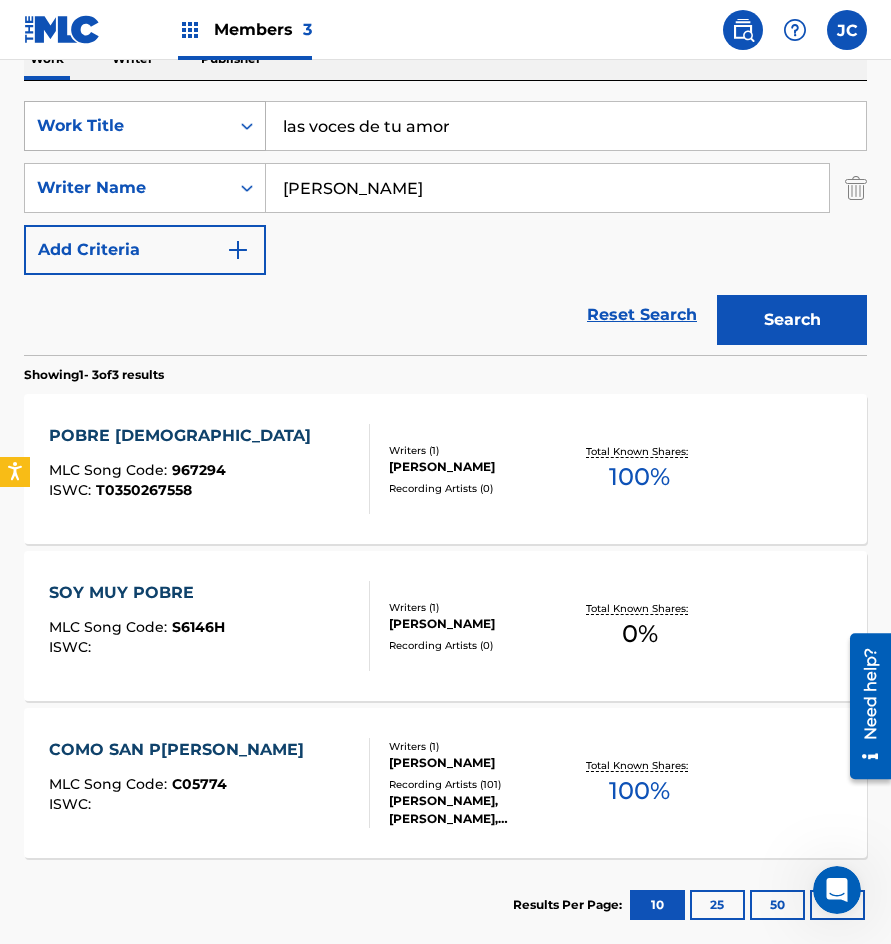 type on "[PERSON_NAME]" 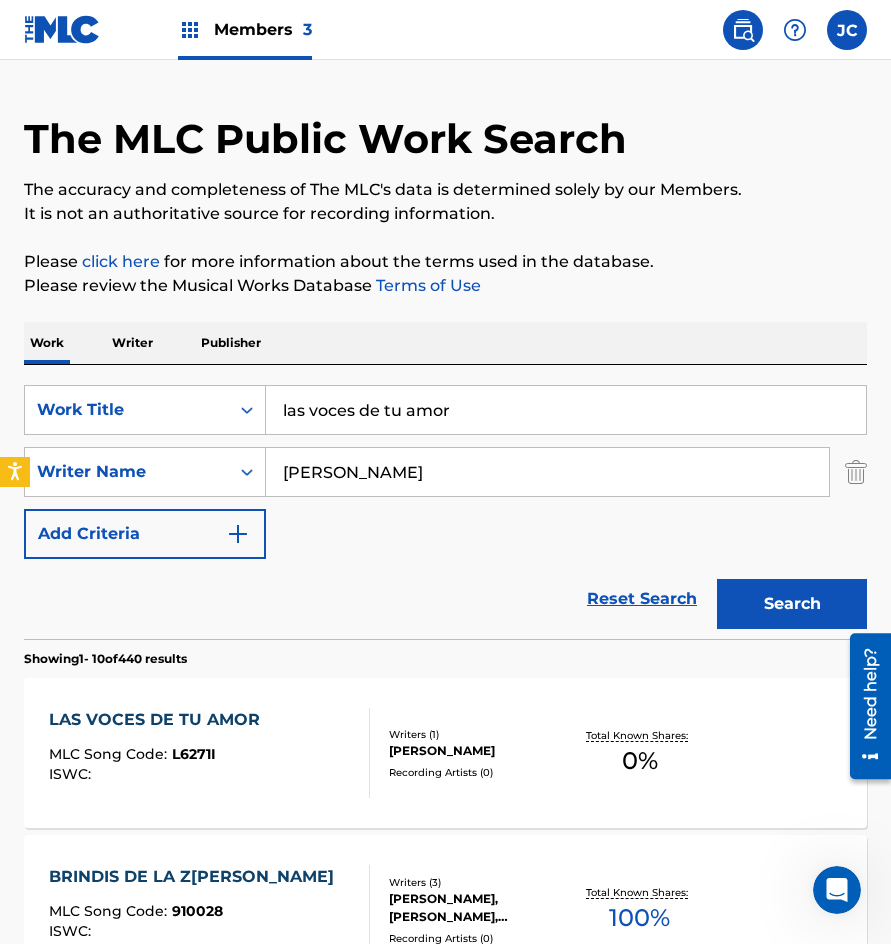 scroll, scrollTop: 400, scrollLeft: 0, axis: vertical 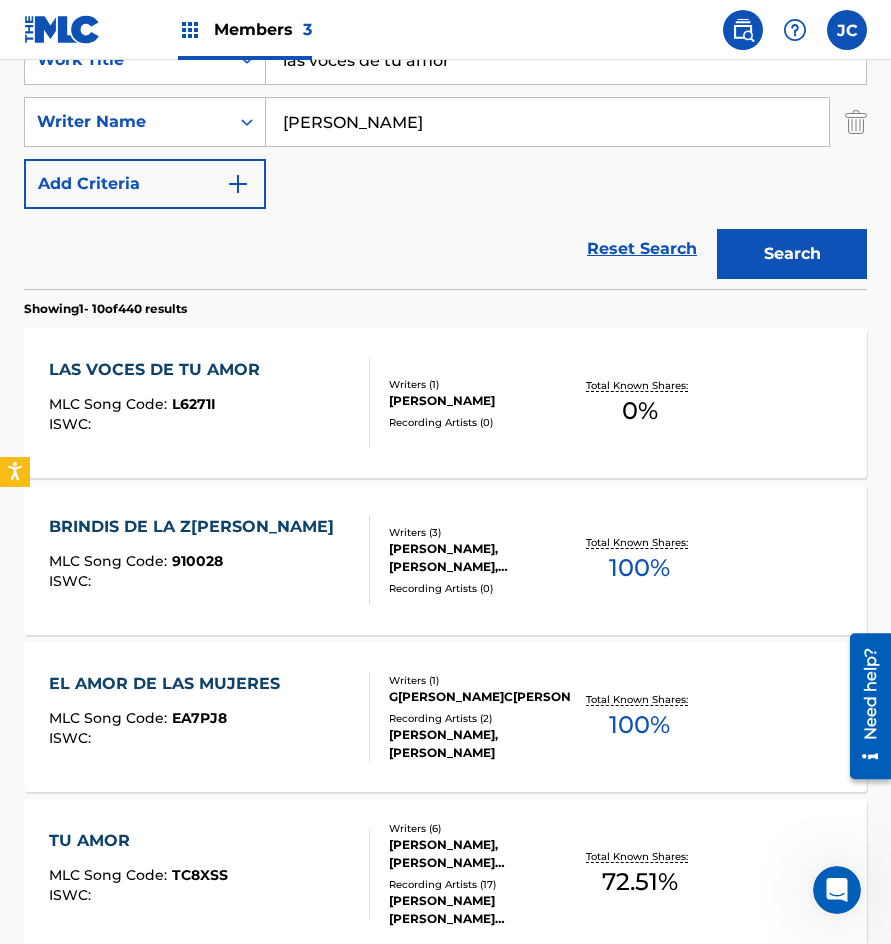 click on "Writers ( 1 )" at bounding box center (479, 384) 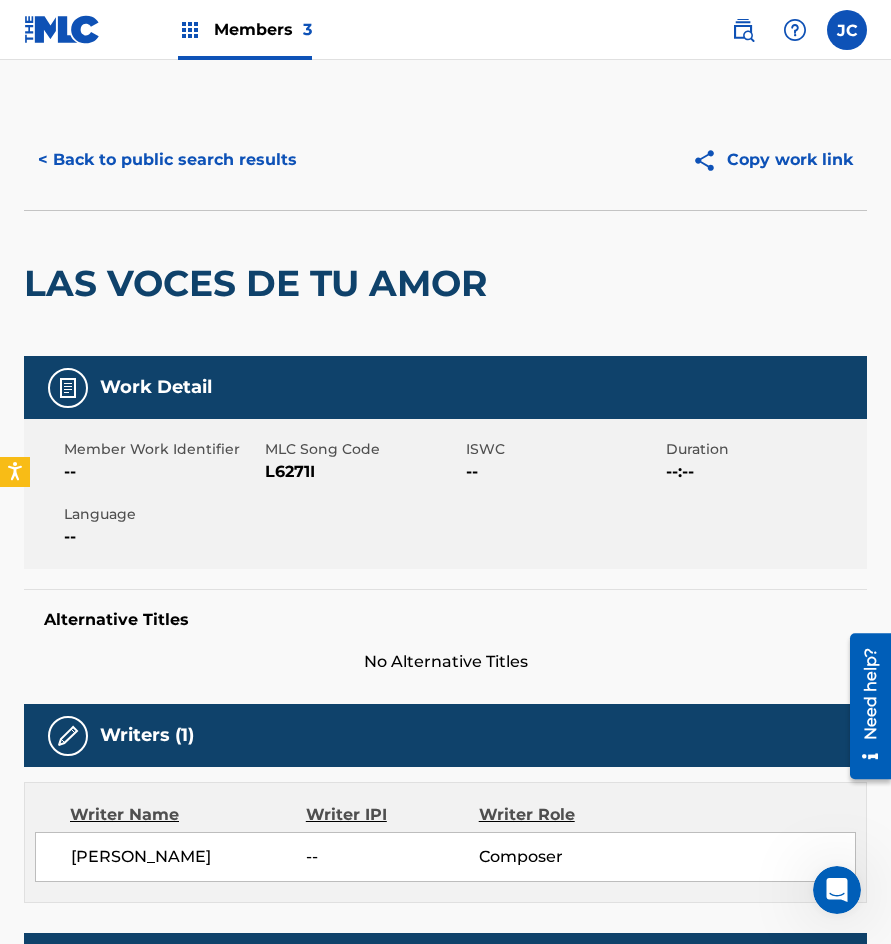 click on "L6271I" at bounding box center [363, 472] 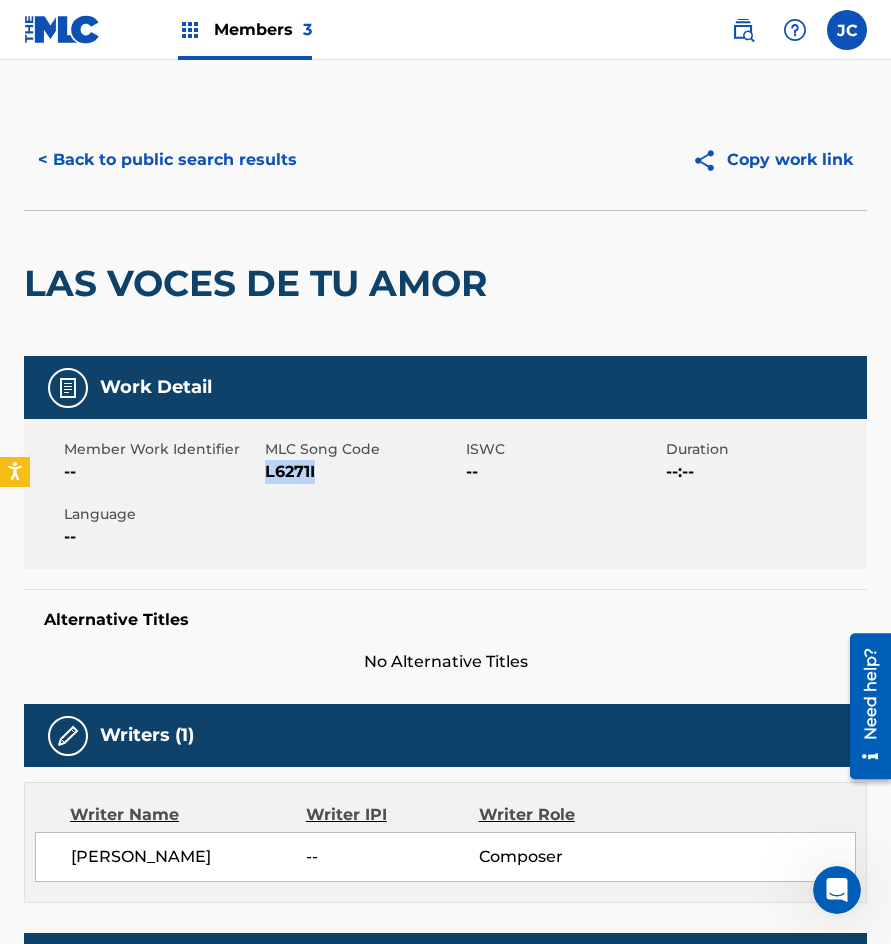 click on "L6271I" at bounding box center (363, 472) 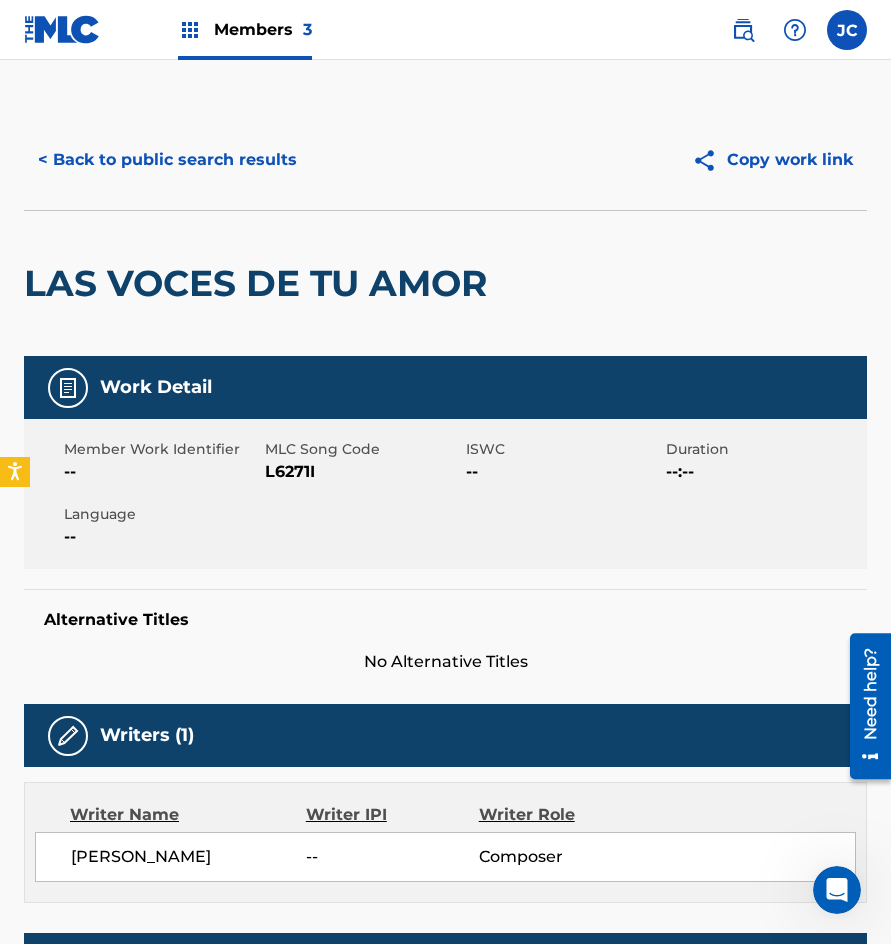 click on "< Back to public search results Copy work link" at bounding box center (445, 160) 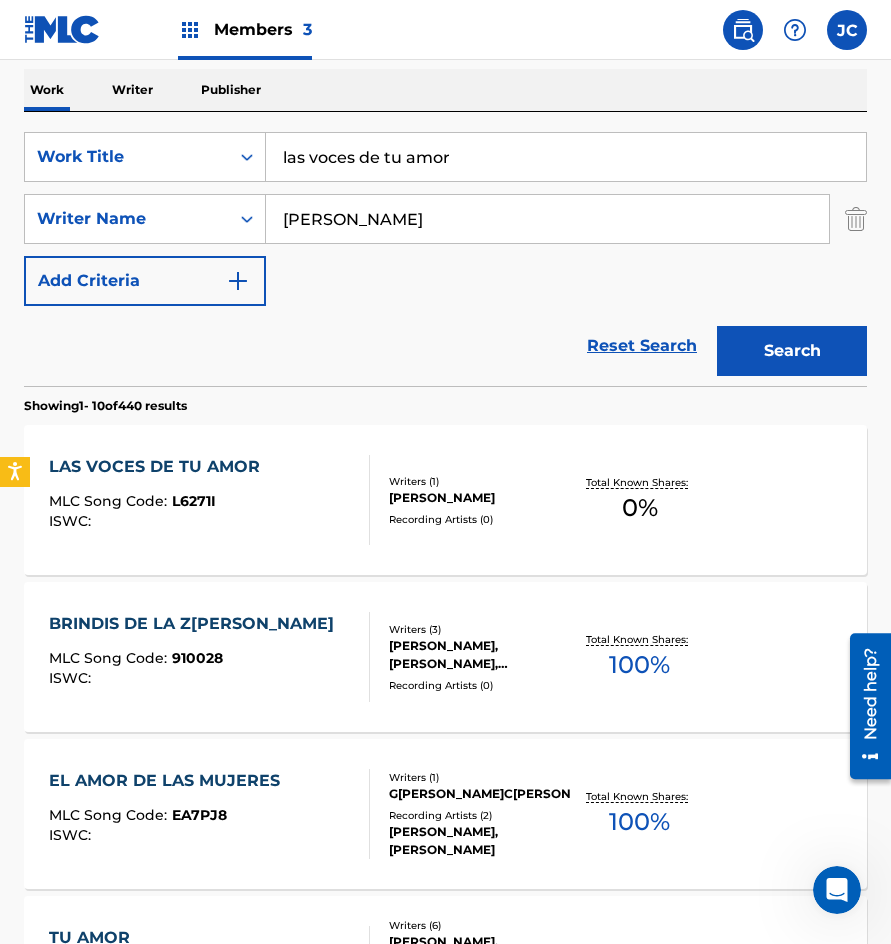 scroll, scrollTop: 300, scrollLeft: 0, axis: vertical 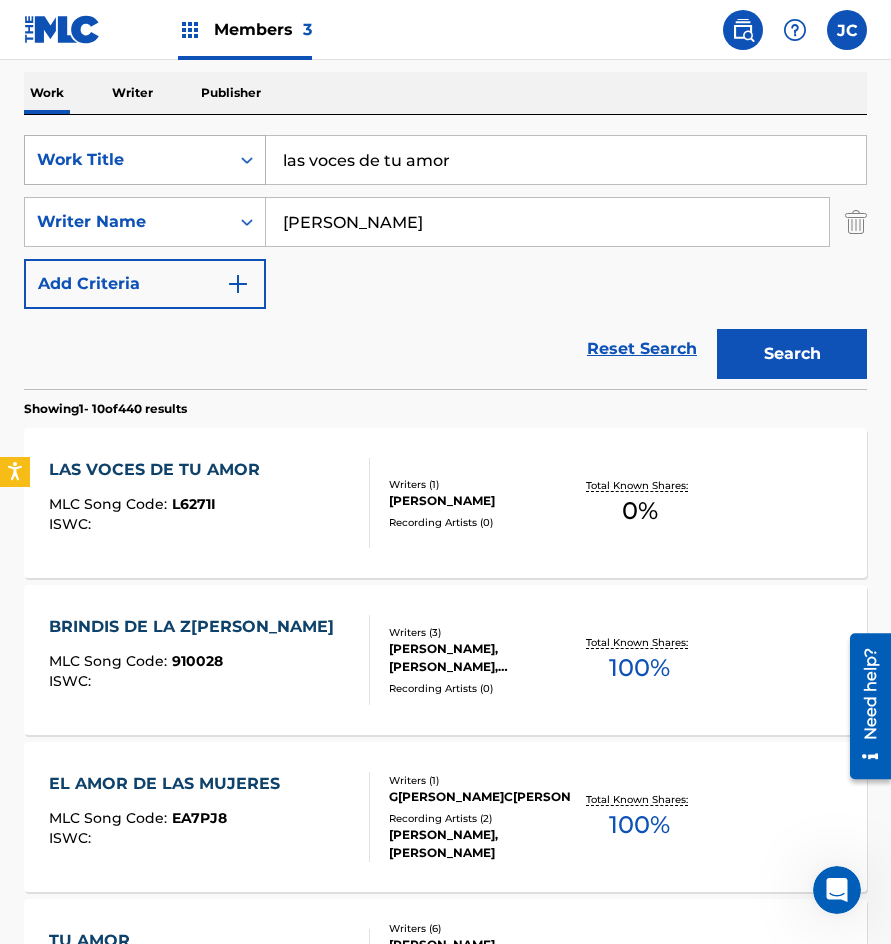 drag, startPoint x: 530, startPoint y: 170, endPoint x: 111, endPoint y: 137, distance: 420.29752 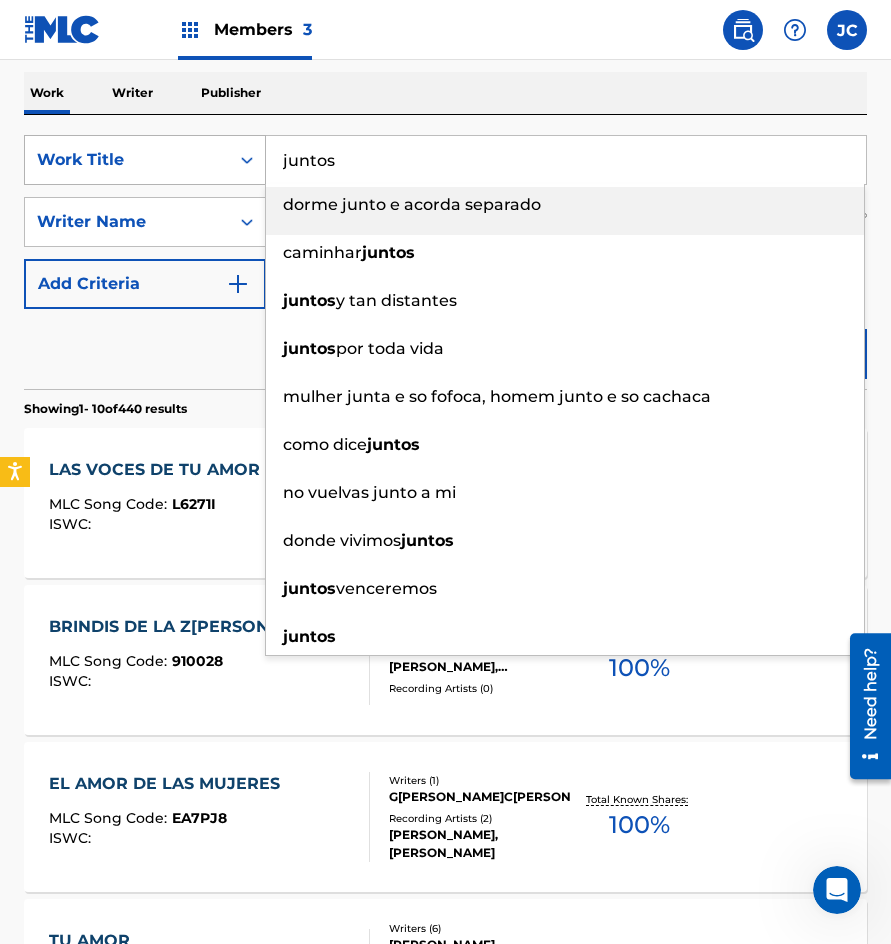 type on "juntos" 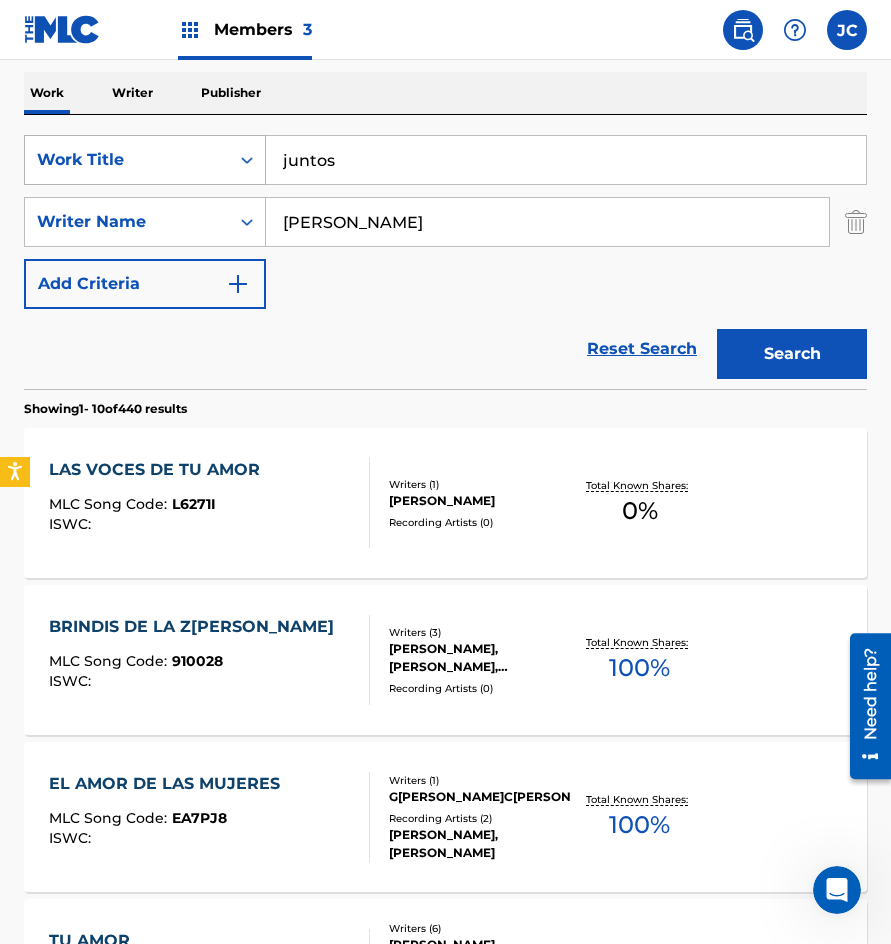 type on "[PERSON_NAME]" 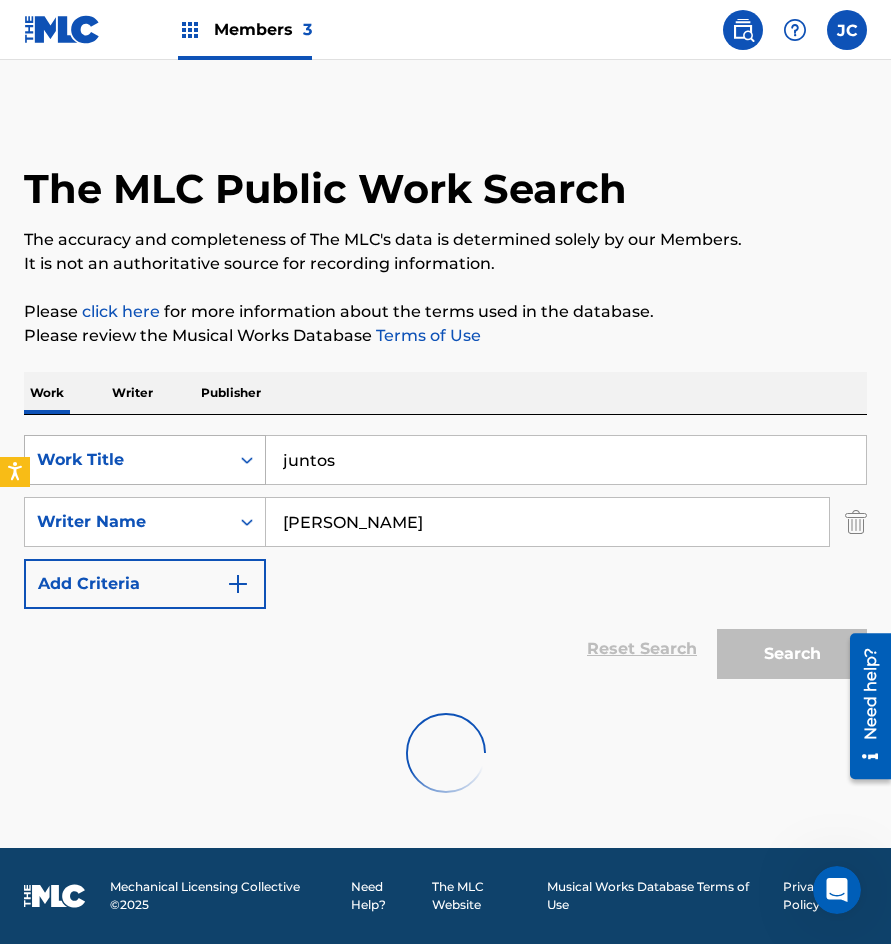 scroll, scrollTop: 0, scrollLeft: 0, axis: both 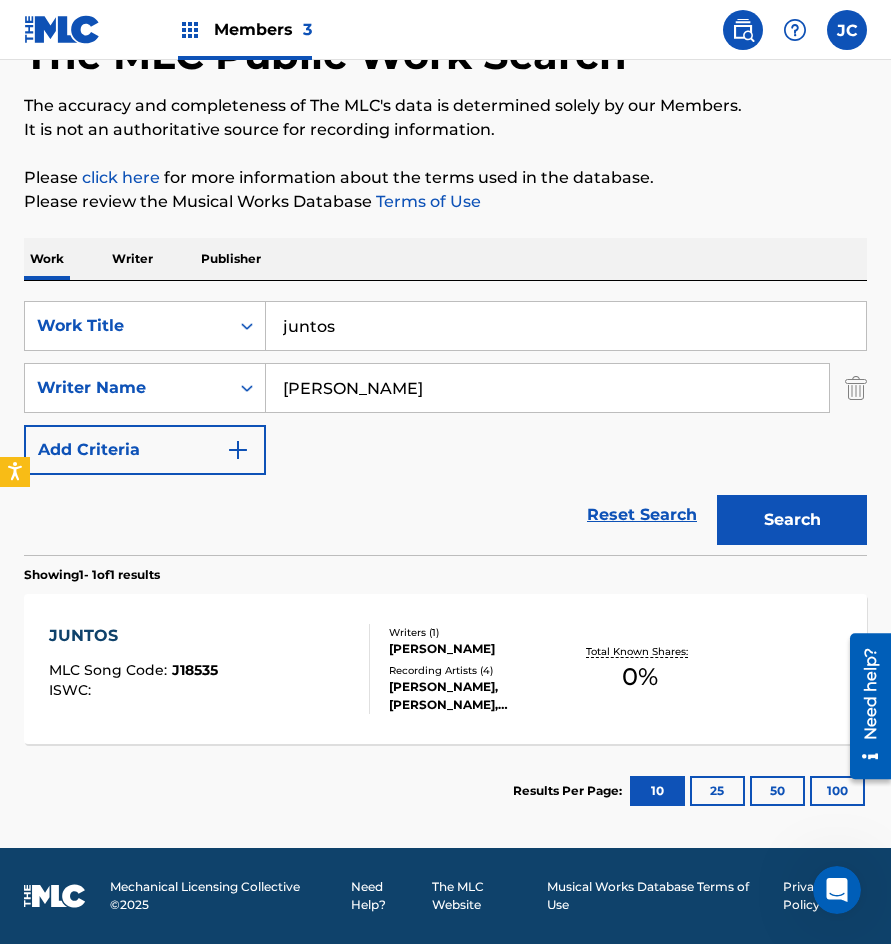 click on "[PERSON_NAME], [PERSON_NAME], [PERSON_NAME], [PERSON_NAME]" at bounding box center (479, 696) 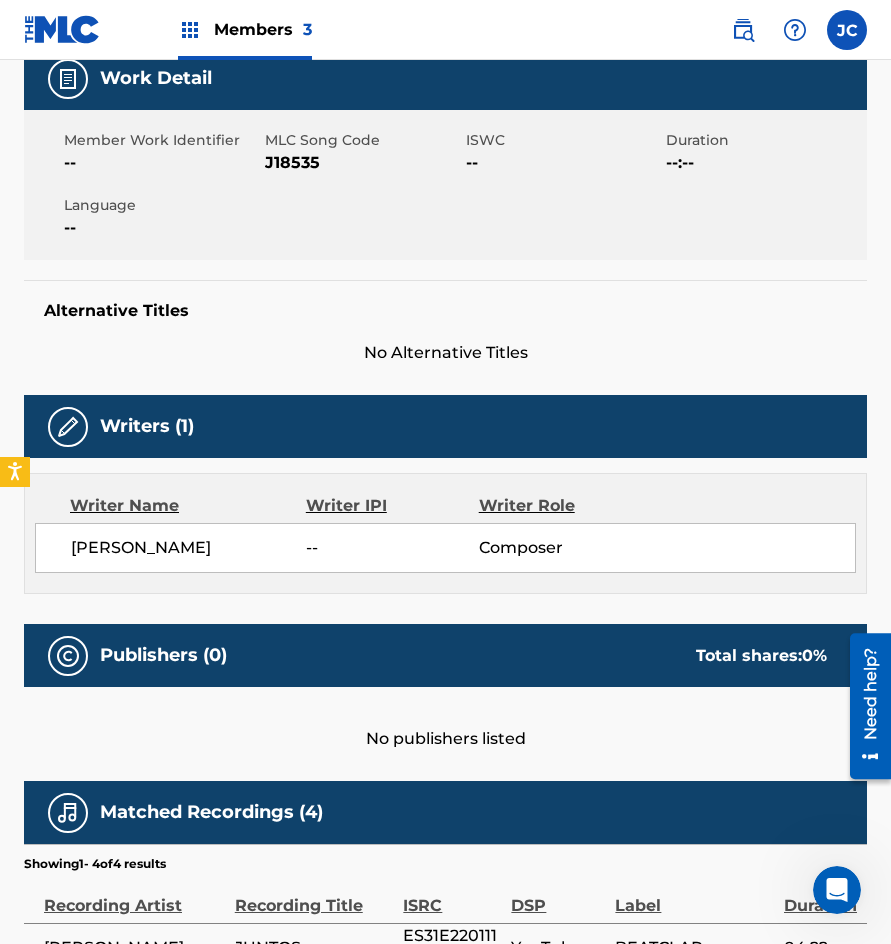 scroll, scrollTop: 215, scrollLeft: 0, axis: vertical 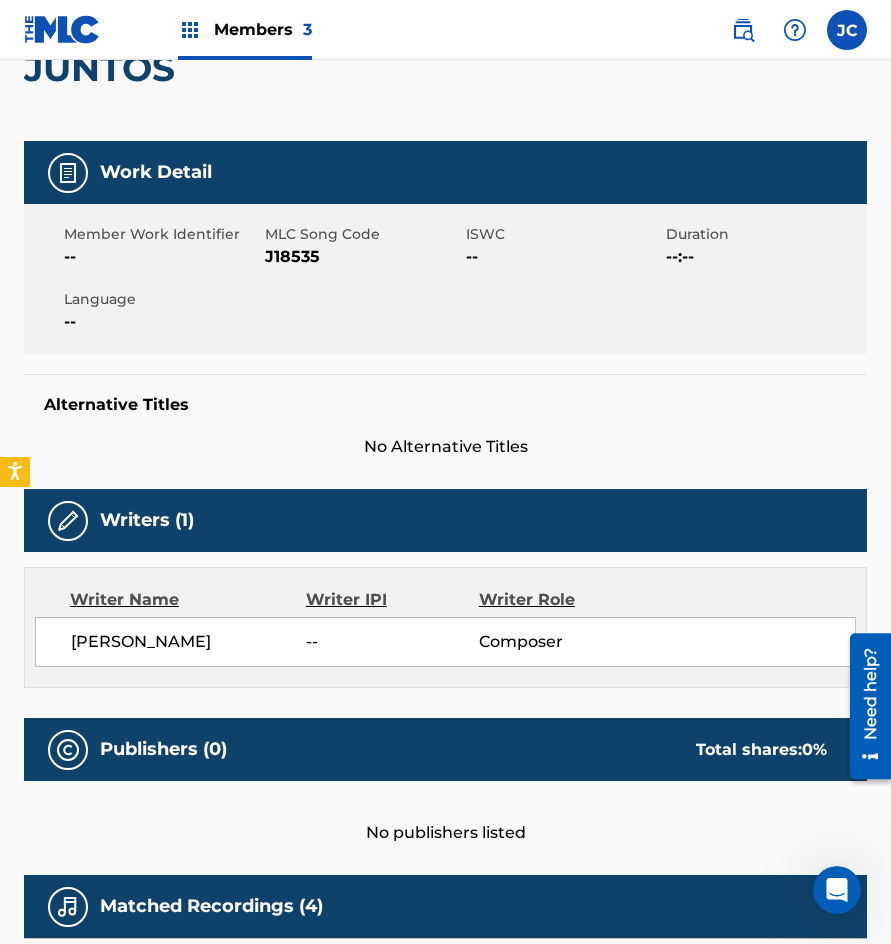click on "J18535" at bounding box center [363, 257] 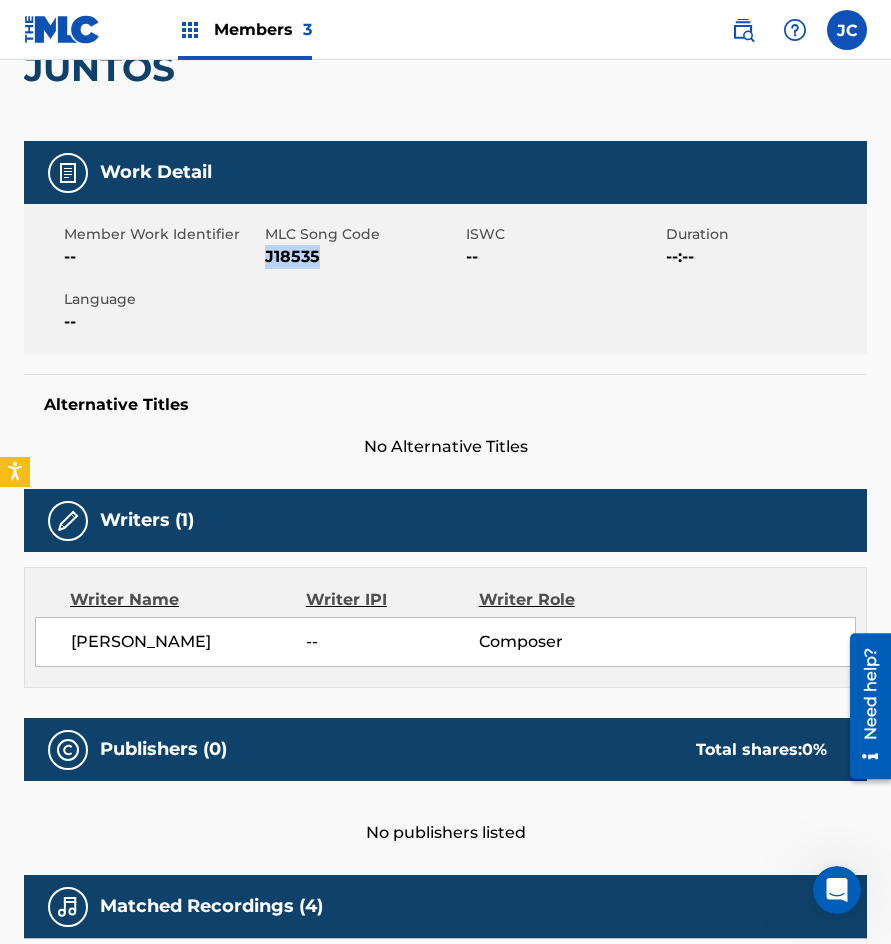 click on "J18535" at bounding box center [363, 257] 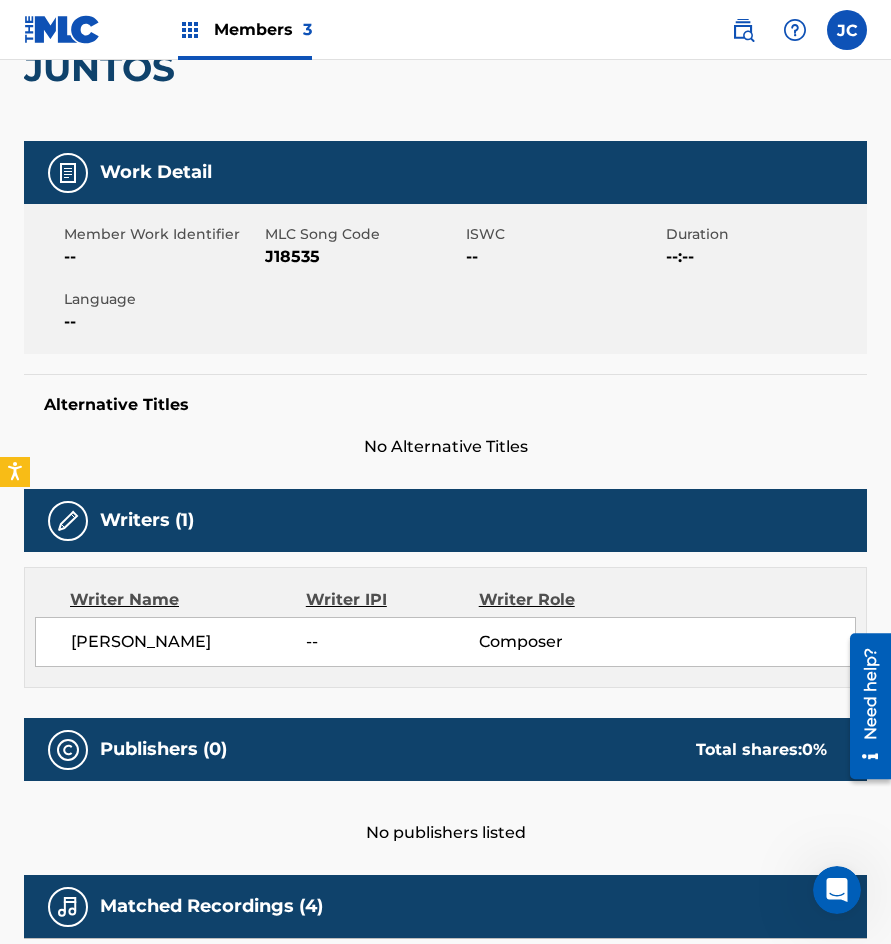 click on "Member Work Identifier -- MLC Song Code J18535 ISWC -- Duration --:-- Language --" at bounding box center (445, 279) 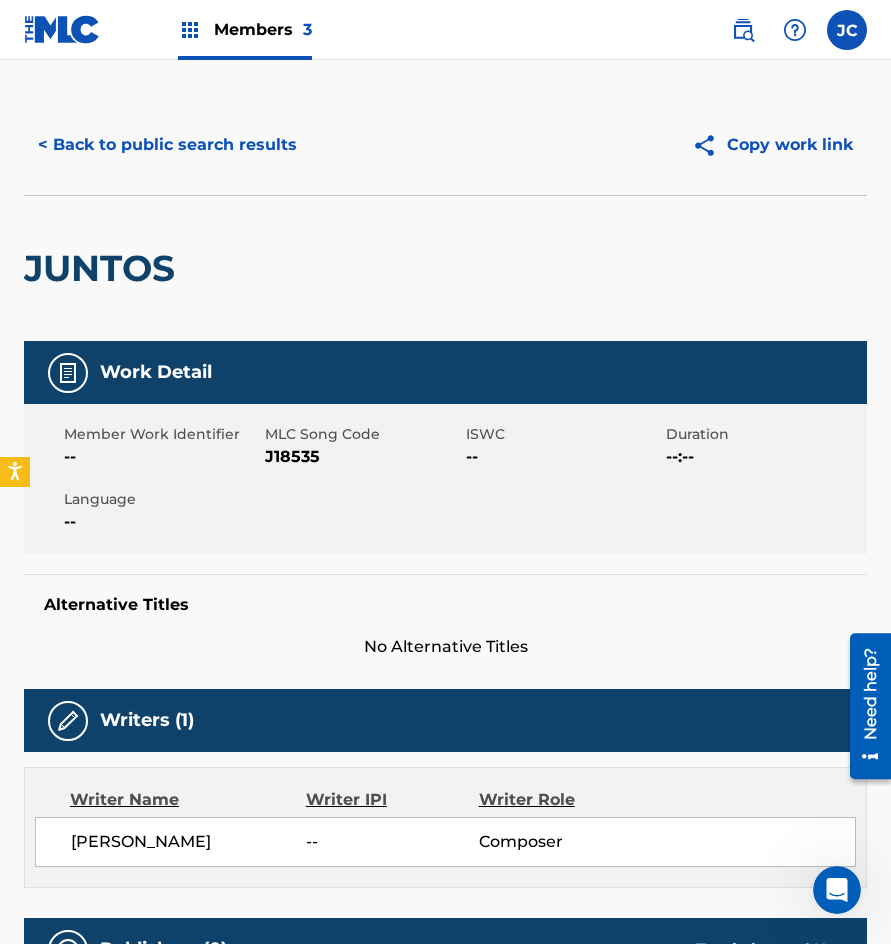 click on "< Back to public search results" at bounding box center (167, 145) 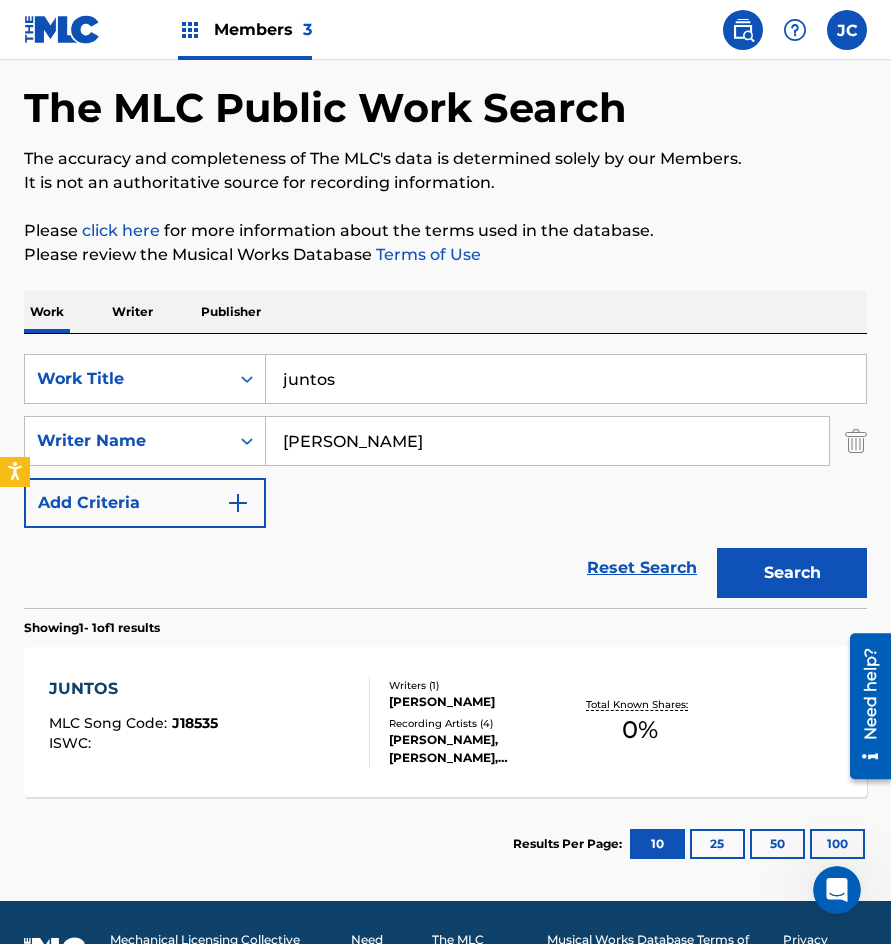 scroll, scrollTop: 34, scrollLeft: 0, axis: vertical 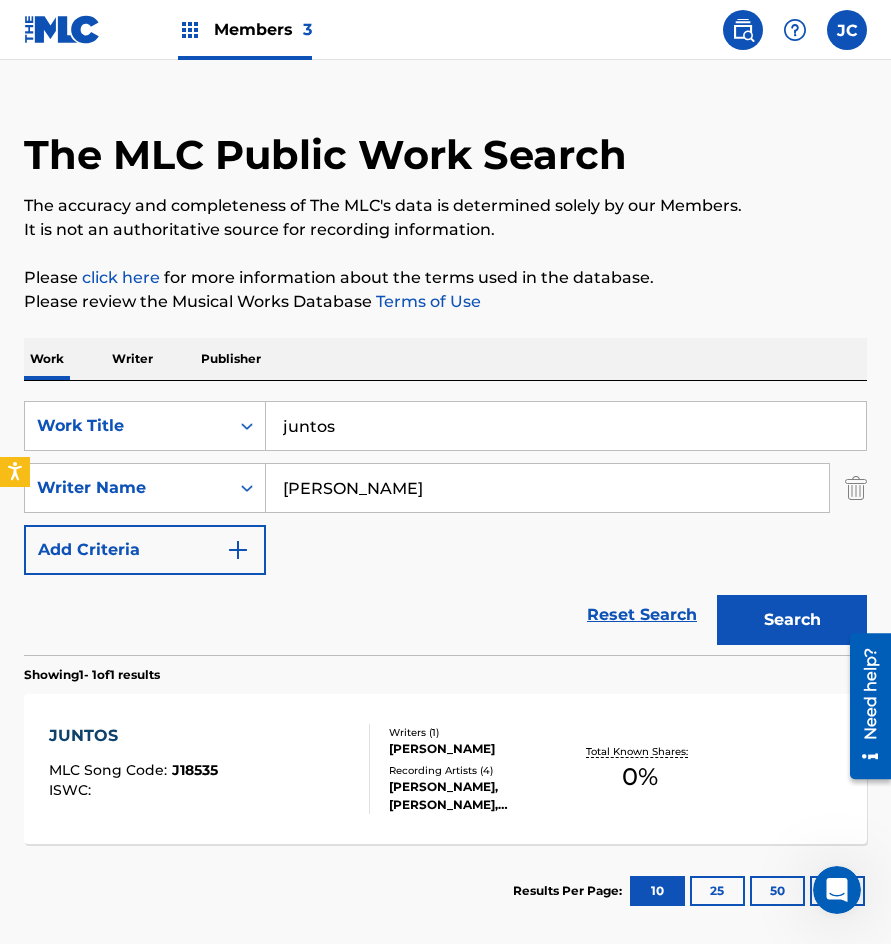 click on "juntos" at bounding box center (566, 426) 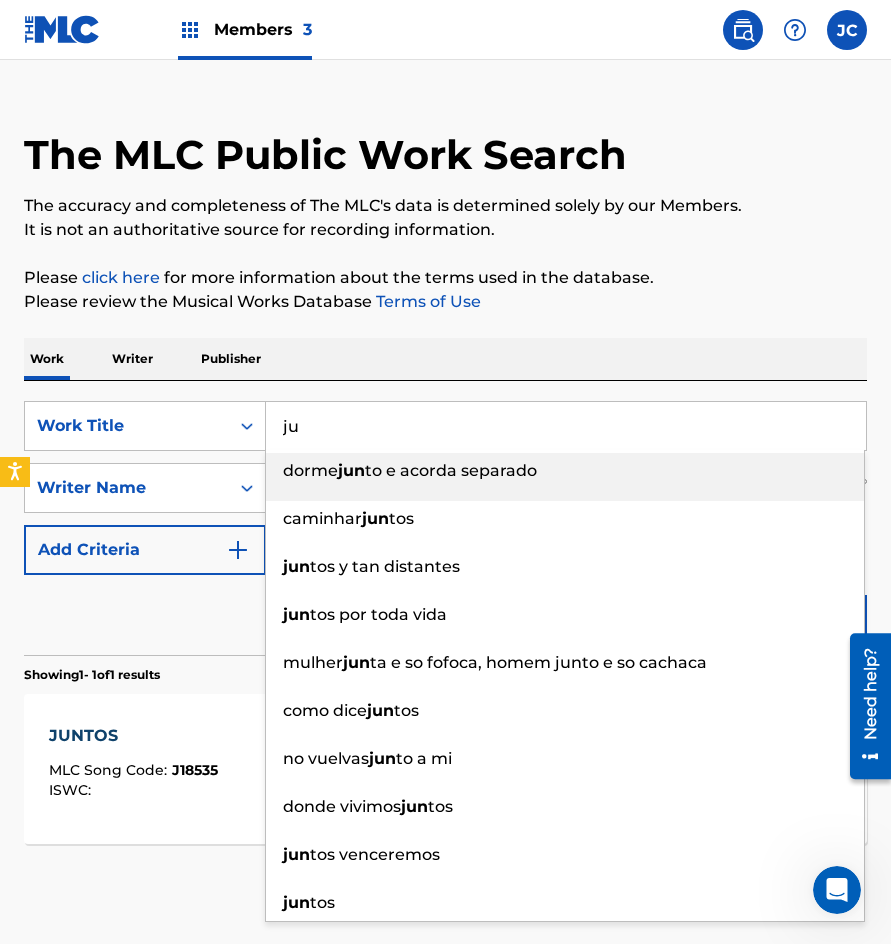 type on "j" 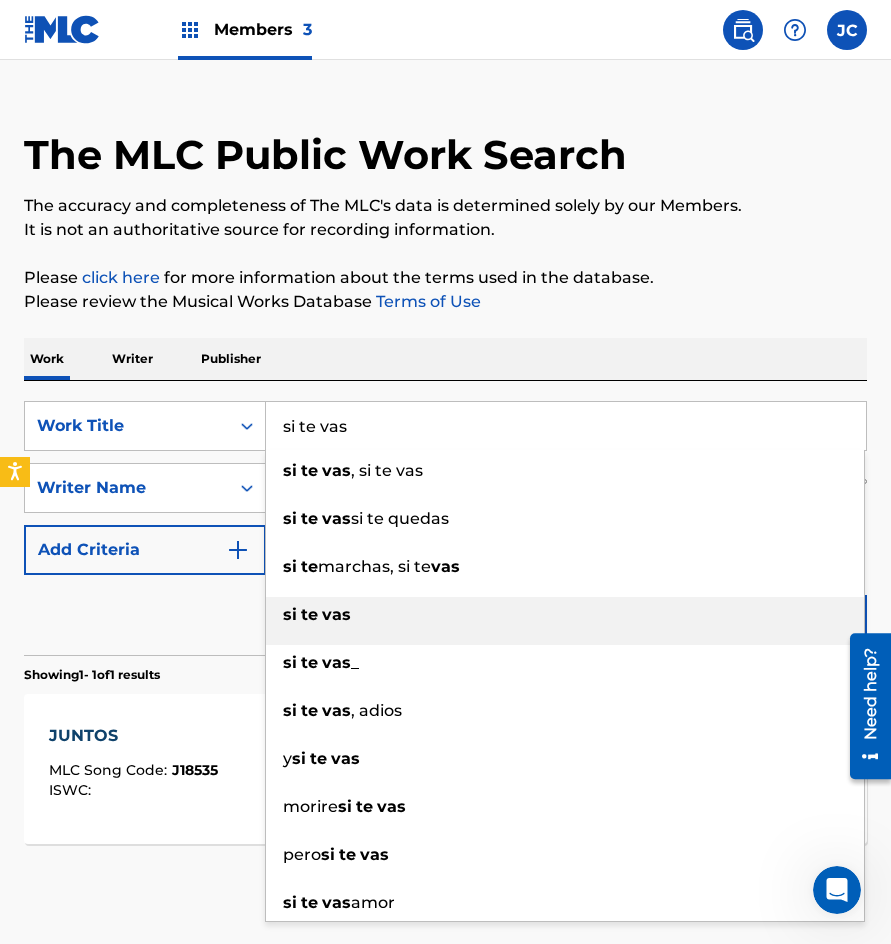 type on "si te vas" 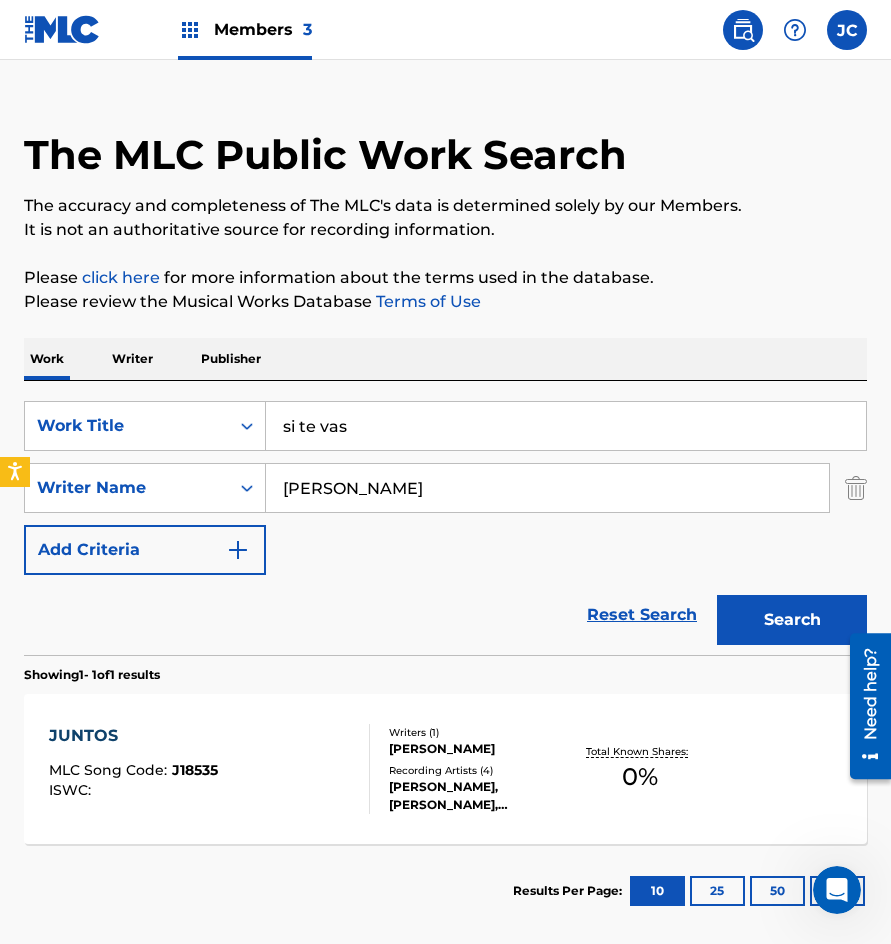 click on "Search" at bounding box center (792, 620) 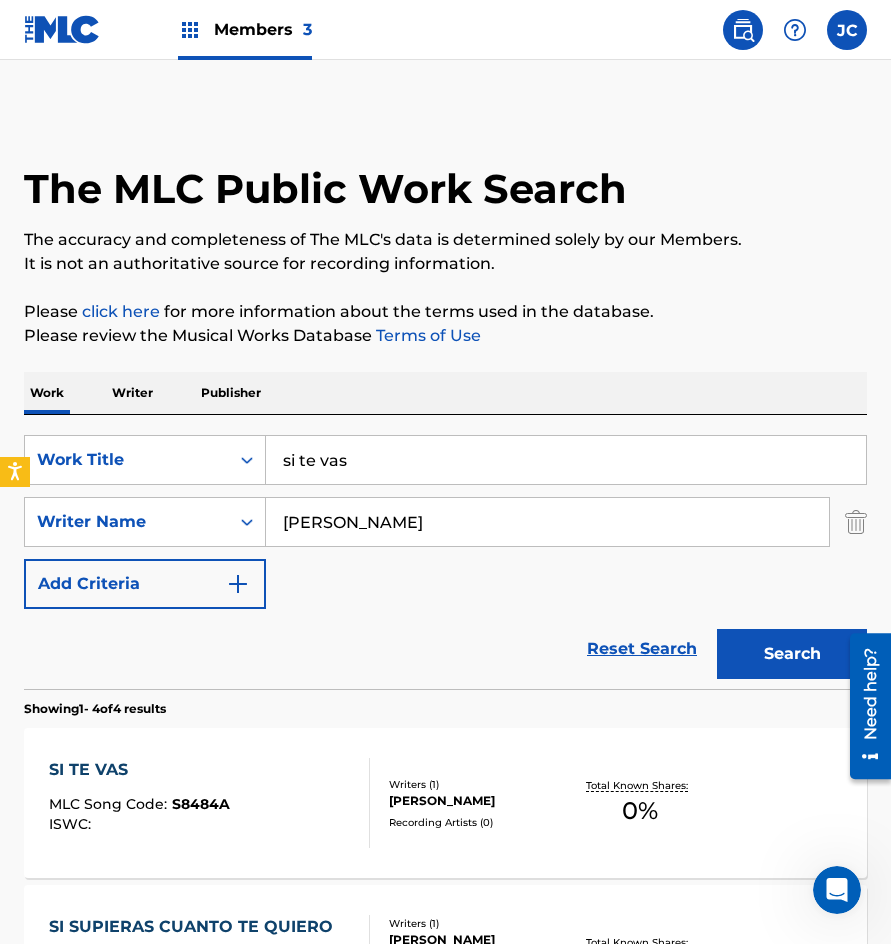 scroll, scrollTop: 400, scrollLeft: 0, axis: vertical 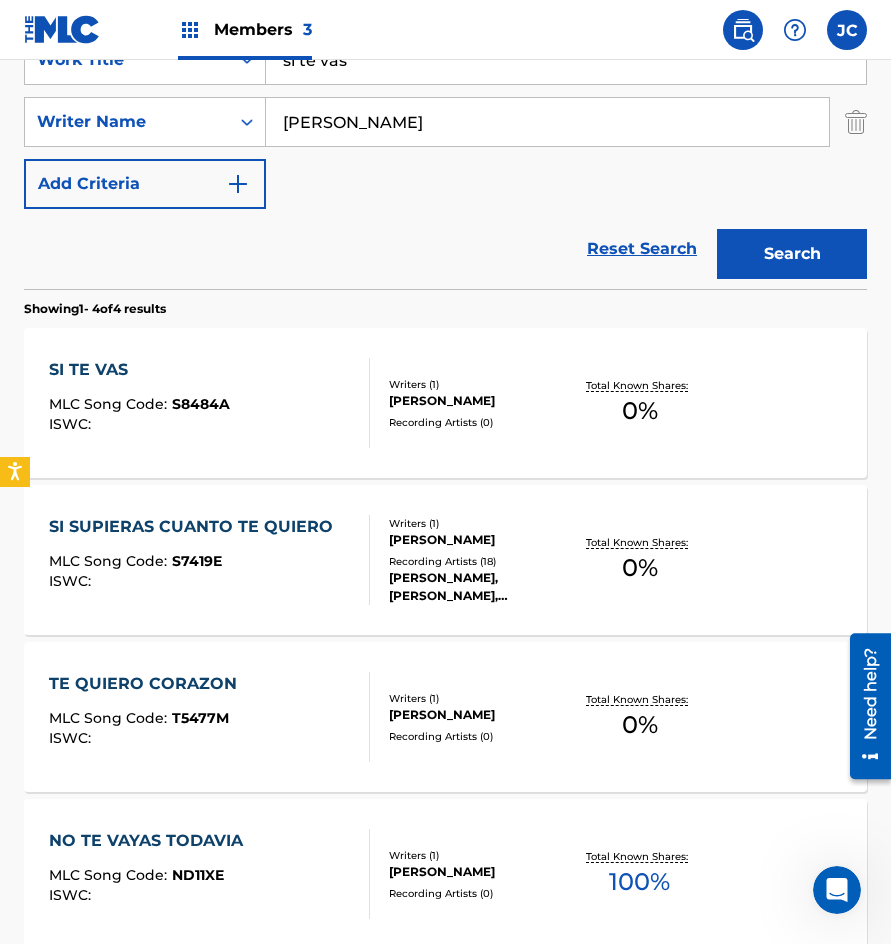 click on "Writers ( 1 ) [PERSON_NAME] Recording Artists ( 0 )" at bounding box center [470, 403] 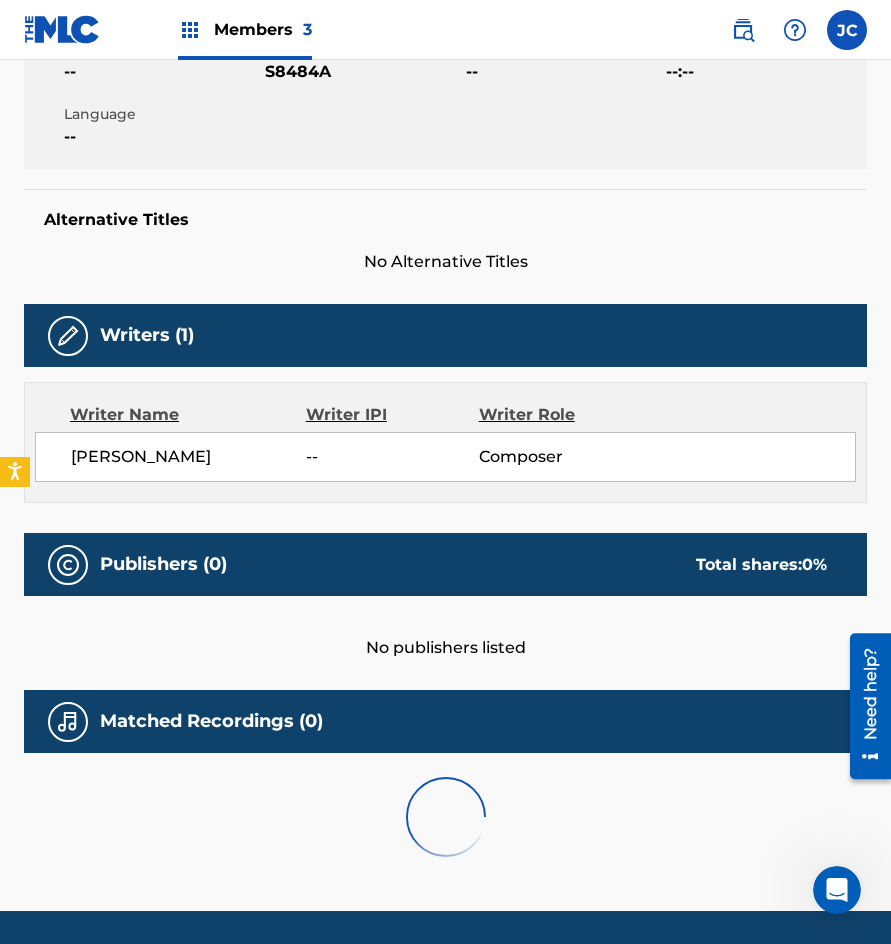 scroll, scrollTop: 0, scrollLeft: 0, axis: both 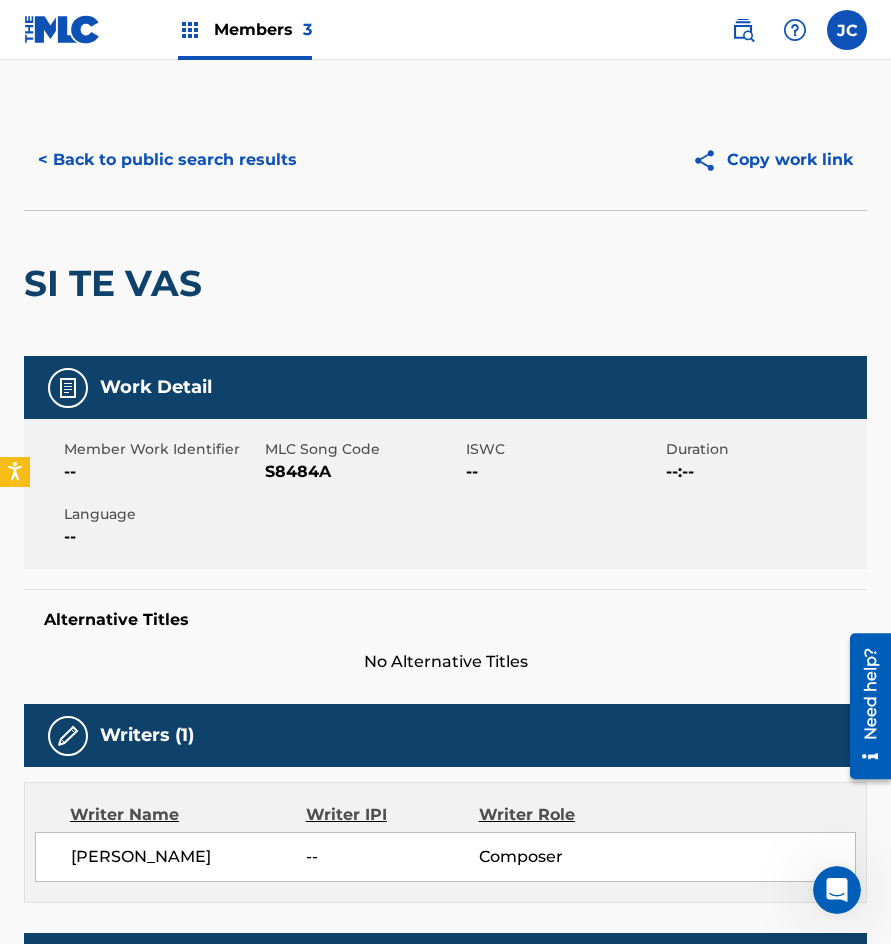 click on "S8484A" at bounding box center (363, 472) 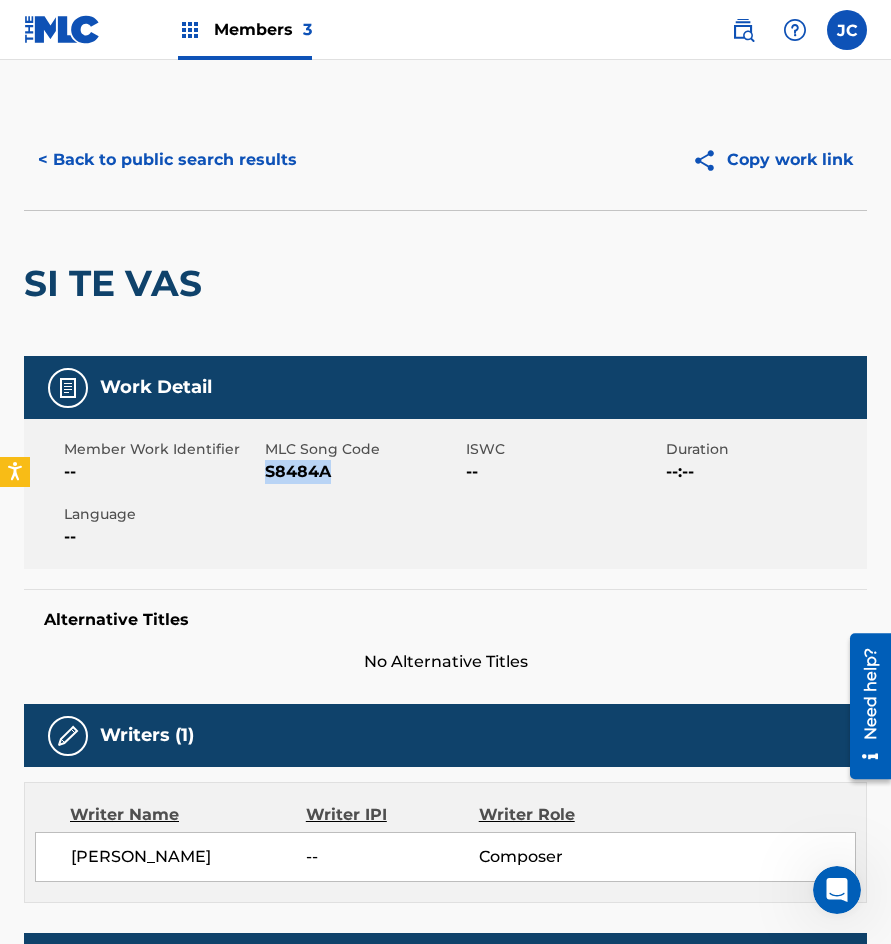 click on "S8484A" at bounding box center (363, 472) 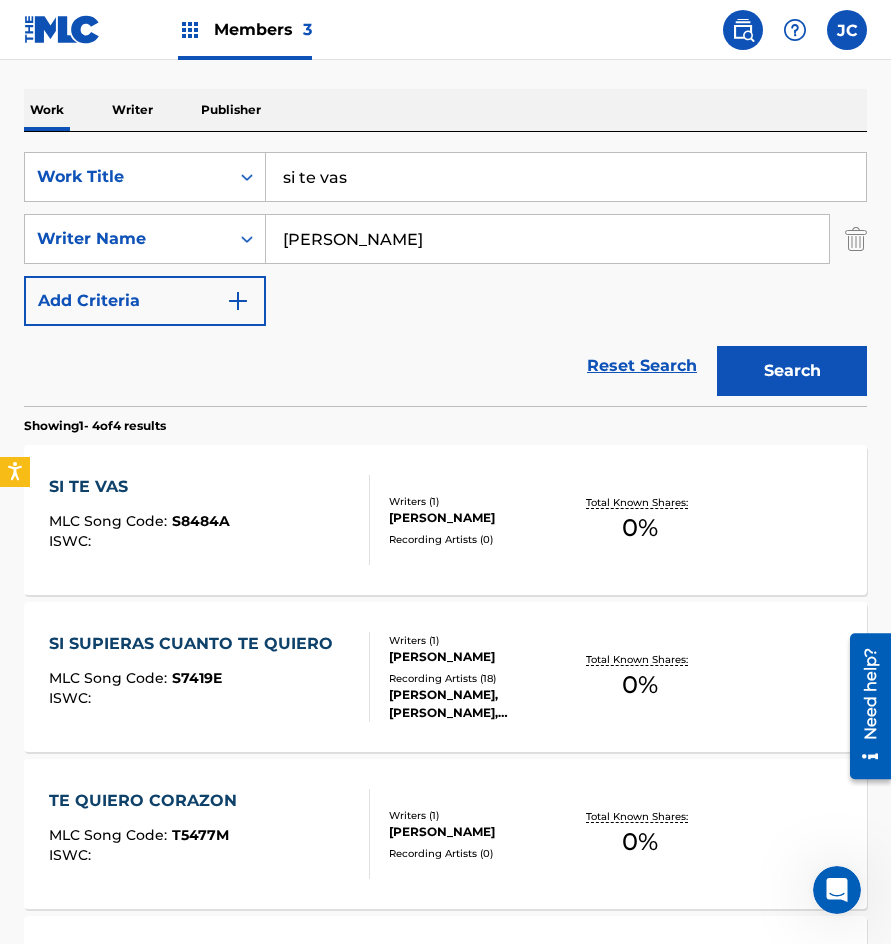 scroll, scrollTop: 200, scrollLeft: 0, axis: vertical 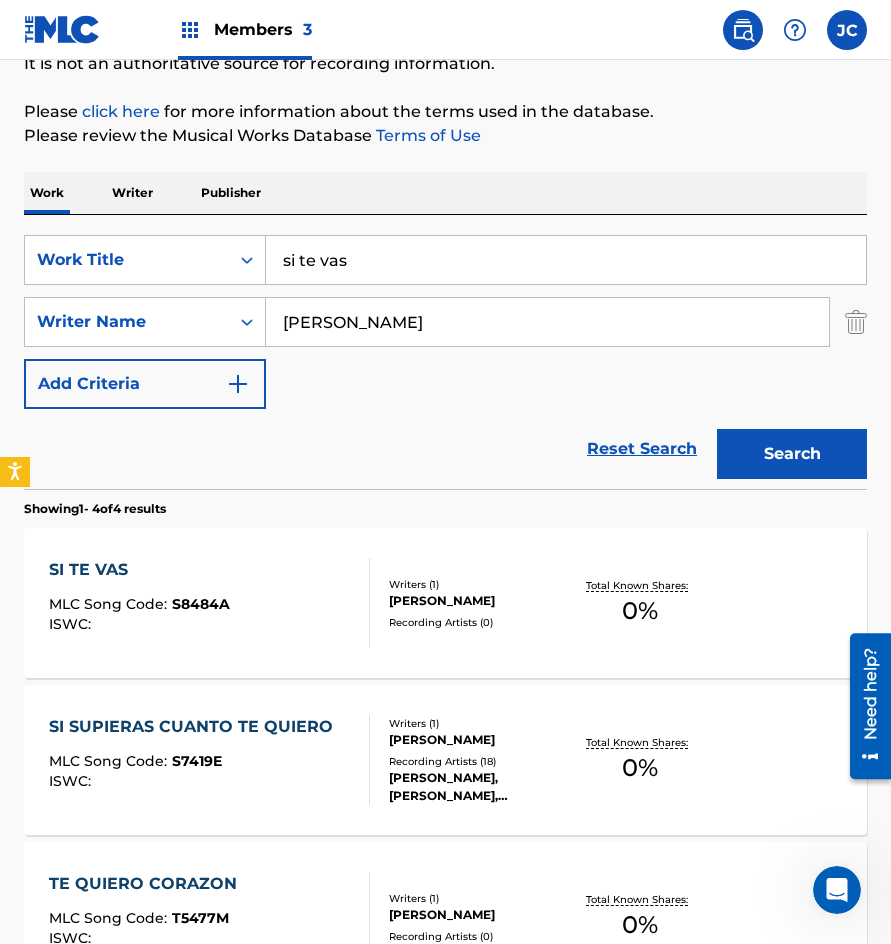 click on "si te vas" at bounding box center [566, 260] 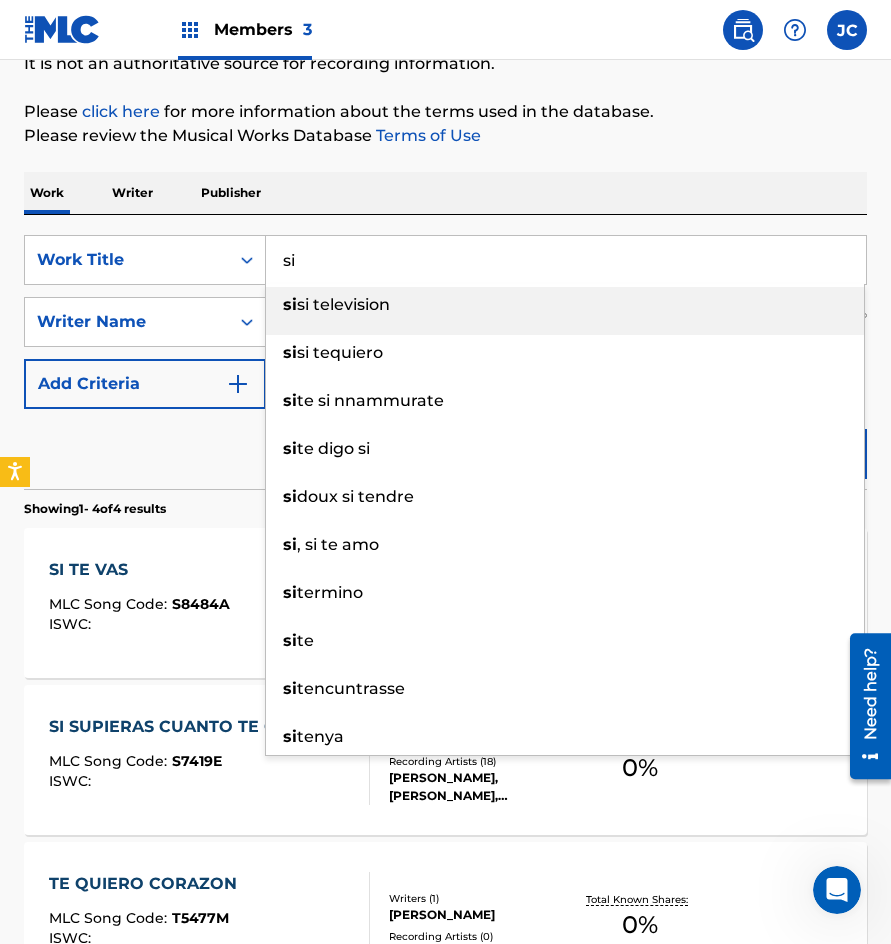 type on "s" 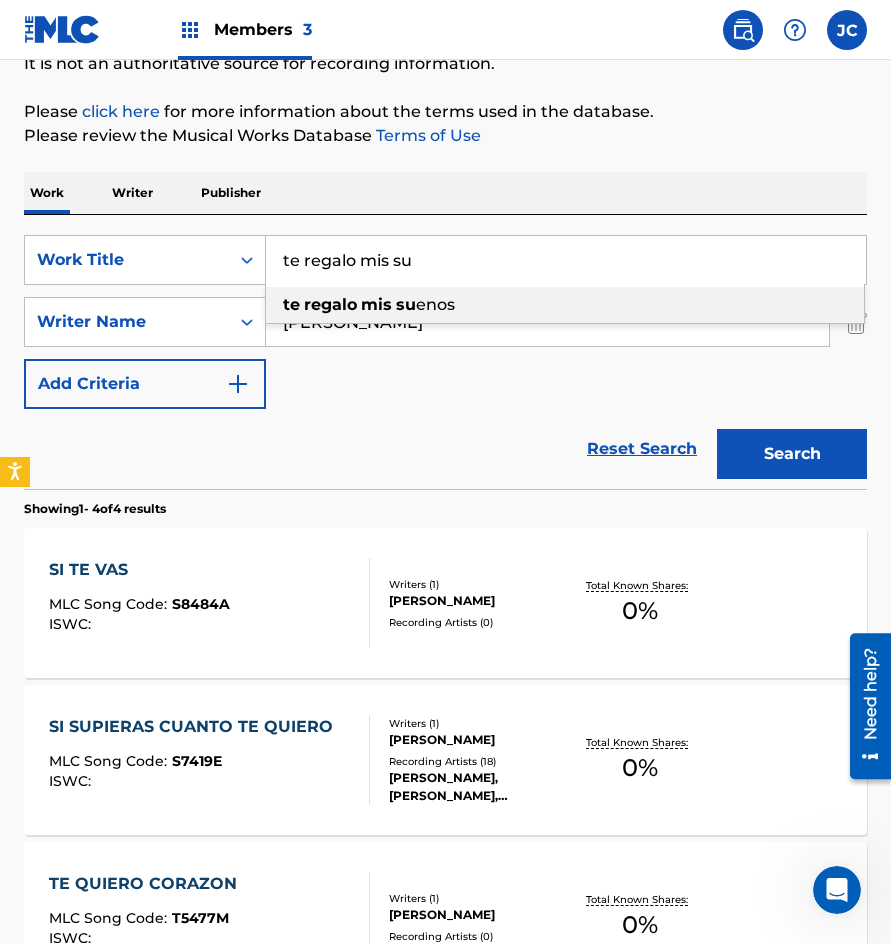 click on "su" at bounding box center [406, 304] 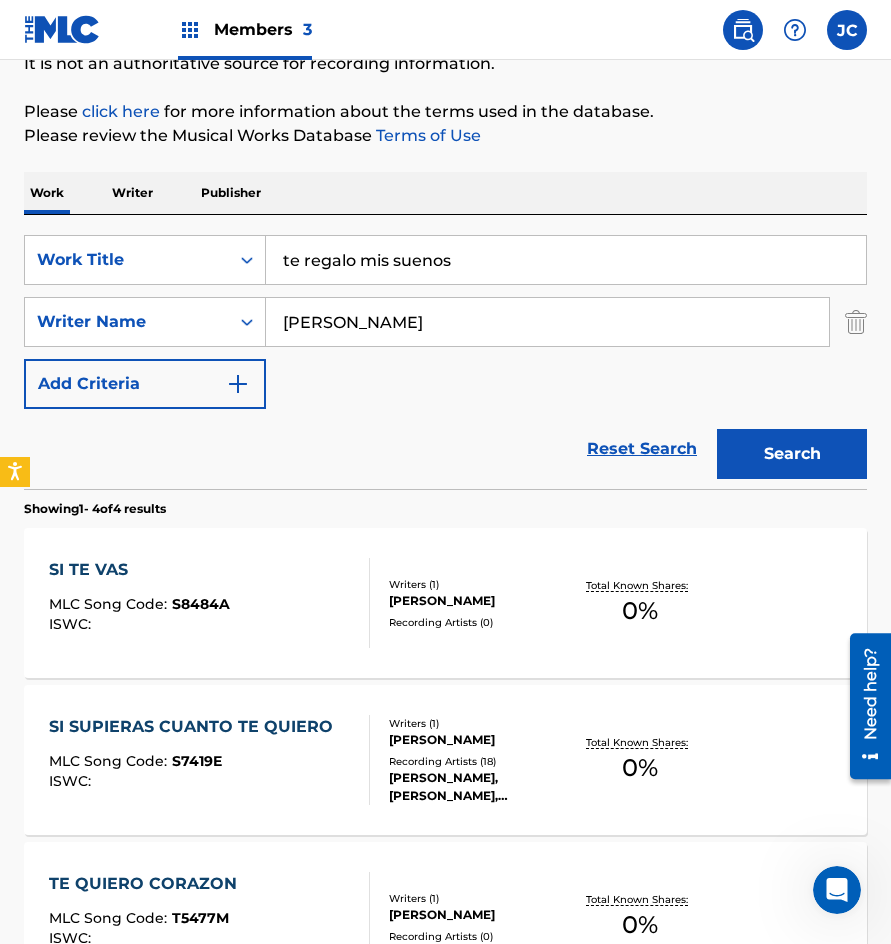 click on "[PERSON_NAME]" at bounding box center (547, 322) 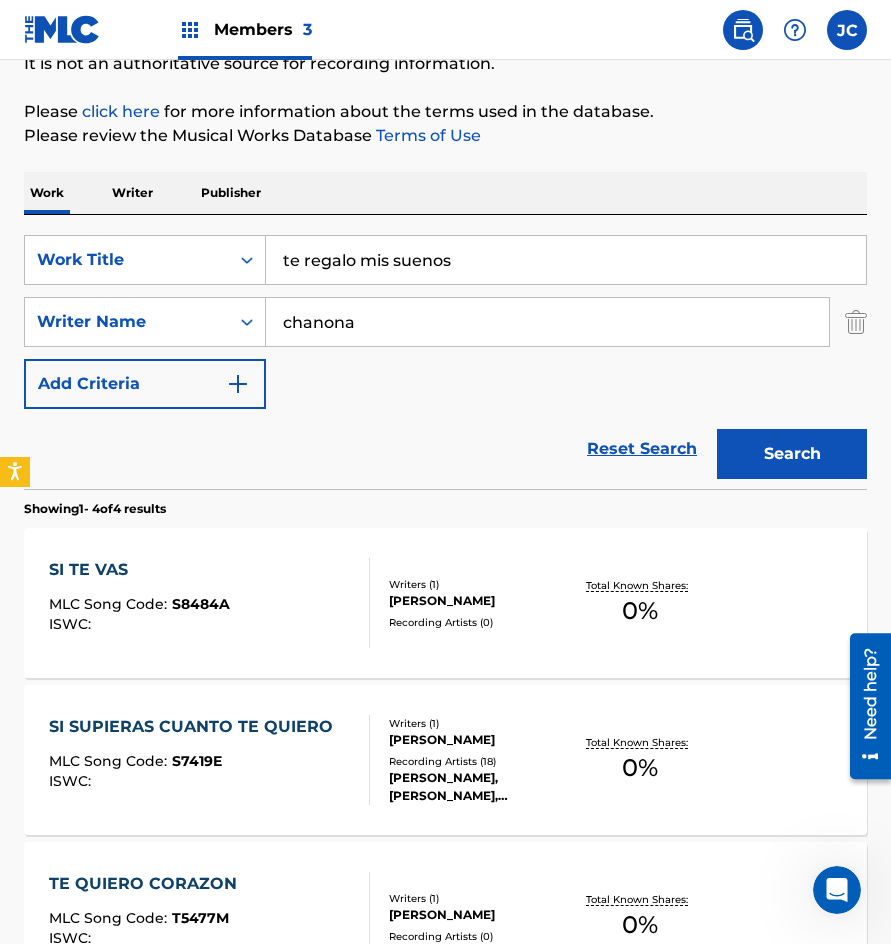 type on "chanona" 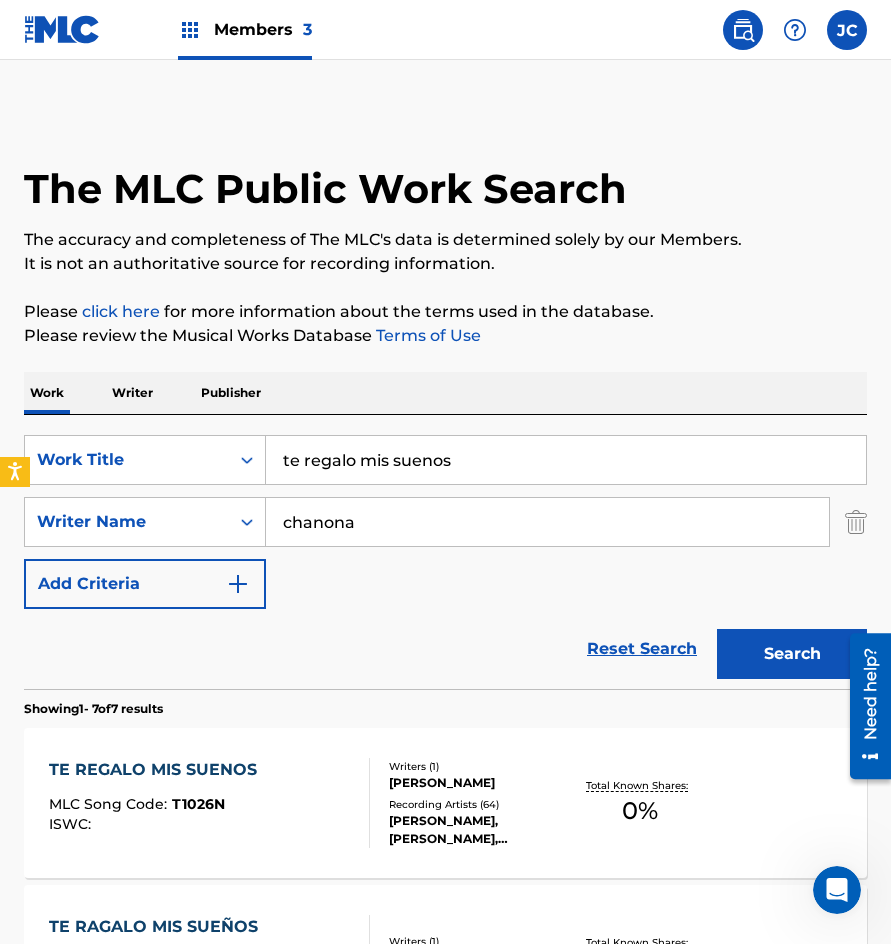 scroll, scrollTop: 300, scrollLeft: 0, axis: vertical 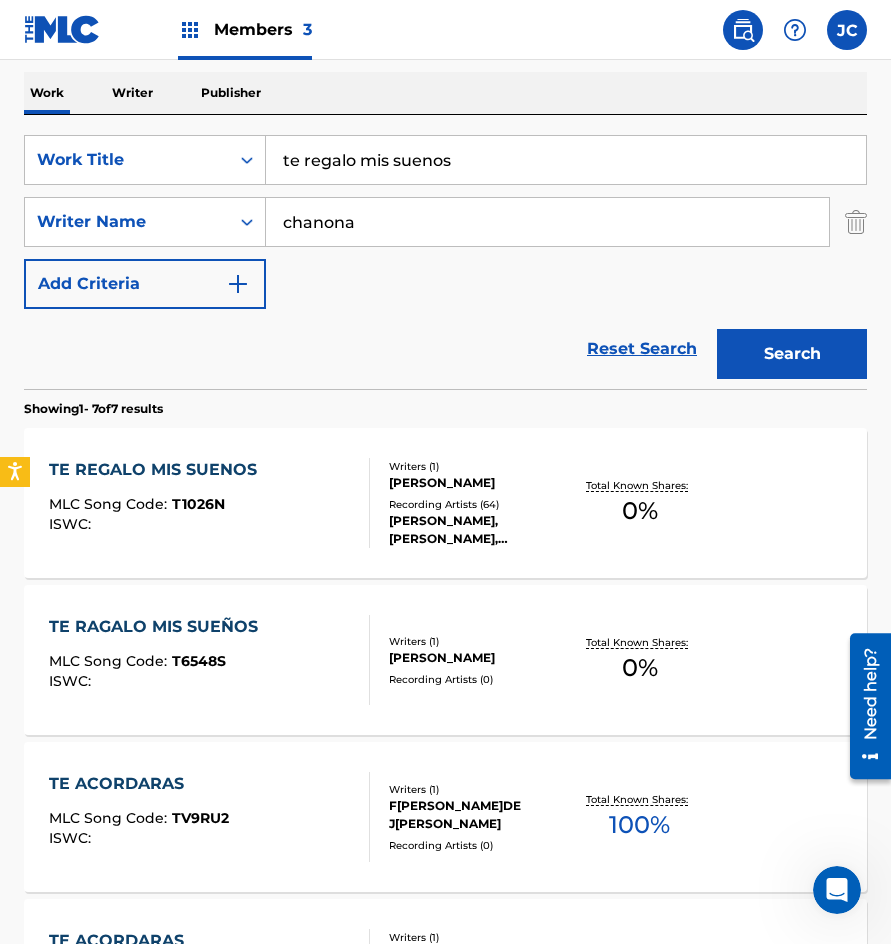 click on "[PERSON_NAME]" at bounding box center (479, 483) 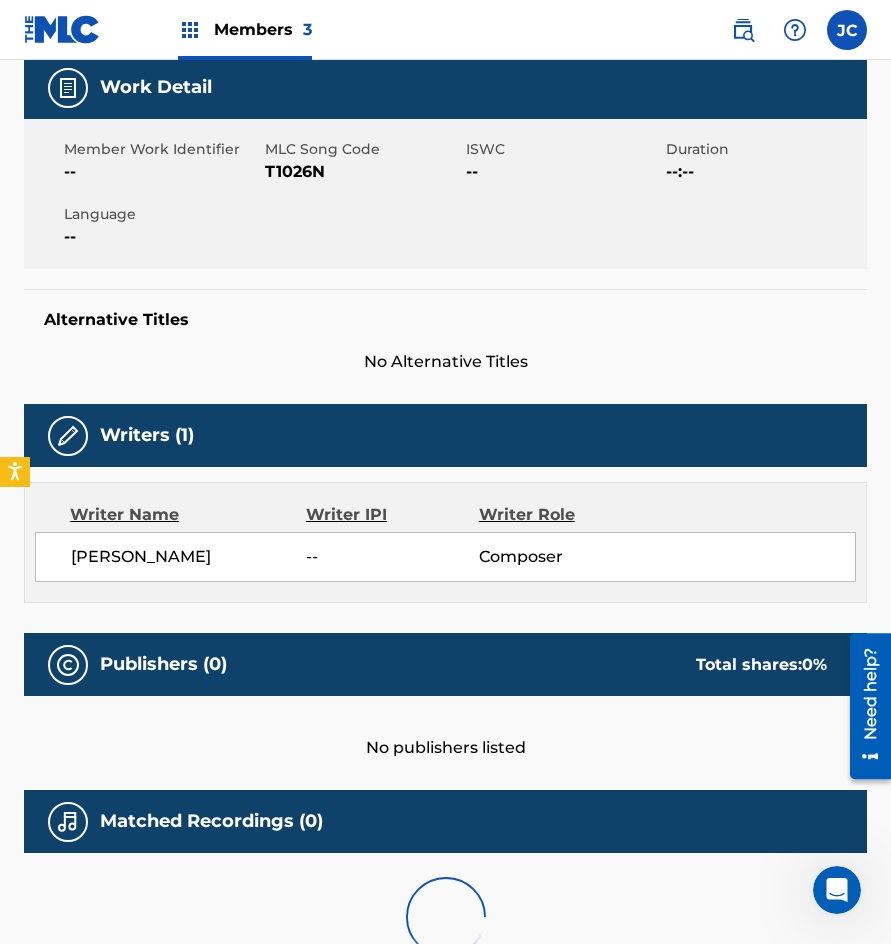 scroll, scrollTop: 0, scrollLeft: 0, axis: both 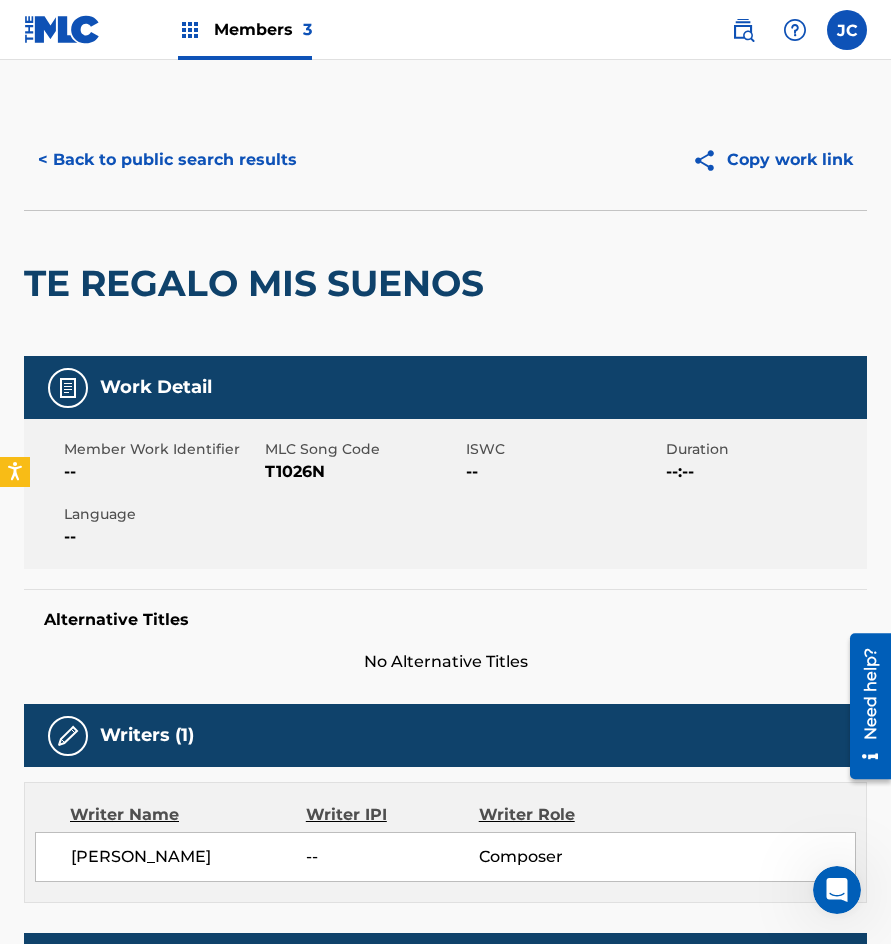 click on "T1026N" at bounding box center [363, 472] 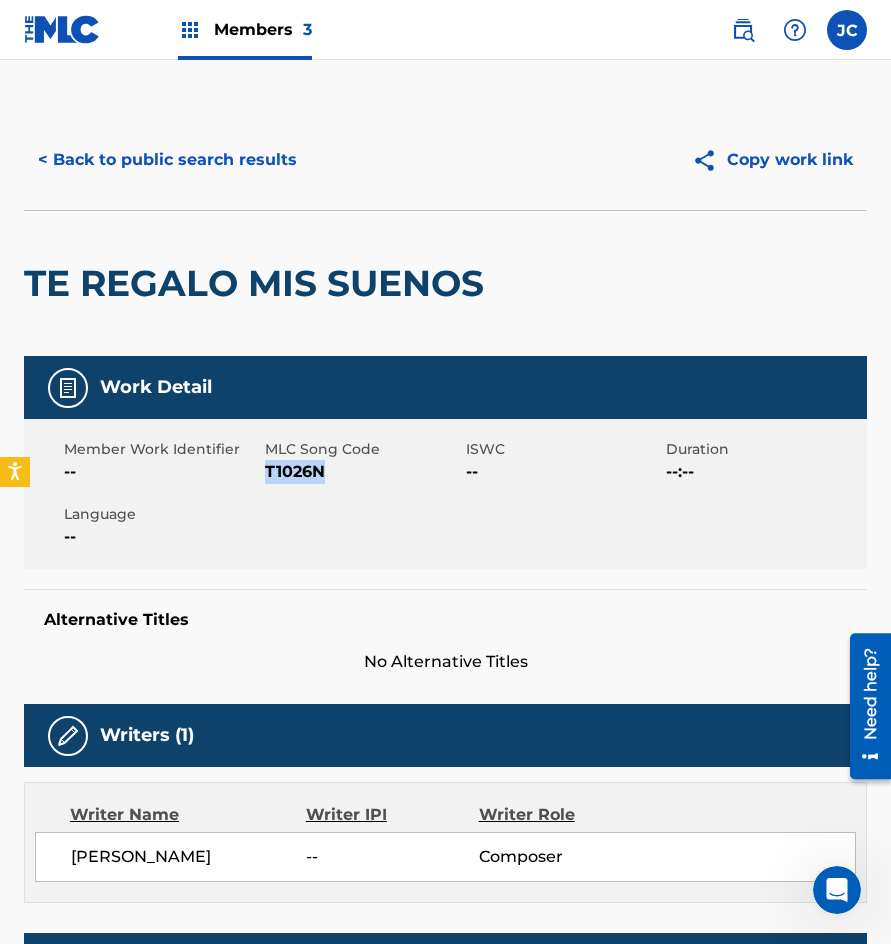 click on "T1026N" at bounding box center (363, 472) 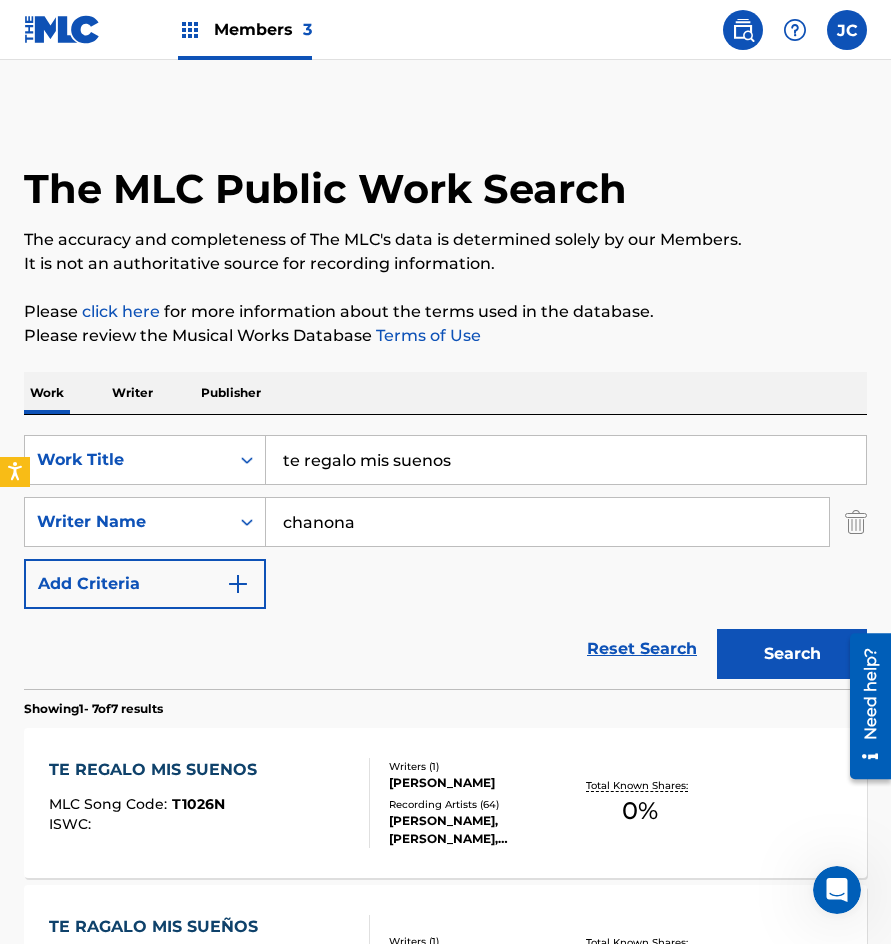 scroll, scrollTop: 300, scrollLeft: 0, axis: vertical 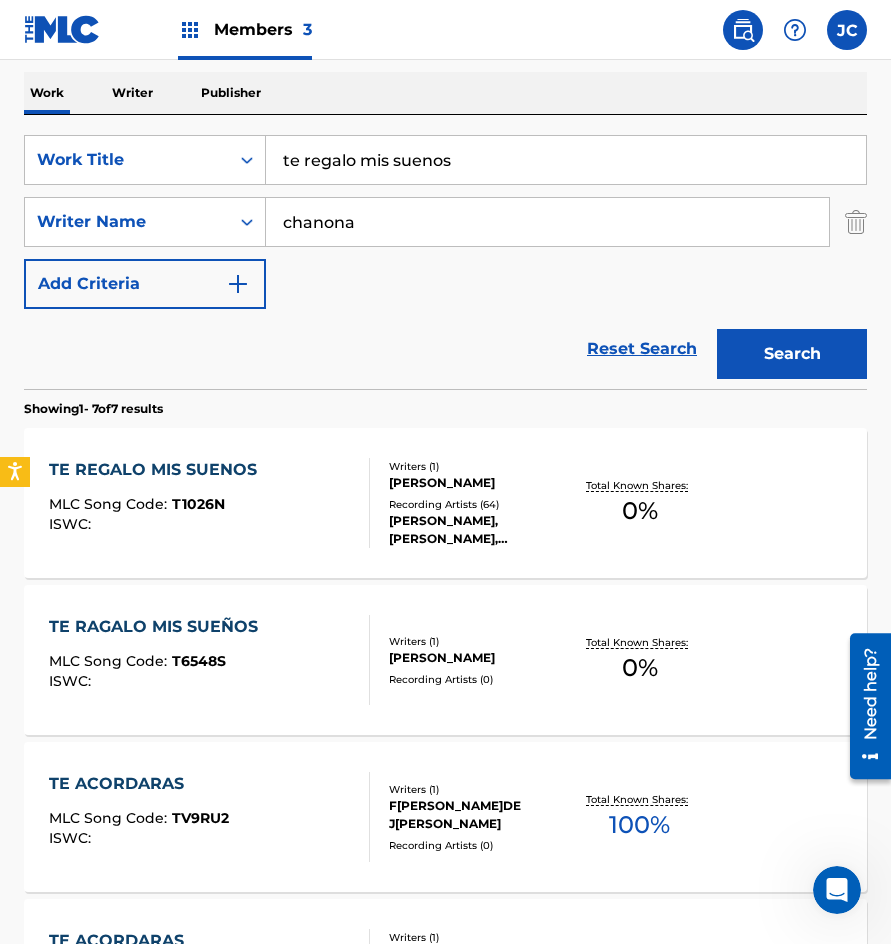 click on "Writers ( 1 )" at bounding box center [479, 641] 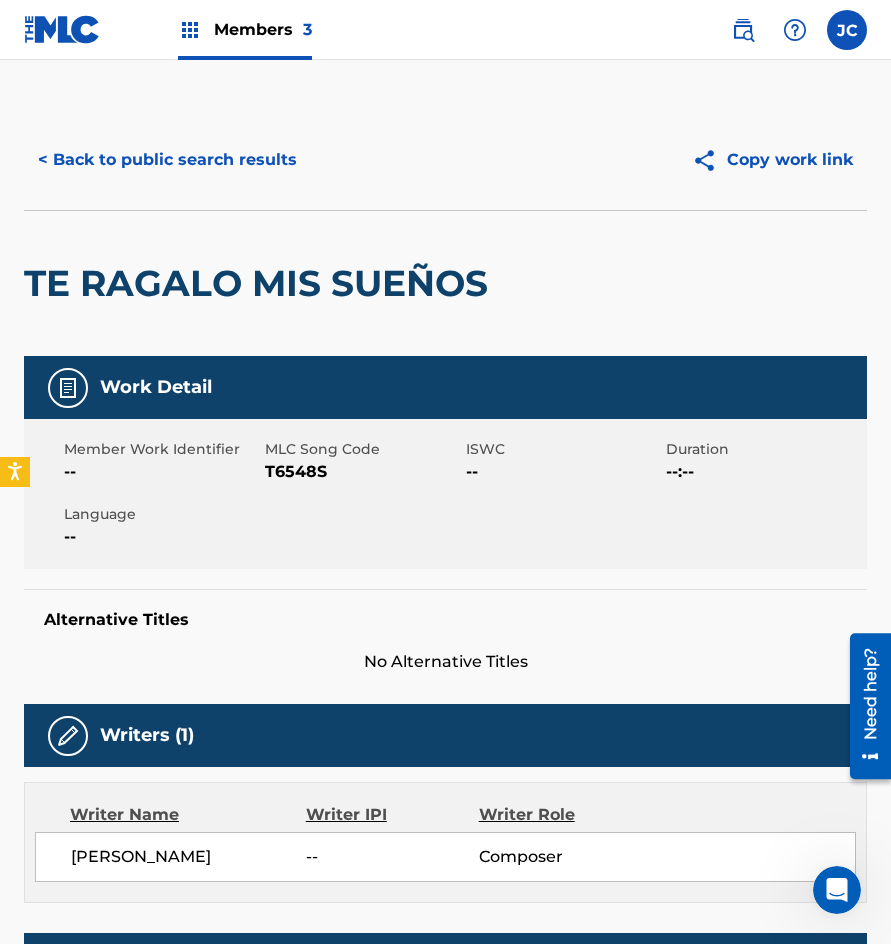 click on "T6548S" at bounding box center [363, 472] 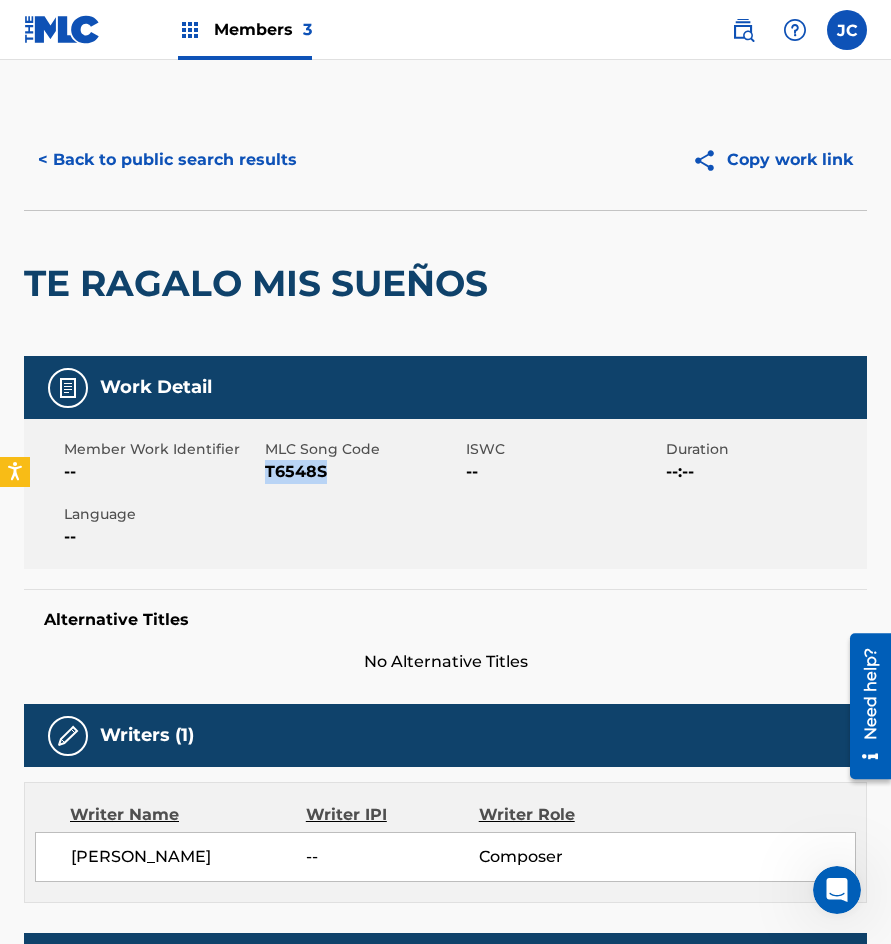 click on "T6548S" at bounding box center [363, 472] 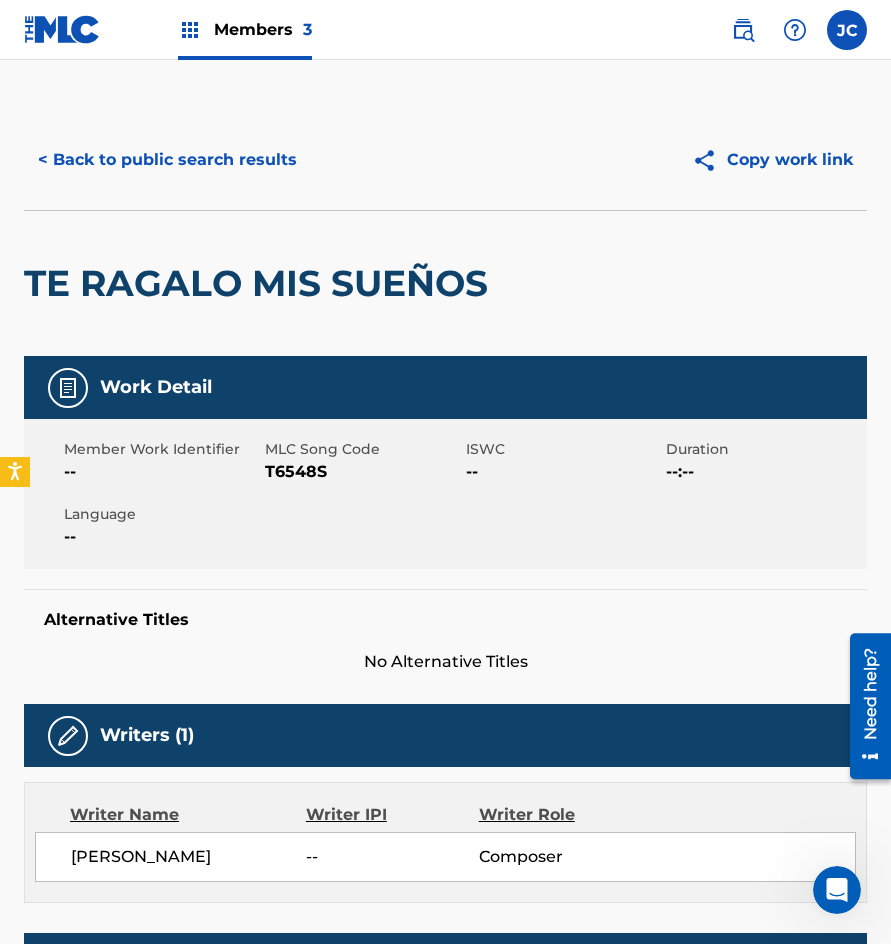 scroll, scrollTop: 300, scrollLeft: 0, axis: vertical 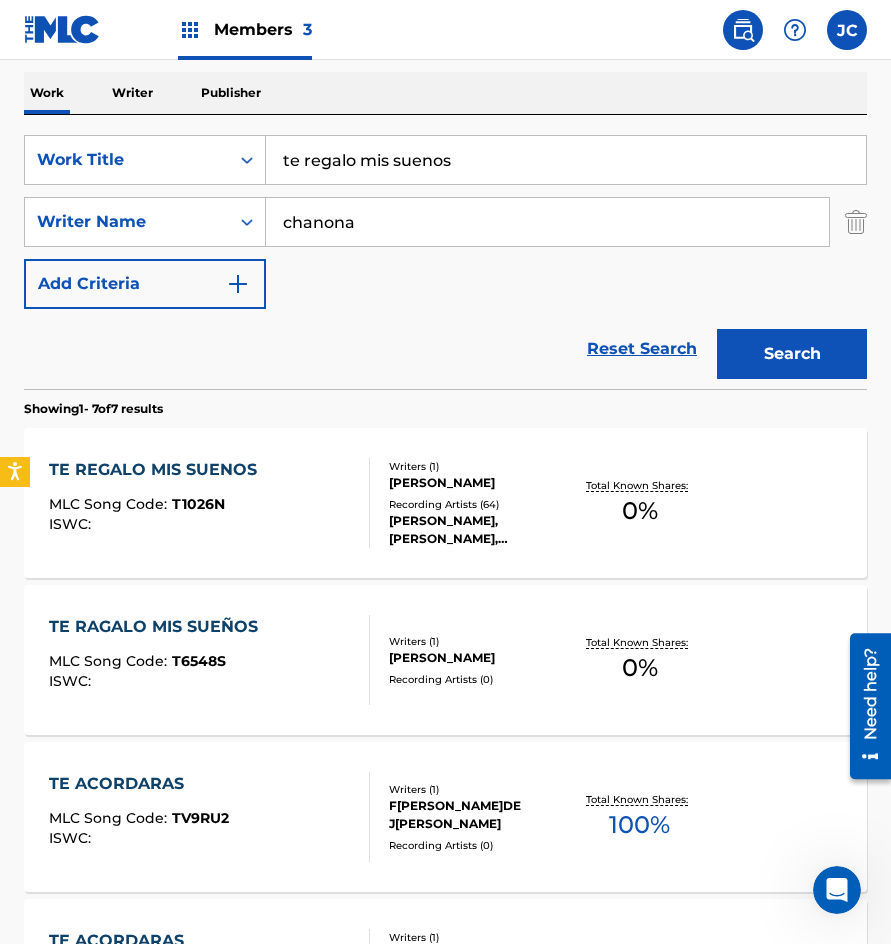 click on "te regalo mis suenos" at bounding box center (566, 160) 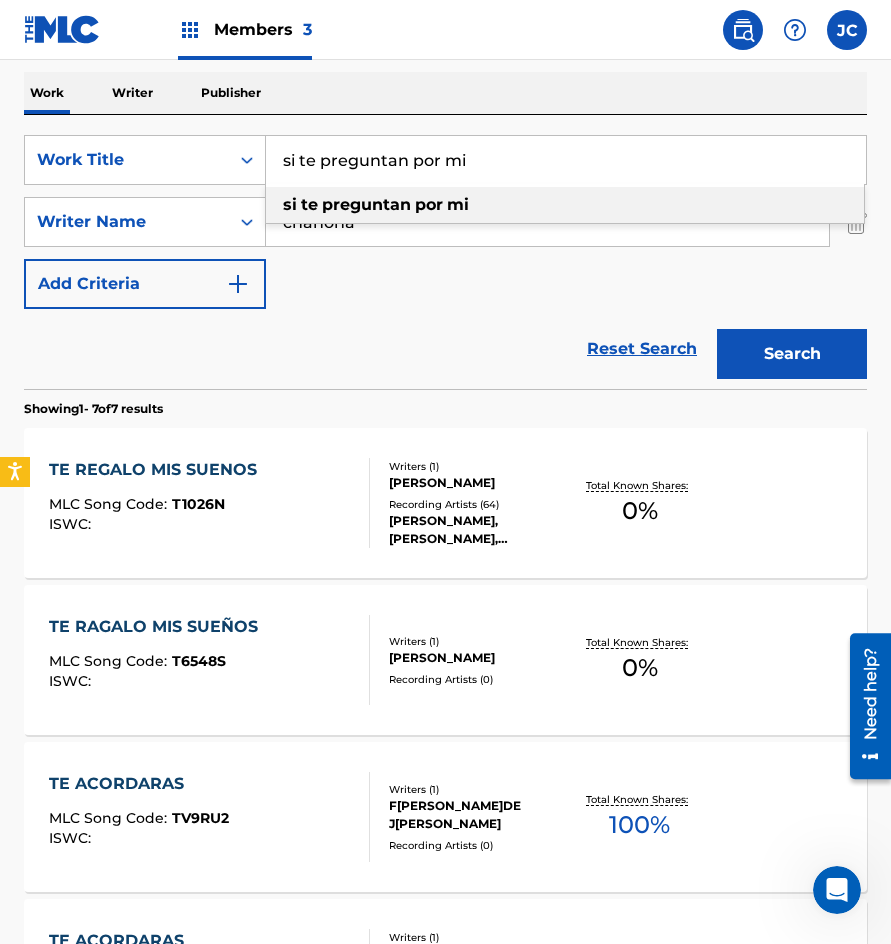 type on "si te preguntan por mi" 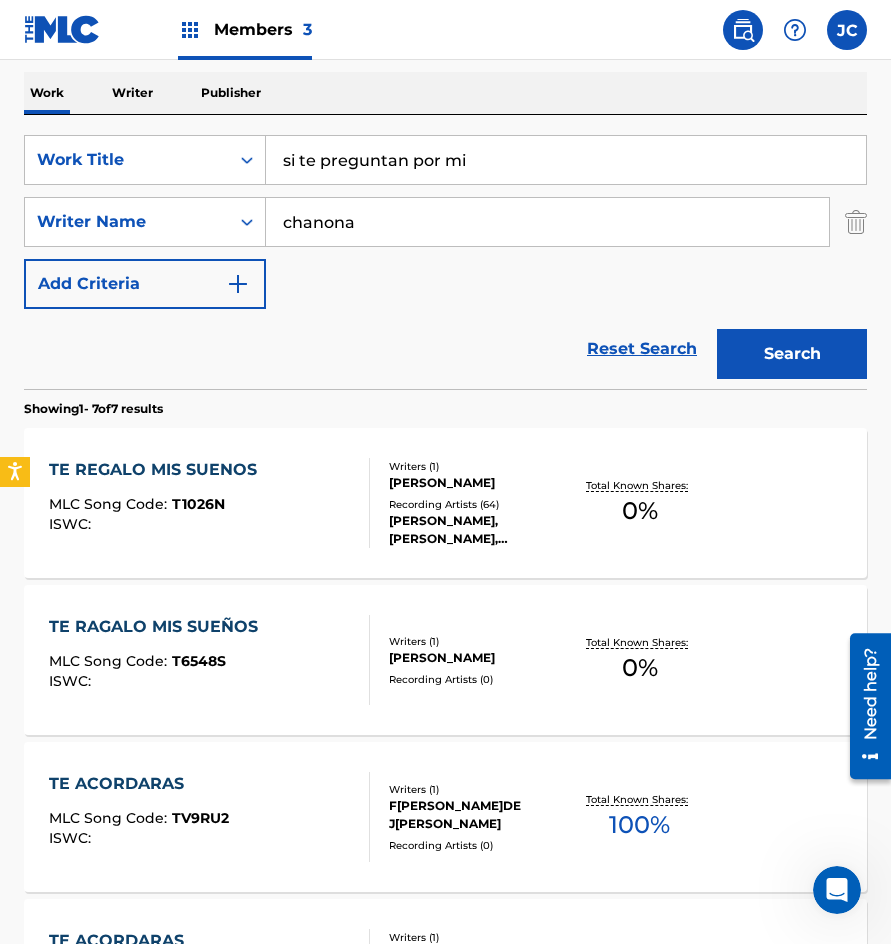 click on "chanona" at bounding box center (547, 222) 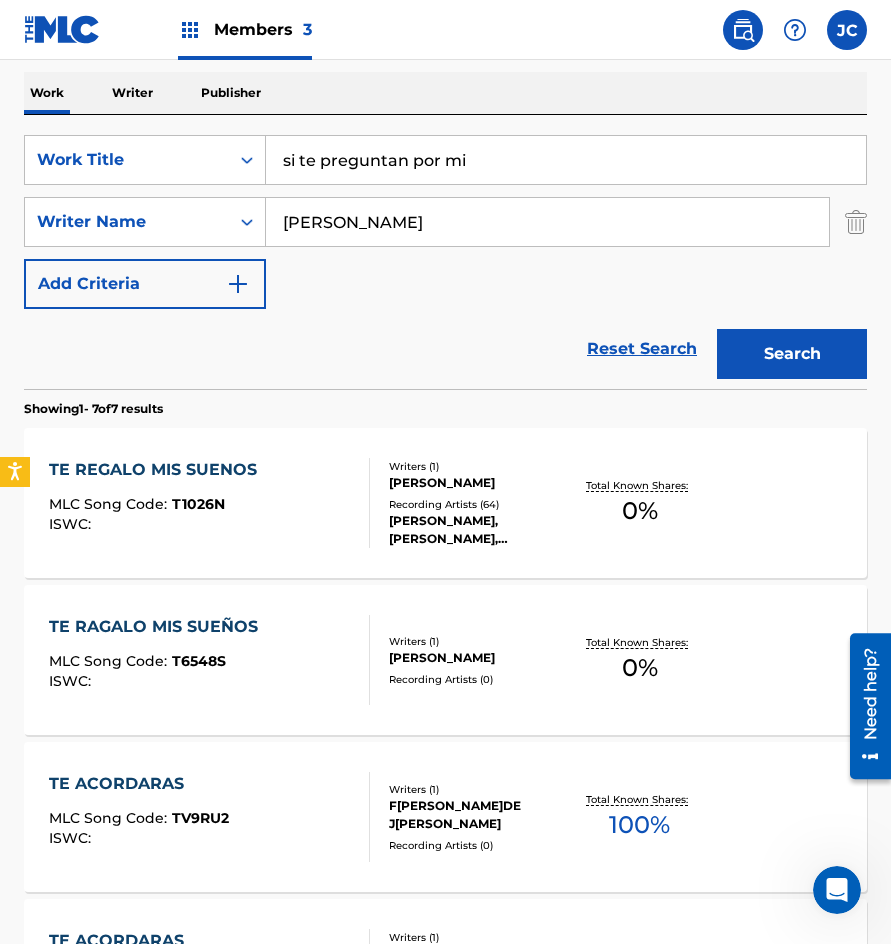 type on "[PERSON_NAME]" 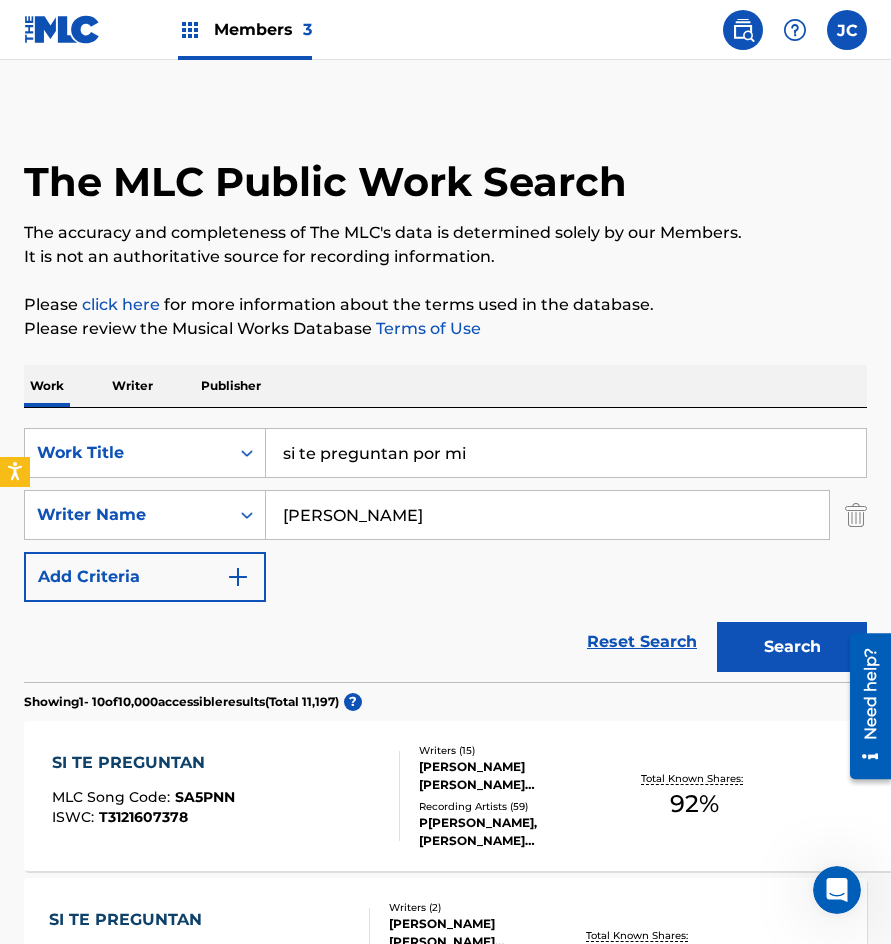 scroll, scrollTop: 0, scrollLeft: 0, axis: both 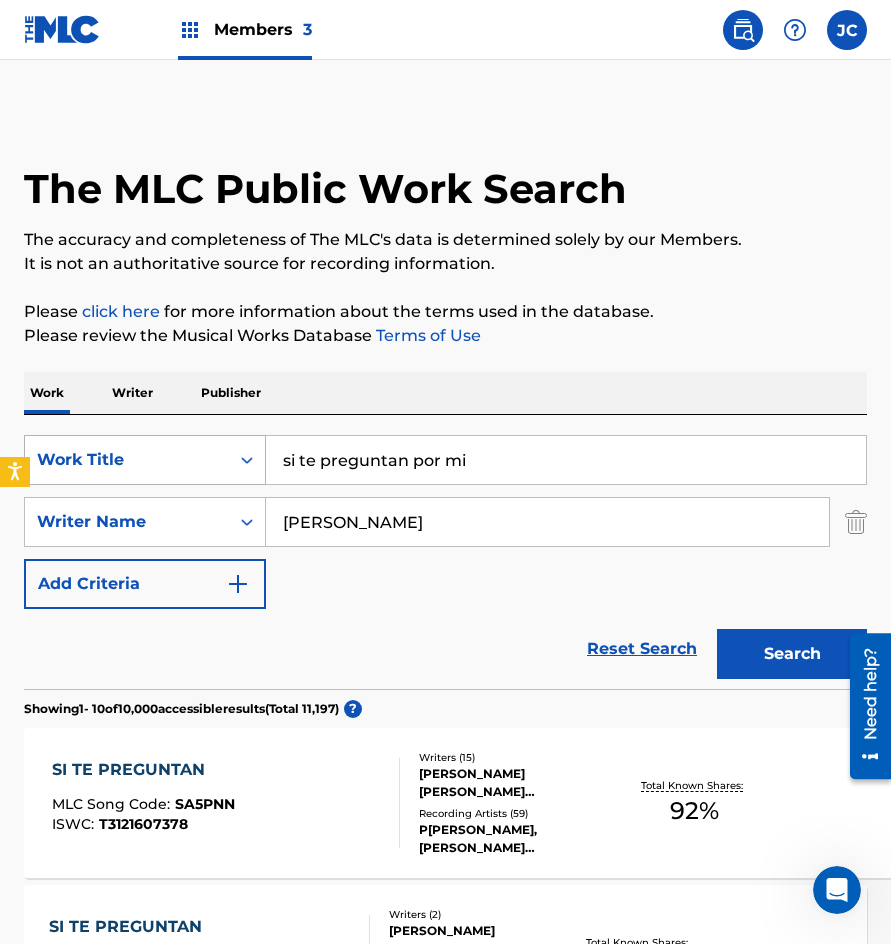 click on "SearchWithCriteriae7af884c-859c-4fcc-84b7-2321914f00ae Work Title si te preguntan por mi" at bounding box center [445, 460] 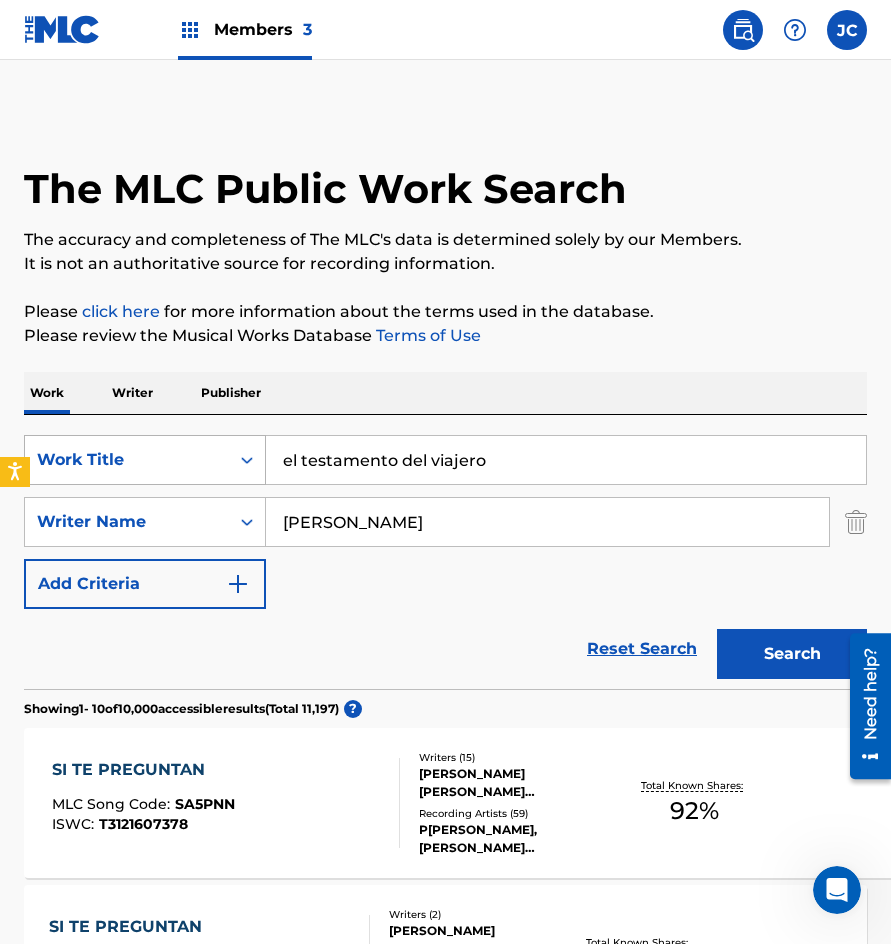 type on "el testamento del viajero" 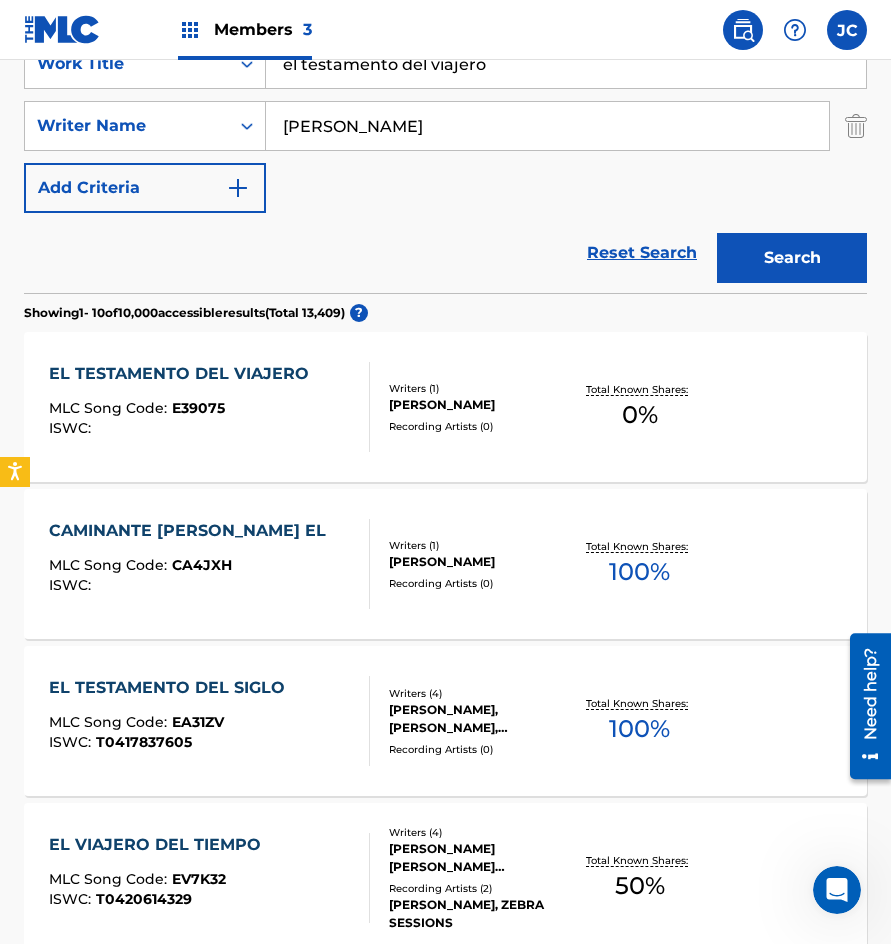 scroll, scrollTop: 400, scrollLeft: 0, axis: vertical 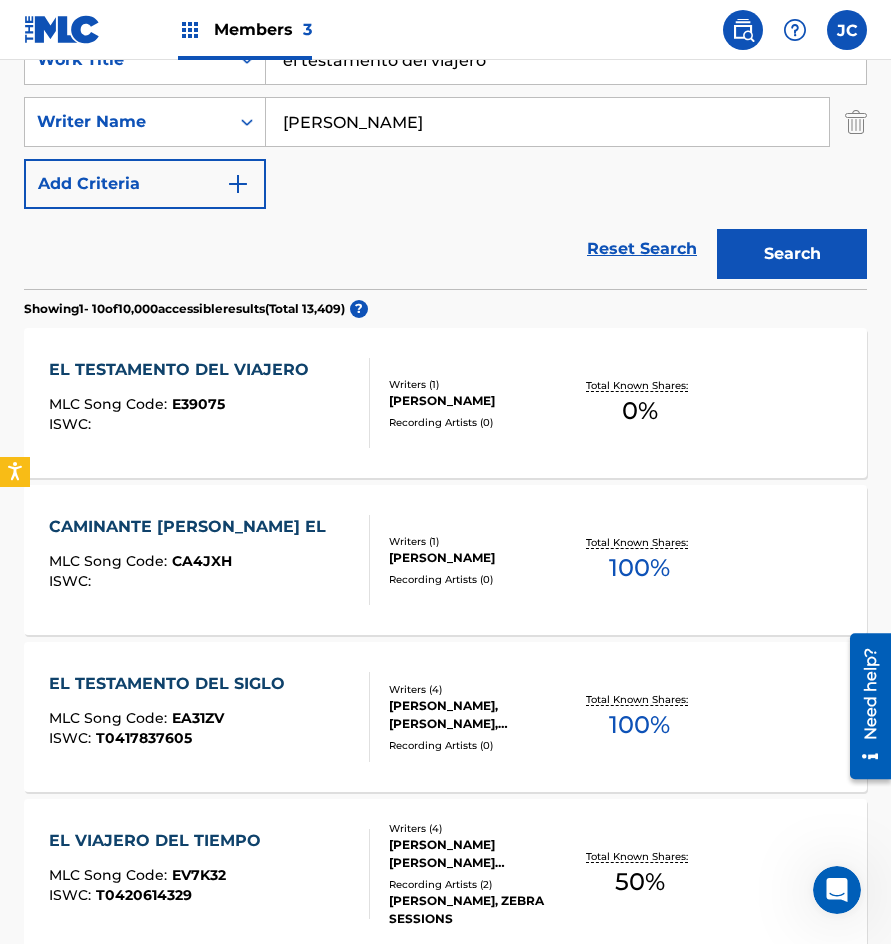 click on "EL TESTAMENTO DEL VIAJERO MLC Song Code : E39075 ISWC : Writers ( 1 ) [PERSON_NAME] Recording Artists ( 0 ) Total Known Shares: 0 %" at bounding box center (445, 403) 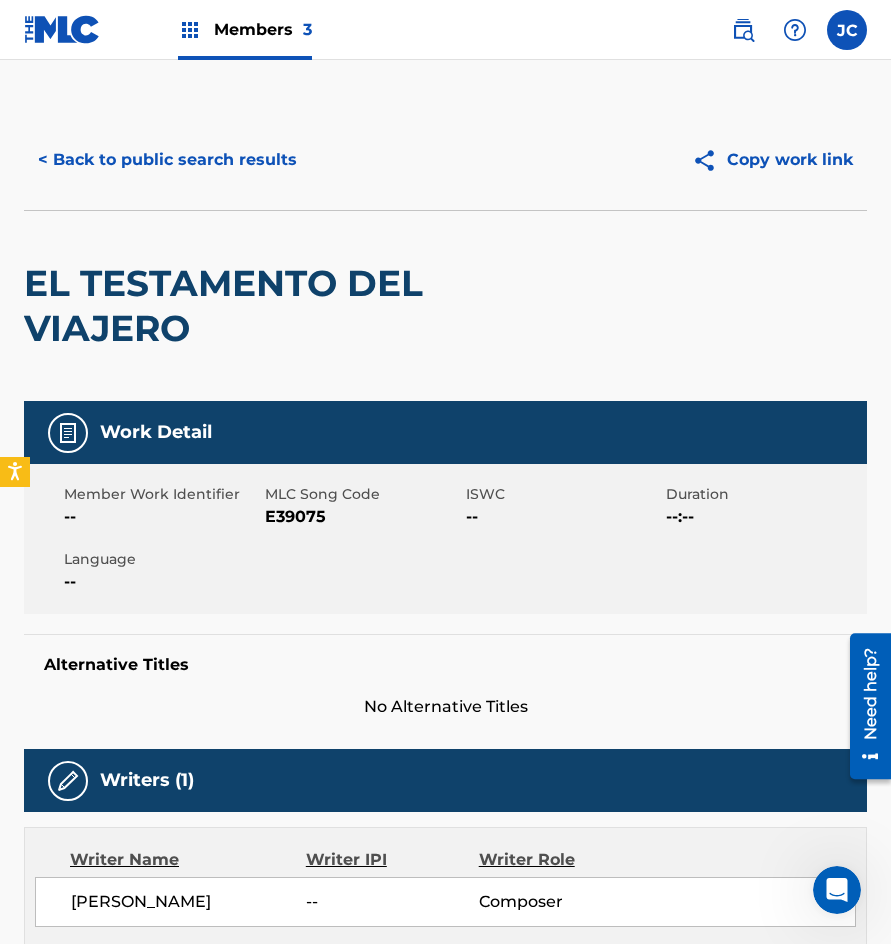 click on "E39075" at bounding box center [363, 517] 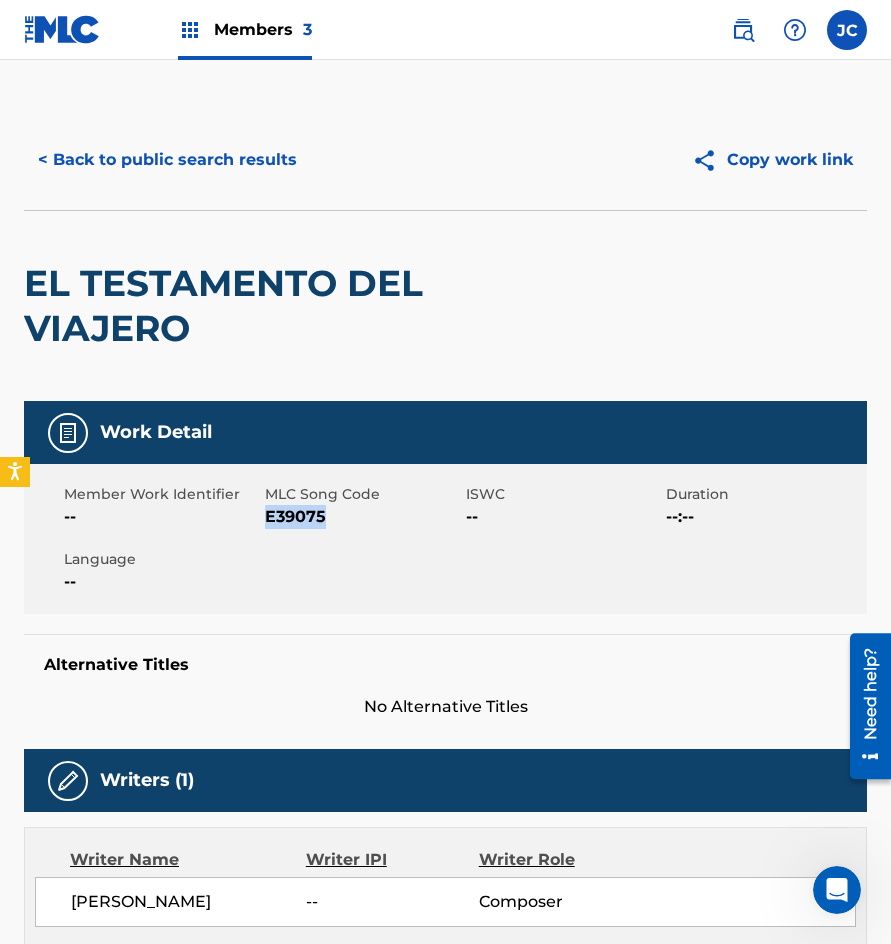 click on "E39075" at bounding box center [363, 517] 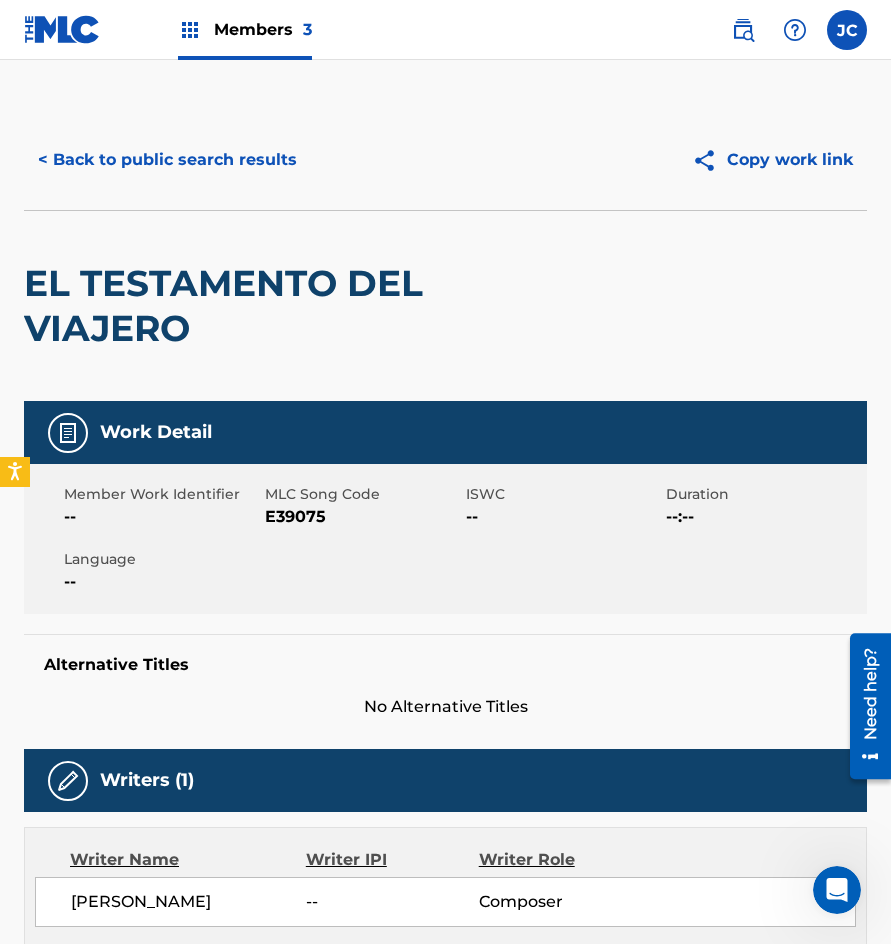 drag, startPoint x: 39, startPoint y: 246, endPoint x: 71, endPoint y: 213, distance: 45.96738 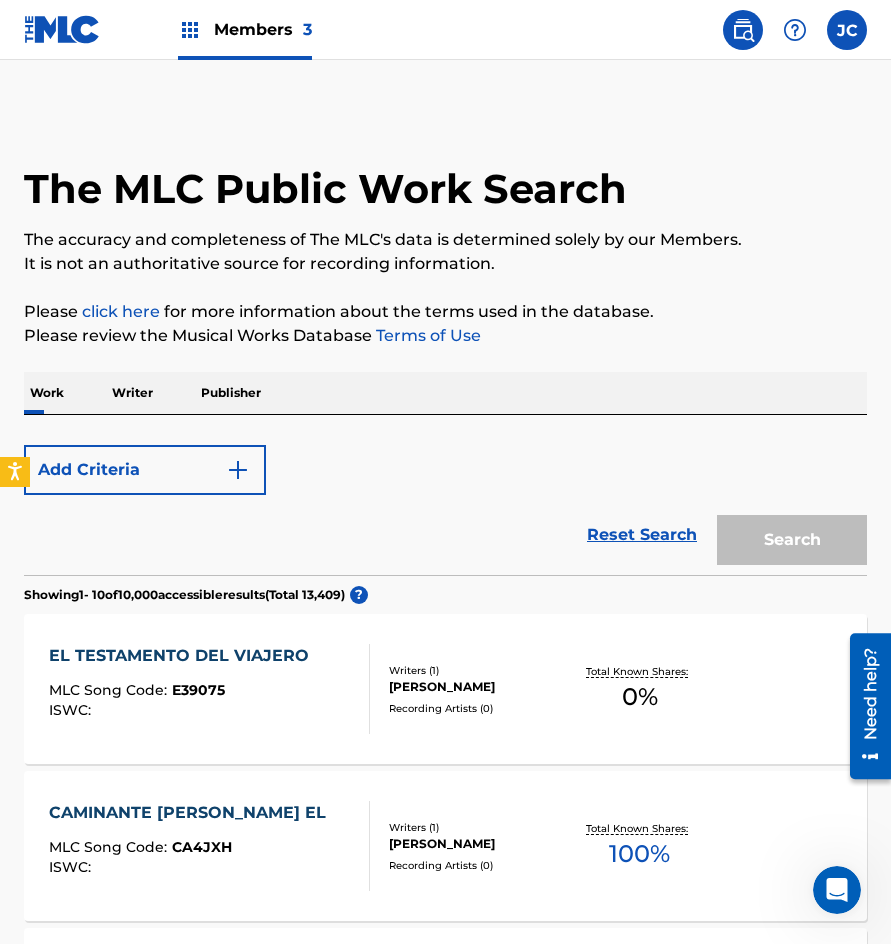 scroll, scrollTop: 400, scrollLeft: 0, axis: vertical 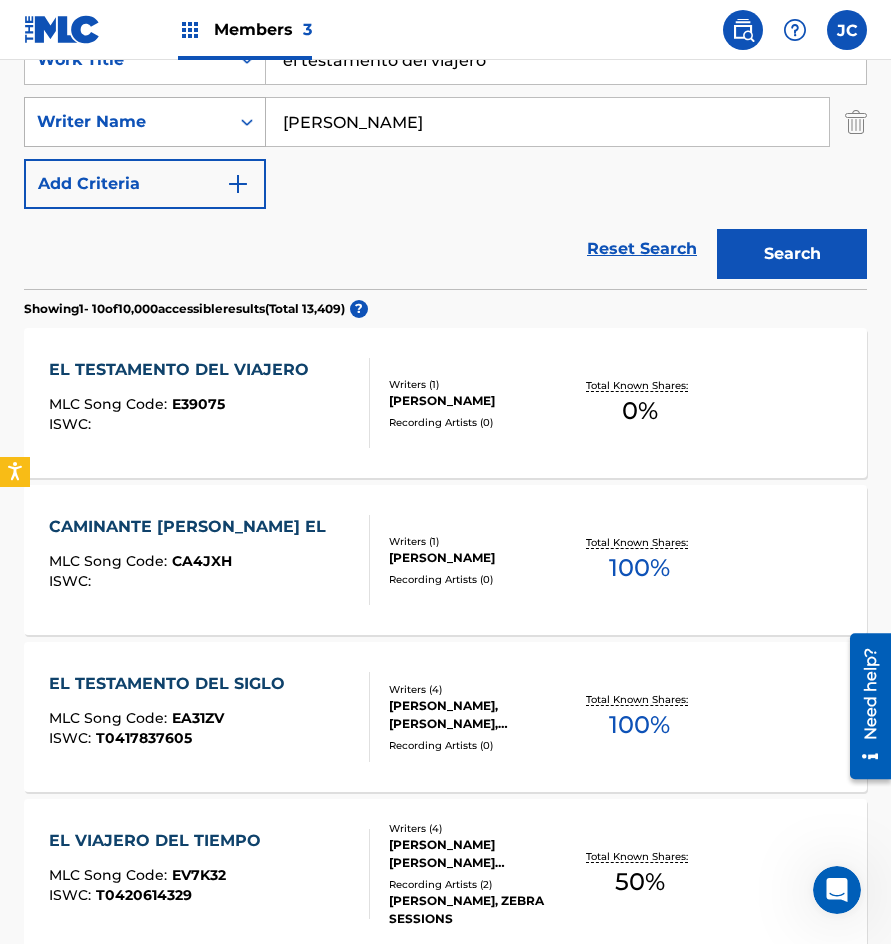 drag, startPoint x: 533, startPoint y: 62, endPoint x: 176, endPoint y: 119, distance: 361.5218 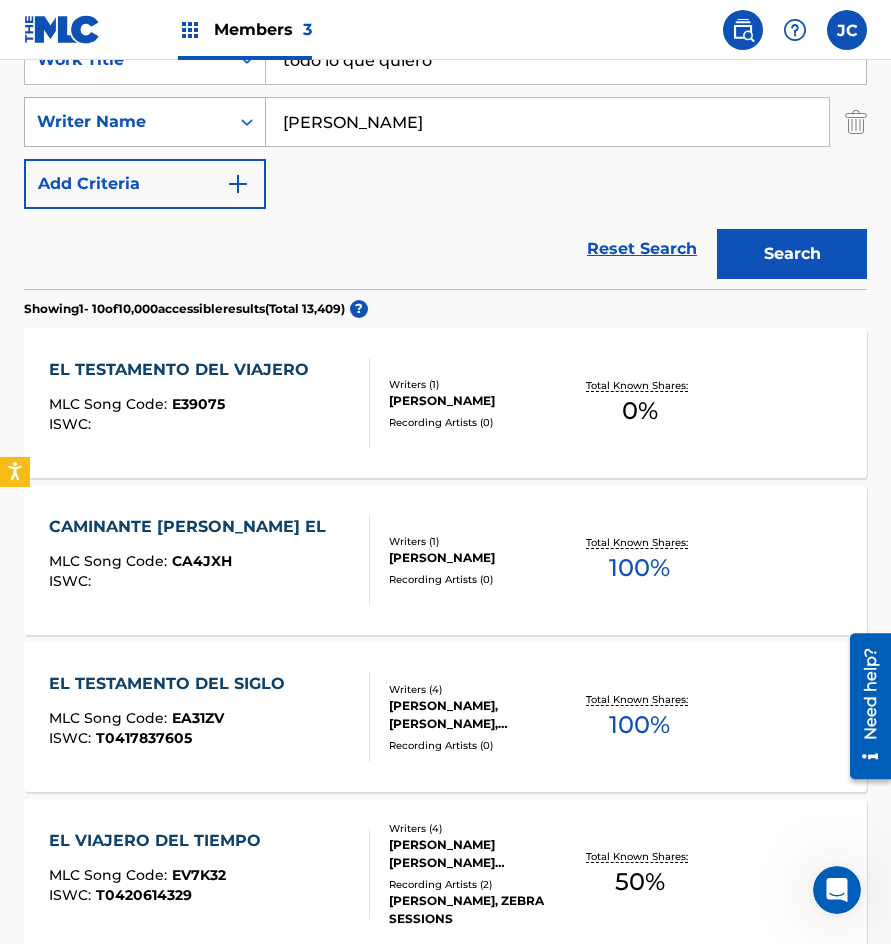 type on "todo lo que quiero" 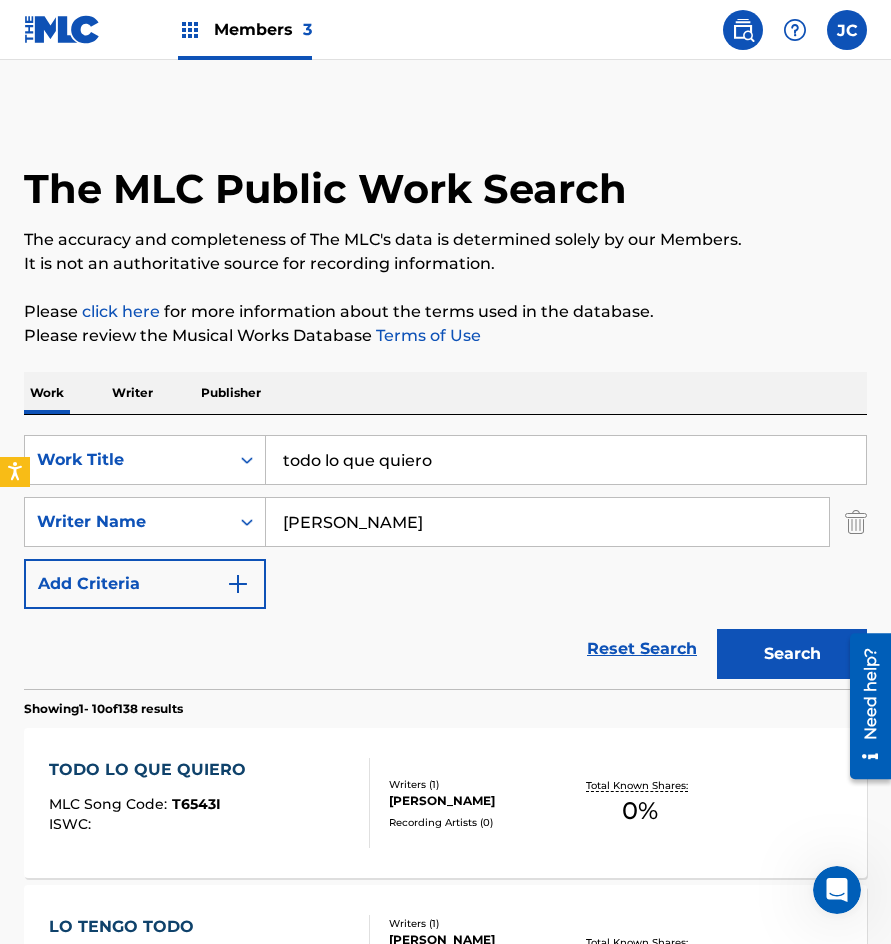 scroll, scrollTop: 400, scrollLeft: 0, axis: vertical 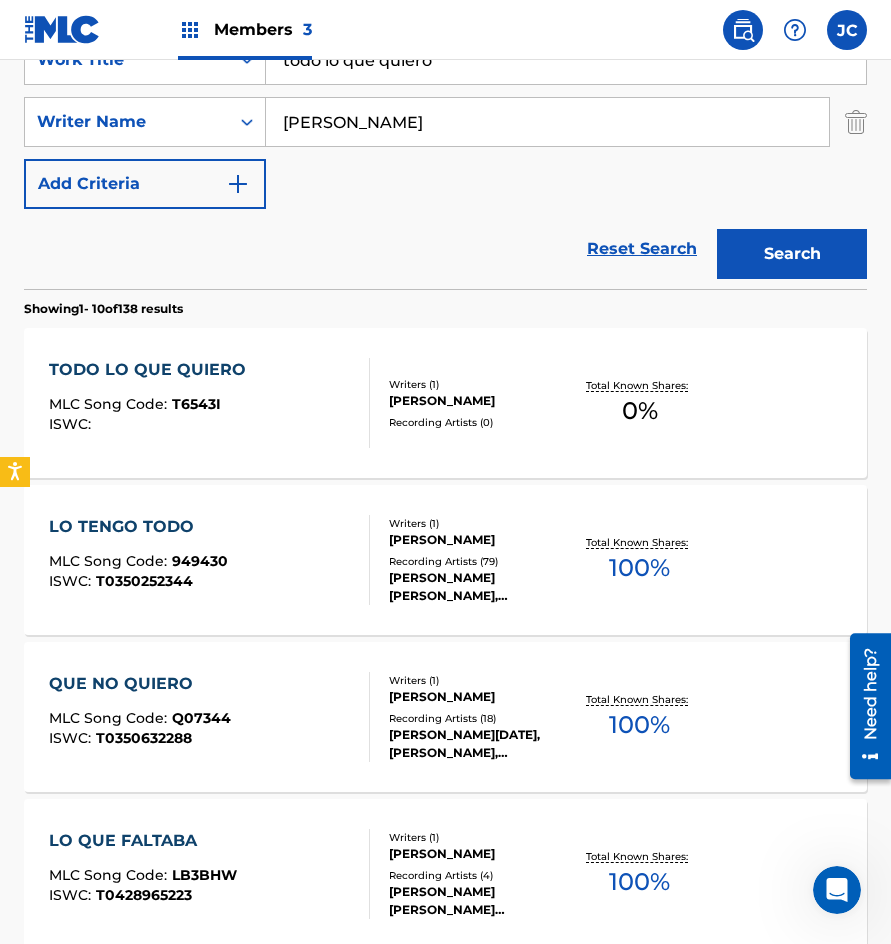 click on "Writers ( 1 )" at bounding box center [479, 384] 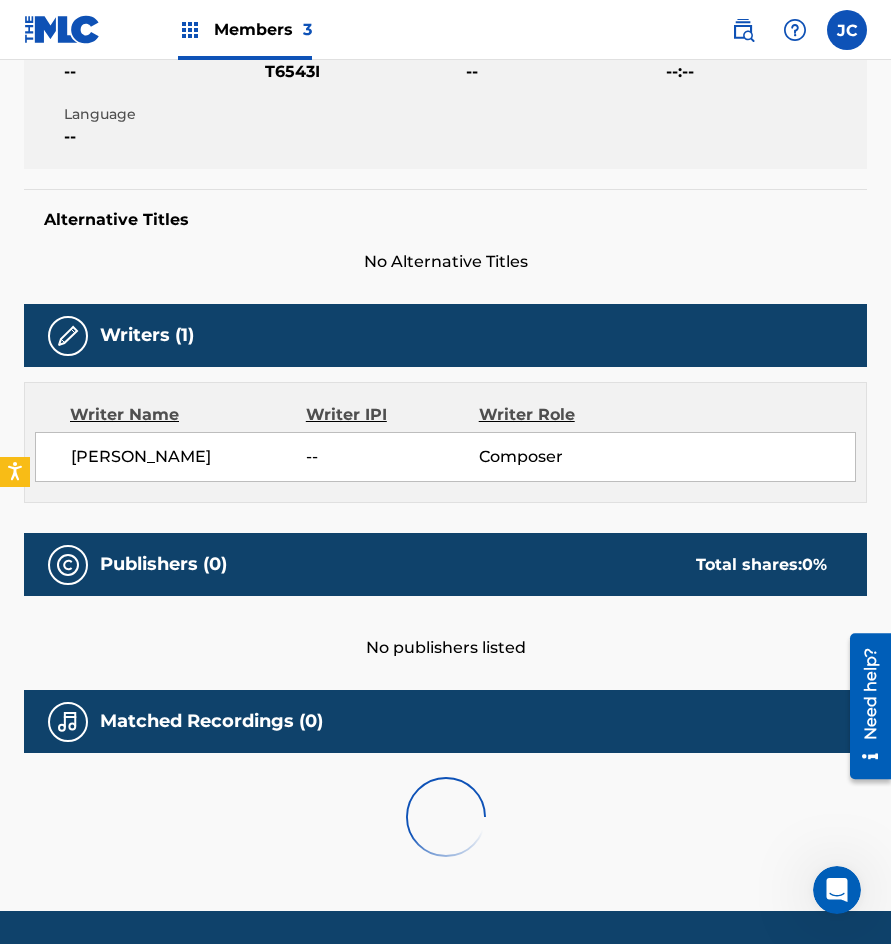 scroll, scrollTop: 0, scrollLeft: 0, axis: both 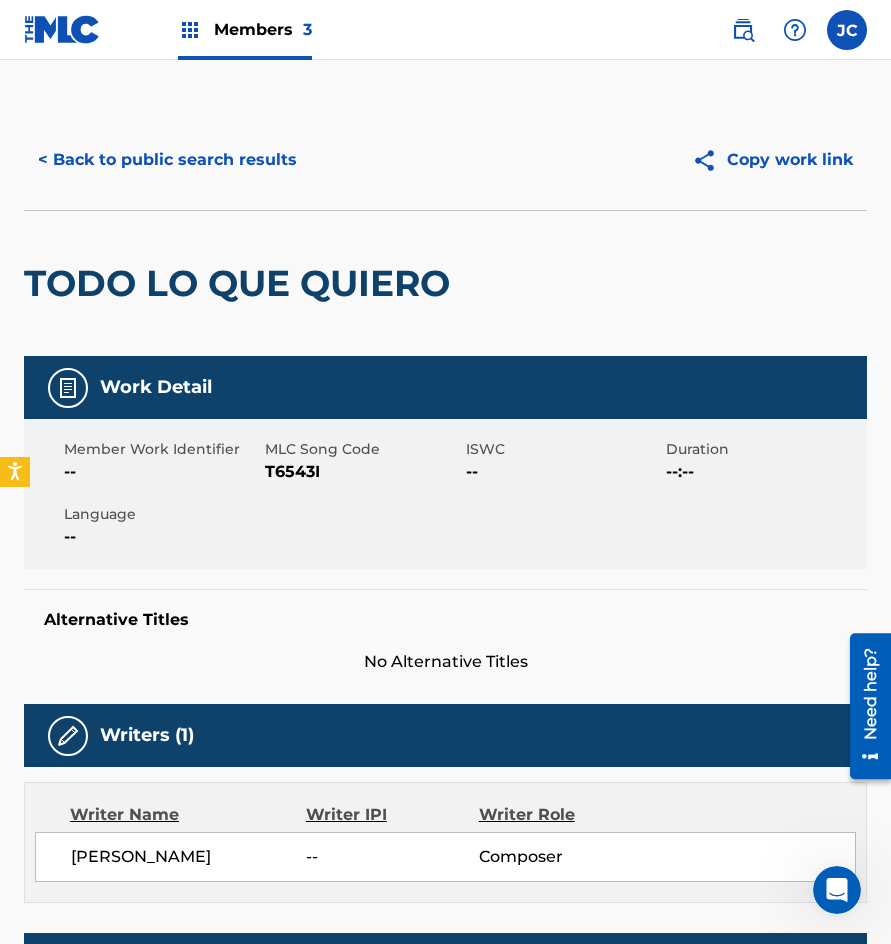 click on "T6543I" at bounding box center [363, 472] 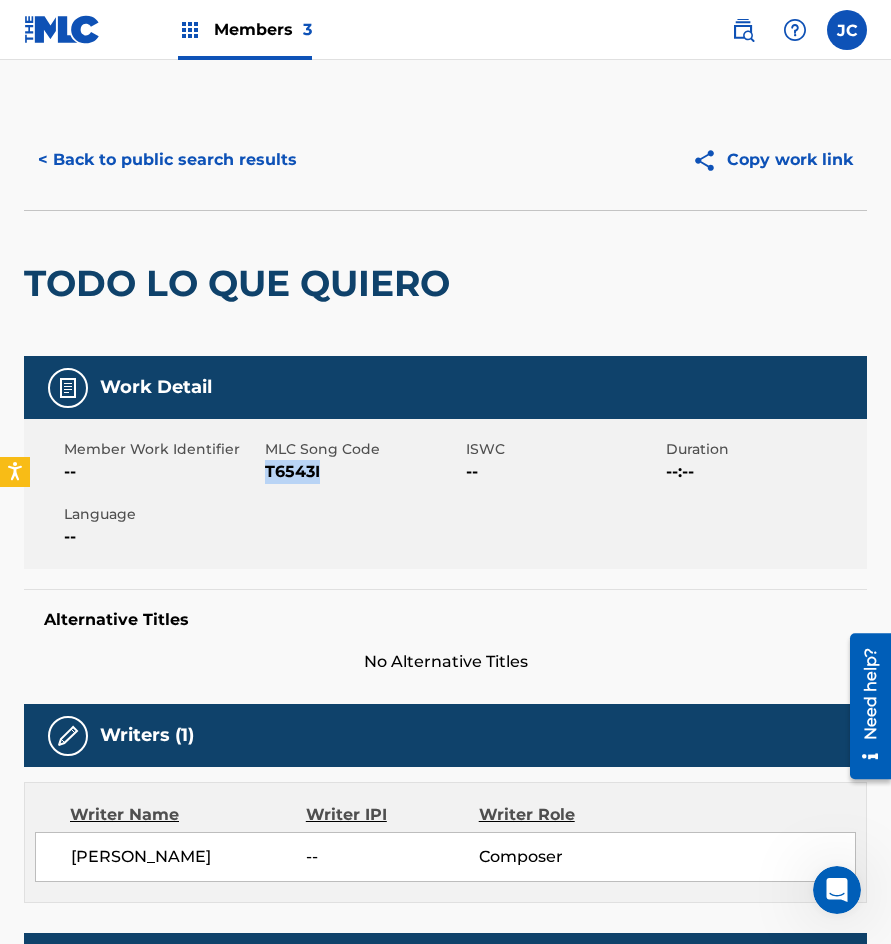 click on "T6543I" at bounding box center [363, 472] 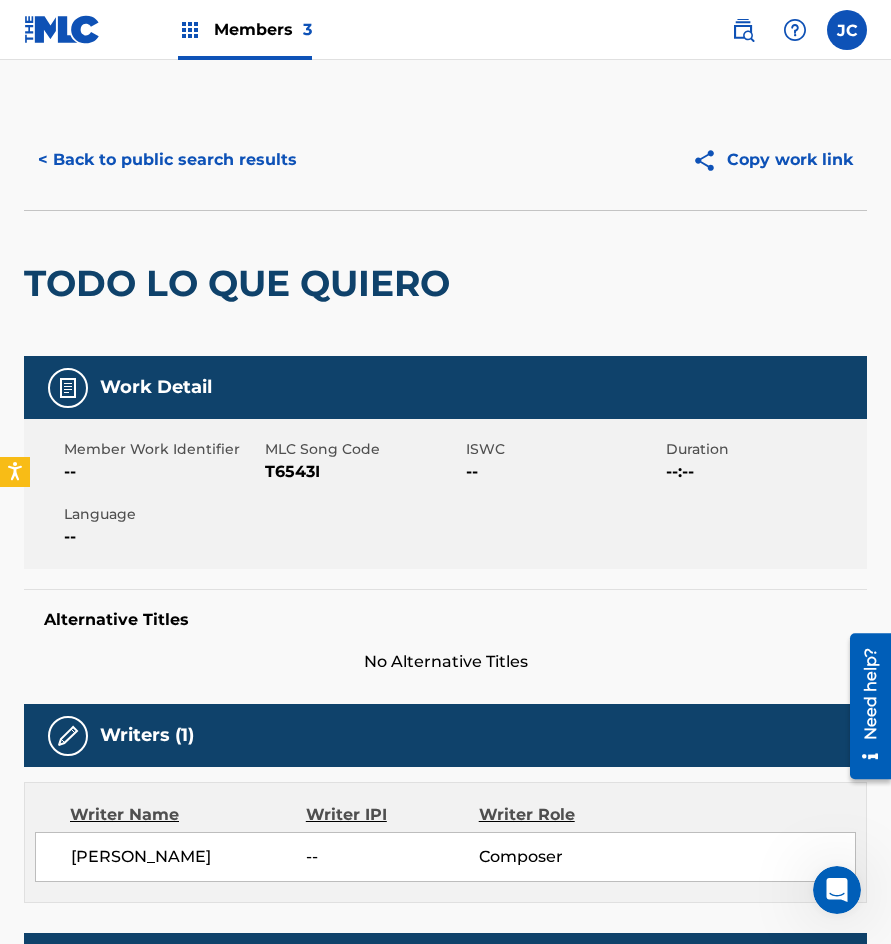 click on "< Back to public search results Copy work link" at bounding box center (445, 160) 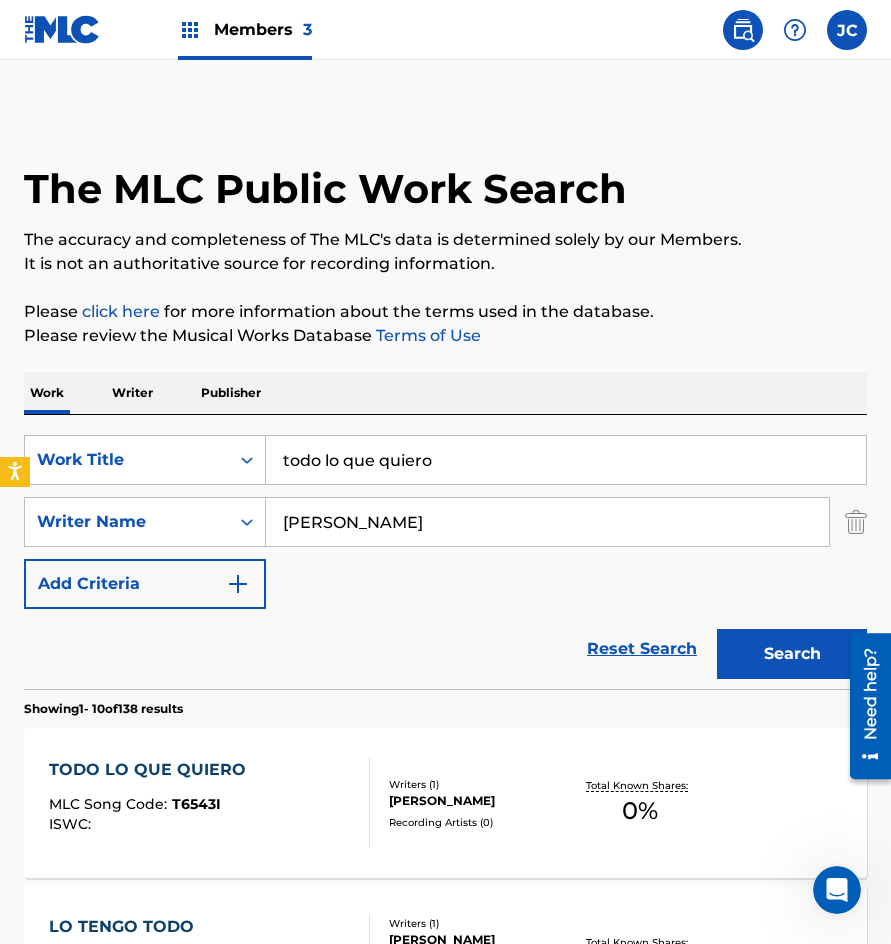 scroll, scrollTop: 400, scrollLeft: 0, axis: vertical 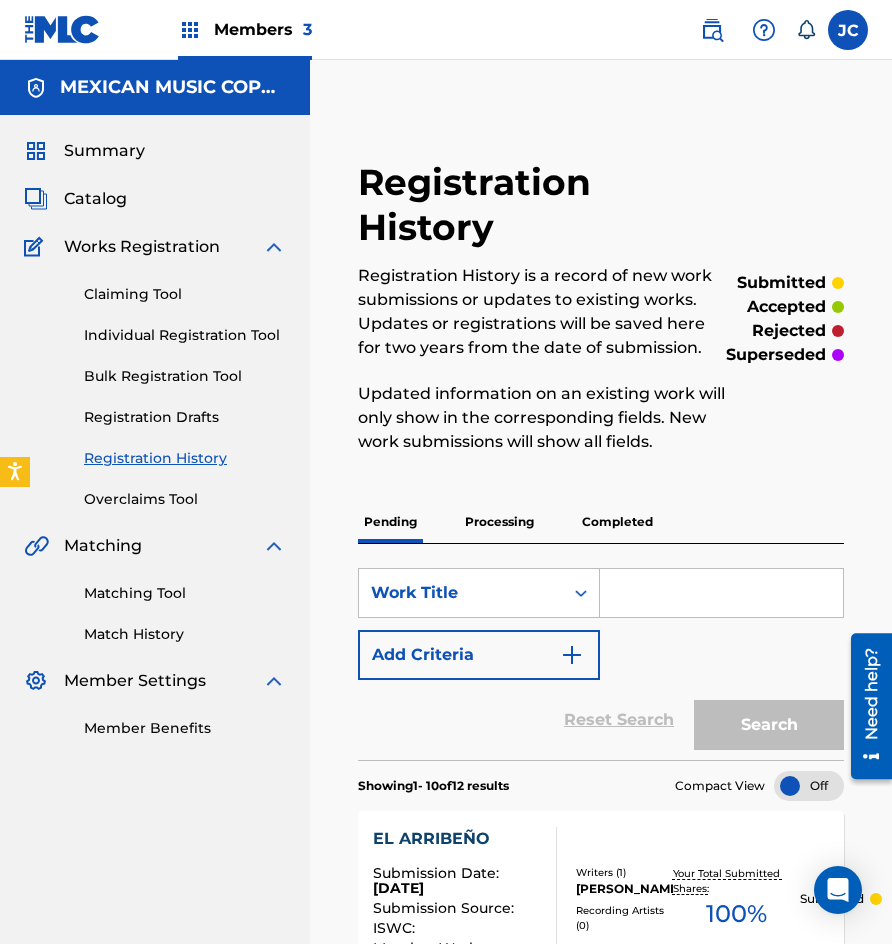 click at bounding box center (62, 29) 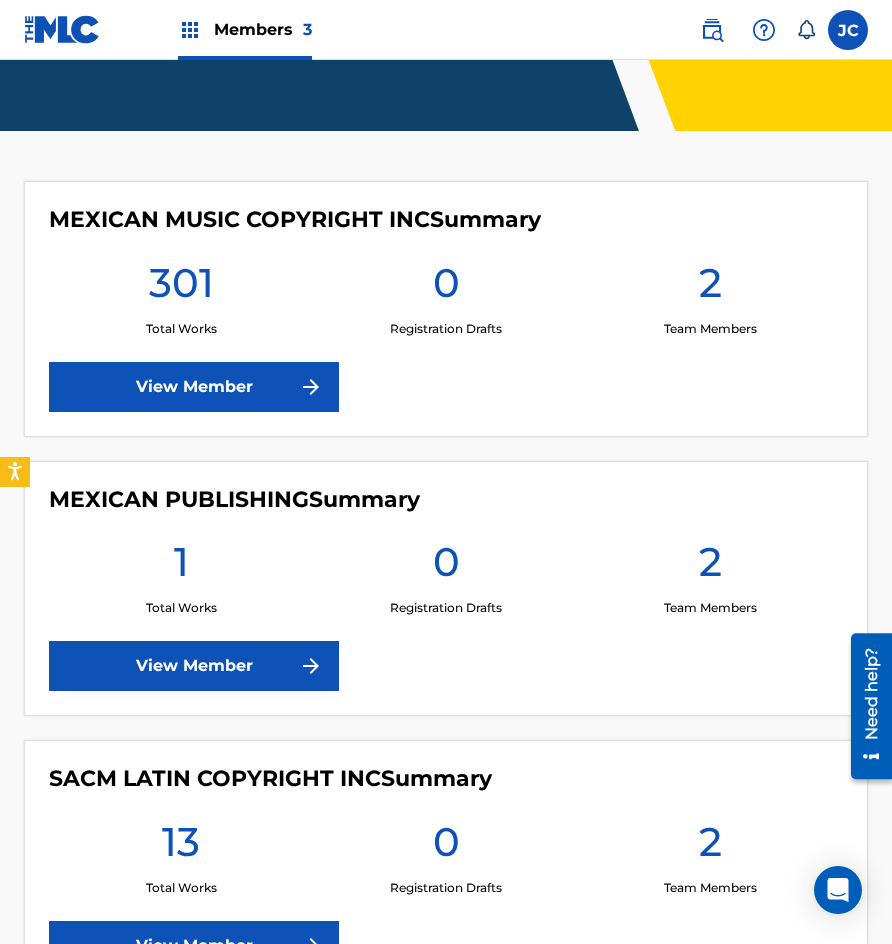 scroll, scrollTop: 500, scrollLeft: 0, axis: vertical 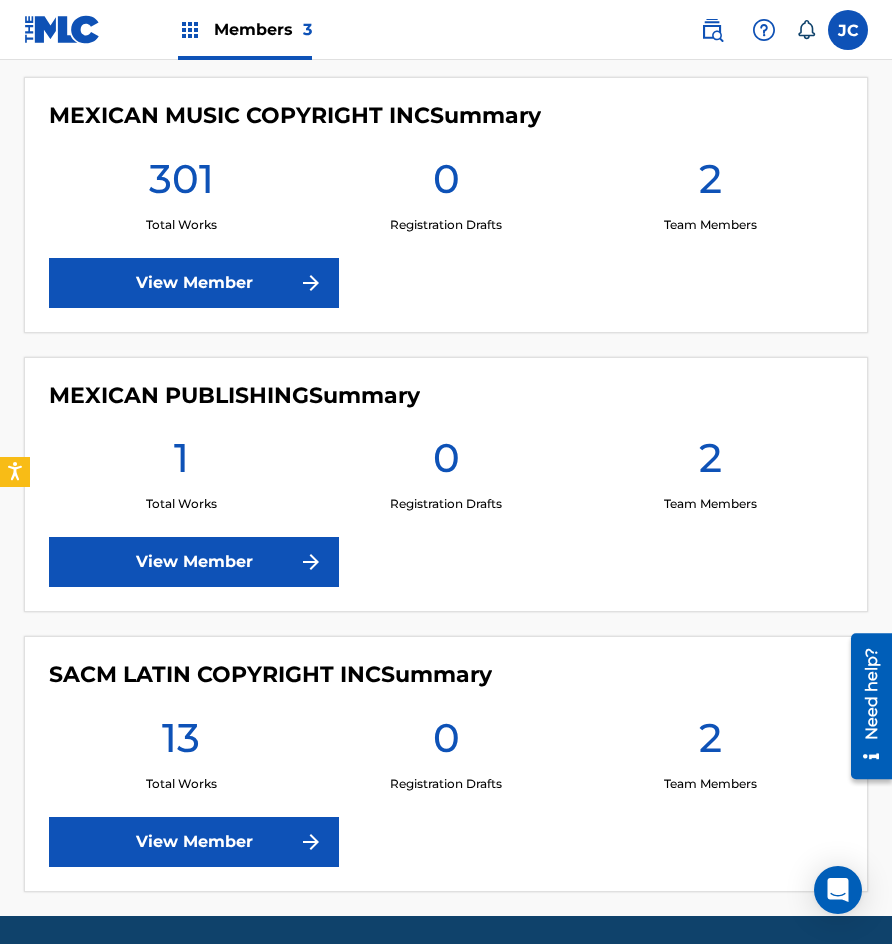 click on "MEXICAN PUBLISHING  Summary 1 Total Works 0 Registration Drafts 2 Team Members View Member" at bounding box center [446, 485] 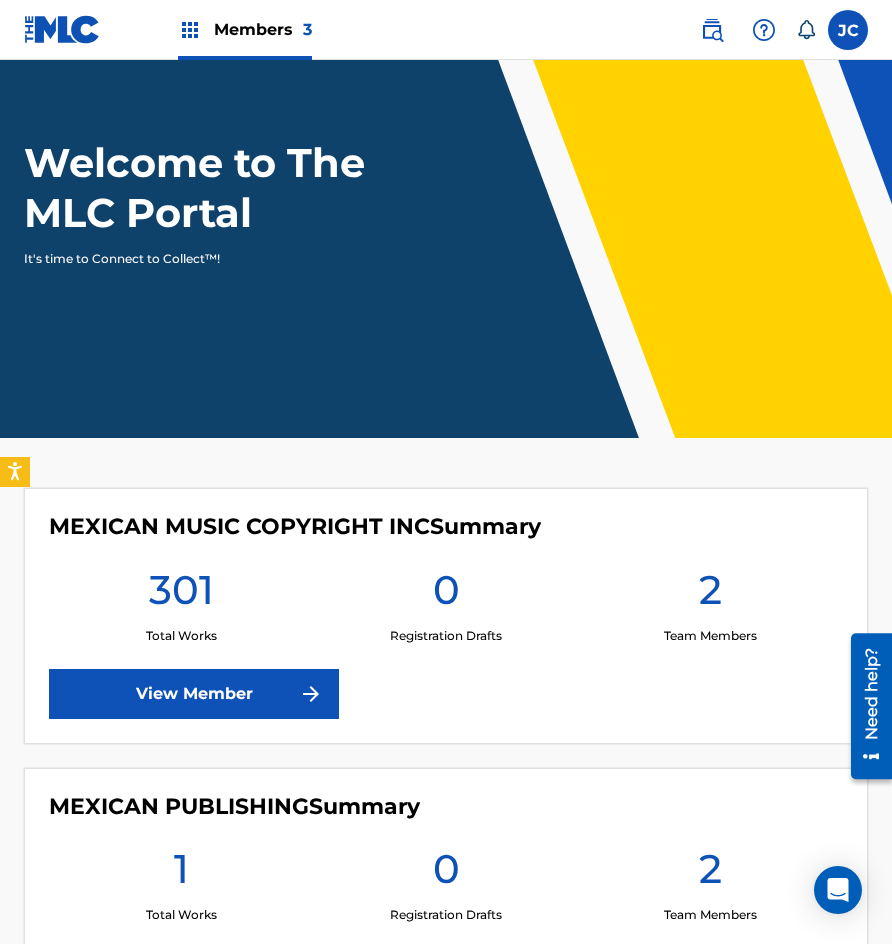 scroll, scrollTop: 0, scrollLeft: 0, axis: both 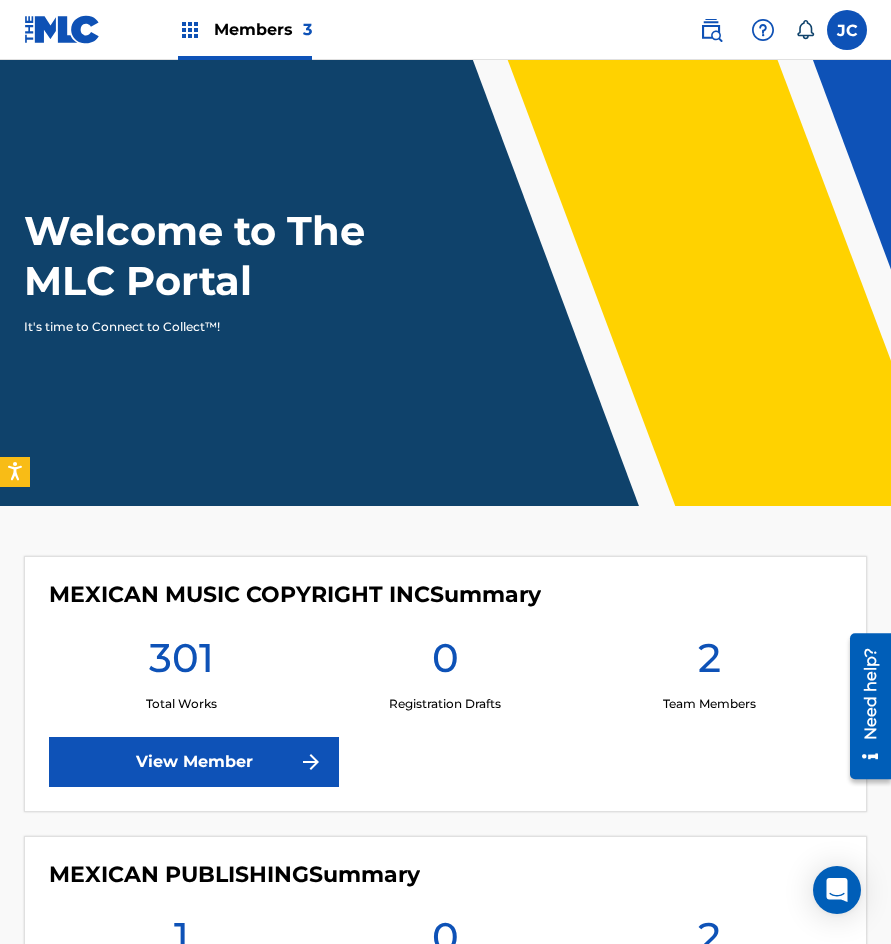 click on "View Member" at bounding box center [194, 762] 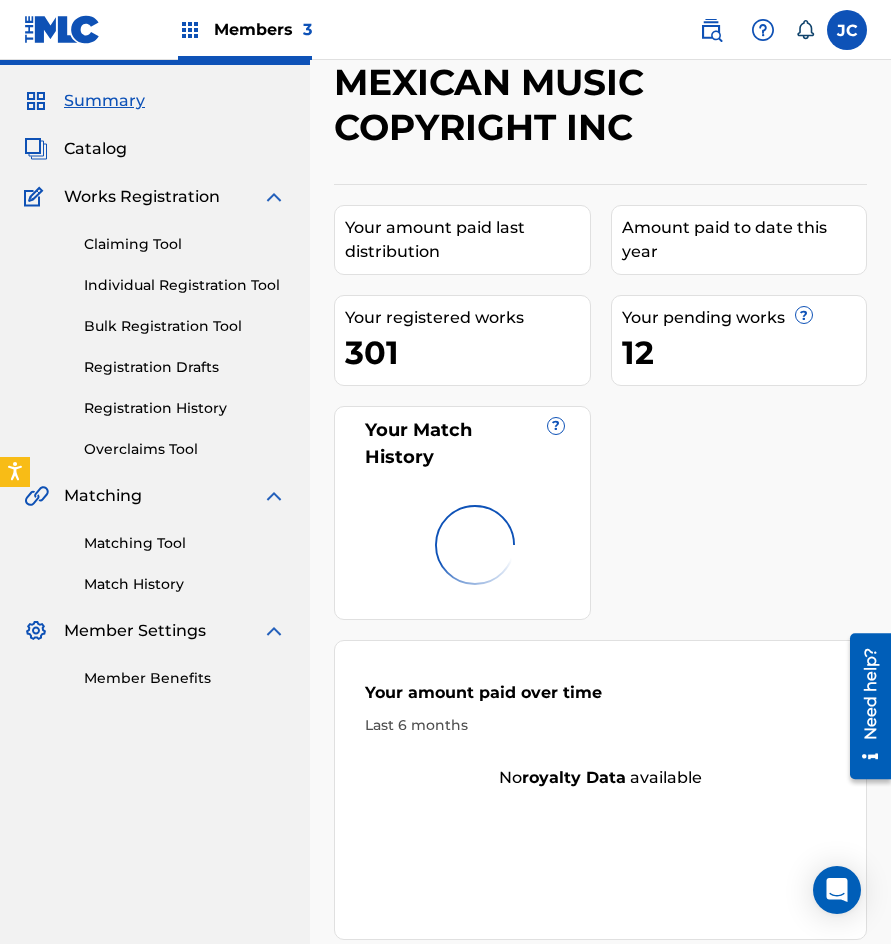 scroll, scrollTop: 100, scrollLeft: 0, axis: vertical 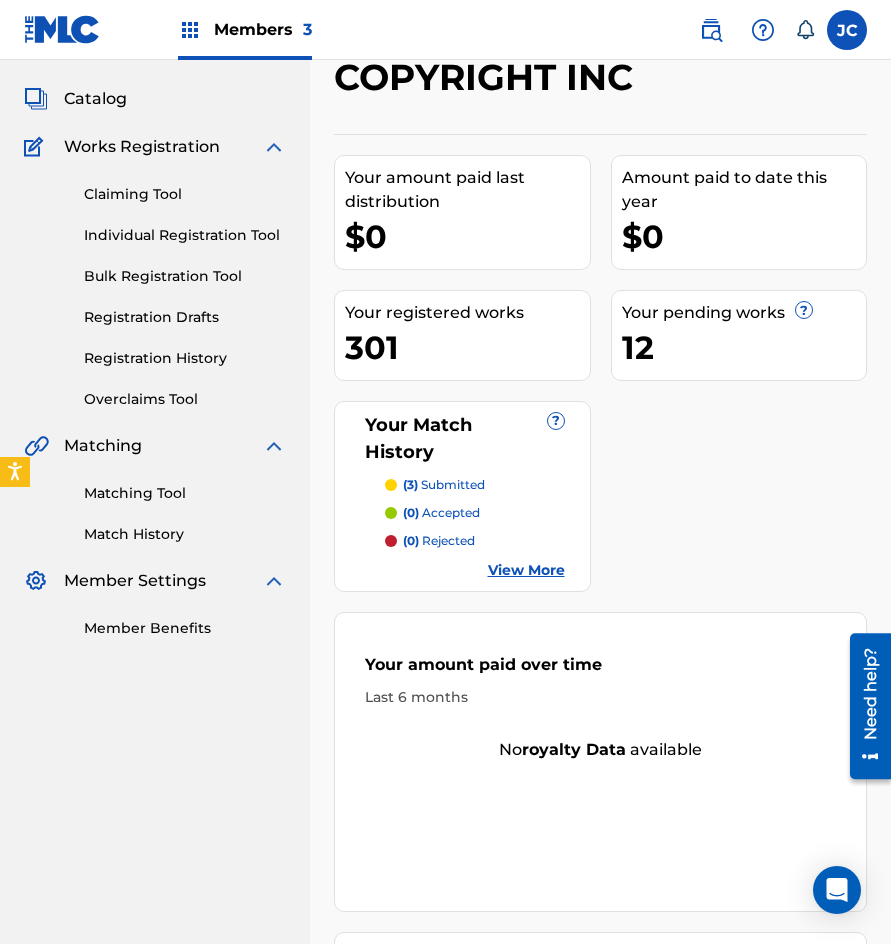 click on "Claiming Tool Individual Registration Tool Bulk Registration Tool Registration Drafts Registration History Overclaims Tool" at bounding box center [155, 284] 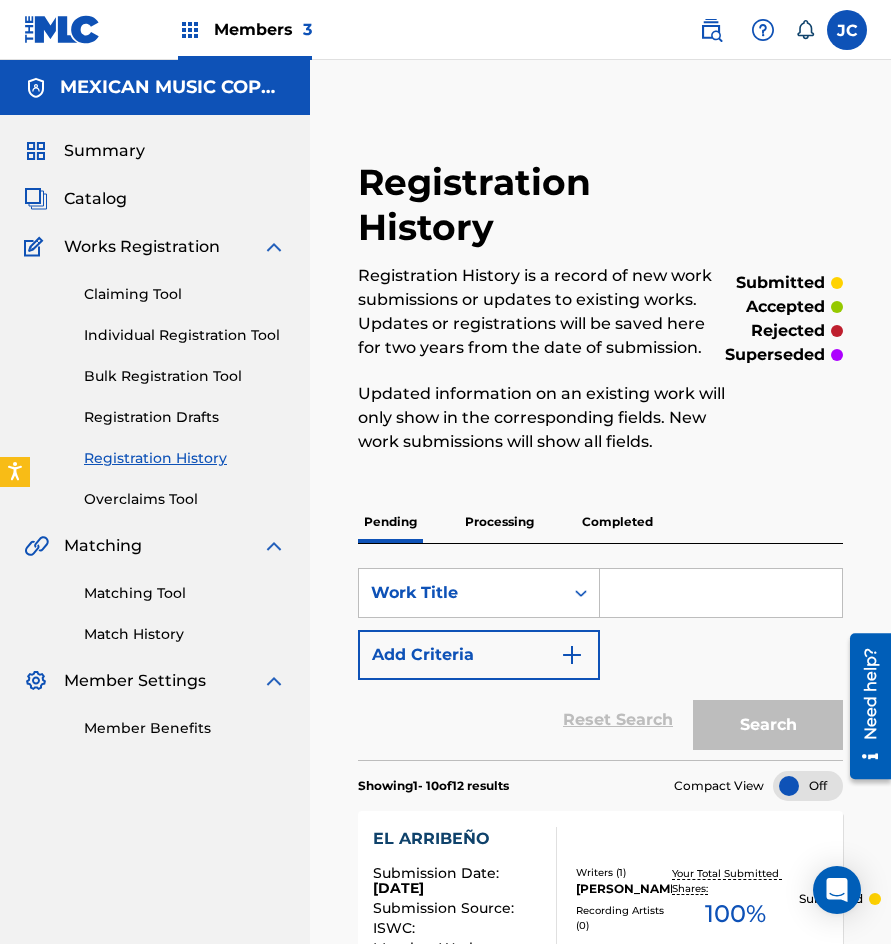 click on "Processing" at bounding box center [499, 522] 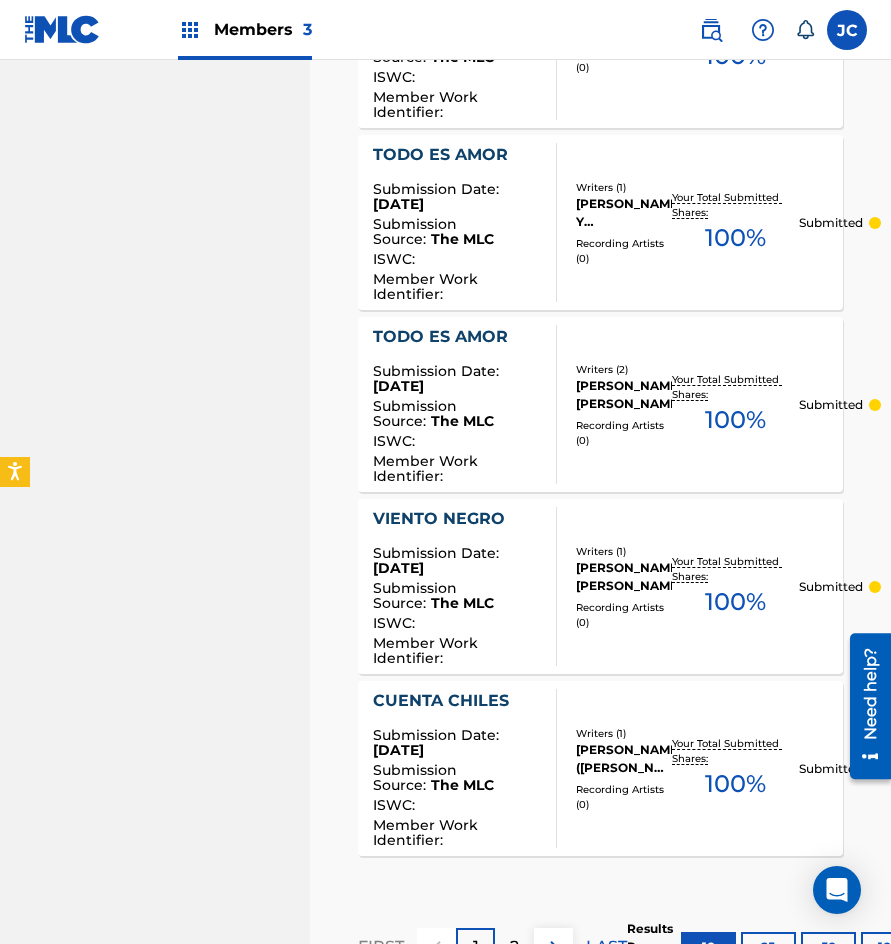 scroll, scrollTop: 1942, scrollLeft: 0, axis: vertical 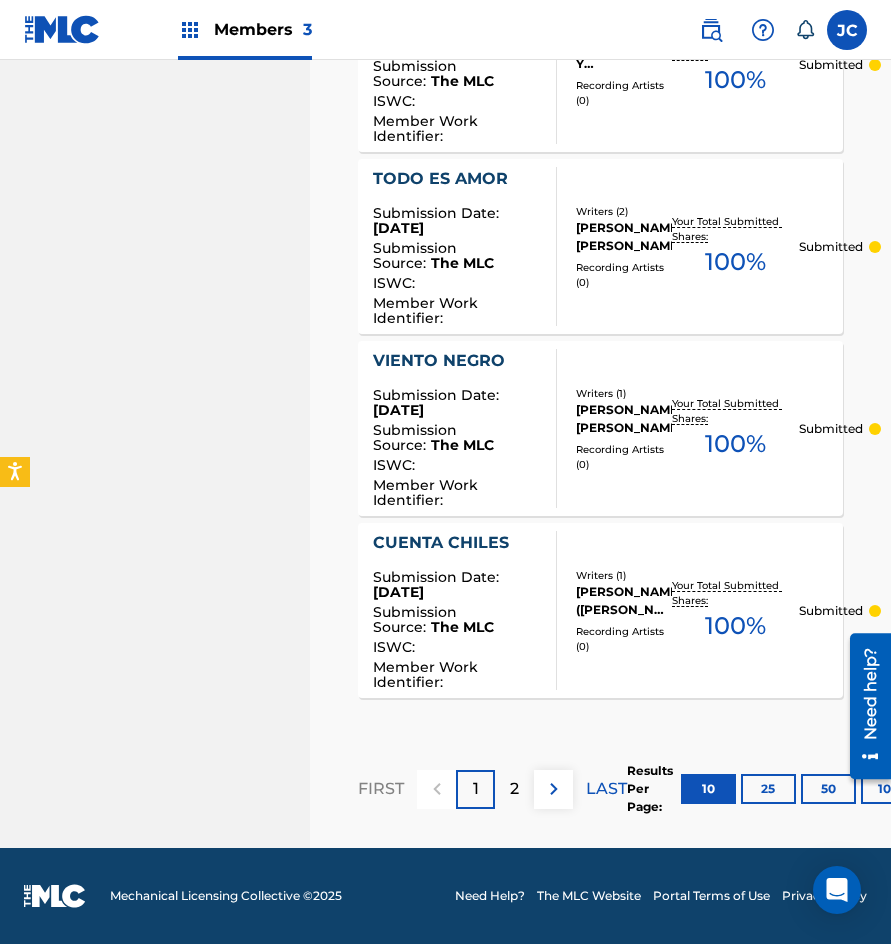click on "50" at bounding box center (828, 789) 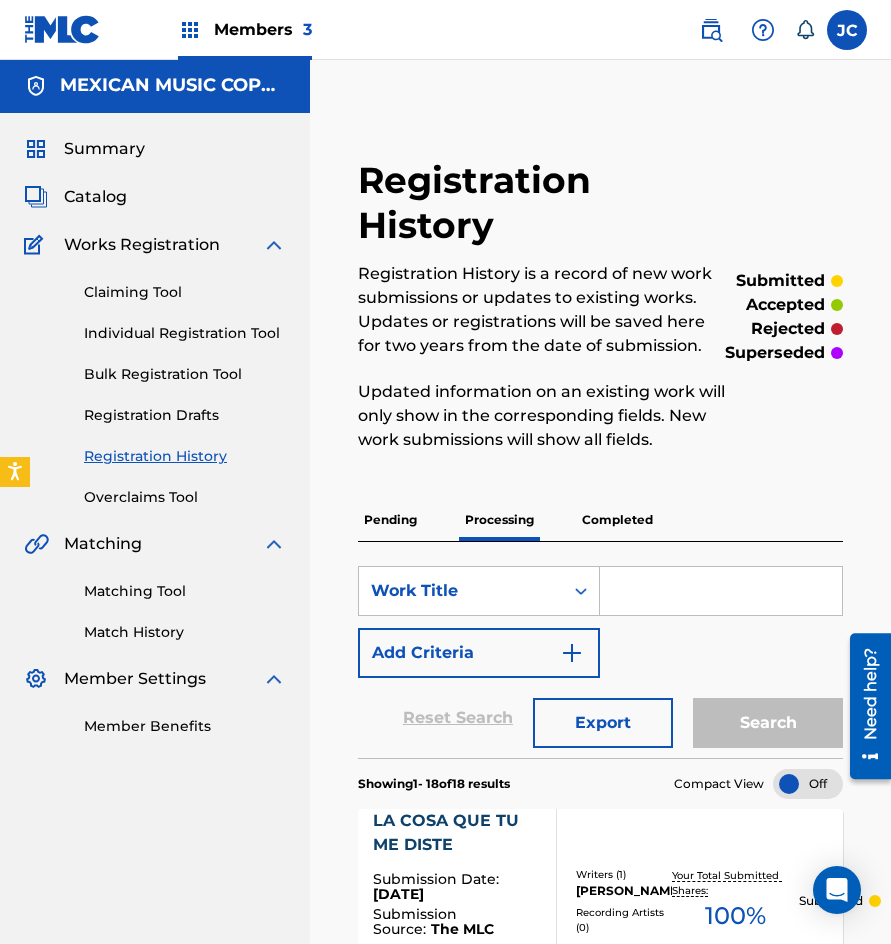 scroll, scrollTop: 0, scrollLeft: 0, axis: both 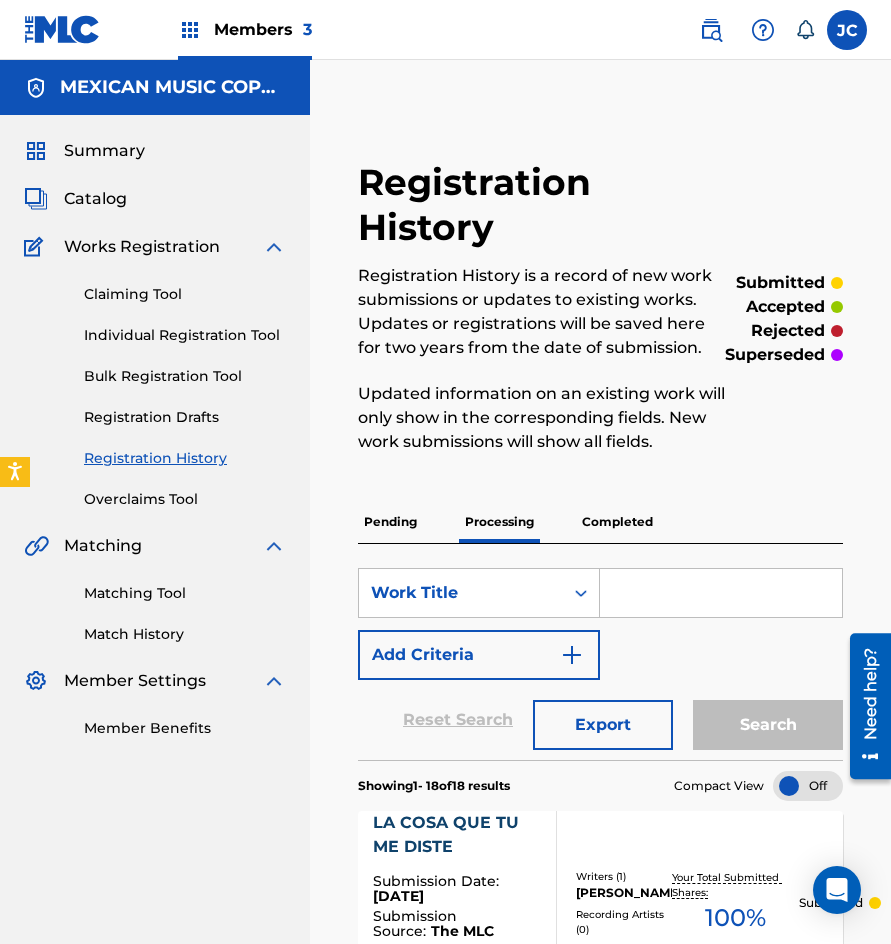 click on "Match History" at bounding box center (185, 634) 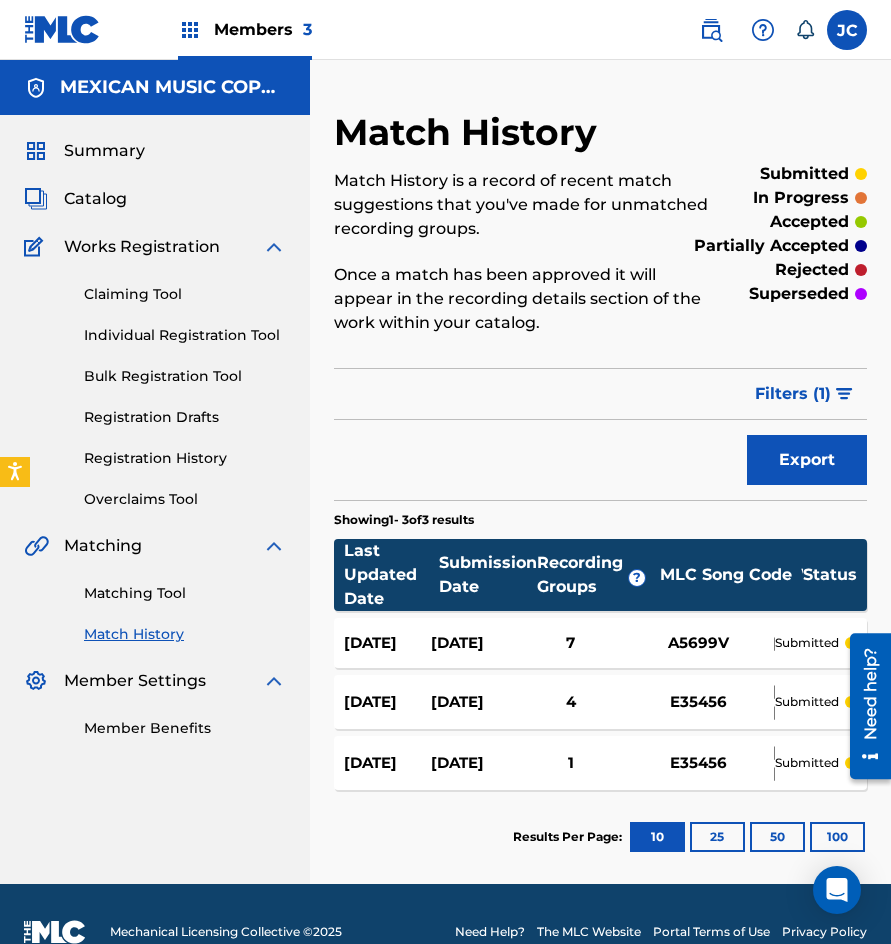 scroll, scrollTop: 40, scrollLeft: 0, axis: vertical 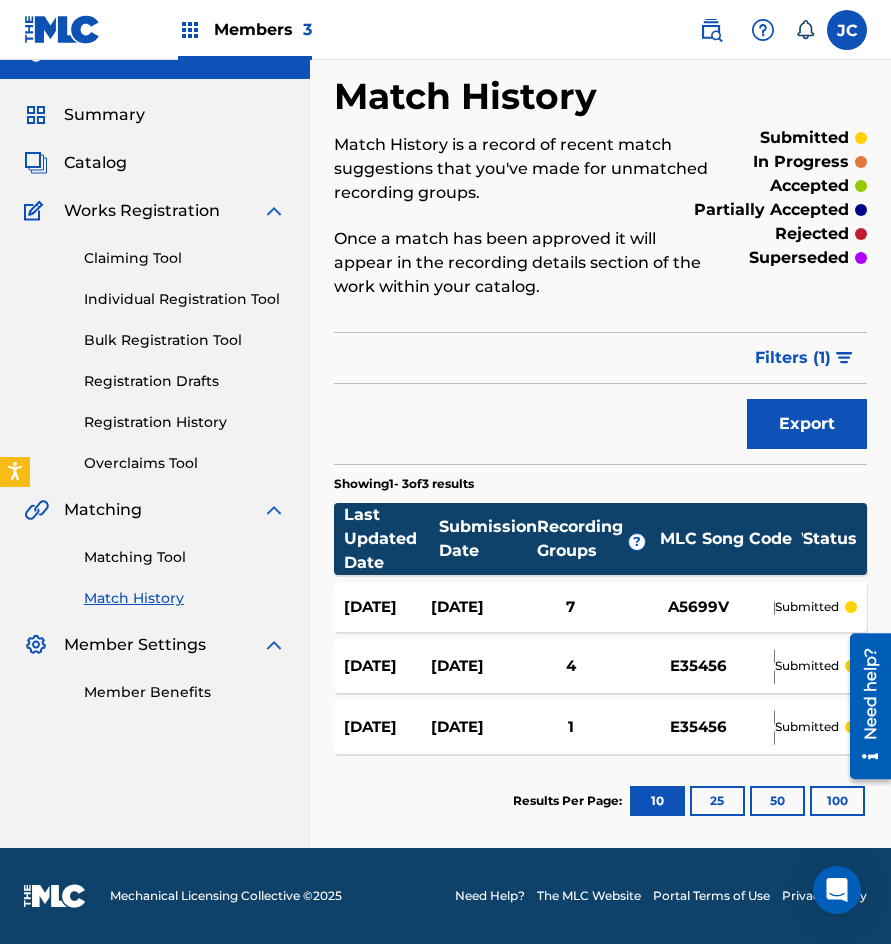 click on "7" at bounding box center [570, 607] 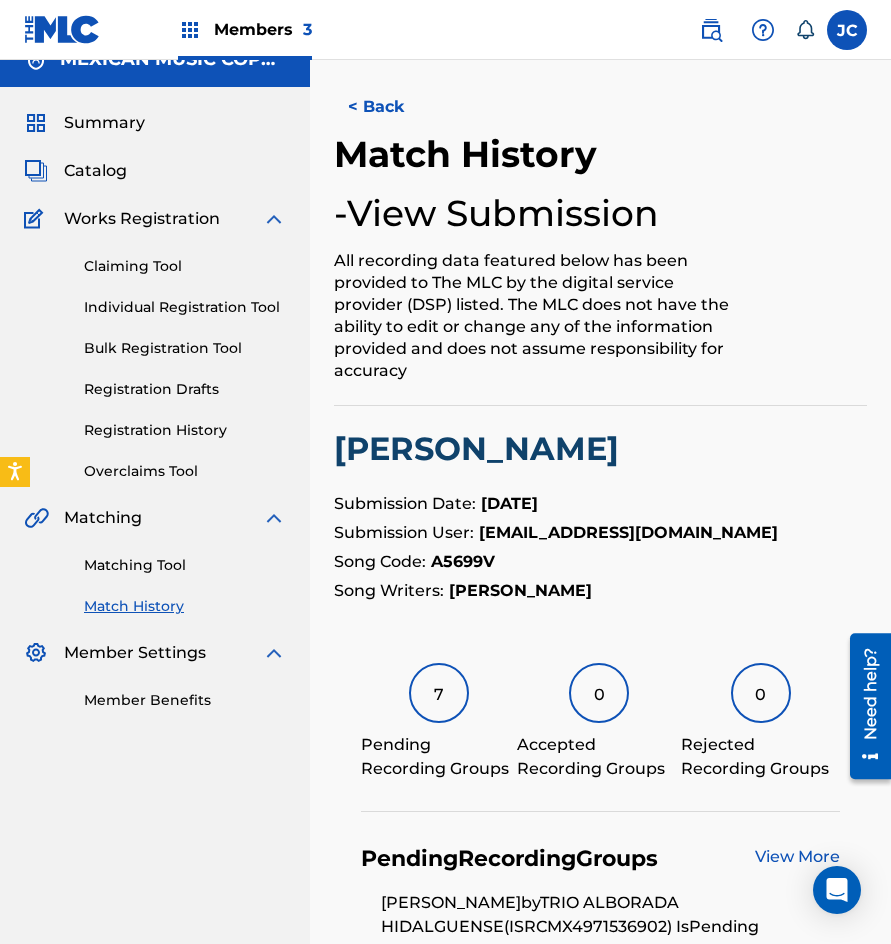 scroll, scrollTop: 0, scrollLeft: 0, axis: both 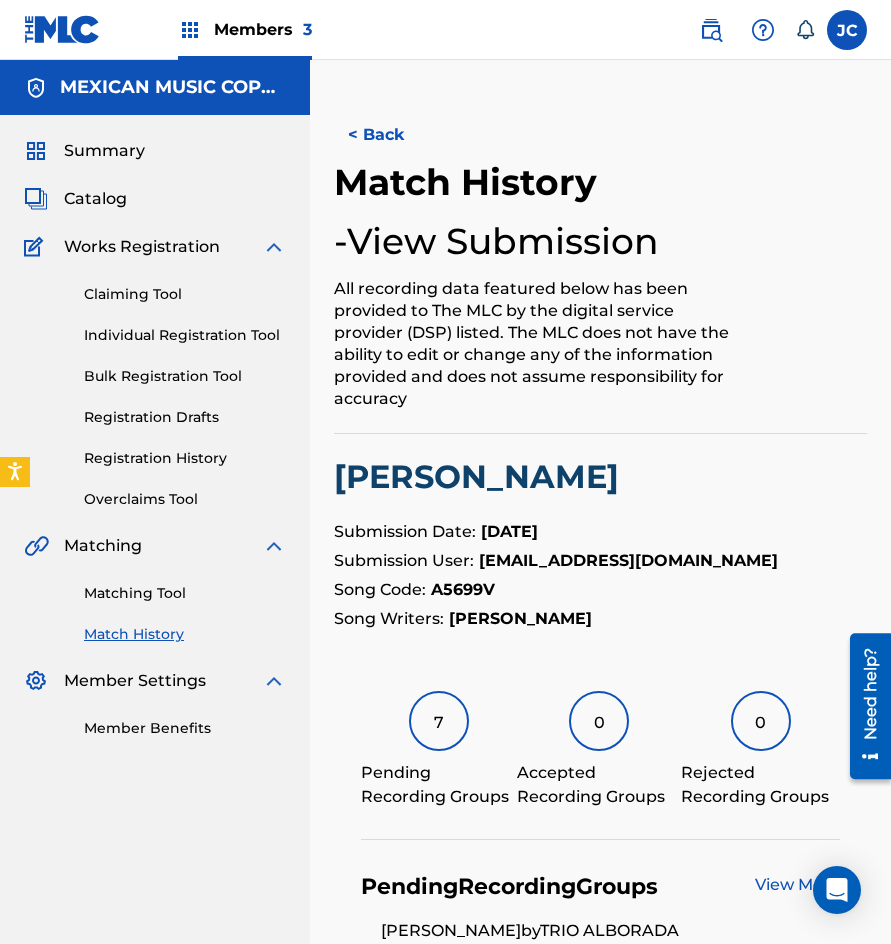 click on "< Back" at bounding box center (394, 135) 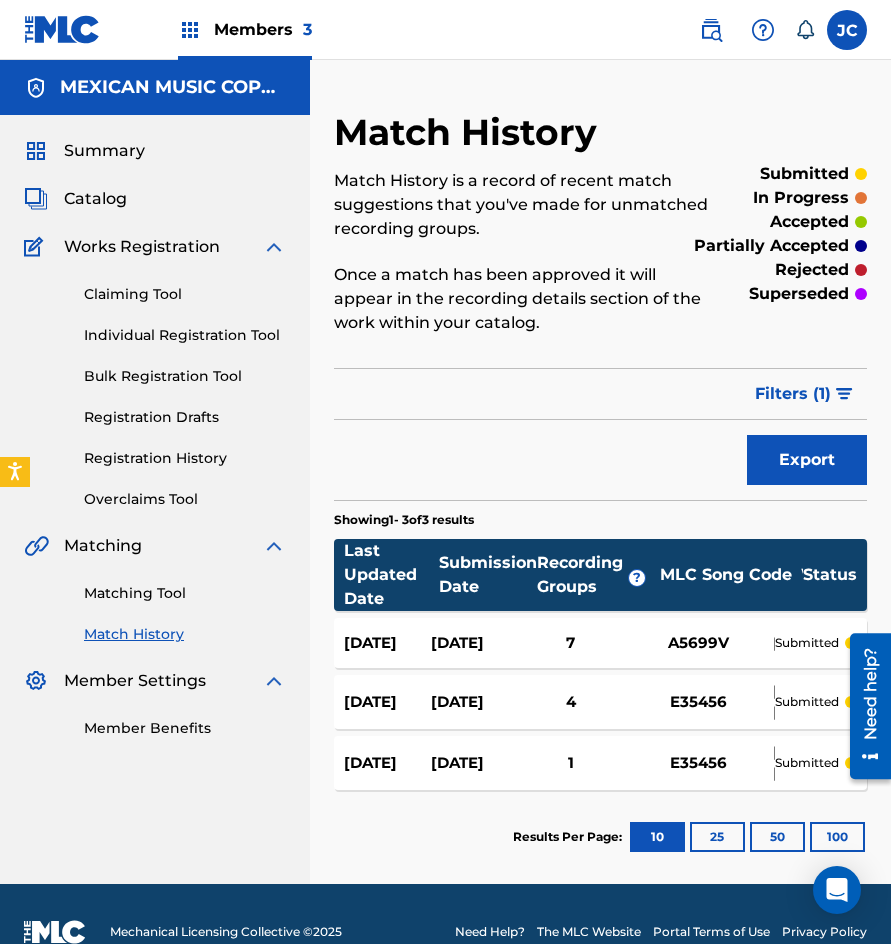 click on "11 jul 2025 1 jul 2025 4 EL MILAGRO DE QUERERTE E35456 RAFAEL ROBERTO CANTORAL GARCIA   submitted" at bounding box center [600, 702] 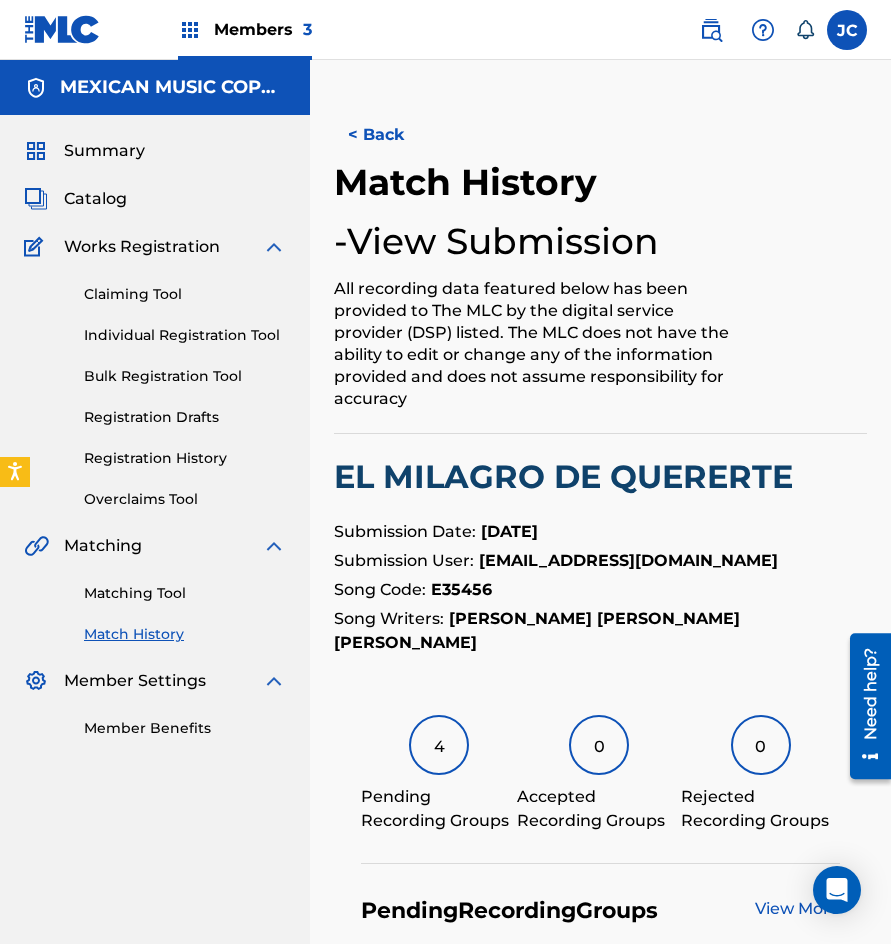 click on "< Back" at bounding box center (394, 135) 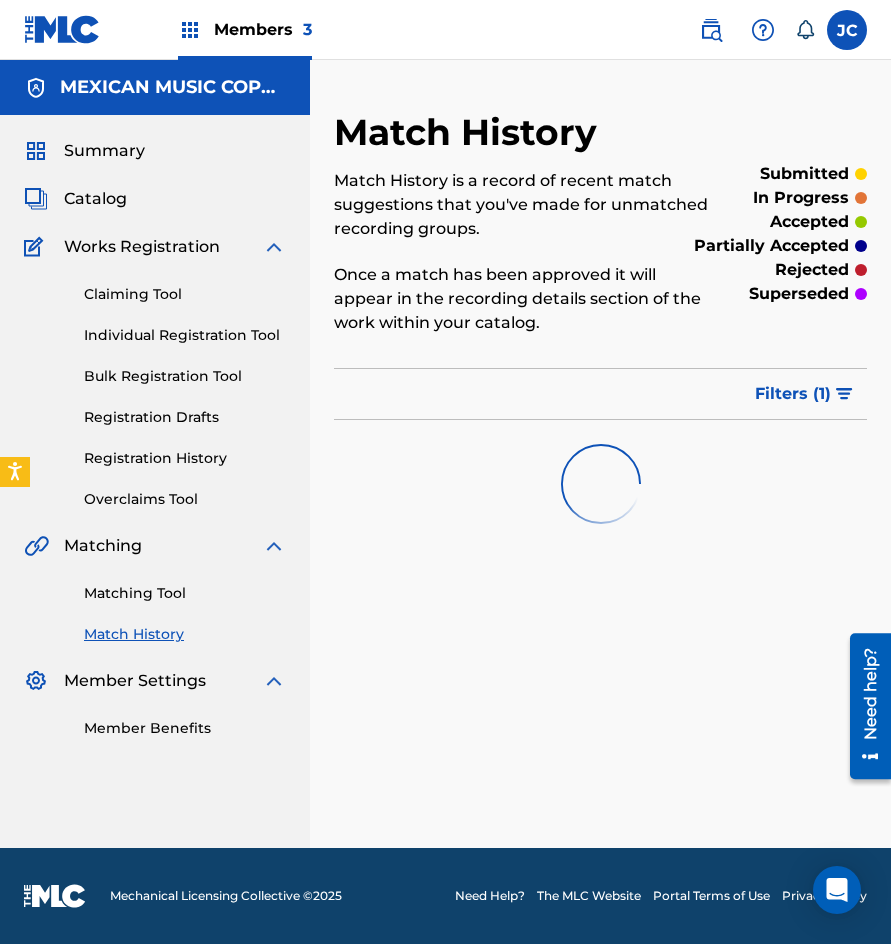 click on "Summary Catalog Works Registration Claiming Tool Individual Registration Tool Bulk Registration Tool Registration Drafts Registration History Overclaims Tool Matching Matching Tool Match History Member Settings Member Benefits" at bounding box center (155, 439) 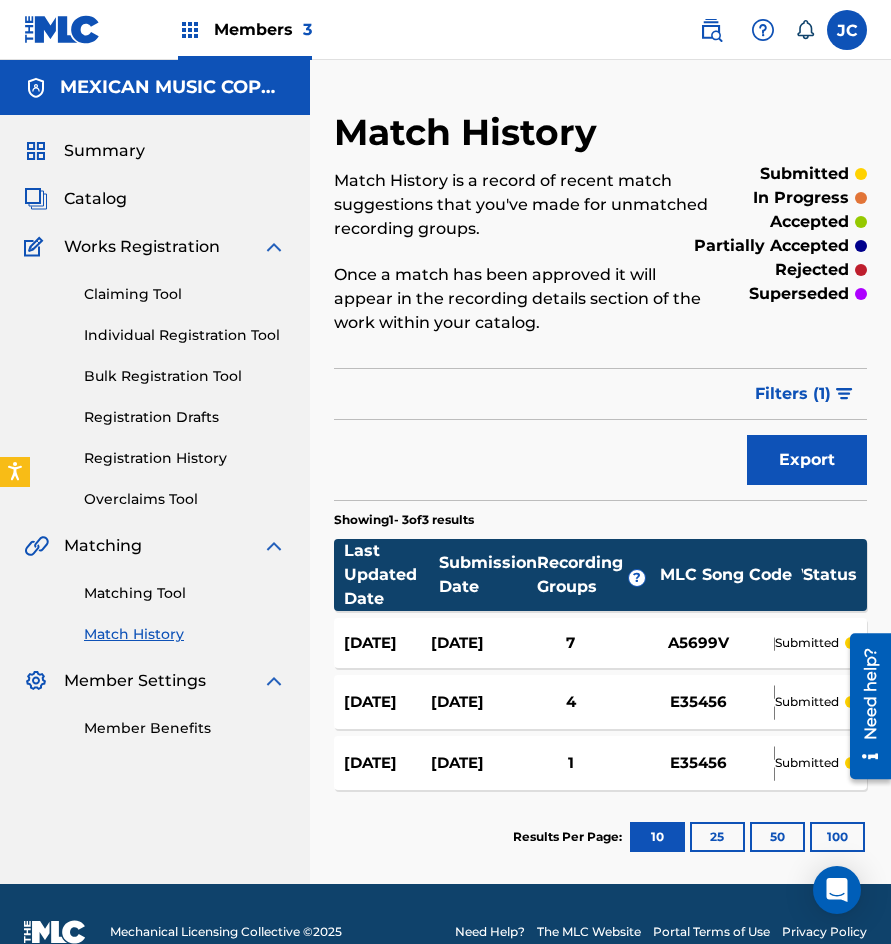 click on "1 jul 2025" at bounding box center (474, 763) 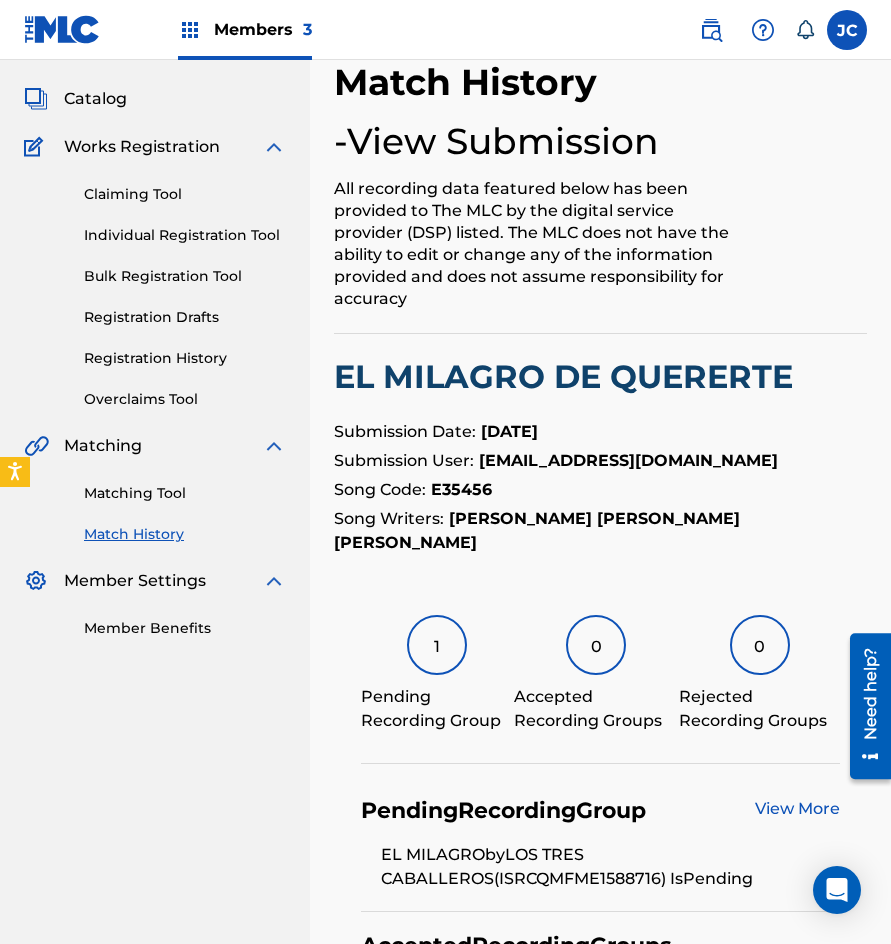 scroll, scrollTop: 0, scrollLeft: 0, axis: both 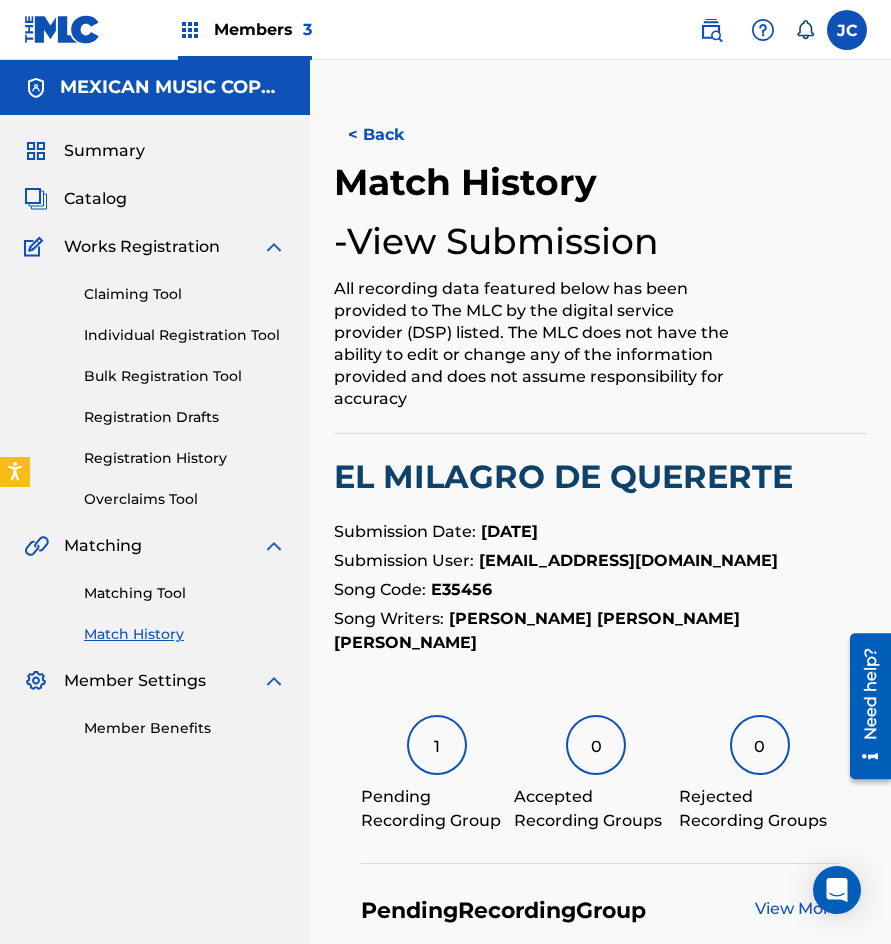 click on "< Back" at bounding box center [394, 135] 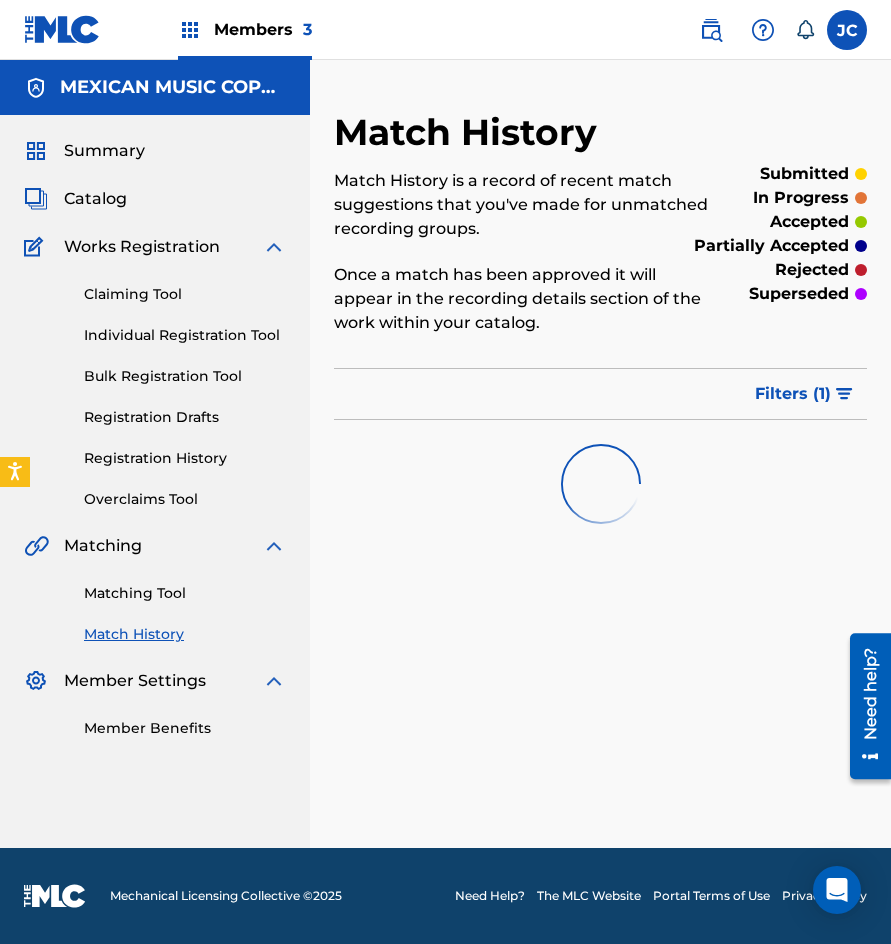 click on "Catalog" at bounding box center (95, 199) 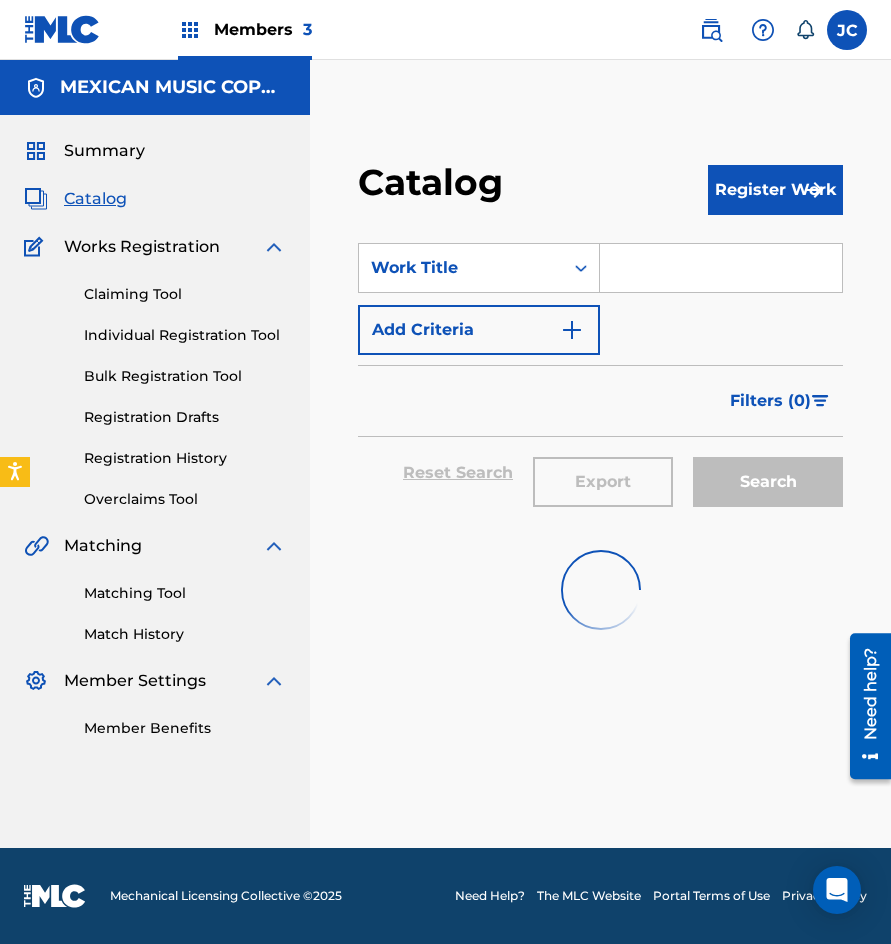 click at bounding box center (721, 268) 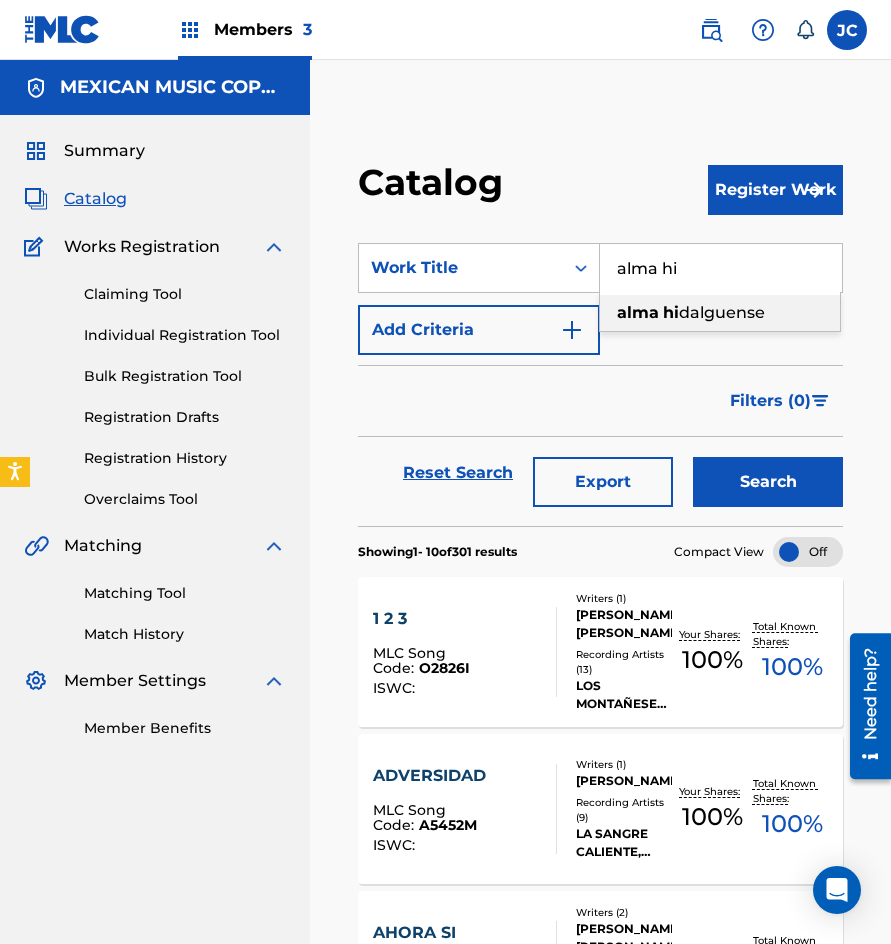 click on "dalguense" at bounding box center [722, 312] 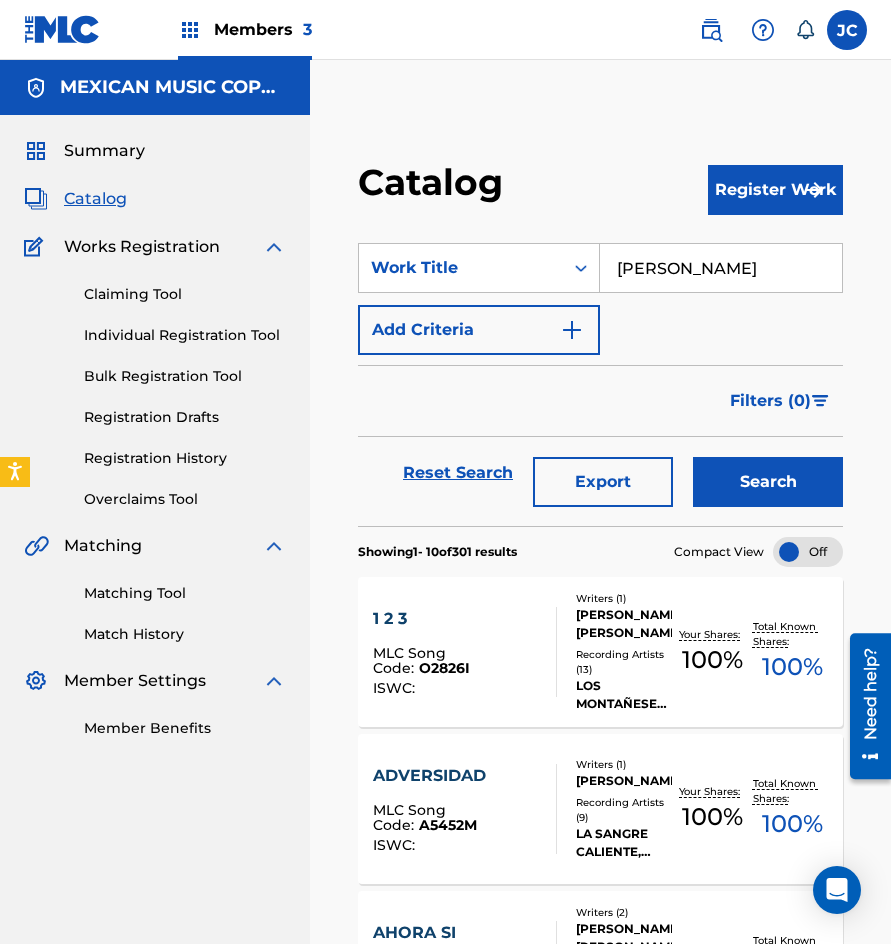 click on "Search" at bounding box center [768, 482] 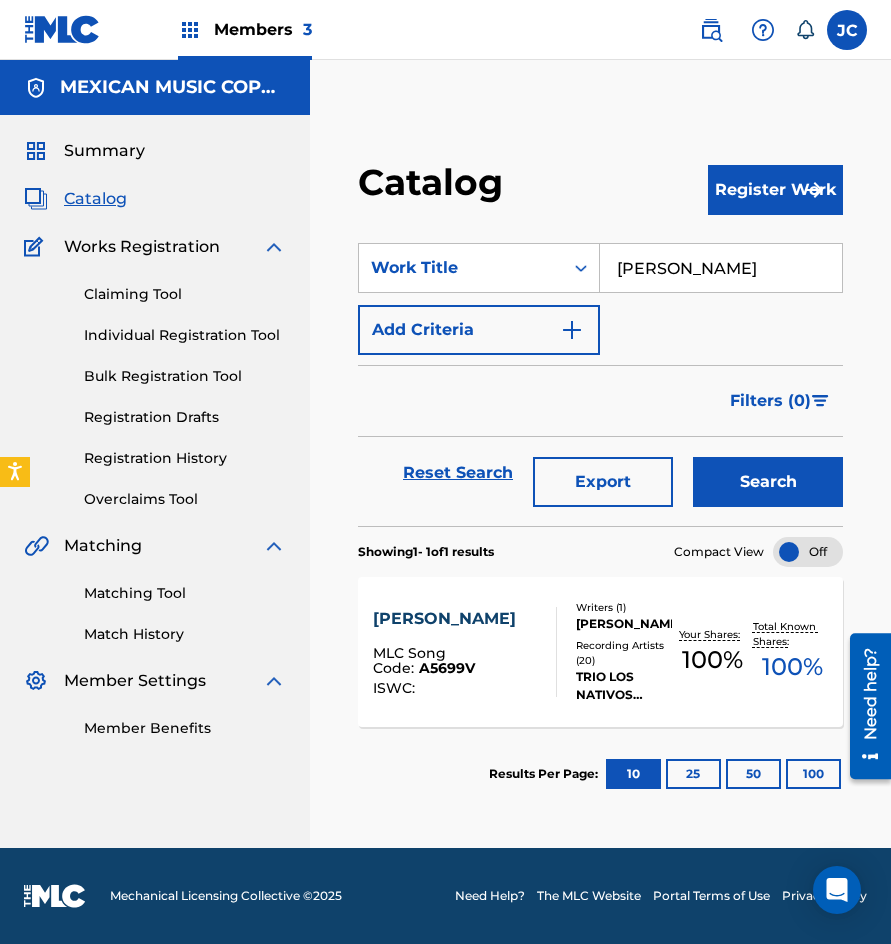 click on "Writers ( 1 )" at bounding box center [624, 607] 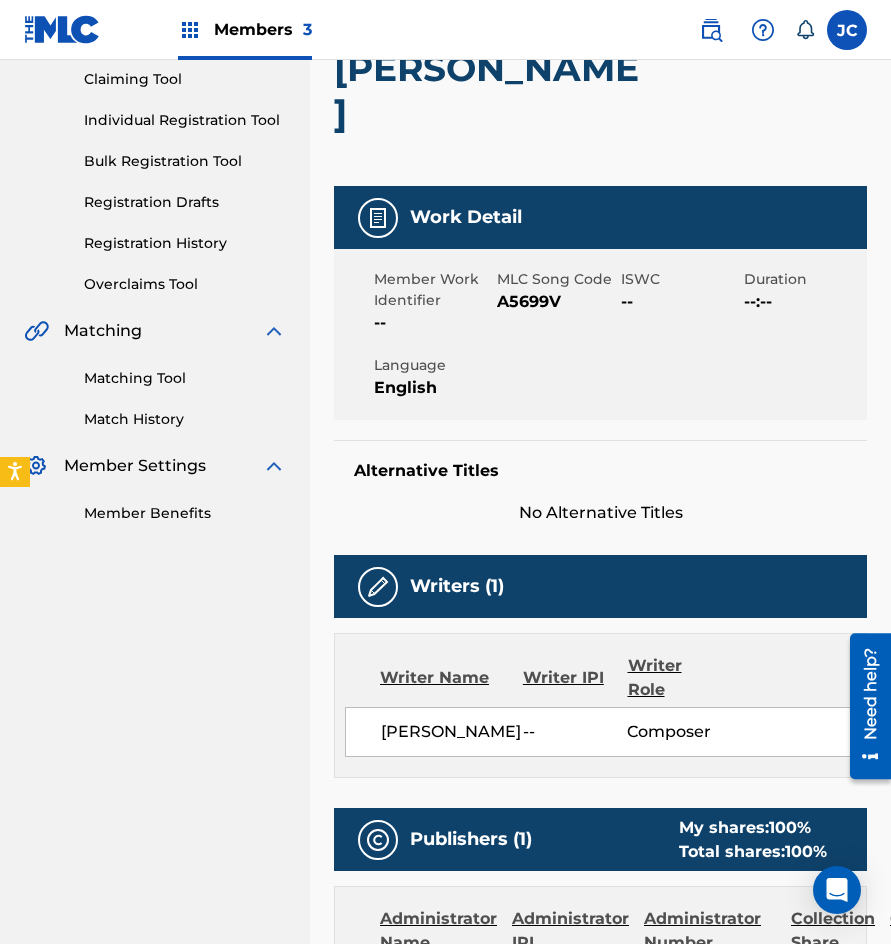 scroll, scrollTop: 0, scrollLeft: 0, axis: both 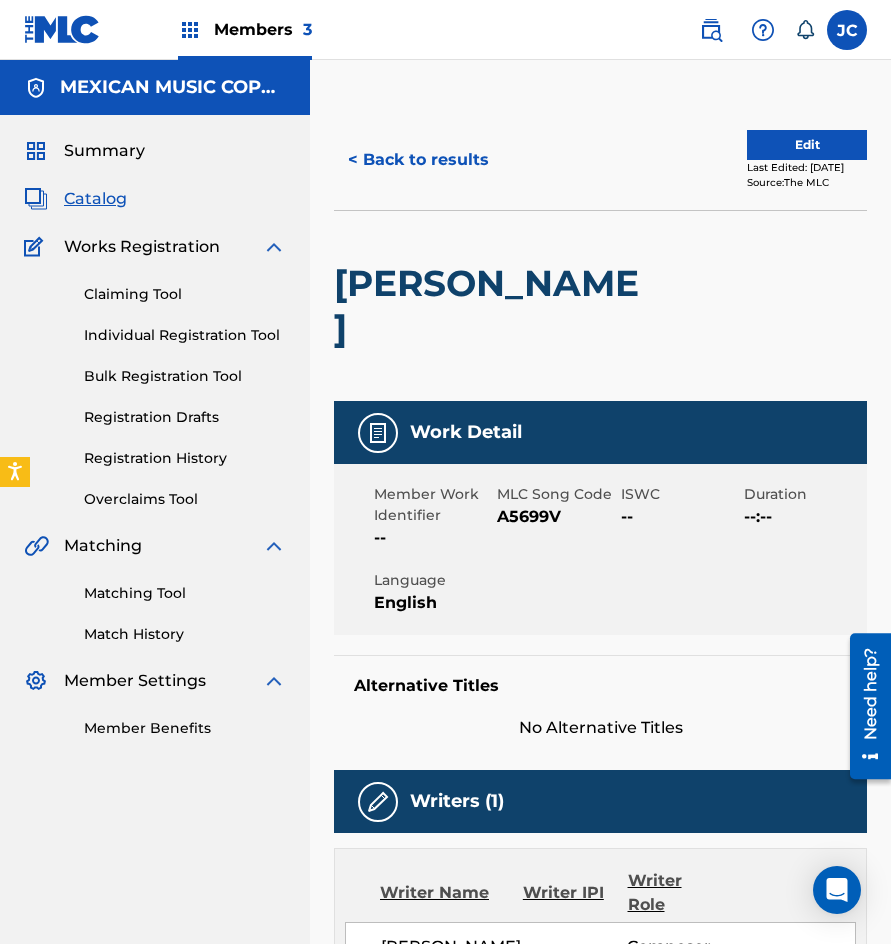 click on "< Back to results" at bounding box center (418, 160) 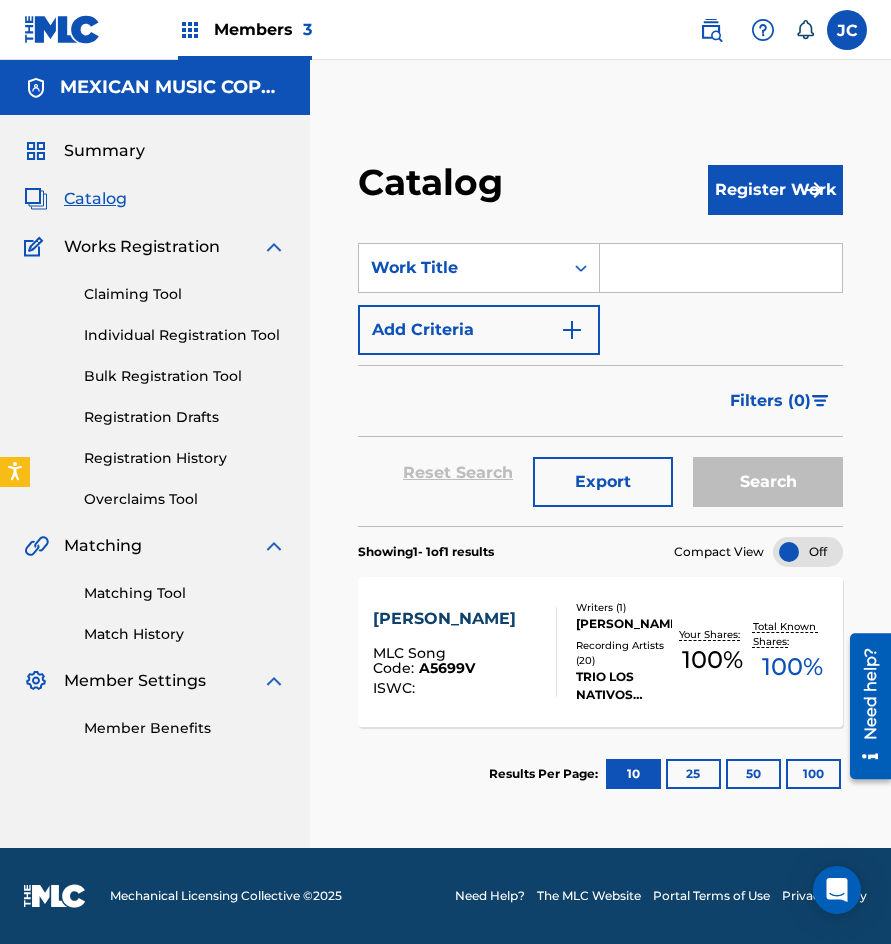 click at bounding box center (62, 29) 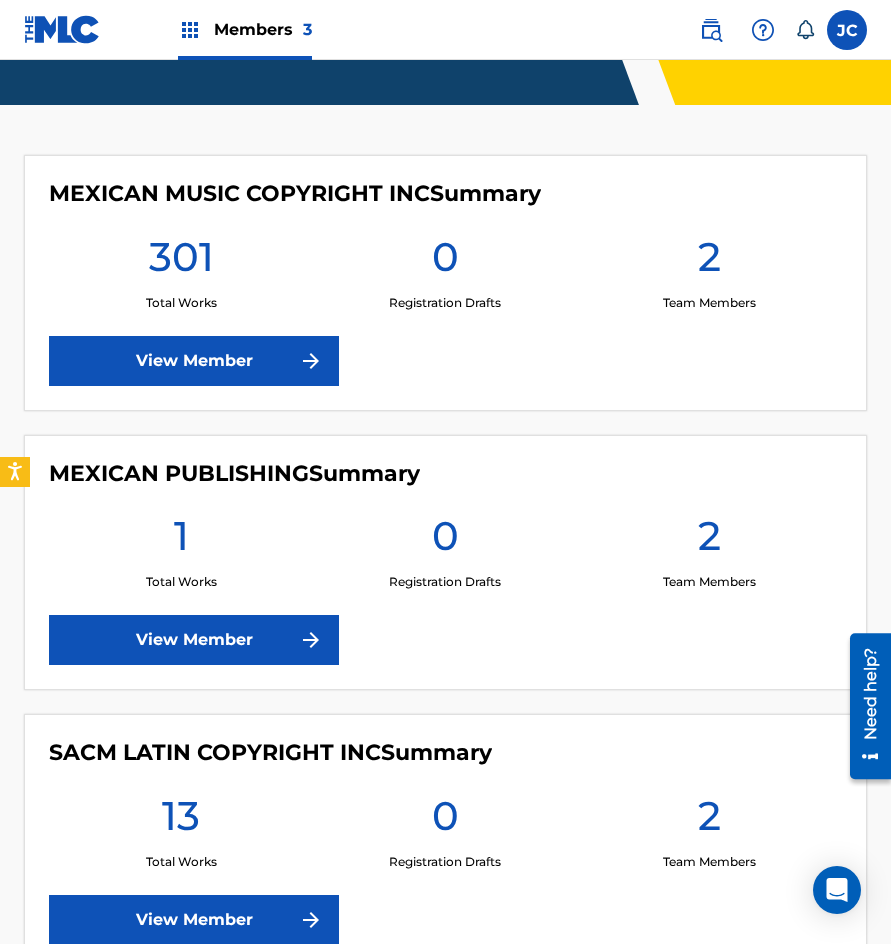 scroll, scrollTop: 547, scrollLeft: 0, axis: vertical 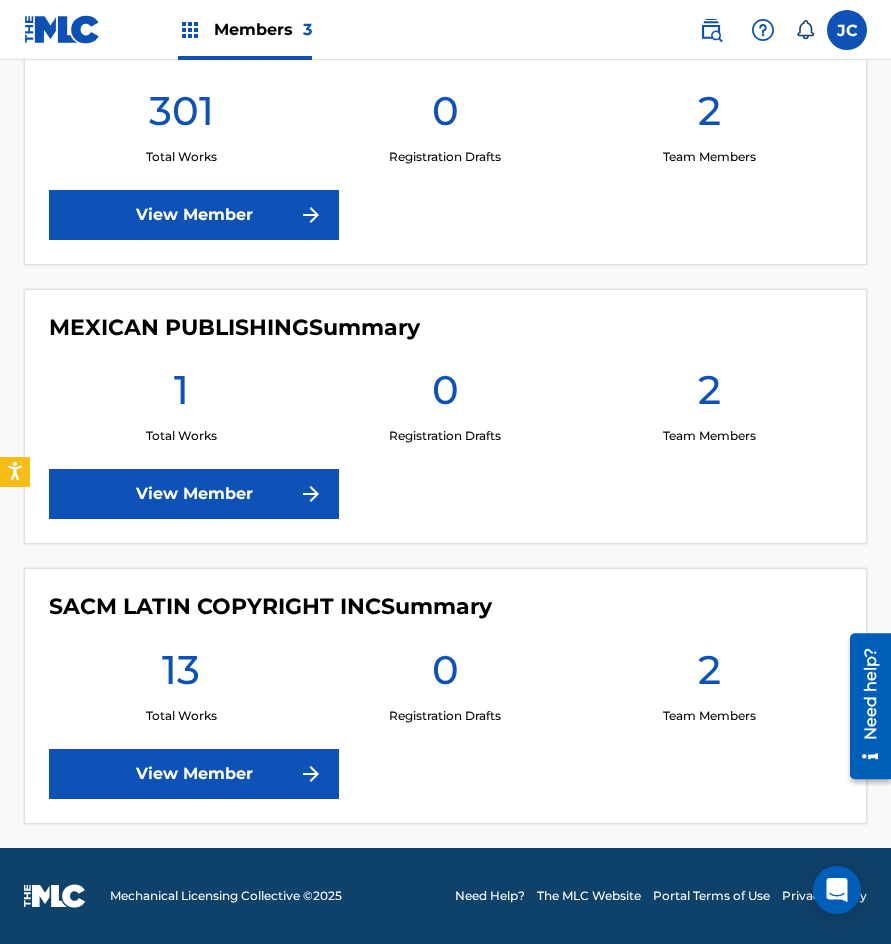 click on "SACM LATIN COPYRIGHT INC  Summary 13 Total Works 0 Registration Drafts 2 Team Members View Member" at bounding box center [445, 696] 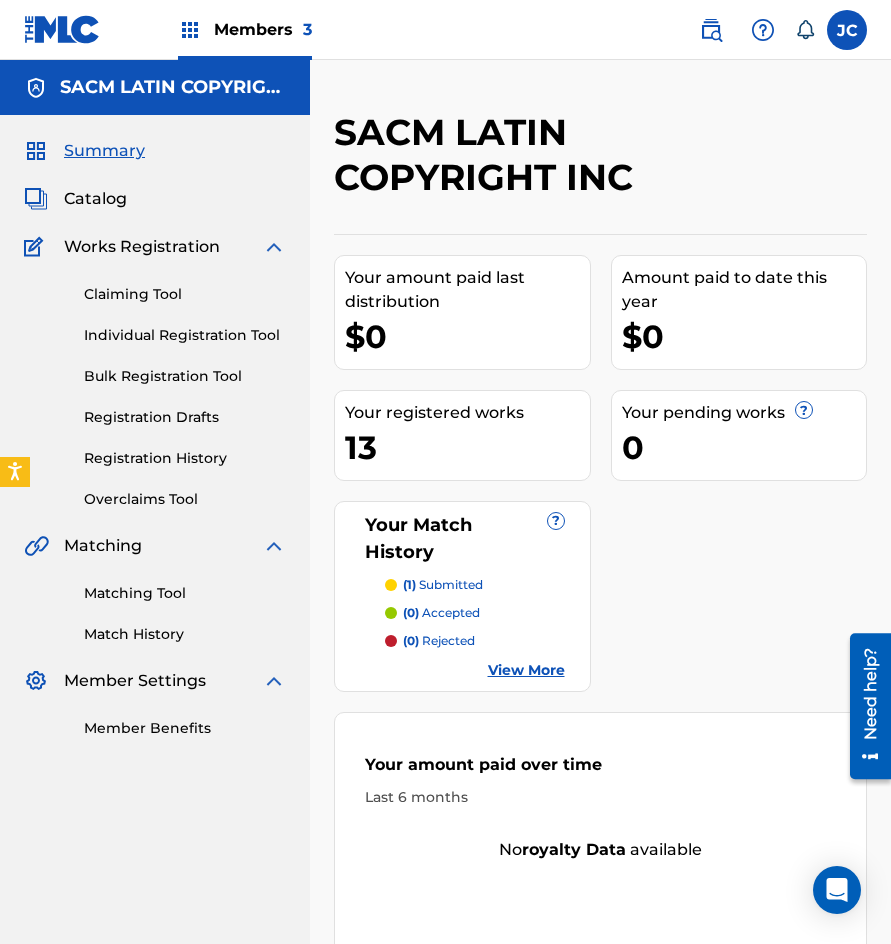 click on "Catalog" at bounding box center (95, 199) 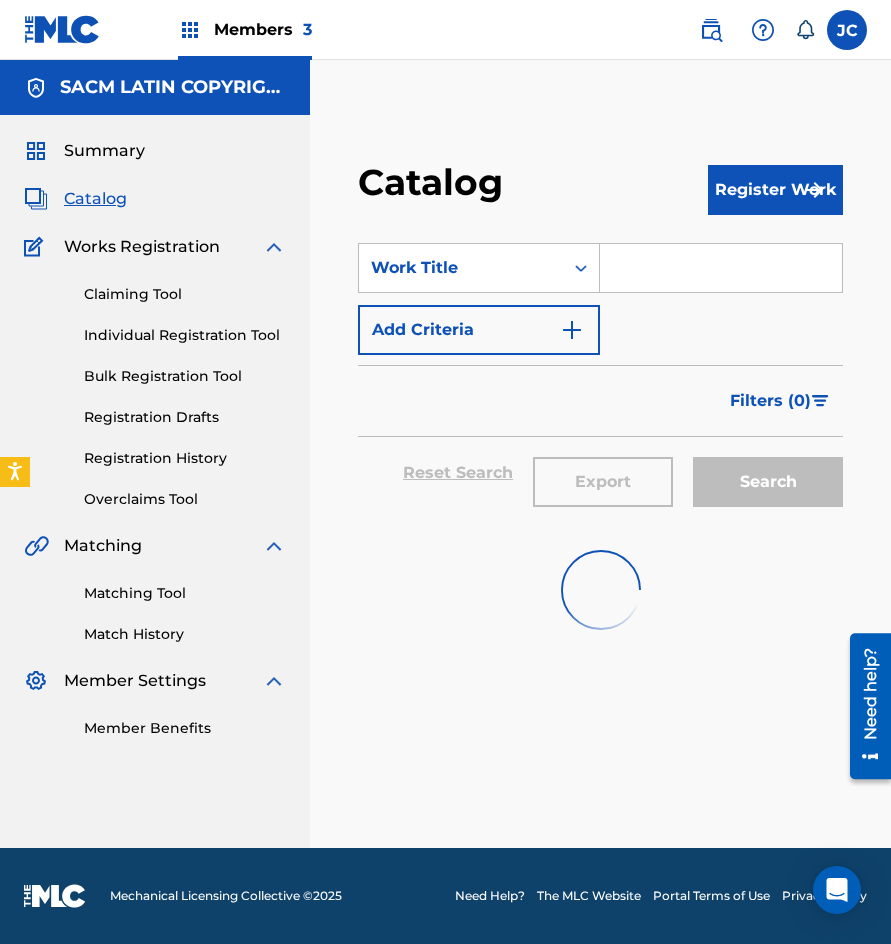 click at bounding box center (721, 268) 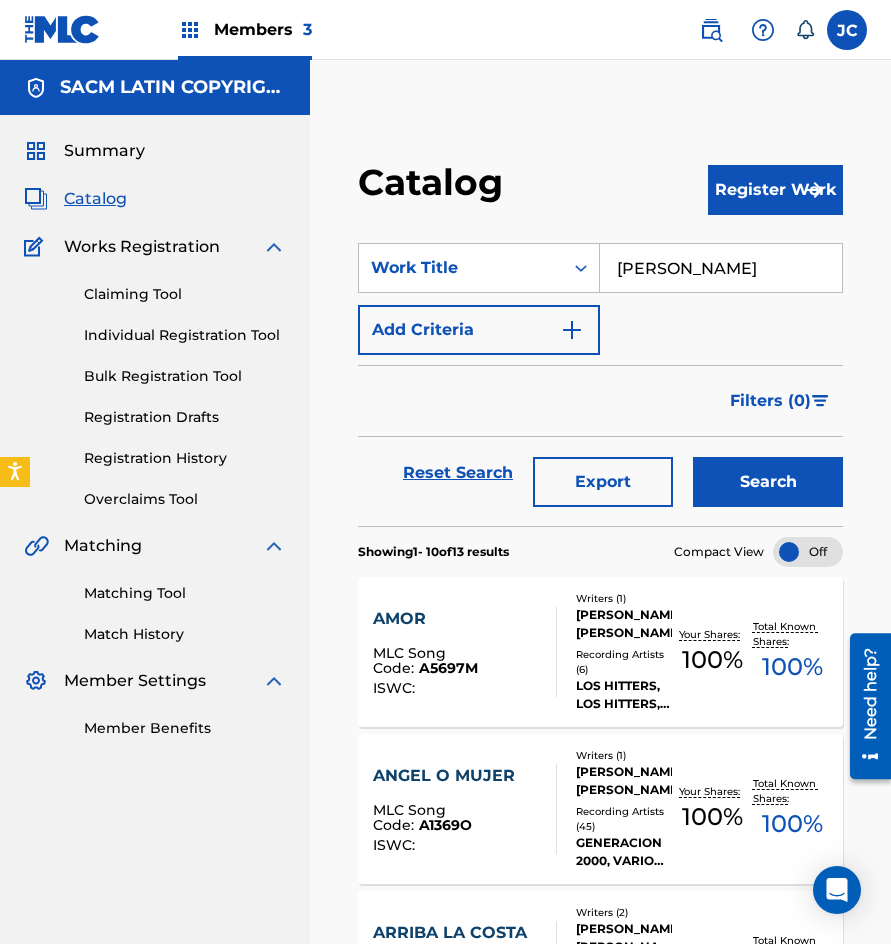 click on "Search" at bounding box center (768, 482) 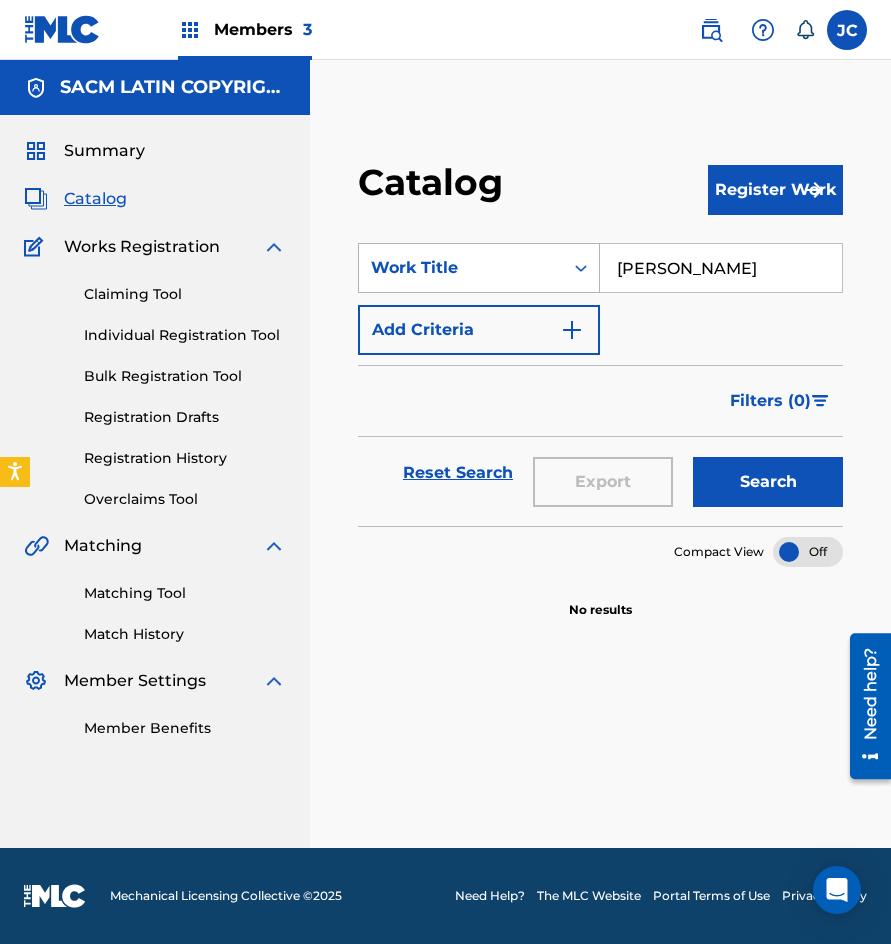 drag, startPoint x: 748, startPoint y: 249, endPoint x: 585, endPoint y: 277, distance: 165.38742 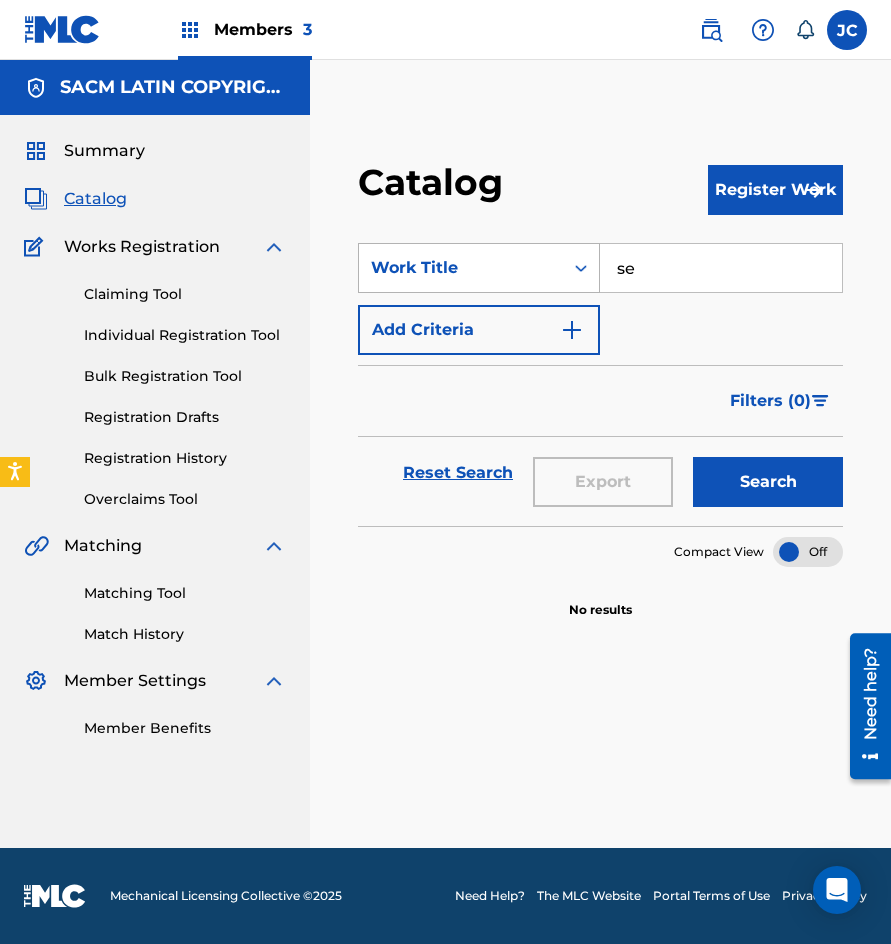 type on "s" 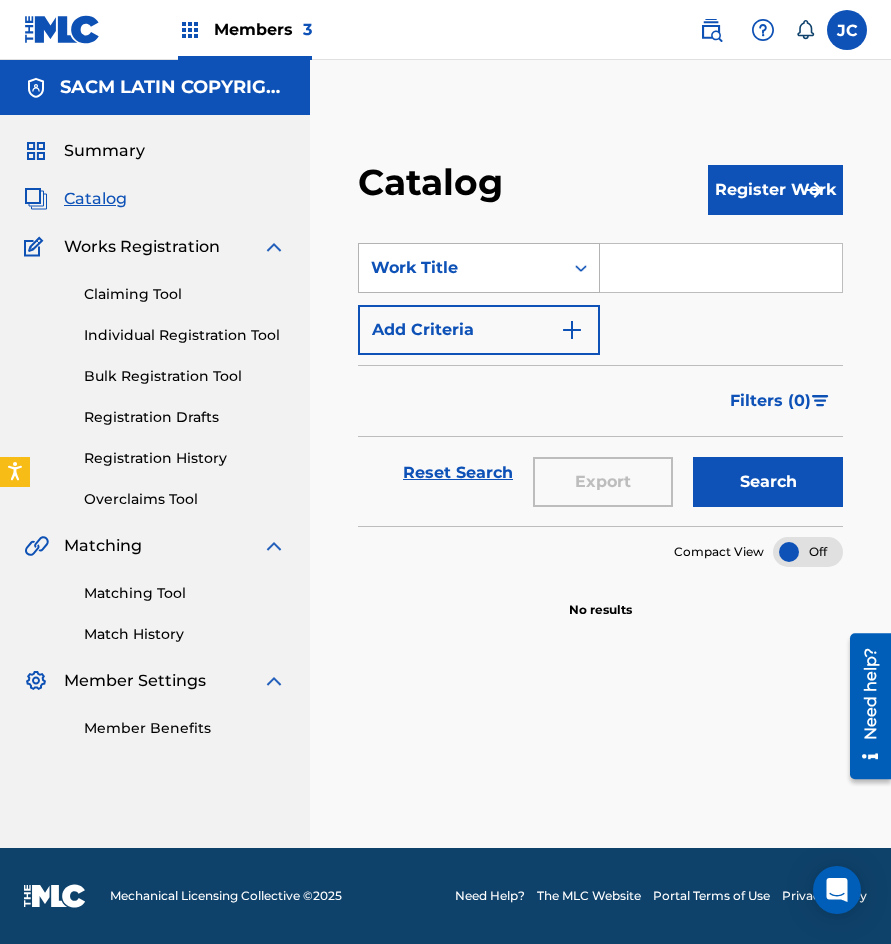 type 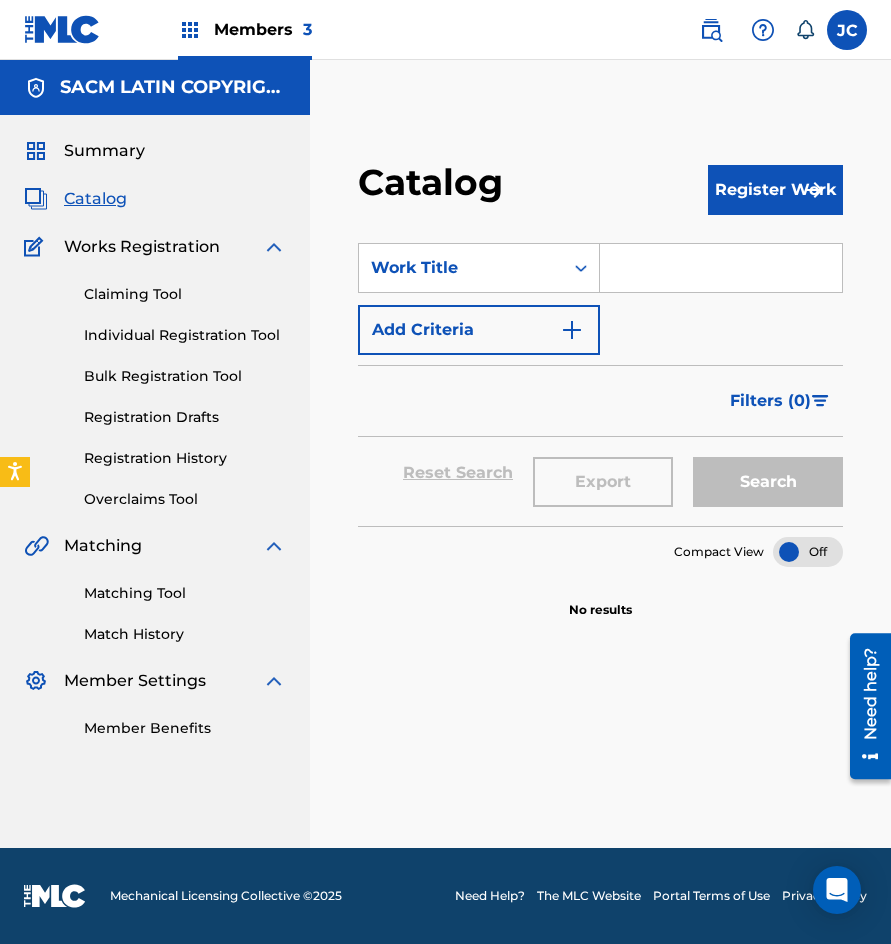 click on "Summary Catalog Works Registration Claiming Tool Individual Registration Tool Bulk Registration Tool Registration Drafts Registration History Overclaims Tool Matching Matching Tool Match History Member Settings Member Benefits" at bounding box center [155, 439] 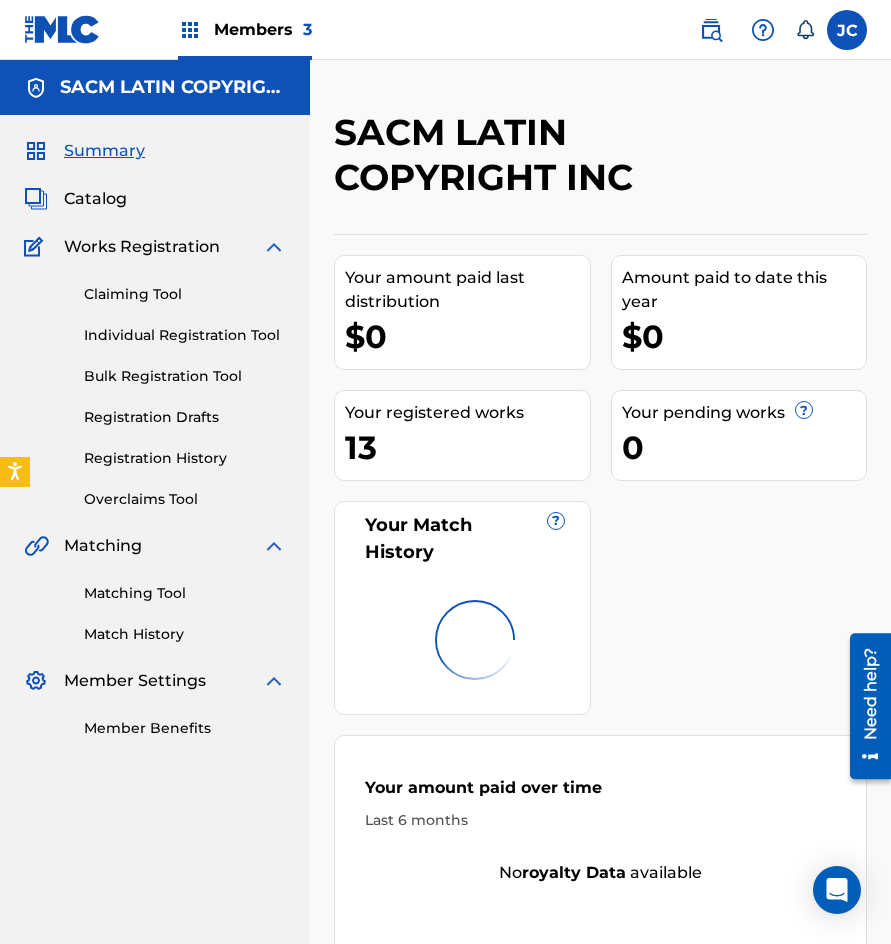 click on "Catalog" at bounding box center (95, 199) 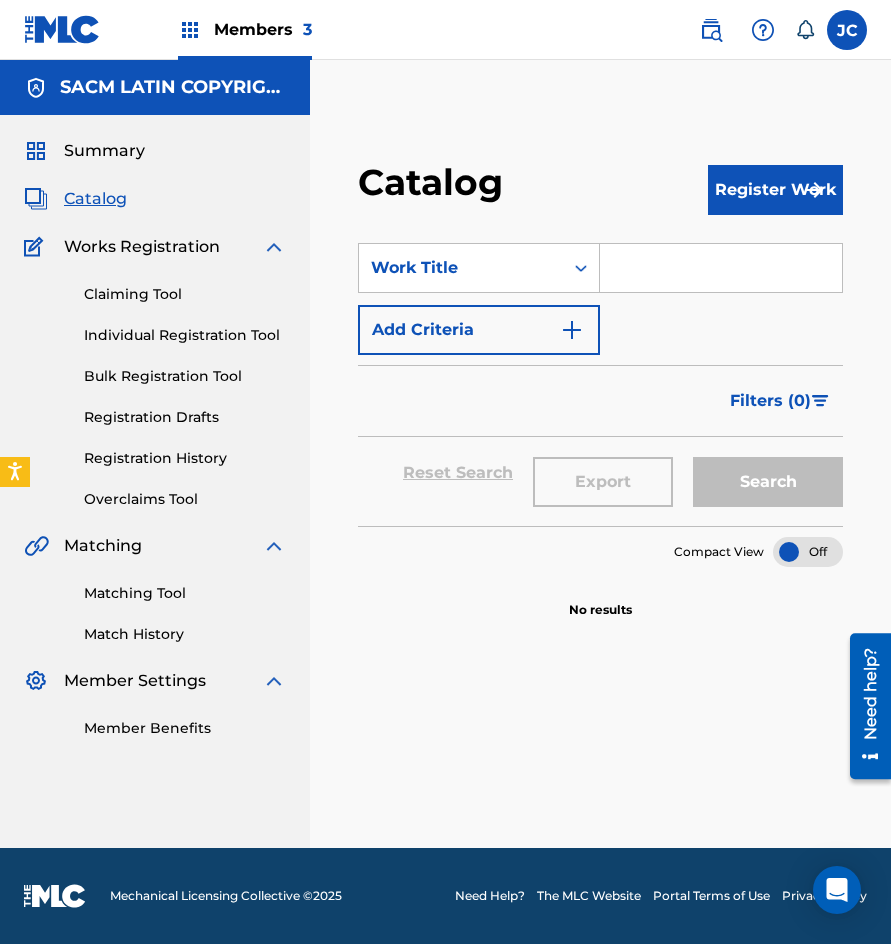 click on "Claiming Tool" at bounding box center (185, 294) 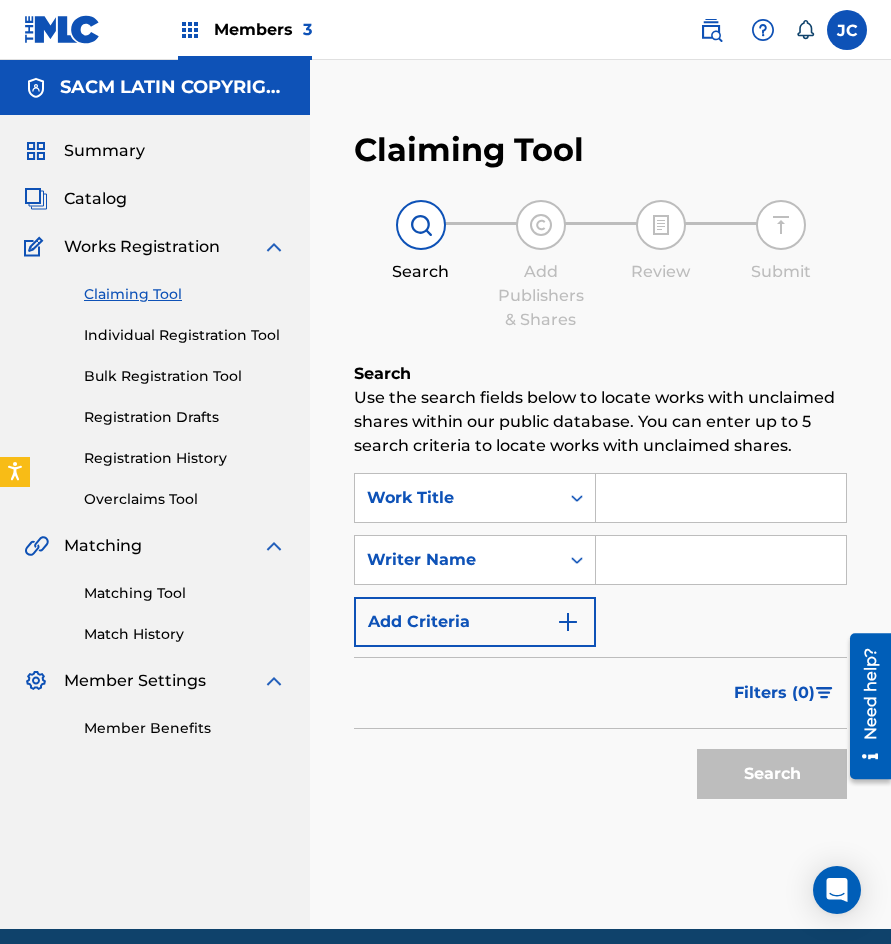 click on "Catalog" at bounding box center [95, 199] 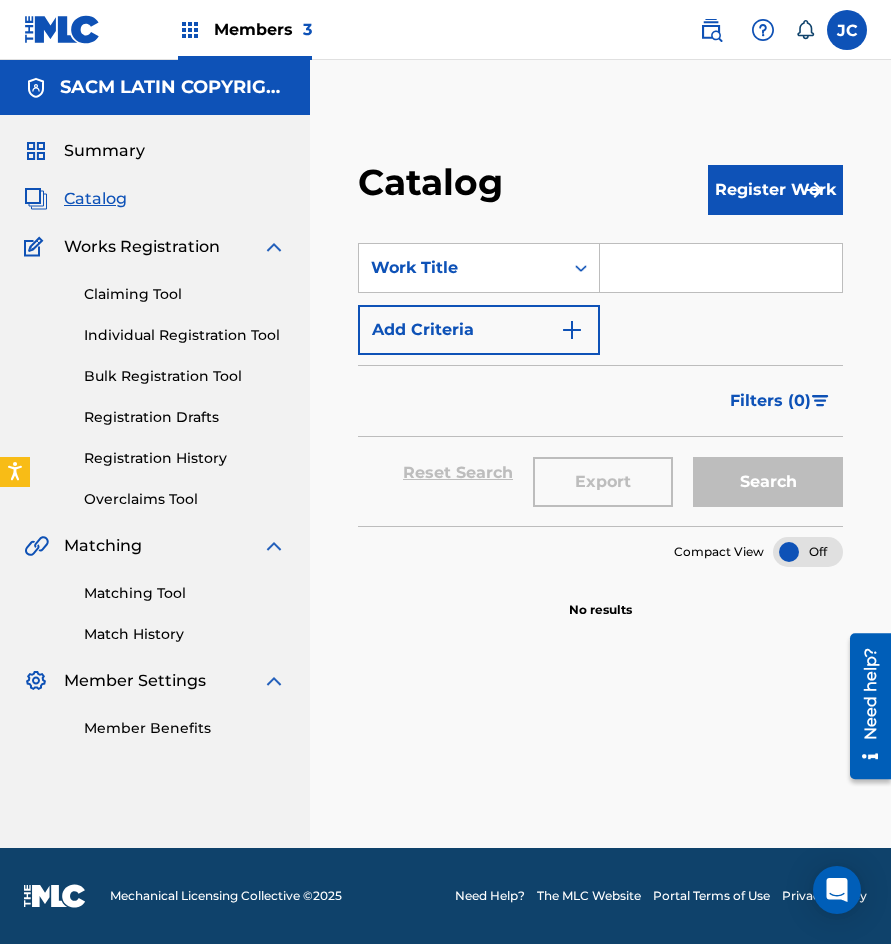 click at bounding box center (62, 29) 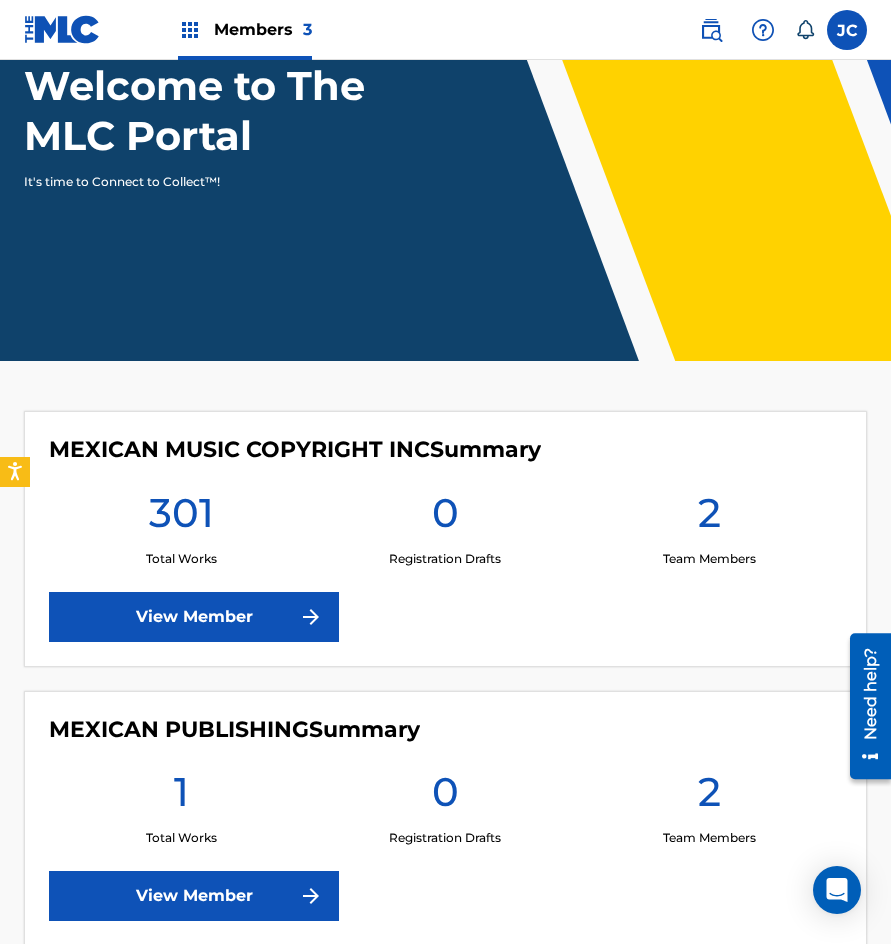 scroll, scrollTop: 500, scrollLeft: 0, axis: vertical 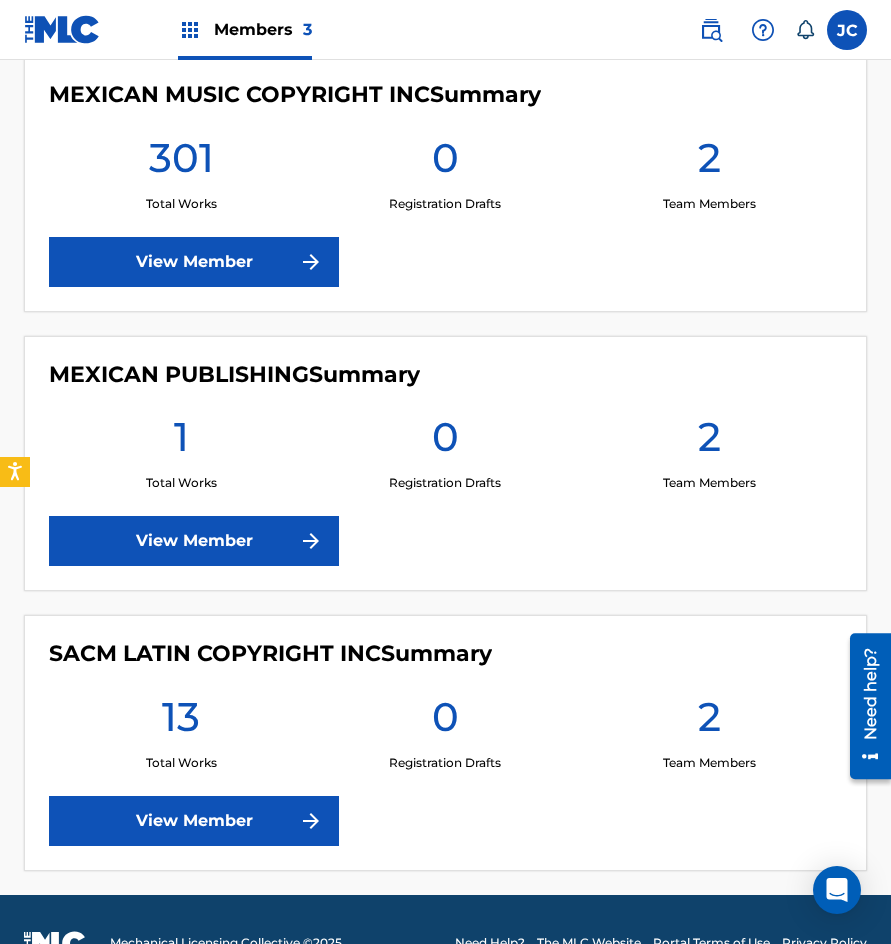 click on "View Member" at bounding box center (194, 821) 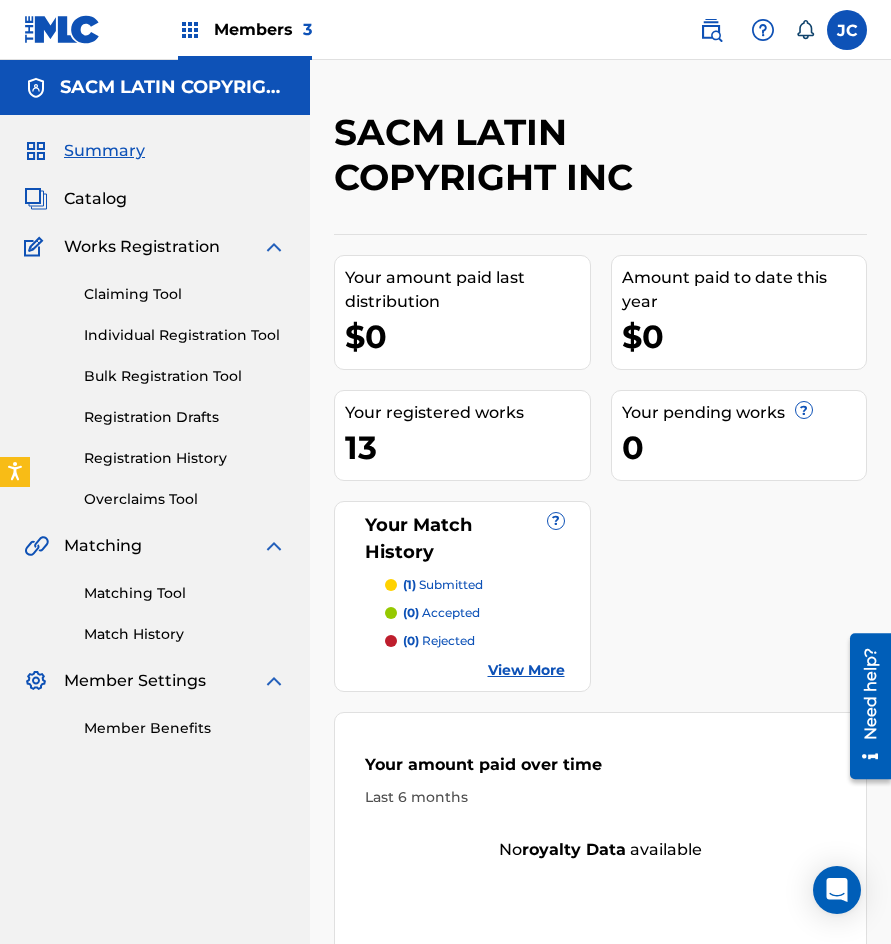 click on "Catalog" at bounding box center [95, 199] 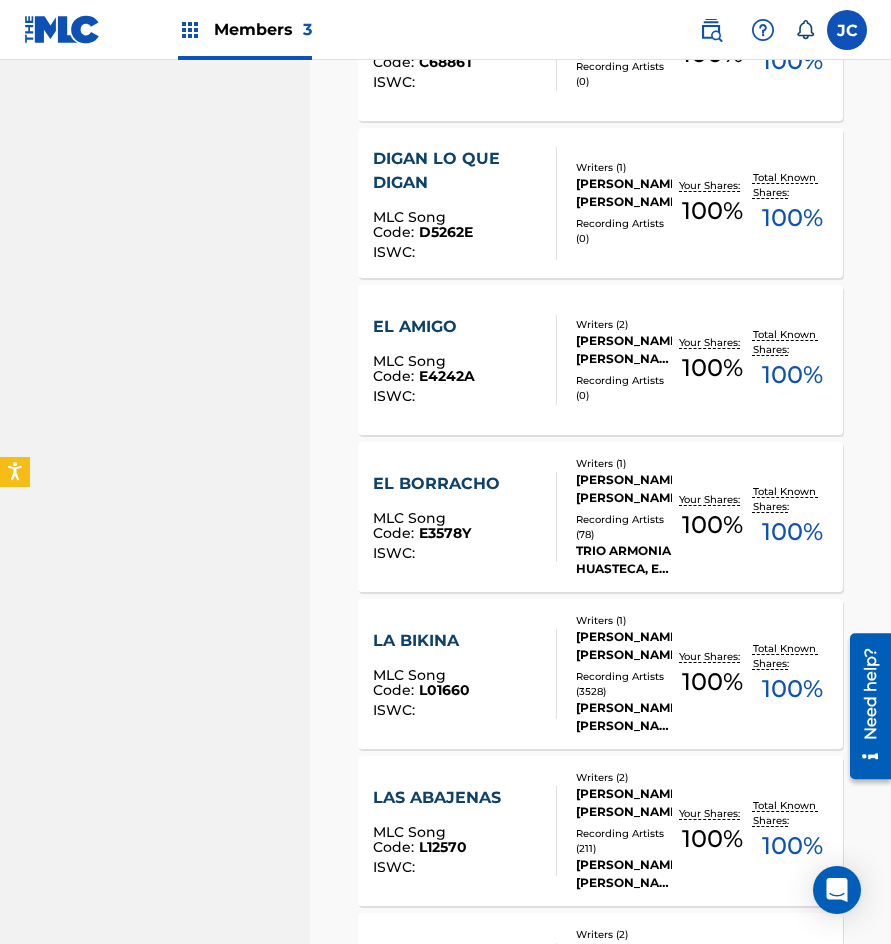 scroll, scrollTop: 1300, scrollLeft: 0, axis: vertical 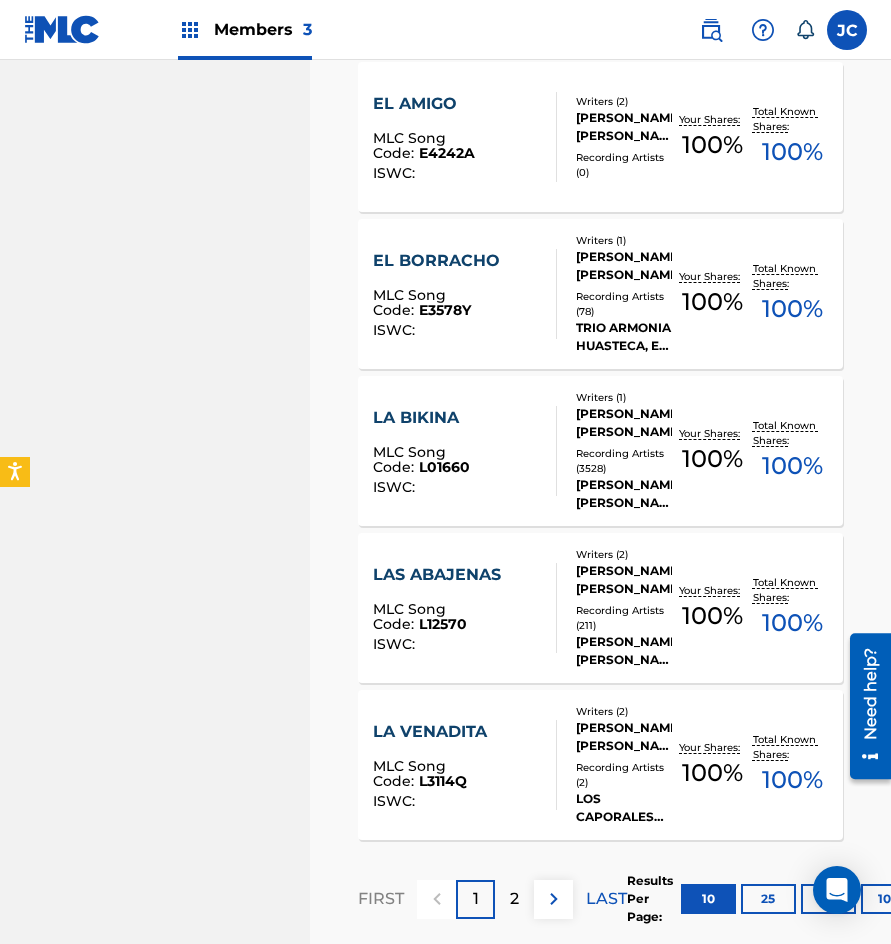 click on "50" at bounding box center [828, 899] 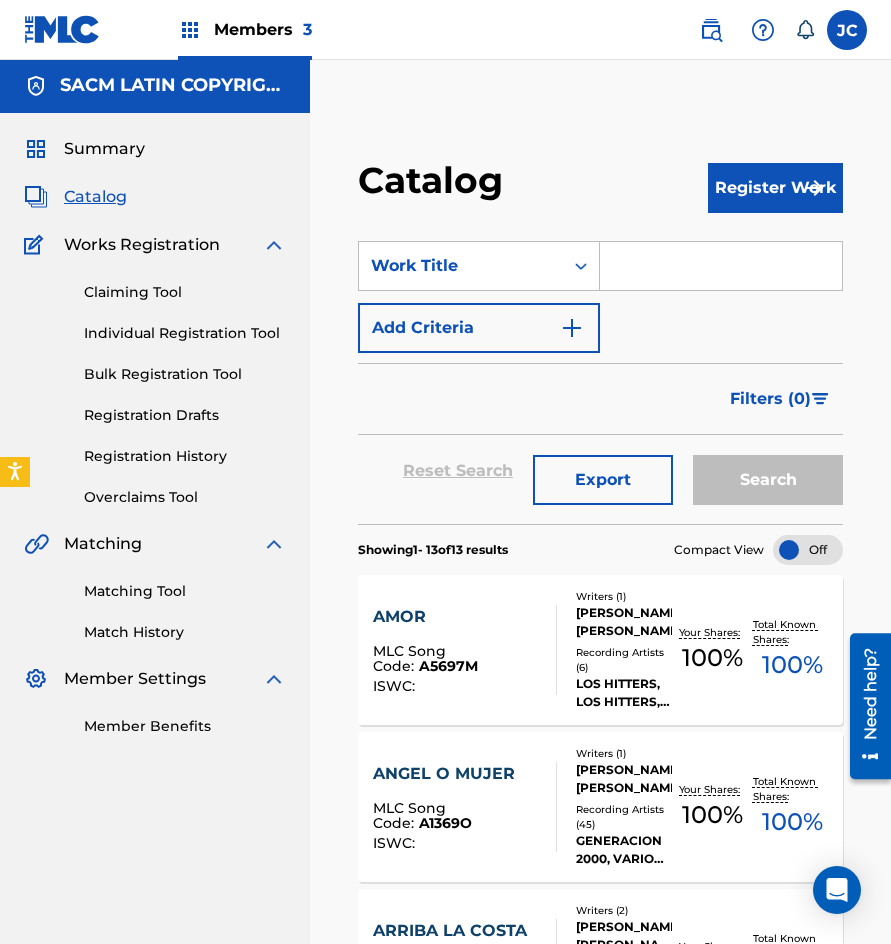scroll, scrollTop: 0, scrollLeft: 0, axis: both 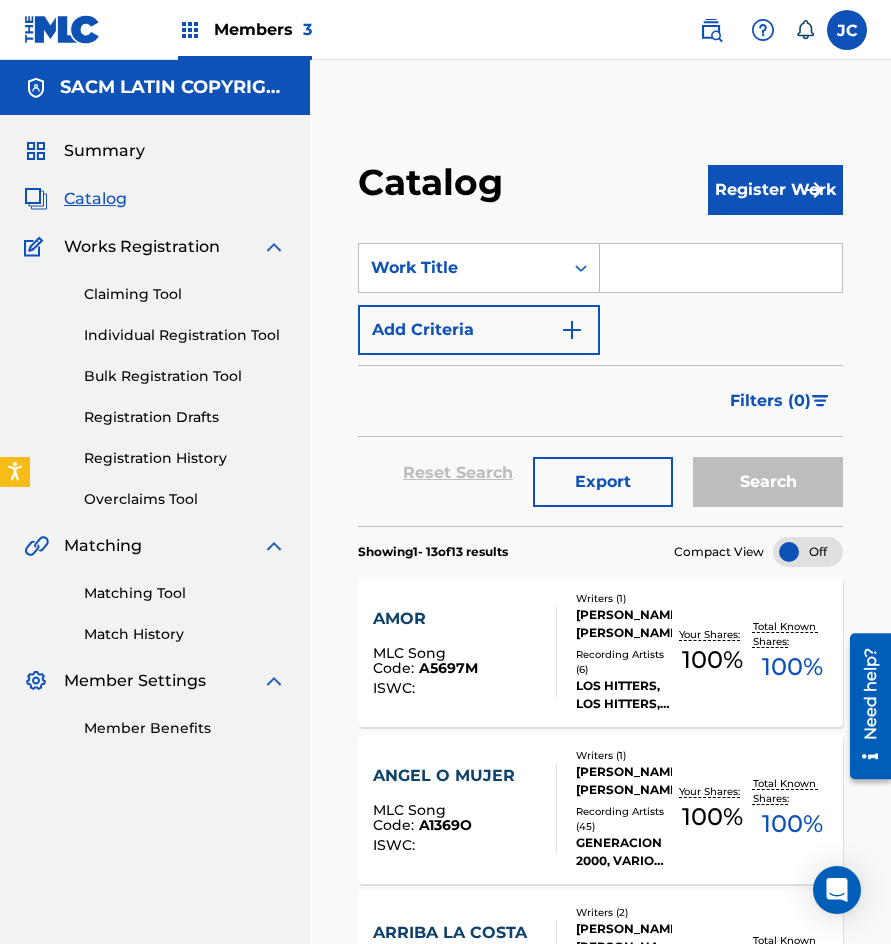 click at bounding box center (62, 29) 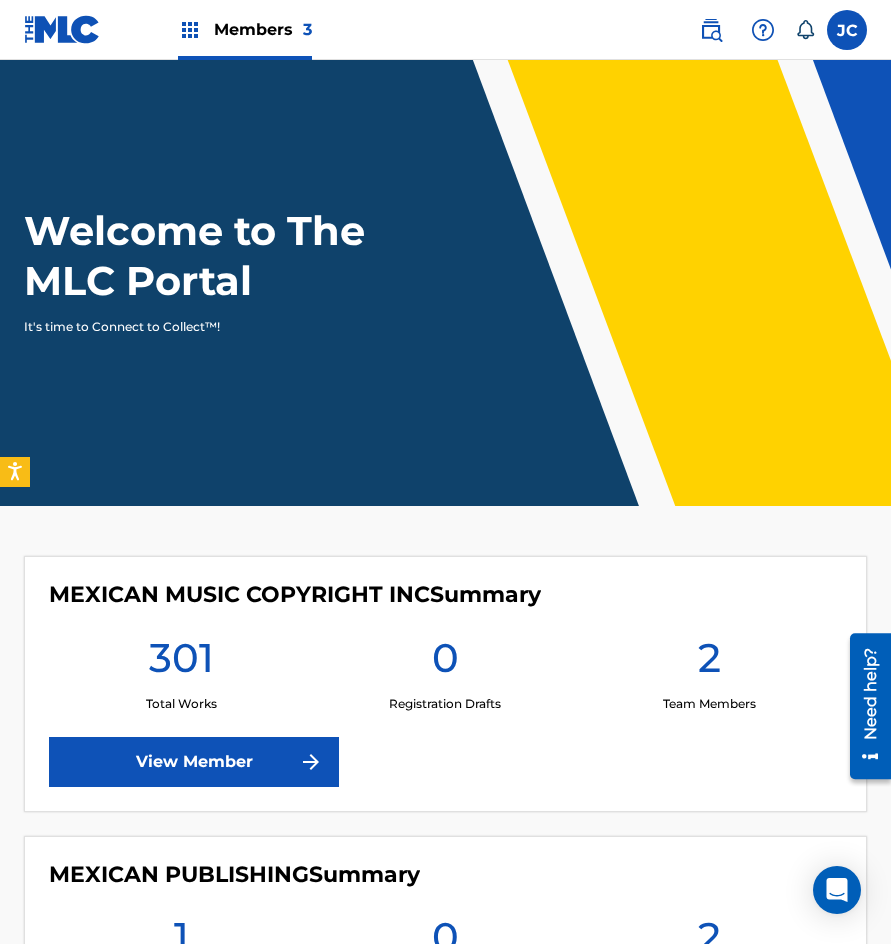 click at bounding box center (847, 30) 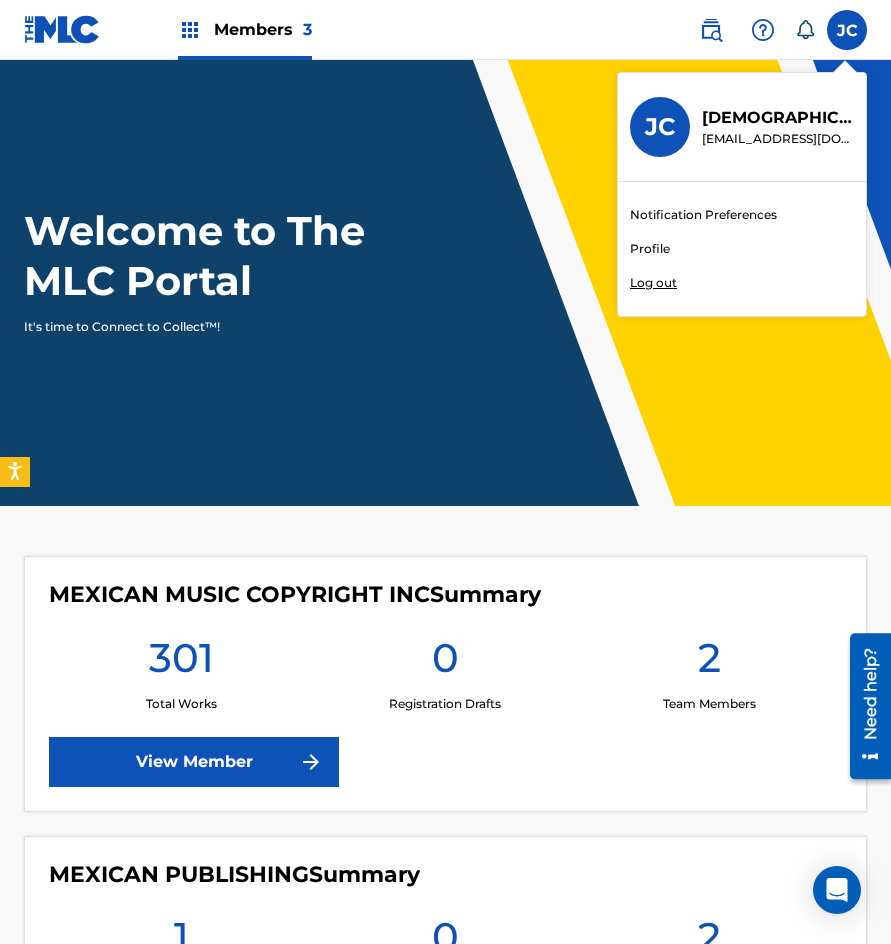 click on "Log out" at bounding box center [653, 283] 